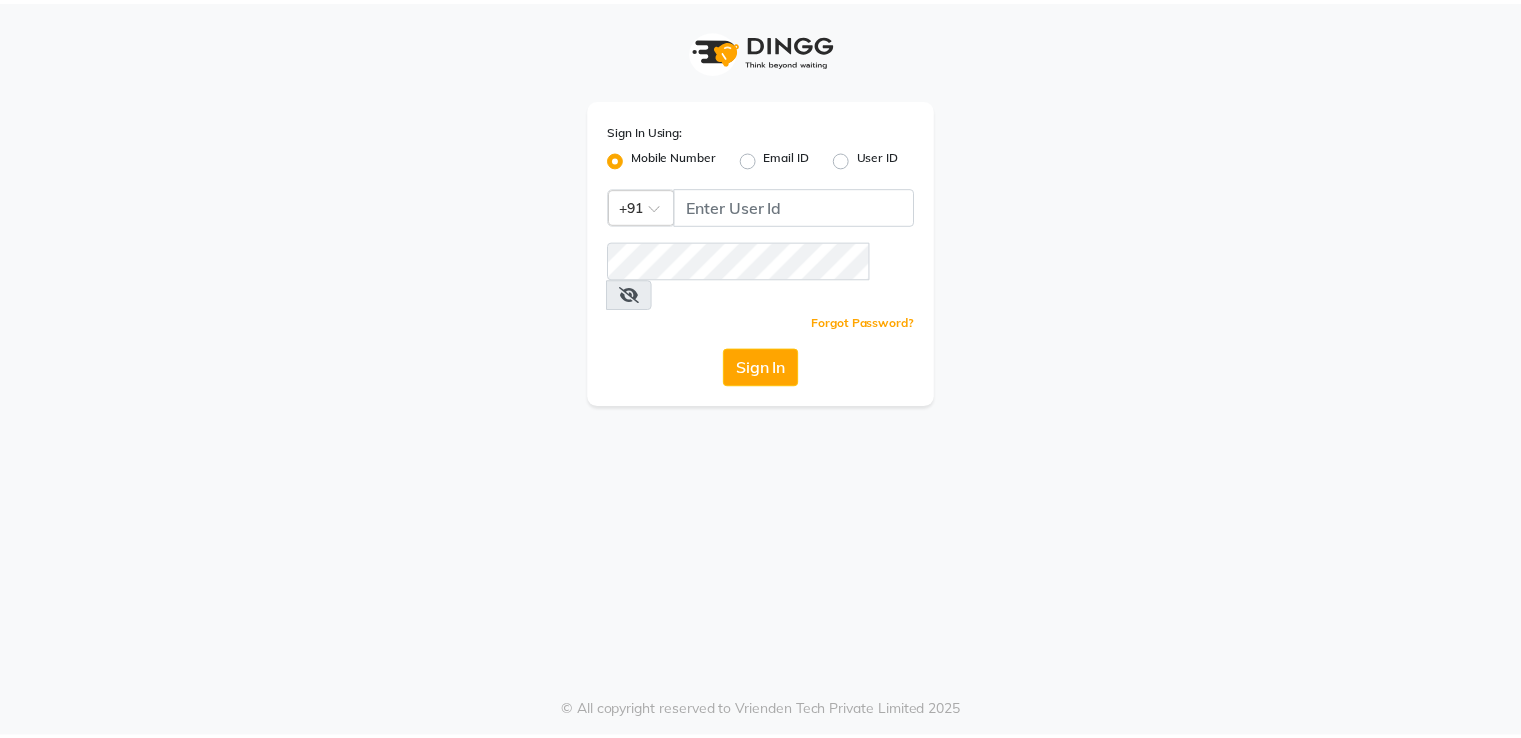 scroll, scrollTop: 0, scrollLeft: 0, axis: both 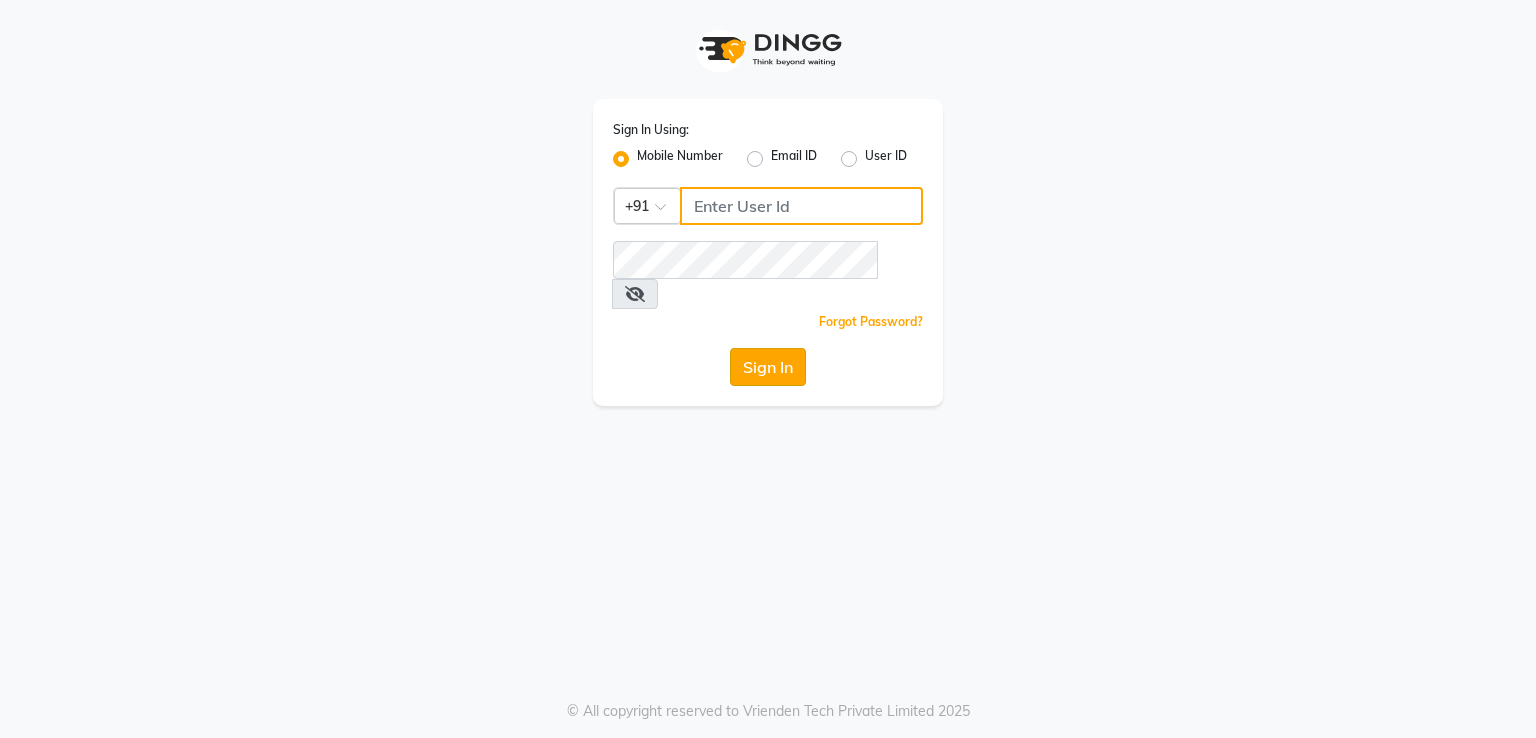 type on "7295029191" 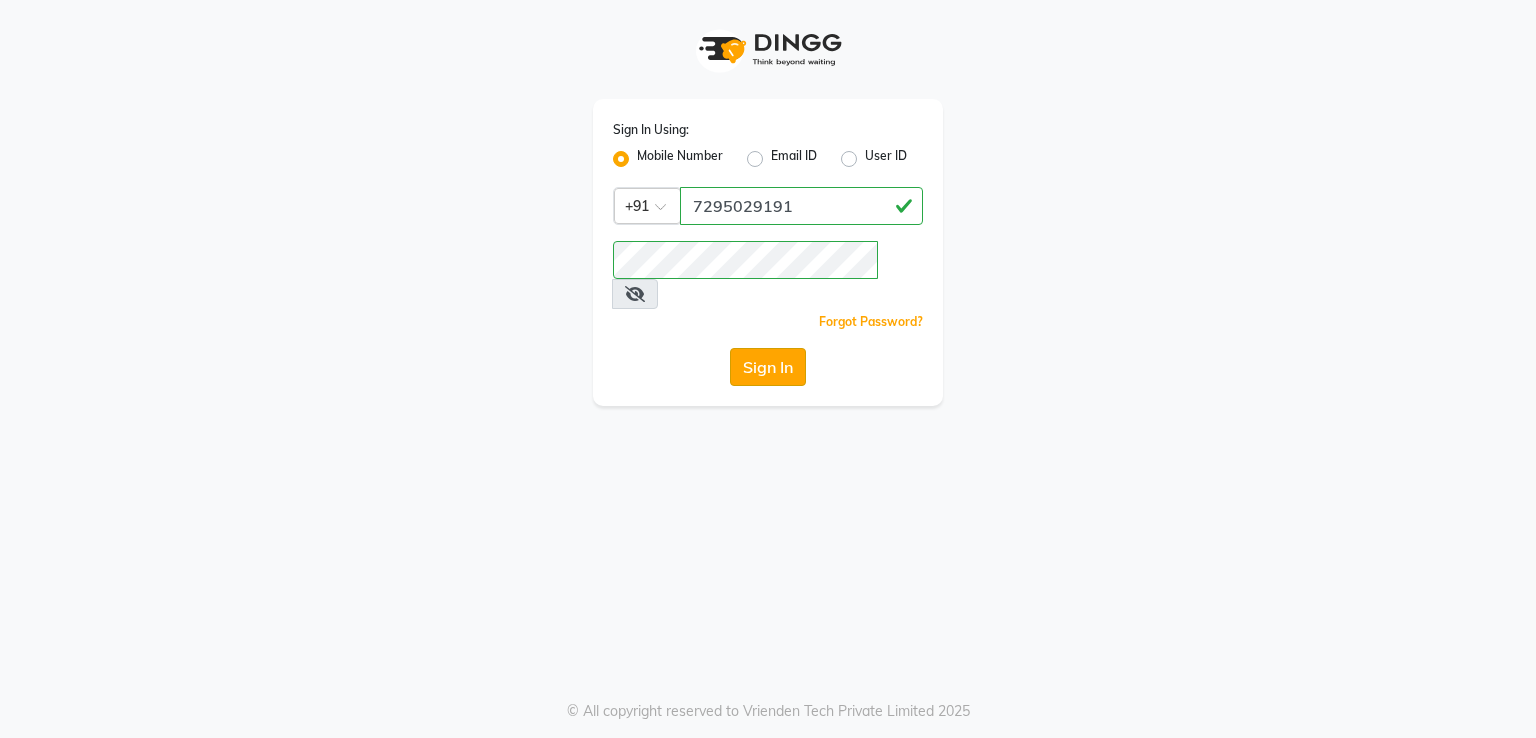 click on "Sign In" 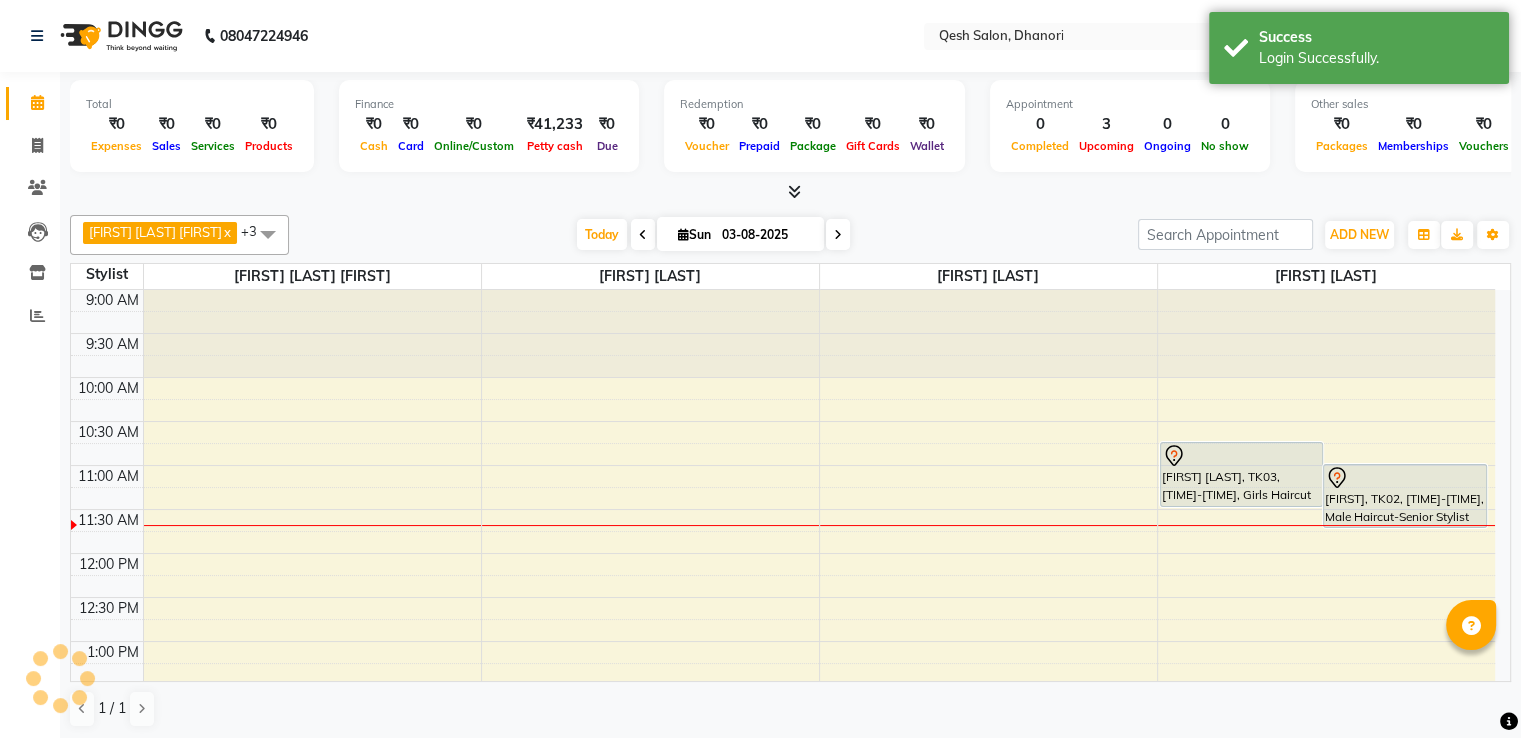 scroll, scrollTop: 0, scrollLeft: 0, axis: both 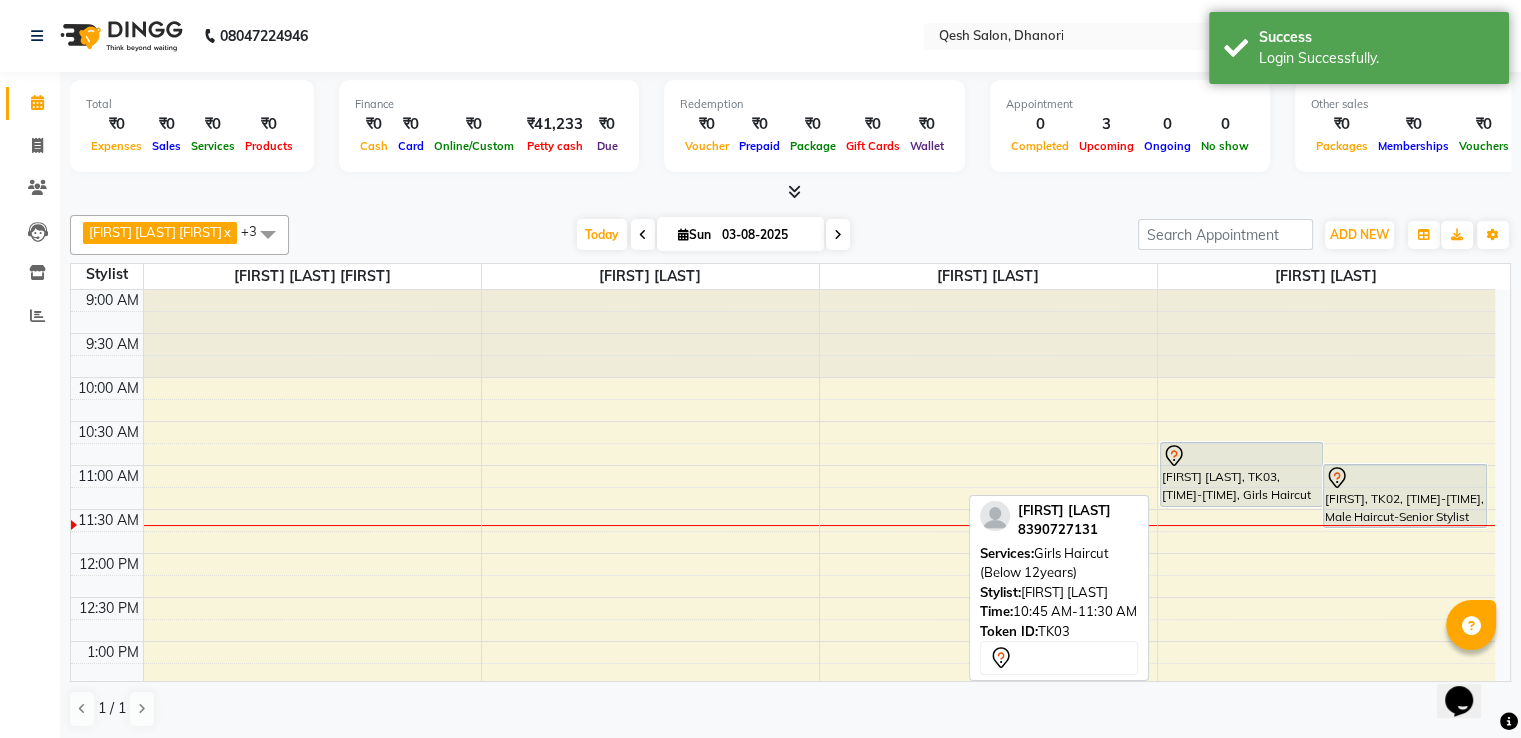 click at bounding box center [1242, 456] 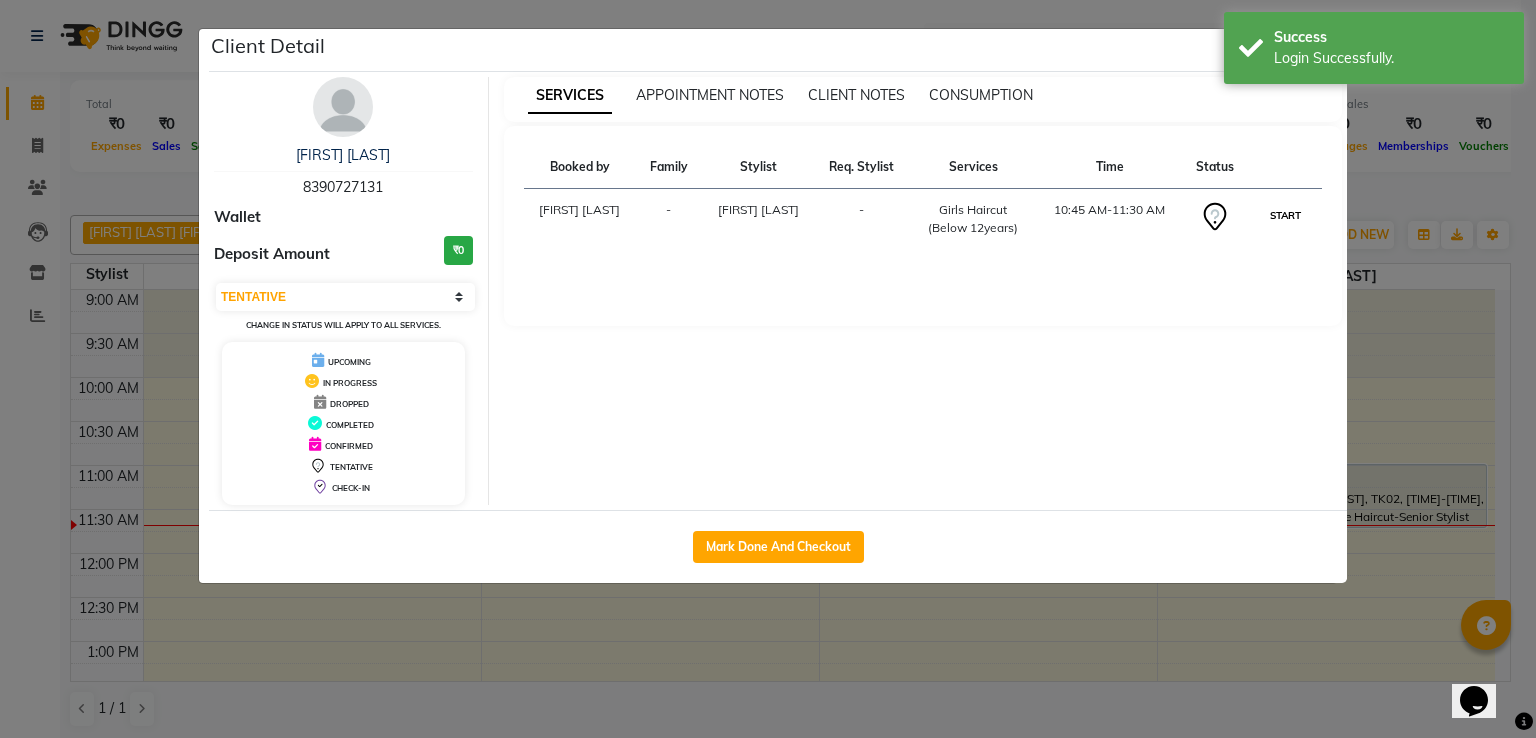click on "START" at bounding box center (1285, 215) 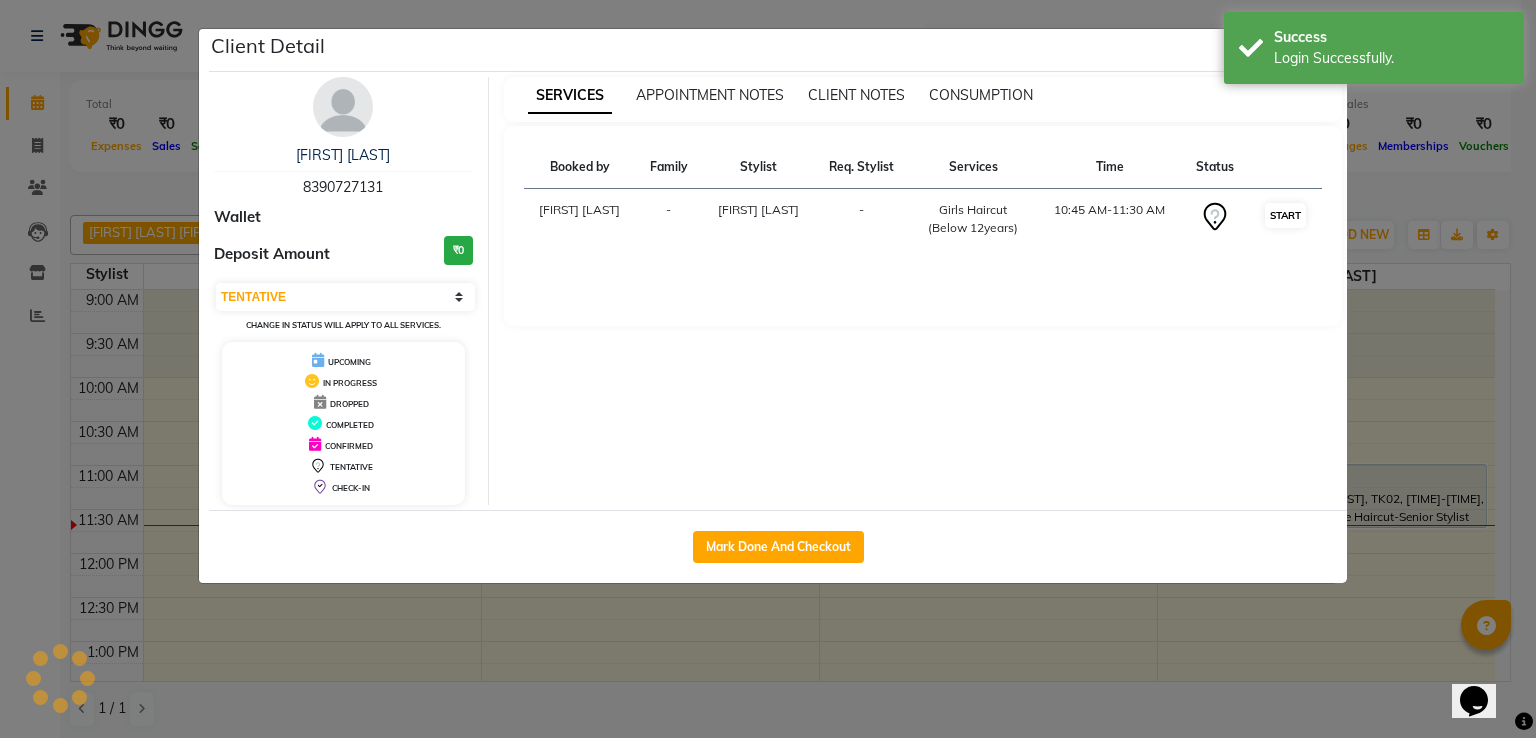 select on "1" 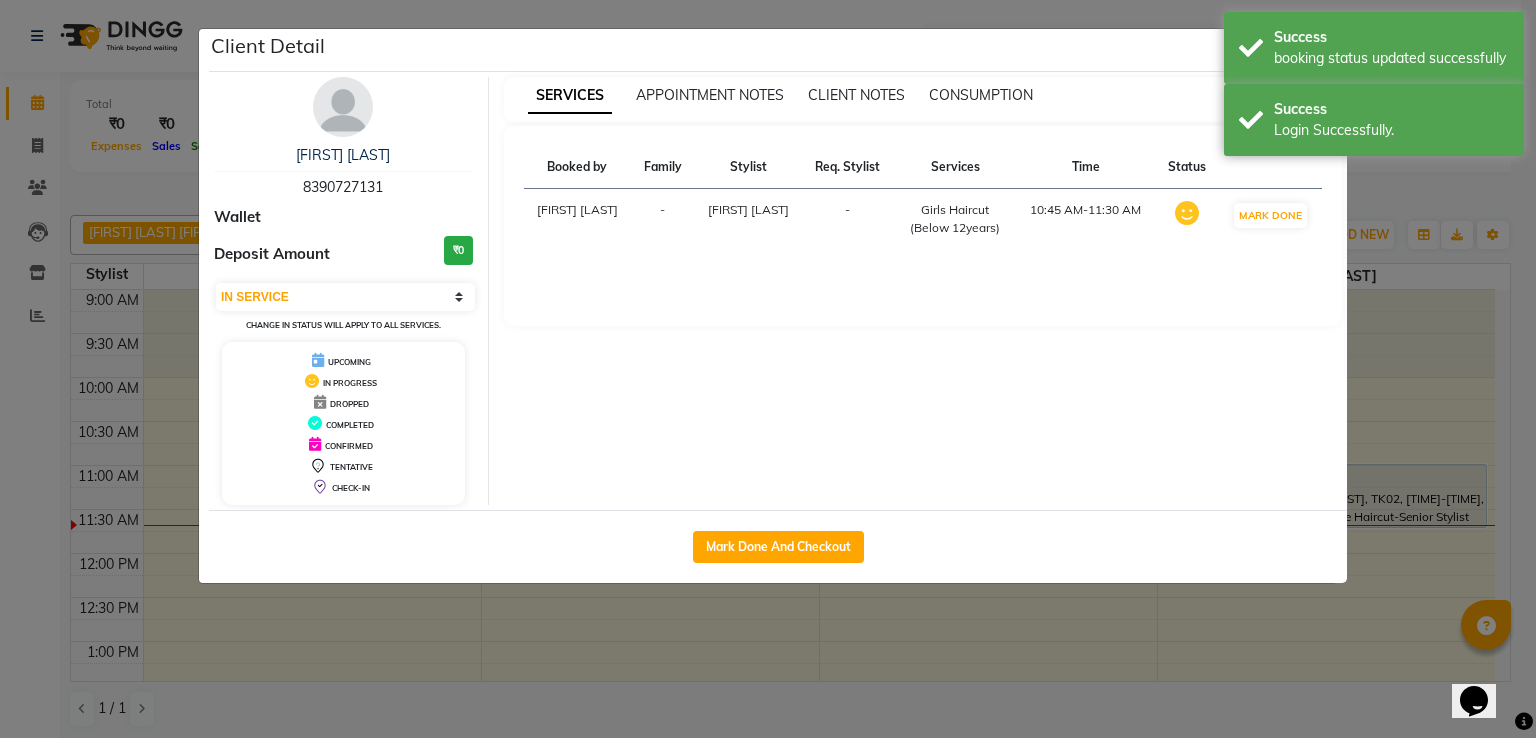 click on "Client Detail [FIRST] [PHONE] Wallet Deposit Amount ₹0 Select IN SERVICE CONFIRMED TENTATIVE CHECK IN MARK DONE UPCOMING Change in status will apply to all services. UPCOMING IN PROGRESS DROPPED COMPLETED CONFIRMED TENTATIVE CHECK-IN SERVICES APPOINTMENT NOTES CLIENT NOTES CONSUMPTION Booked by Family Stylist Req. Stylist Services Time Status [FIRST] [LAST] - [FIRST] [LAST] - Girls Haircut (Below 12years) [TIME]-[TIME] MARK DONE Mark Done And Checkout" 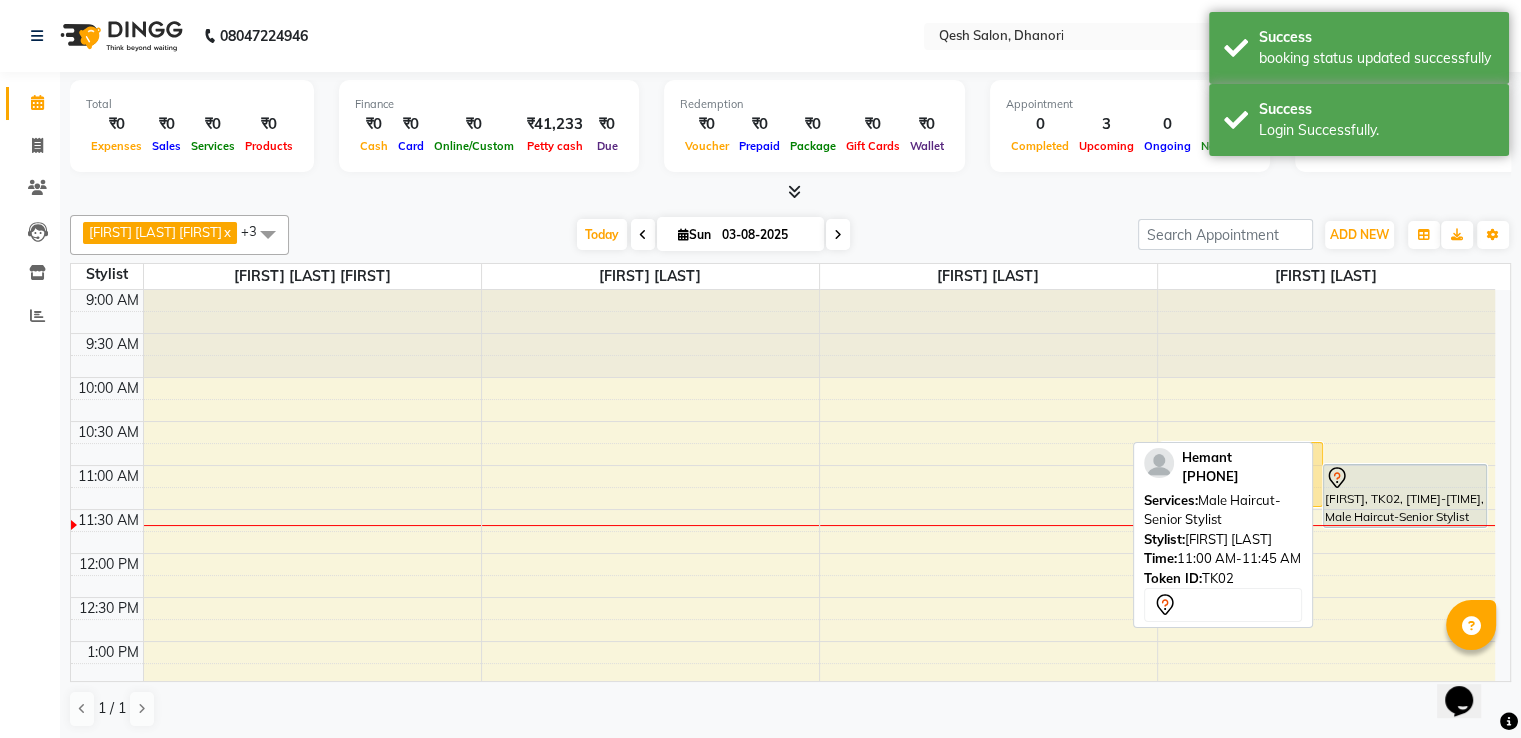 click at bounding box center [1405, 478] 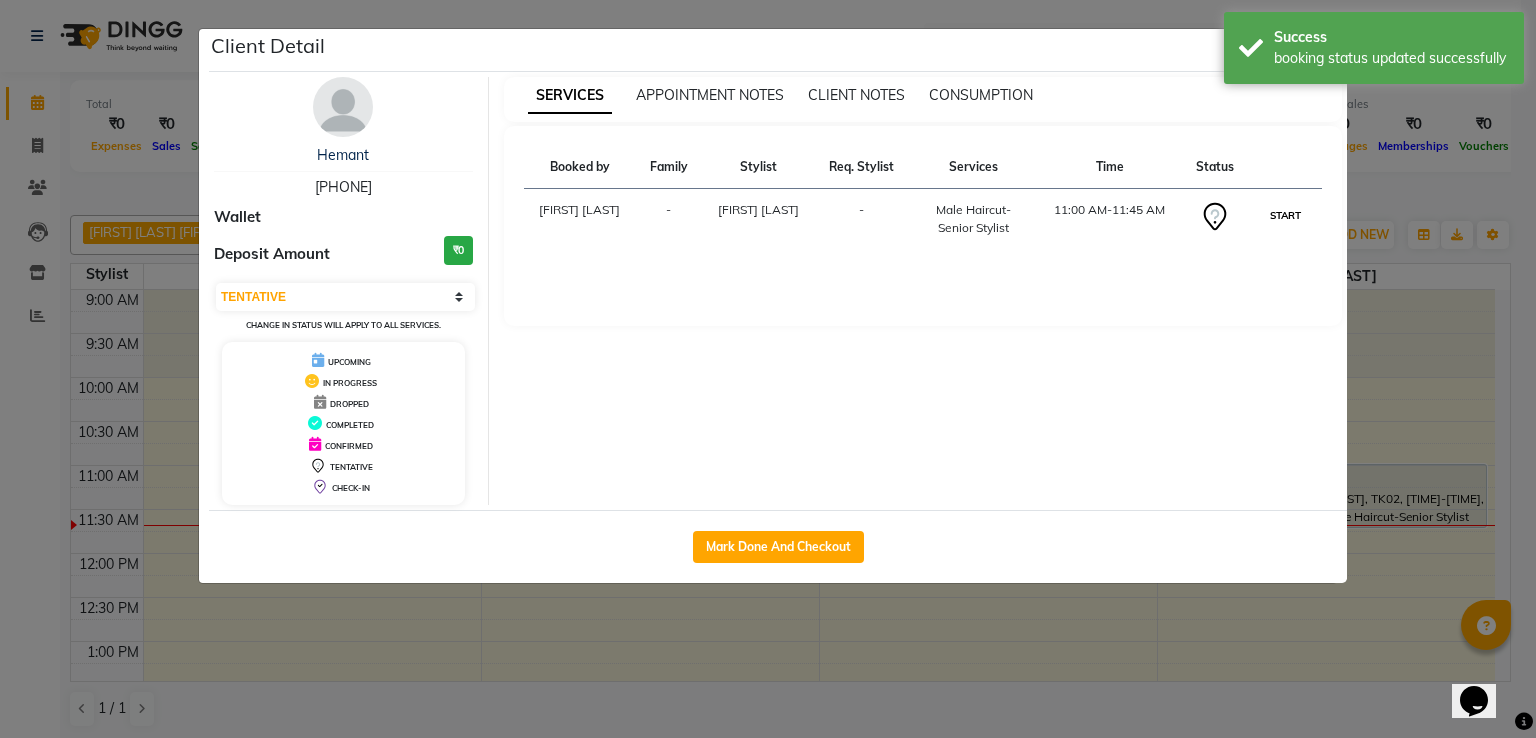 click on "START" at bounding box center (1285, 215) 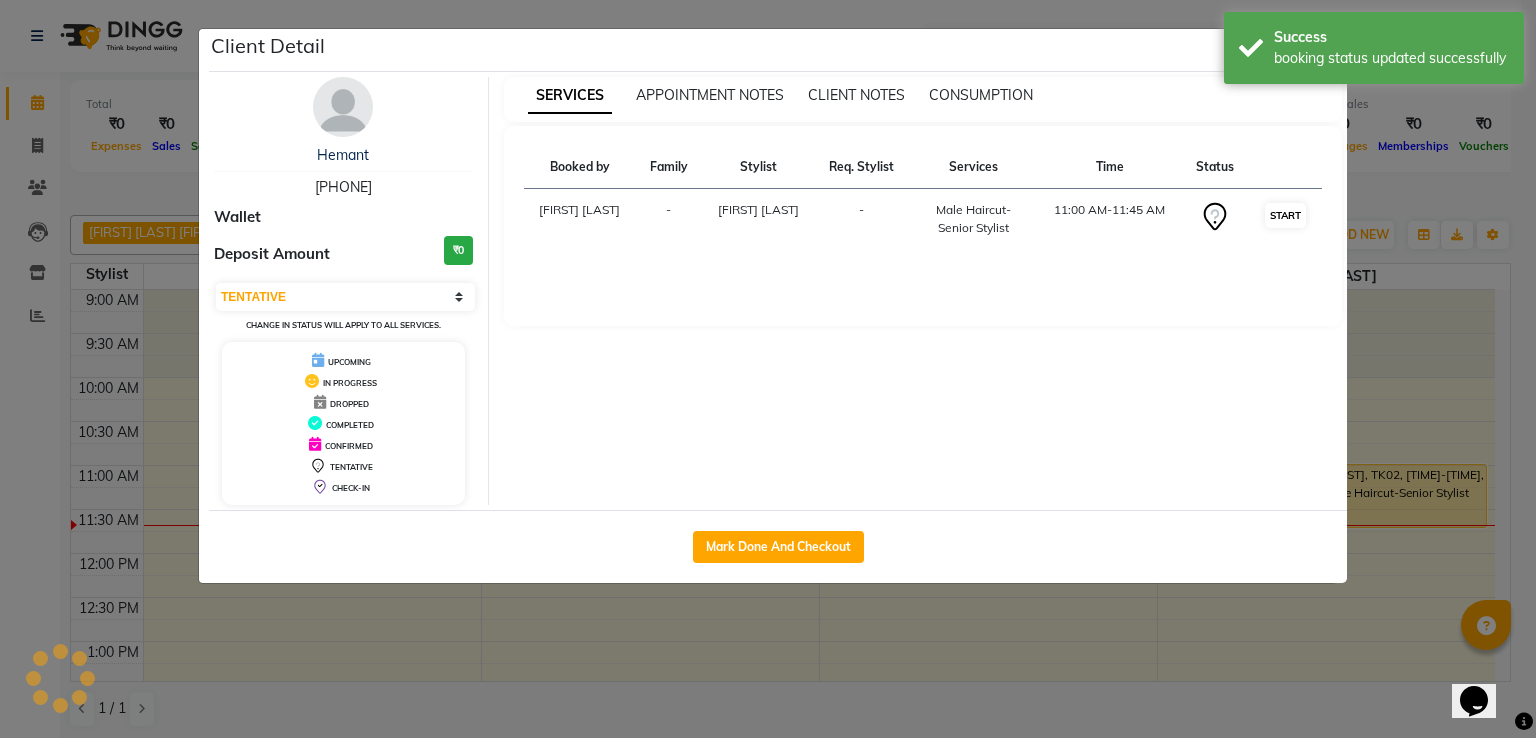 select on "1" 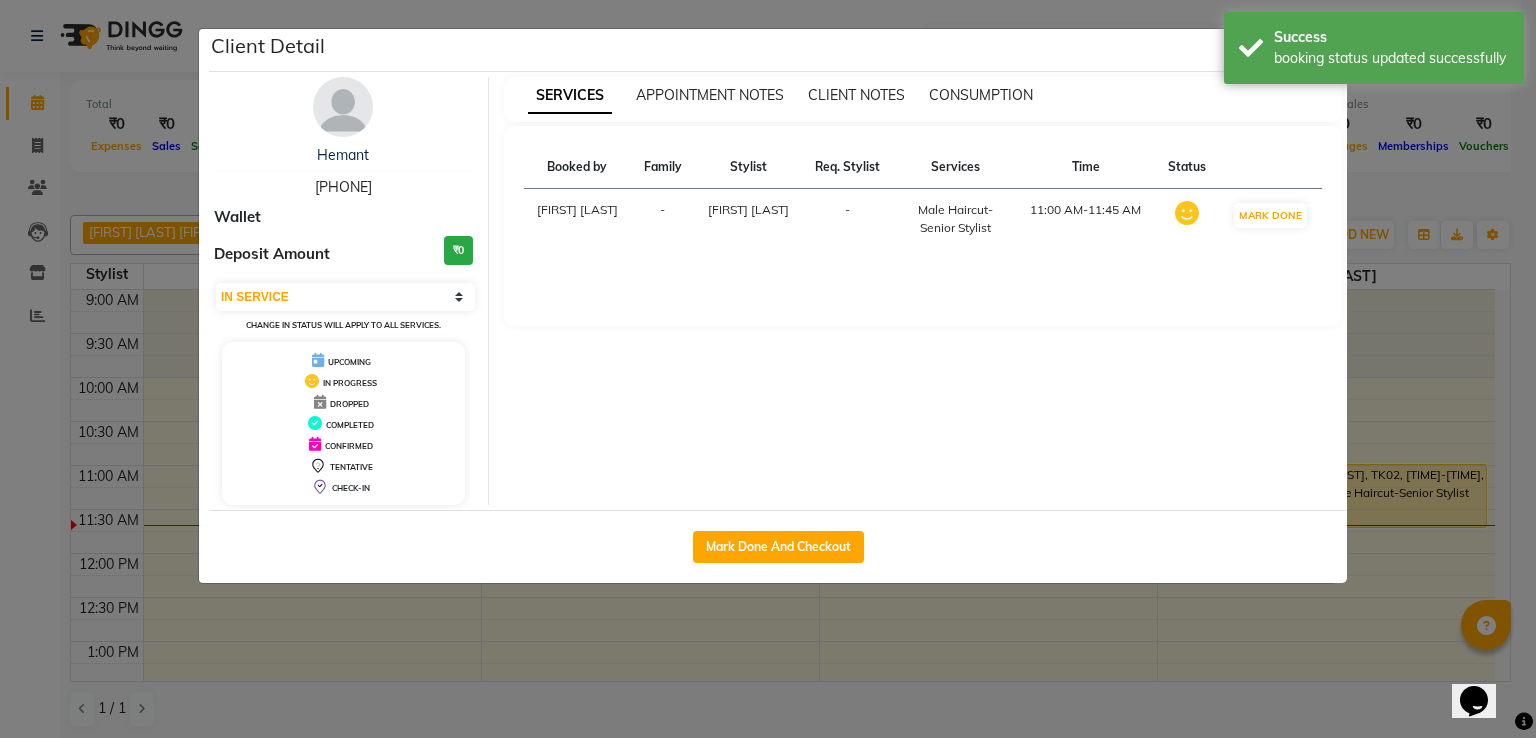 click on "Client Detail [FIRST] [PHONE] Wallet Deposit Amount ₹0 Select IN SERVICE CONFIRMED TENTATIVE CHECK IN MARK DONE UPCOMING Change in status will apply to all services. UPCOMING IN PROGRESS DROPPED COMPLETED CONFIRMED TENTATIVE CHECK-IN SERVICES APPOINTMENT NOTES CLIENT NOTES CONSUMPTION Booked by Family Stylist Req. Stylist Services Time Status [FIRST] [LAST] - [FIRST] [LAST] - Male Haircut-Senior Stylist 11:00 AM-11:45 AM MARK DONE Mark Done And Checkout" 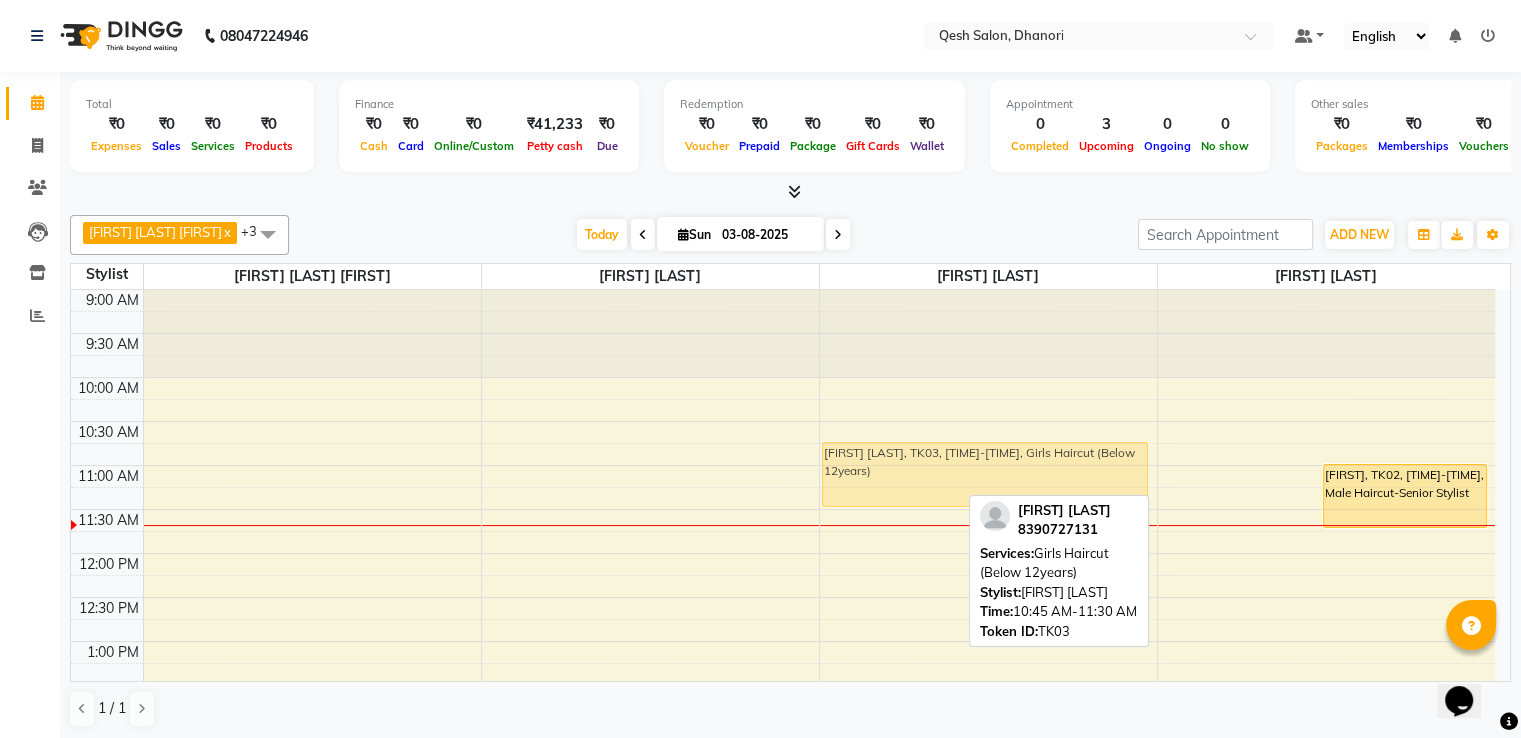 drag, startPoint x: 1271, startPoint y: 463, endPoint x: 915, endPoint y: 468, distance: 356.03513 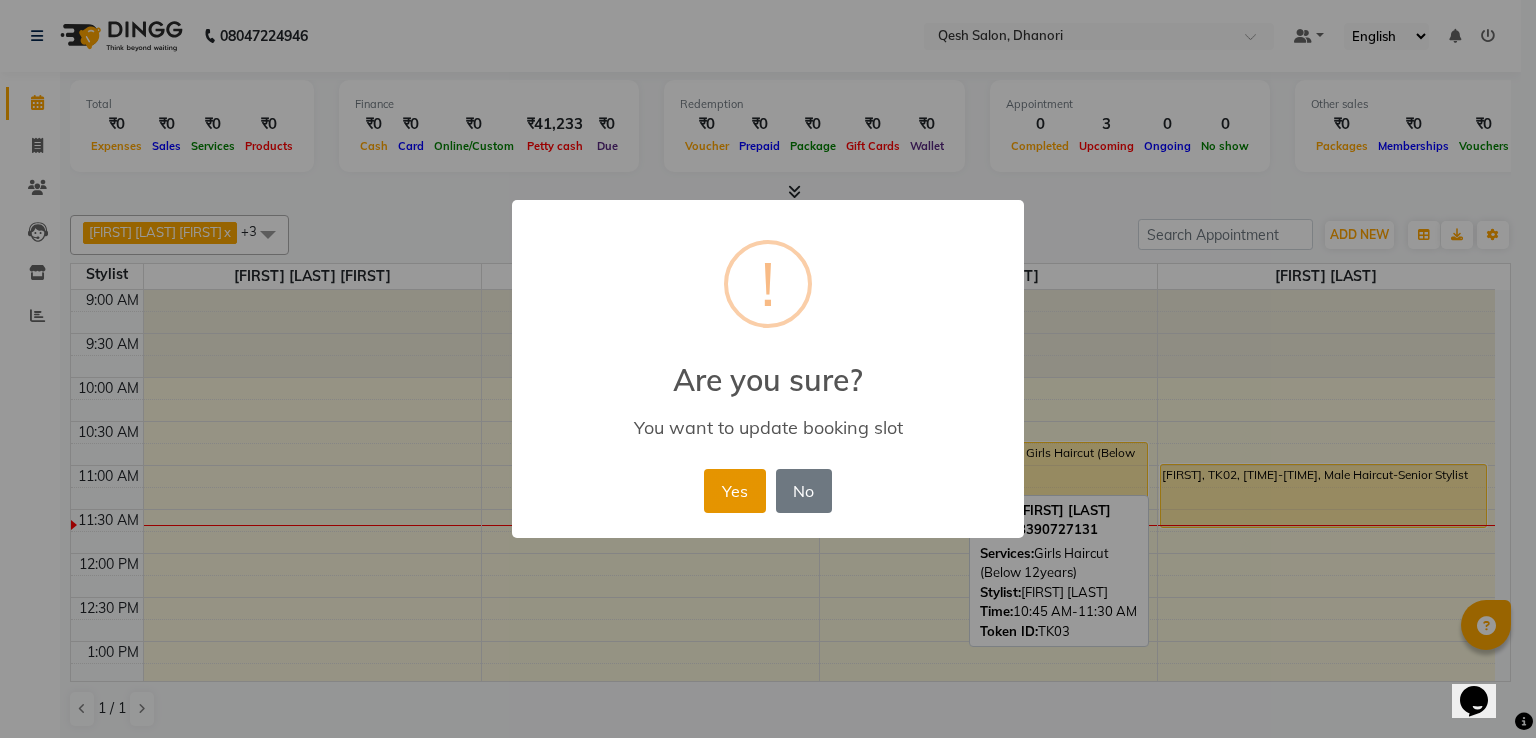 click on "Yes" at bounding box center [734, 491] 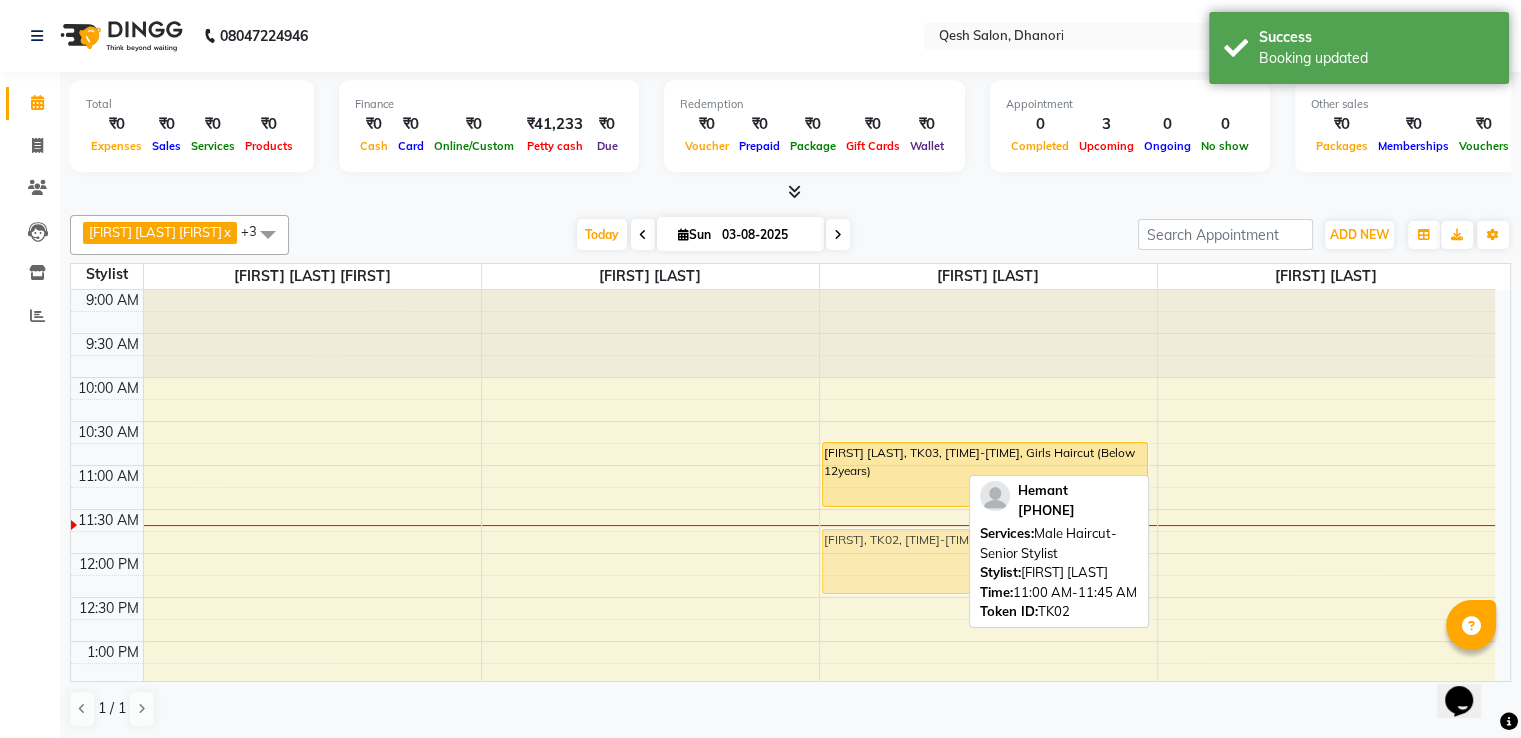 drag, startPoint x: 1332, startPoint y: 497, endPoint x: 969, endPoint y: 565, distance: 369.31424 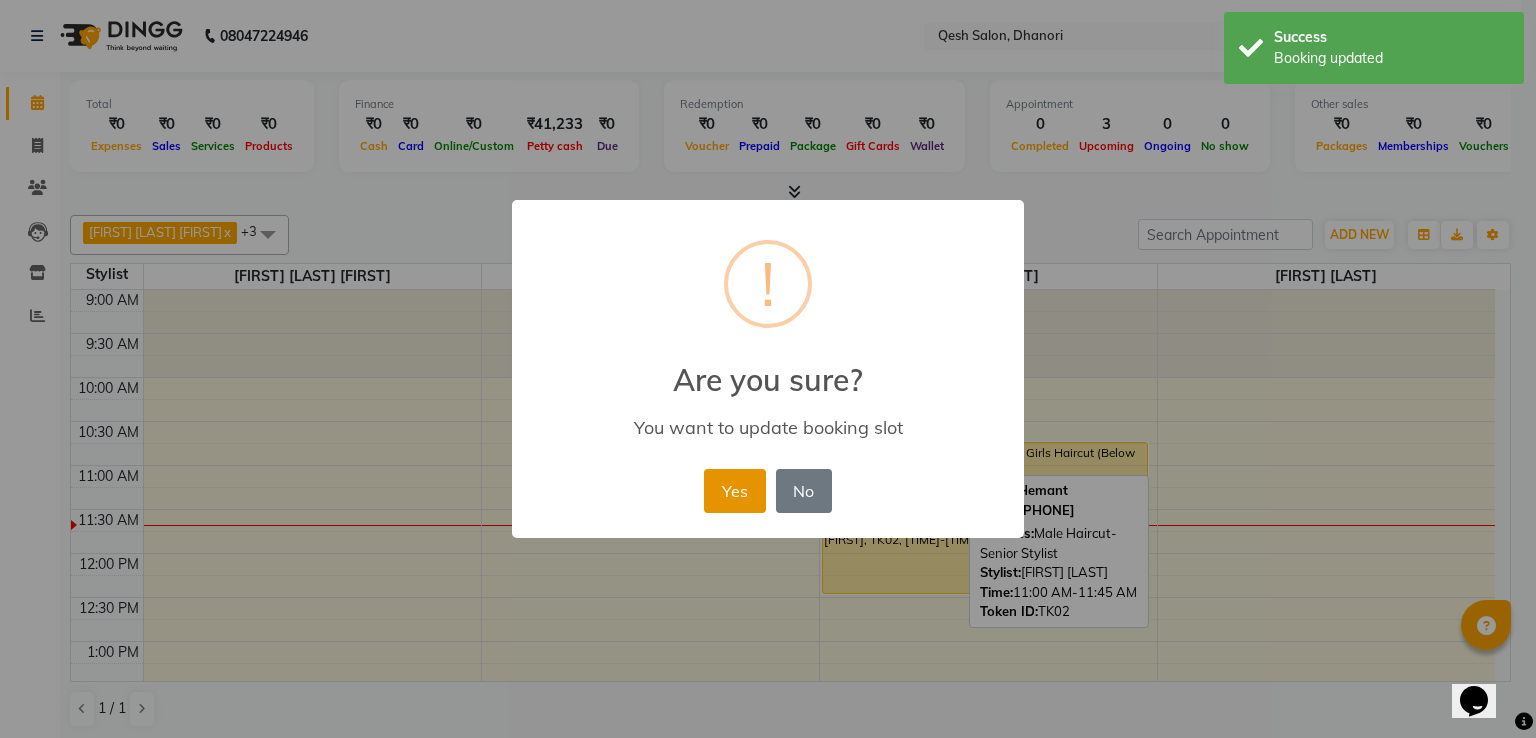 click on "Yes" at bounding box center [734, 491] 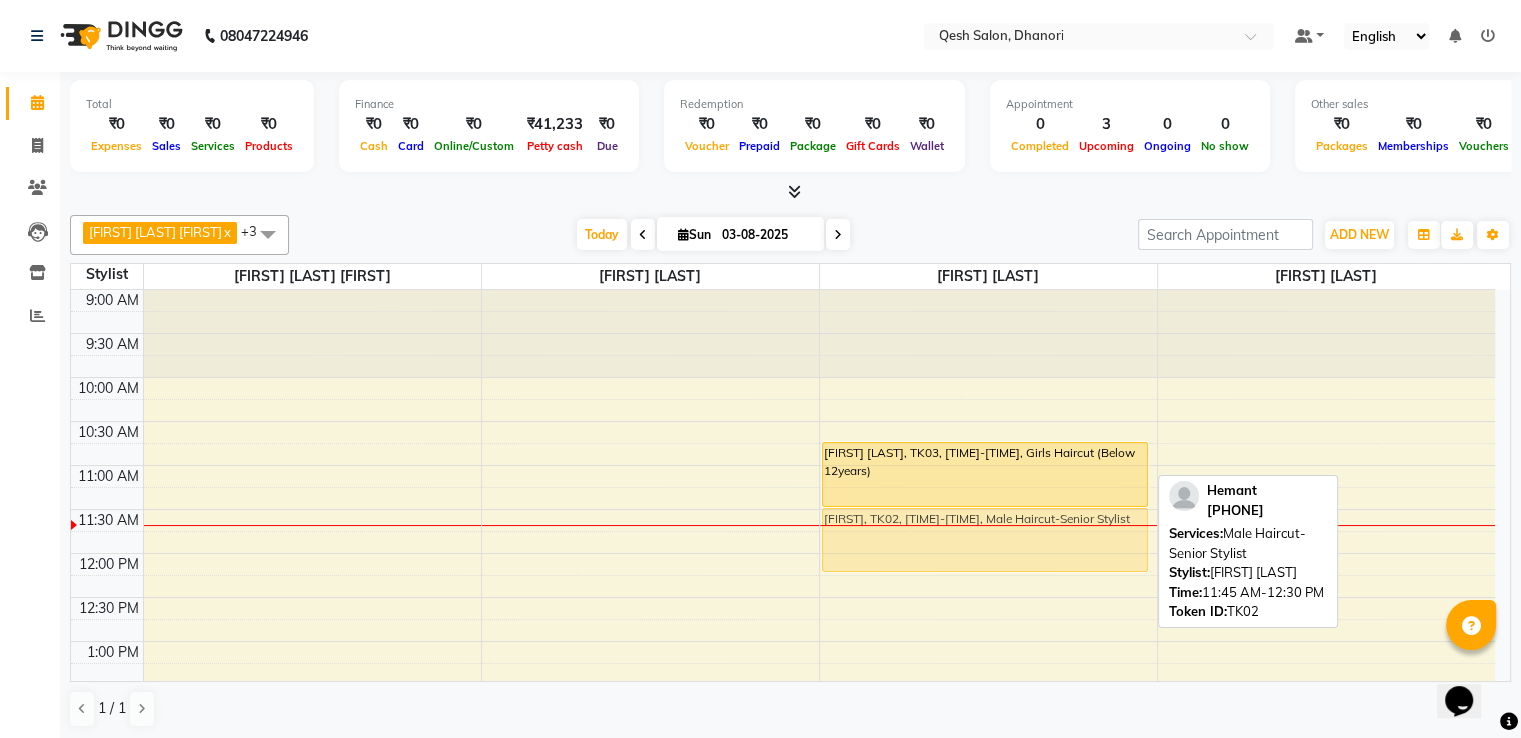 drag, startPoint x: 839, startPoint y: 556, endPoint x: 840, endPoint y: 525, distance: 31.016125 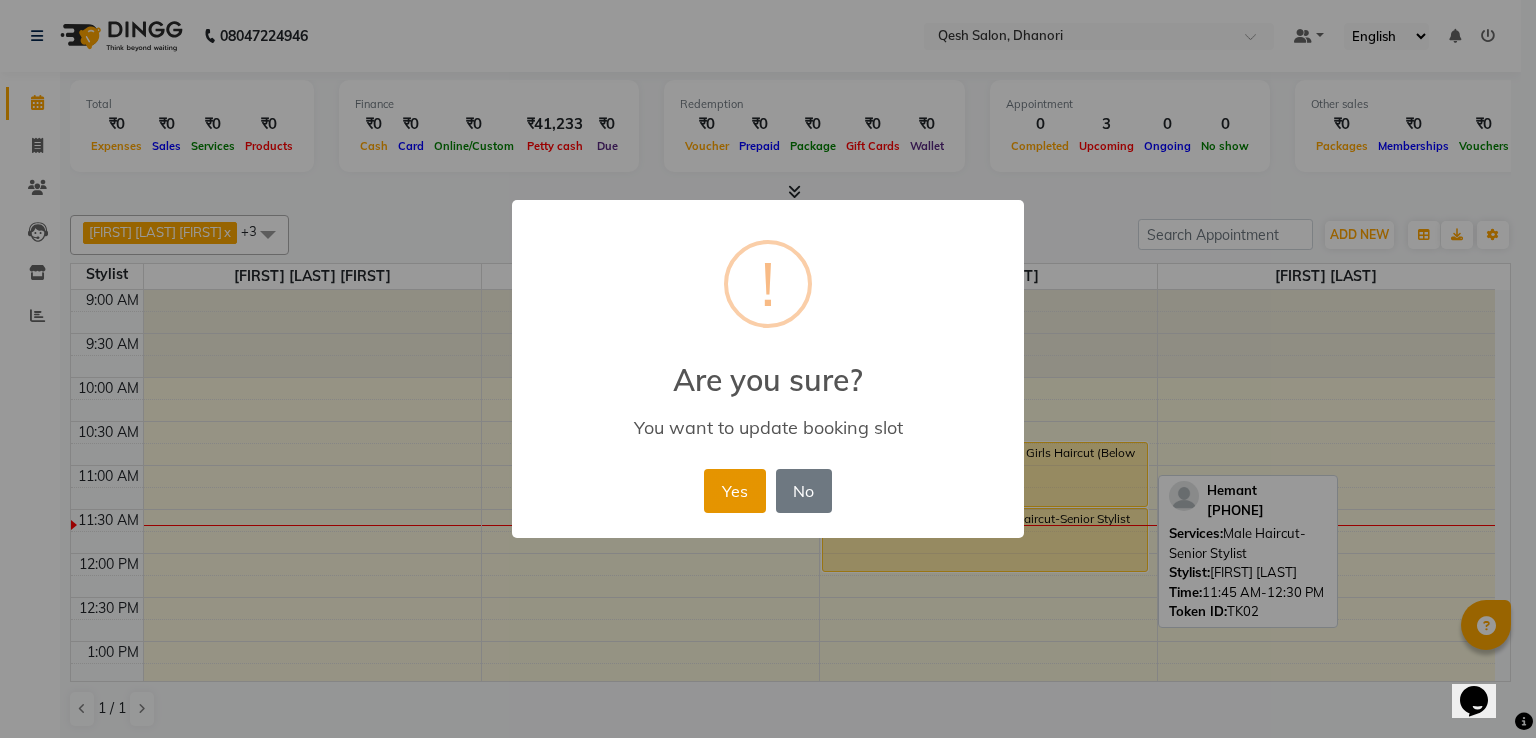 click on "Yes" at bounding box center [734, 491] 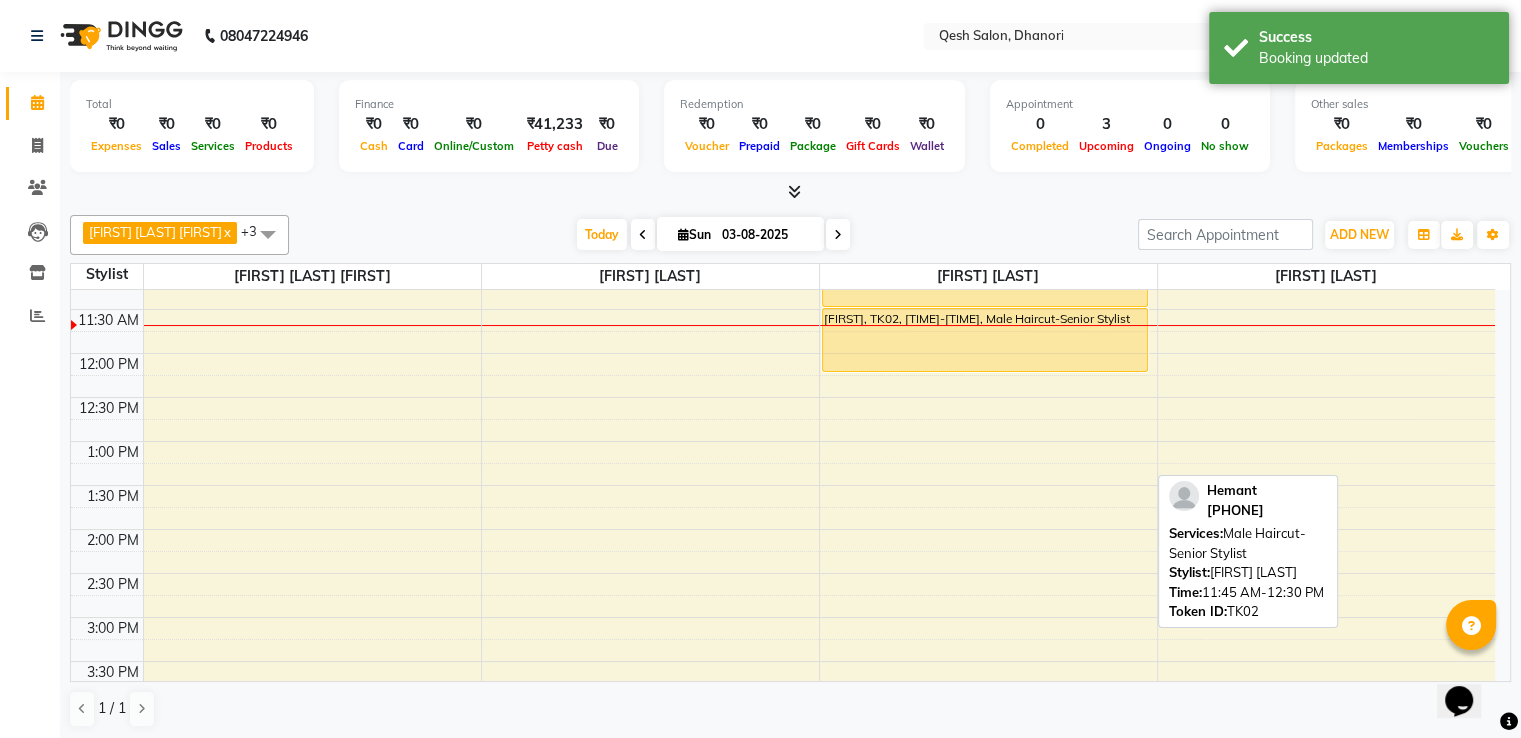 scroll, scrollTop: 0, scrollLeft: 0, axis: both 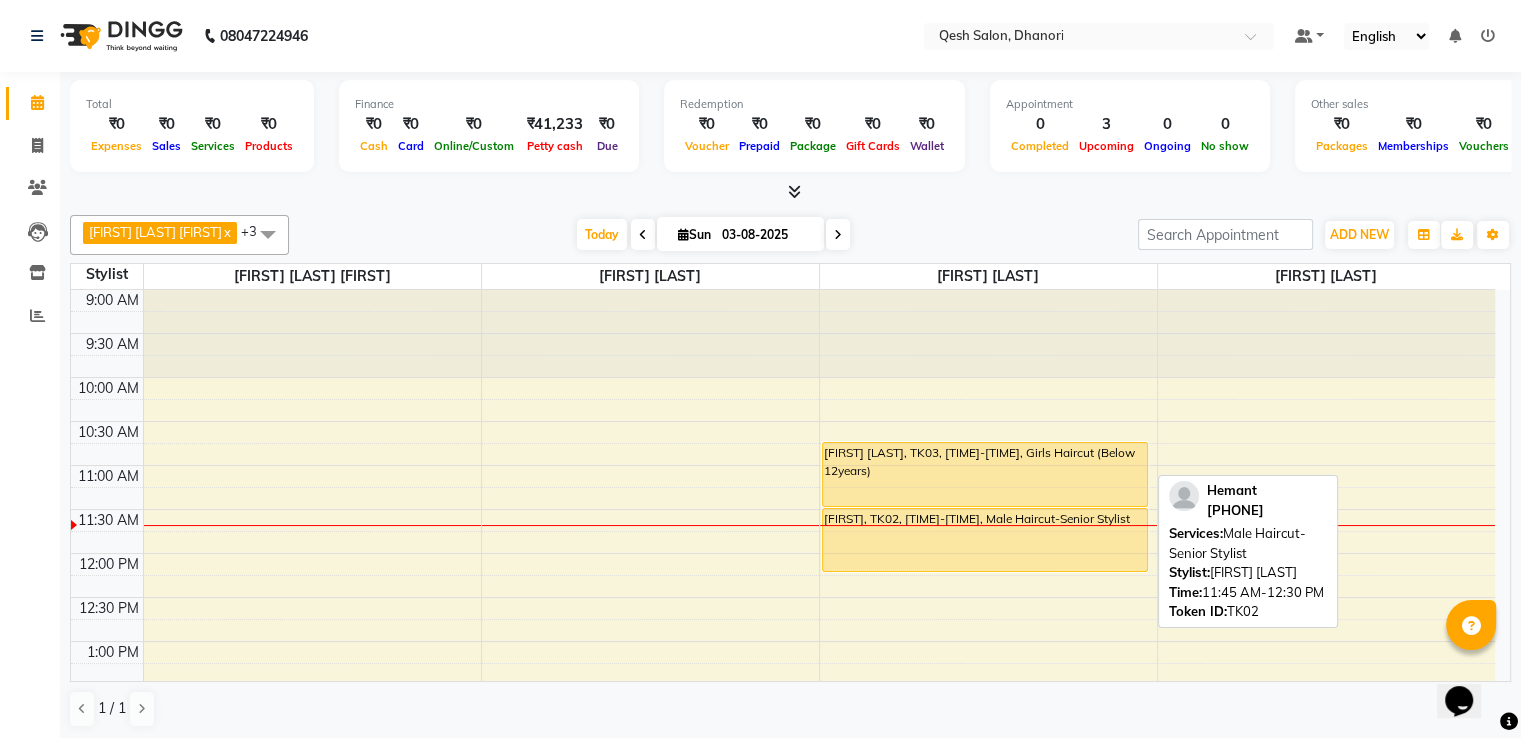click on "[FIRST], TK01, [TIME]-[TIME], Male Haircut-Master Stylist,Beard Trim/Style [FIRST] [LAST], TK03, [TIME]-[TIME], Girls Haircut (Below 12years) [FIRST], TK02, [TIME]-[TIME], Male Haircut-Senior Stylist" at bounding box center [783, 905] 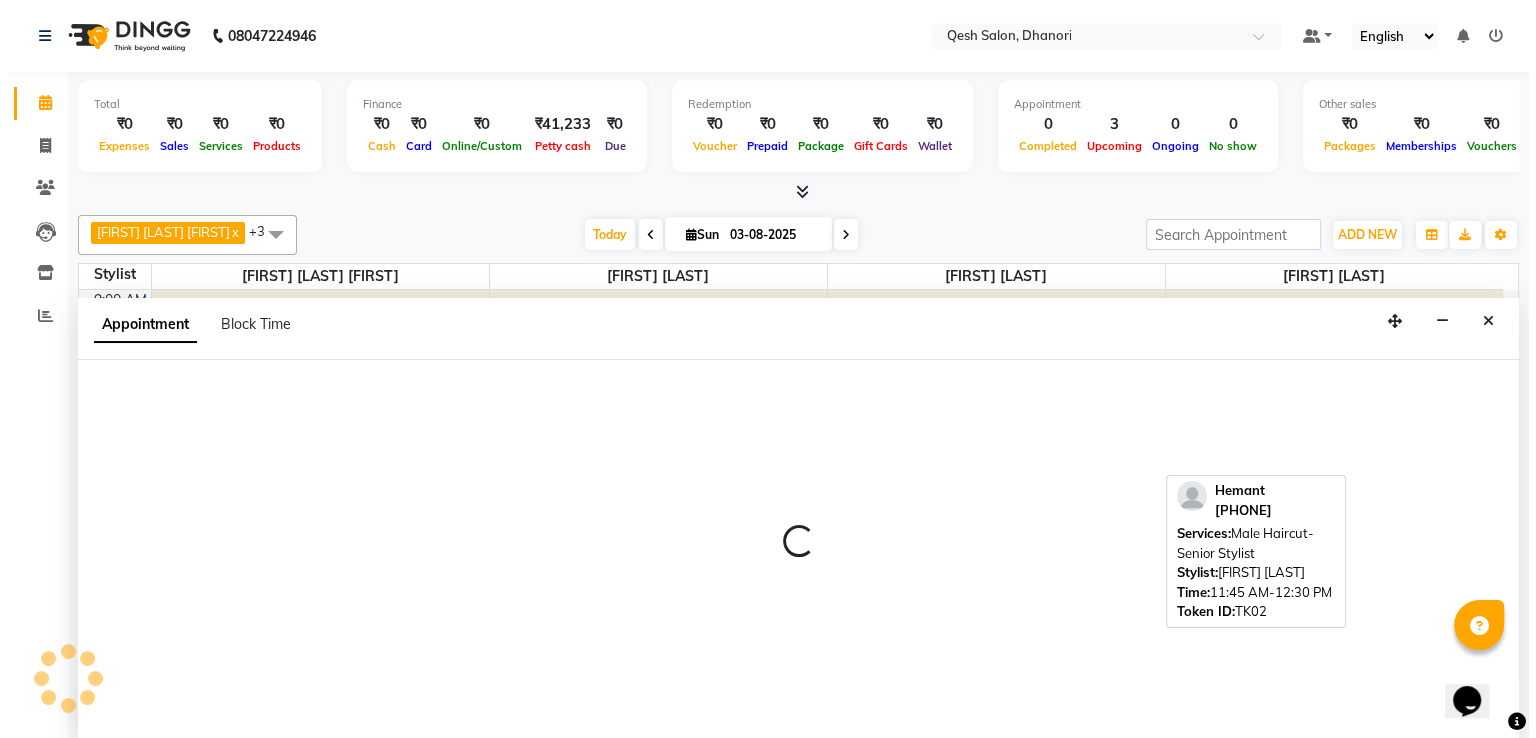 scroll, scrollTop: 1, scrollLeft: 0, axis: vertical 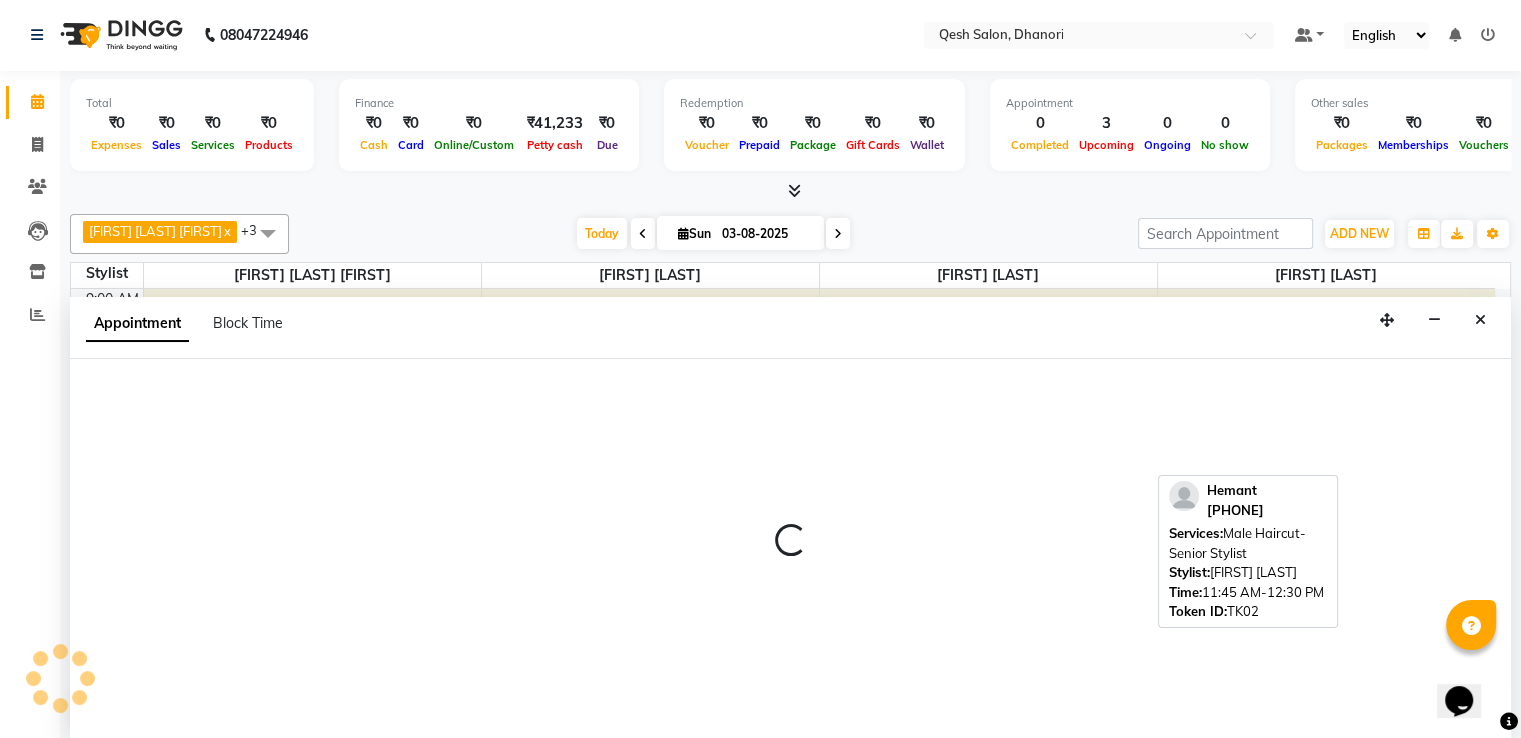 select on "85050" 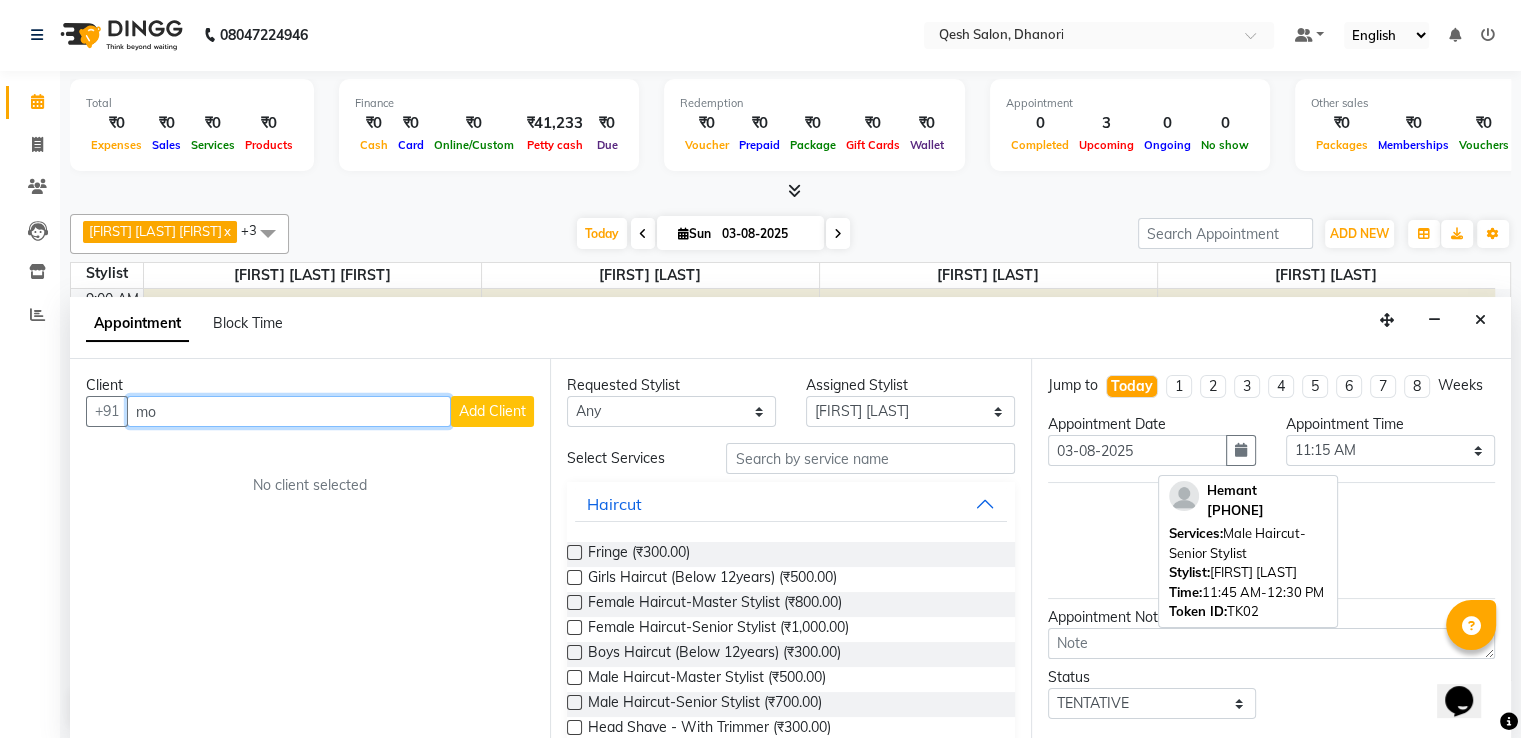 type on "m" 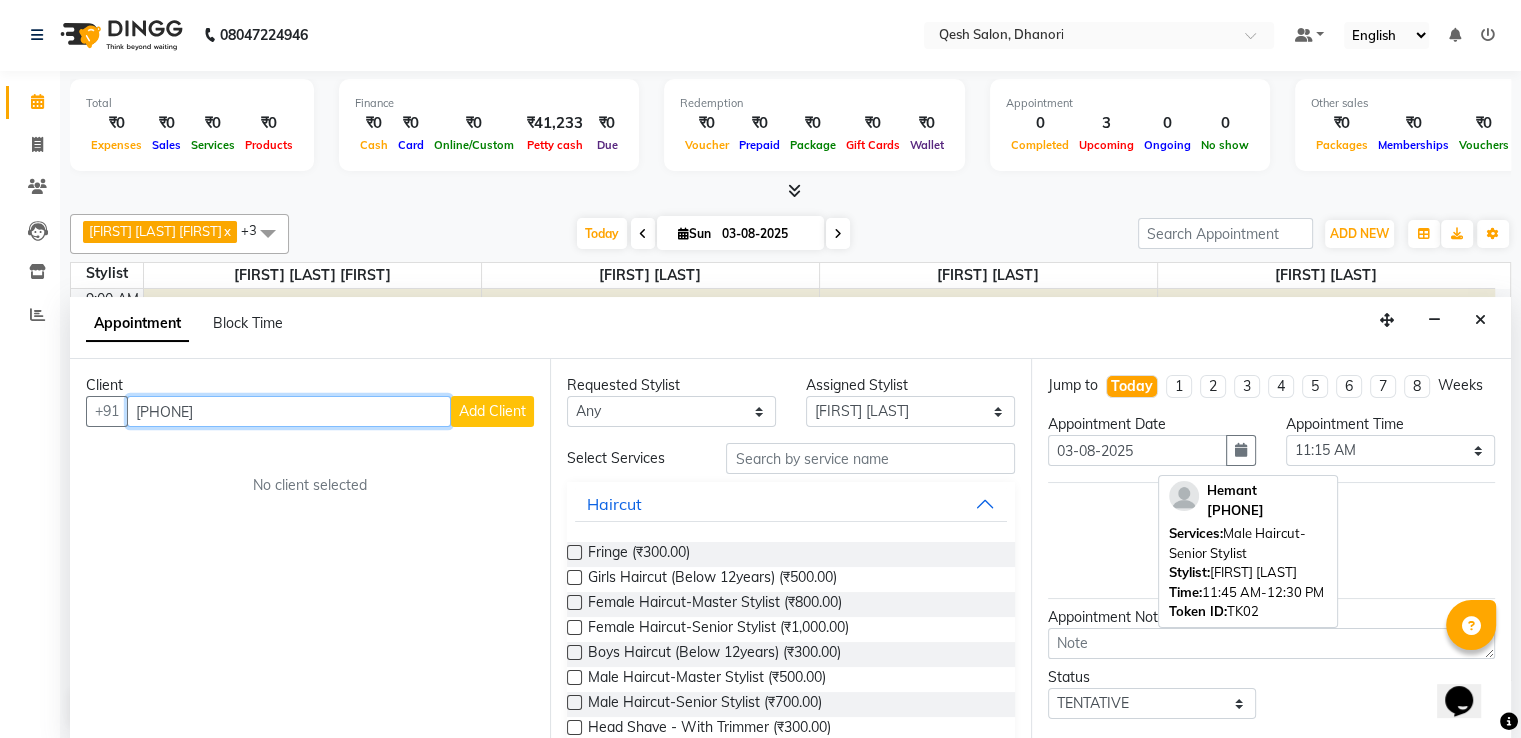 type on "[PHONE]" 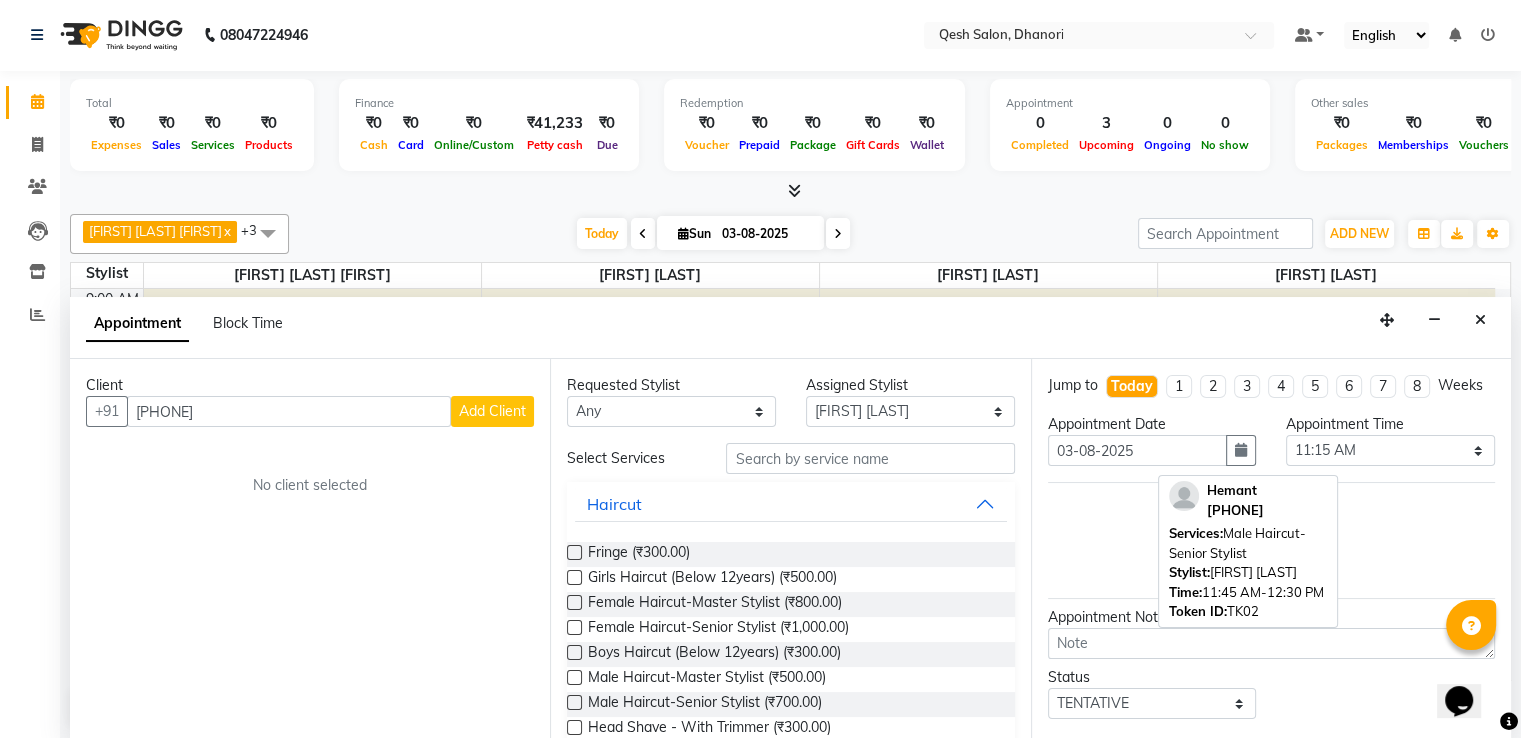 click on "Add Client" at bounding box center (492, 411) 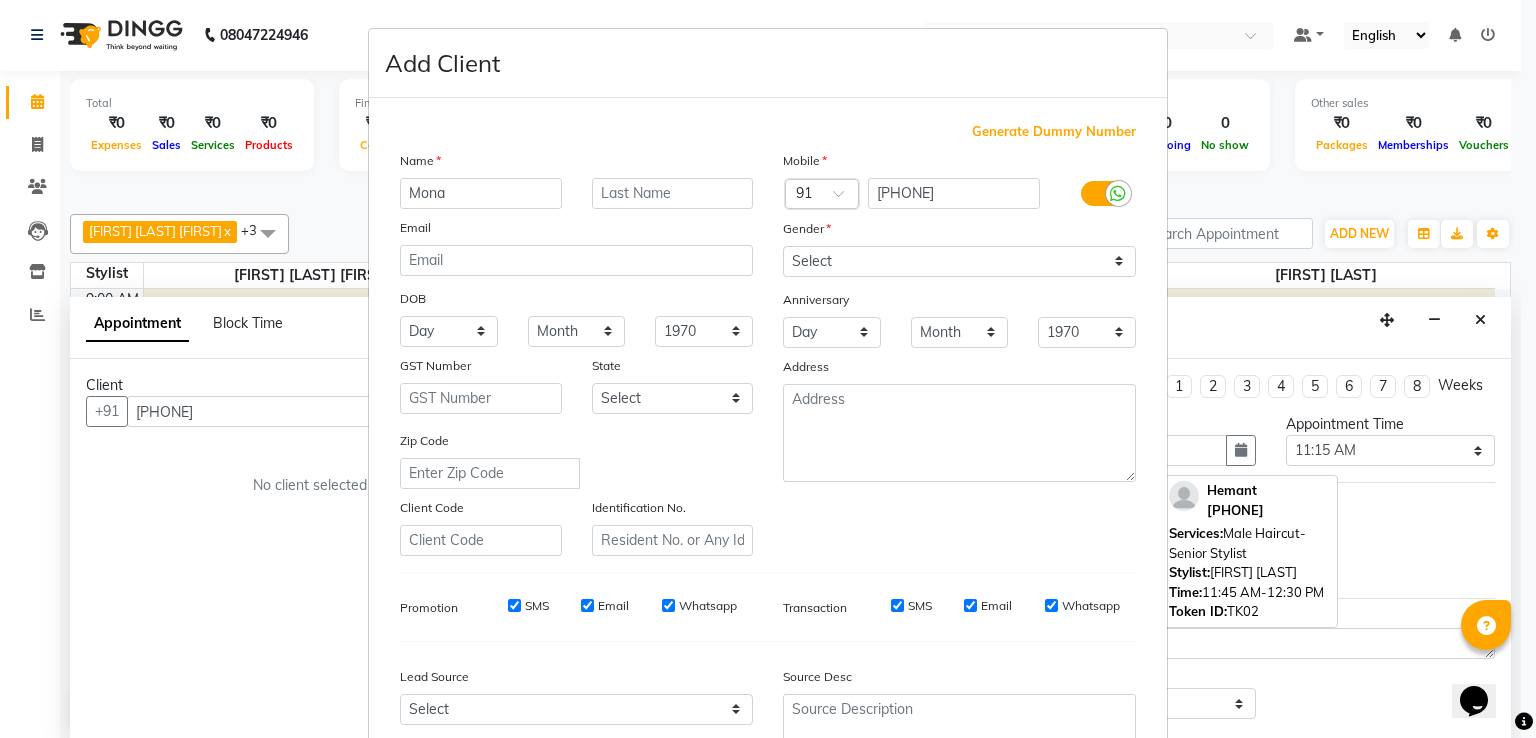 type on "Mona" 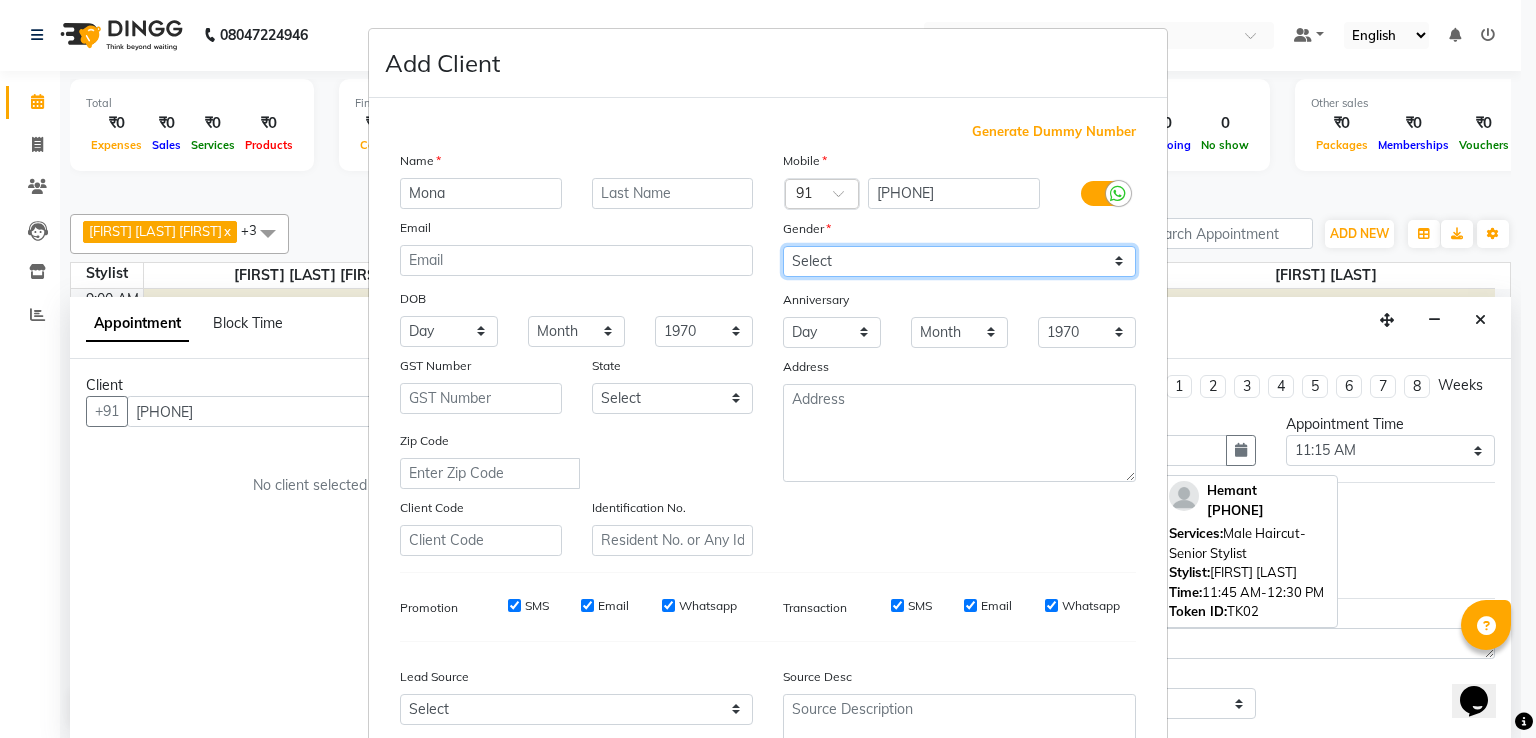 click on "Select Male Female Other Prefer Not To Say" at bounding box center [959, 261] 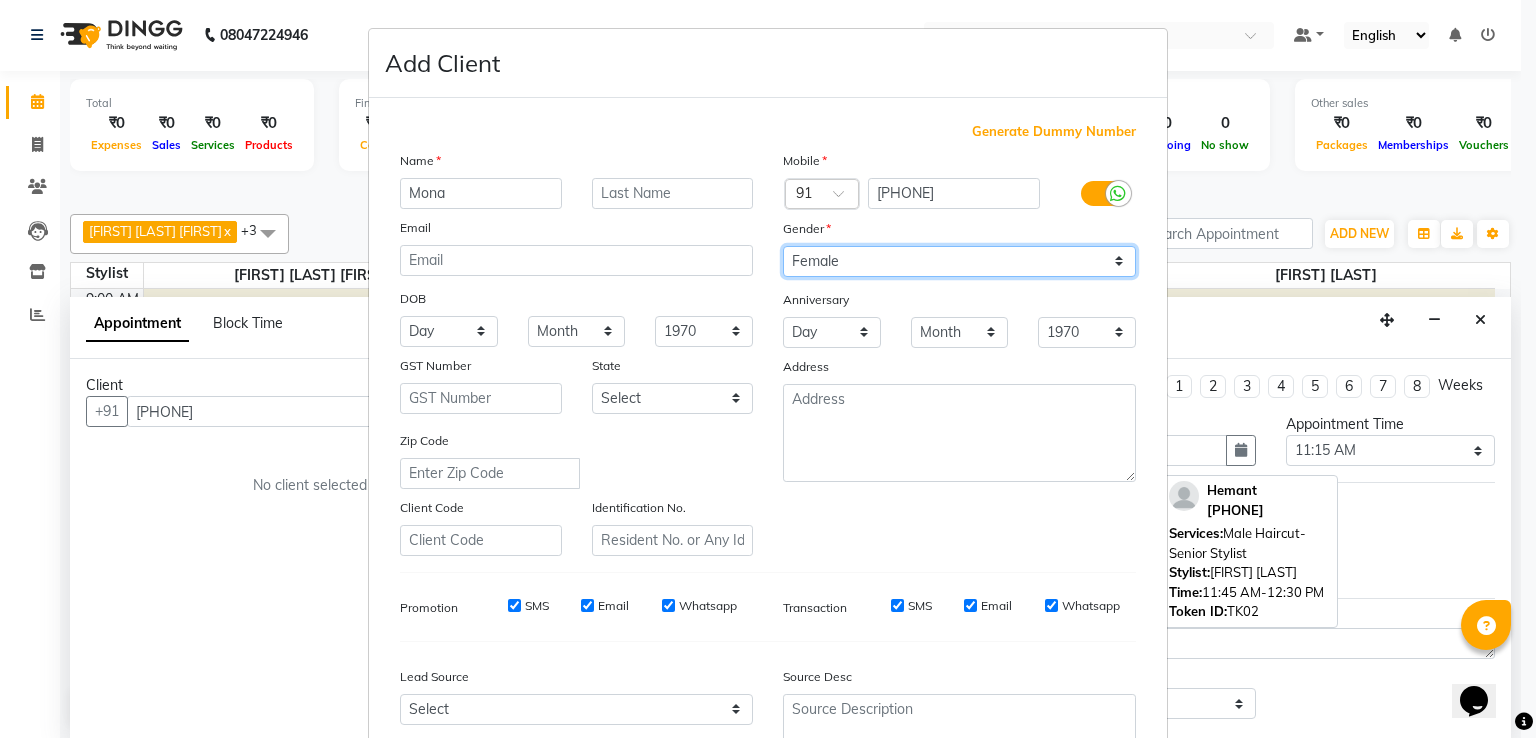 click on "Select Male Female Other Prefer Not To Say" at bounding box center [959, 261] 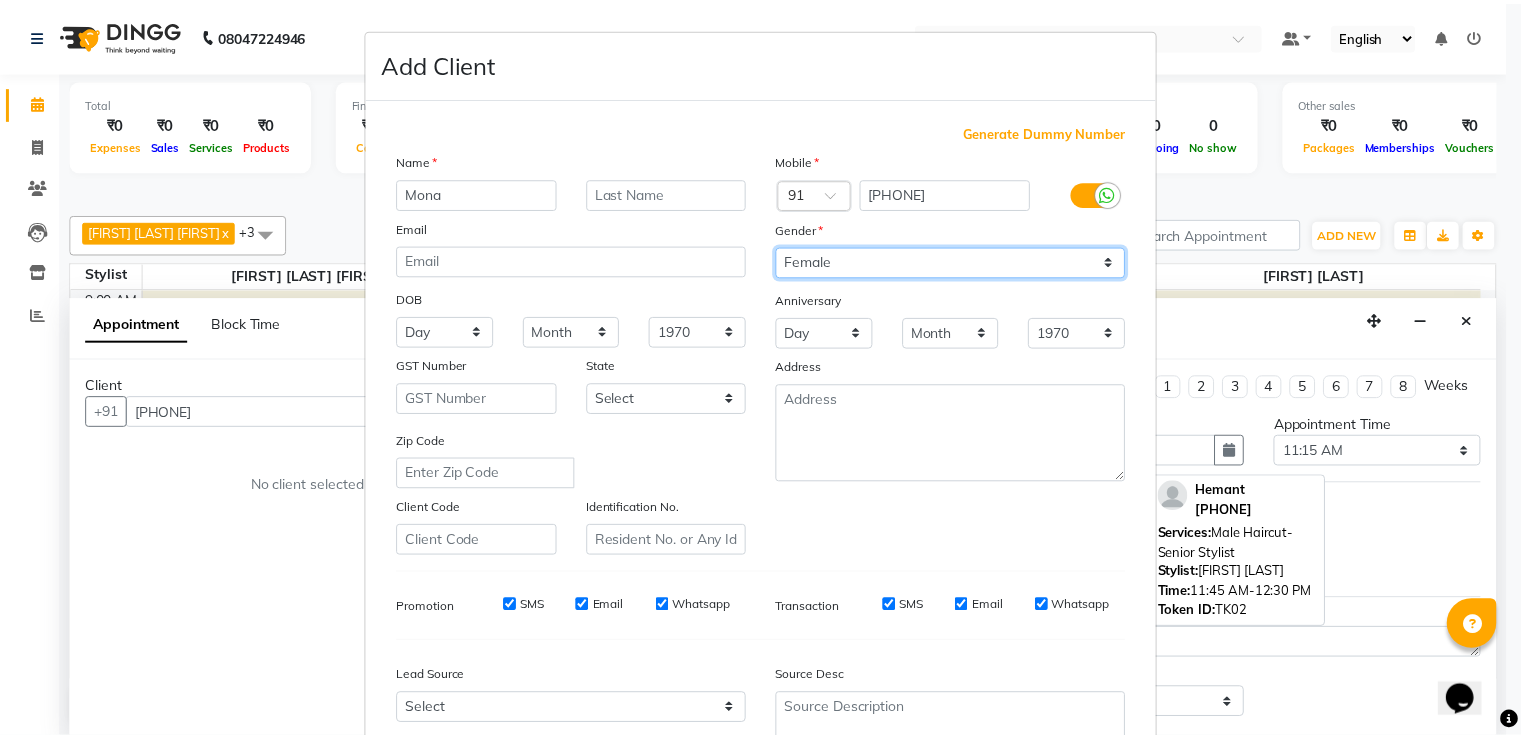 scroll, scrollTop: 195, scrollLeft: 0, axis: vertical 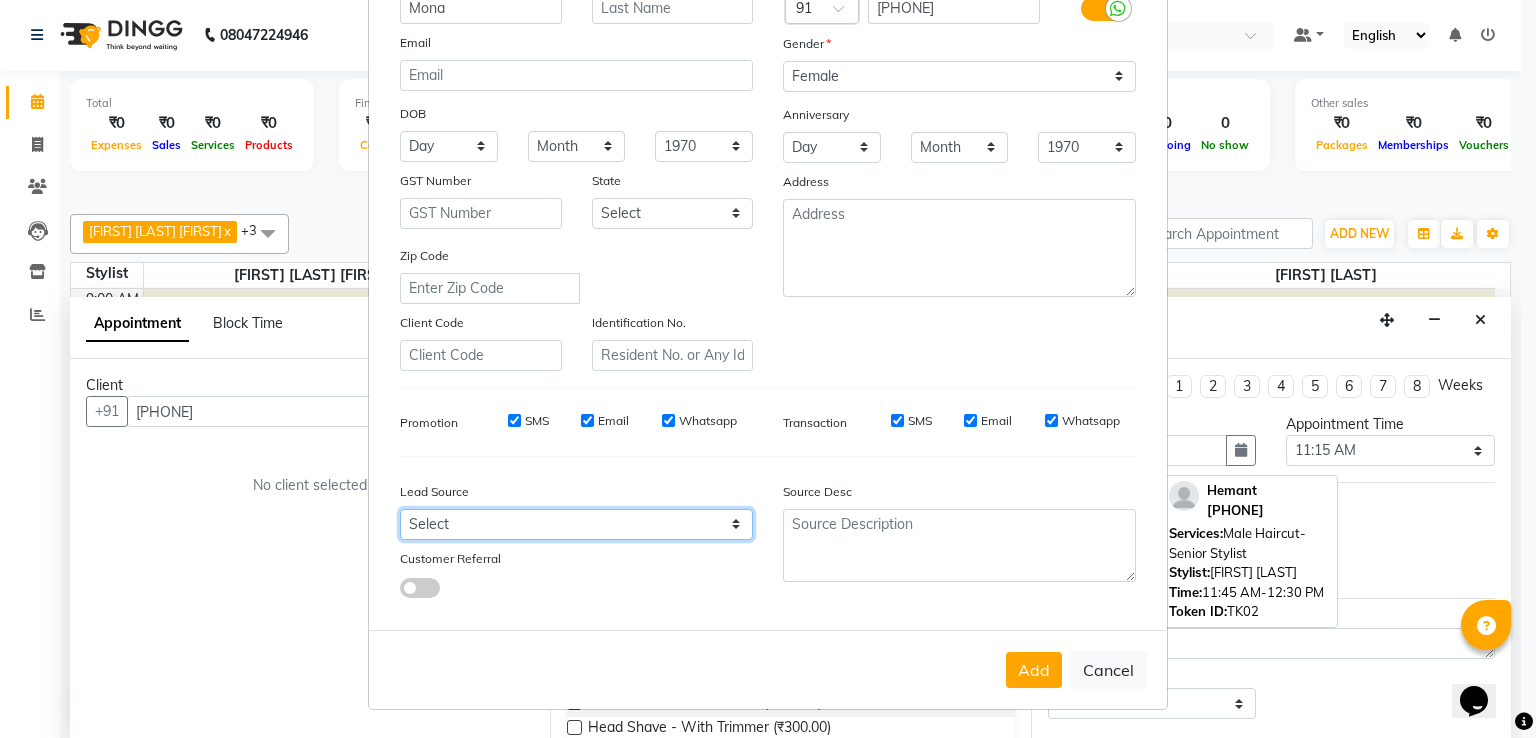 click on "Select Walk-in Referral Internet Friend Word of Mouth Advertisement Facebook JustDial Google Other" at bounding box center [576, 524] 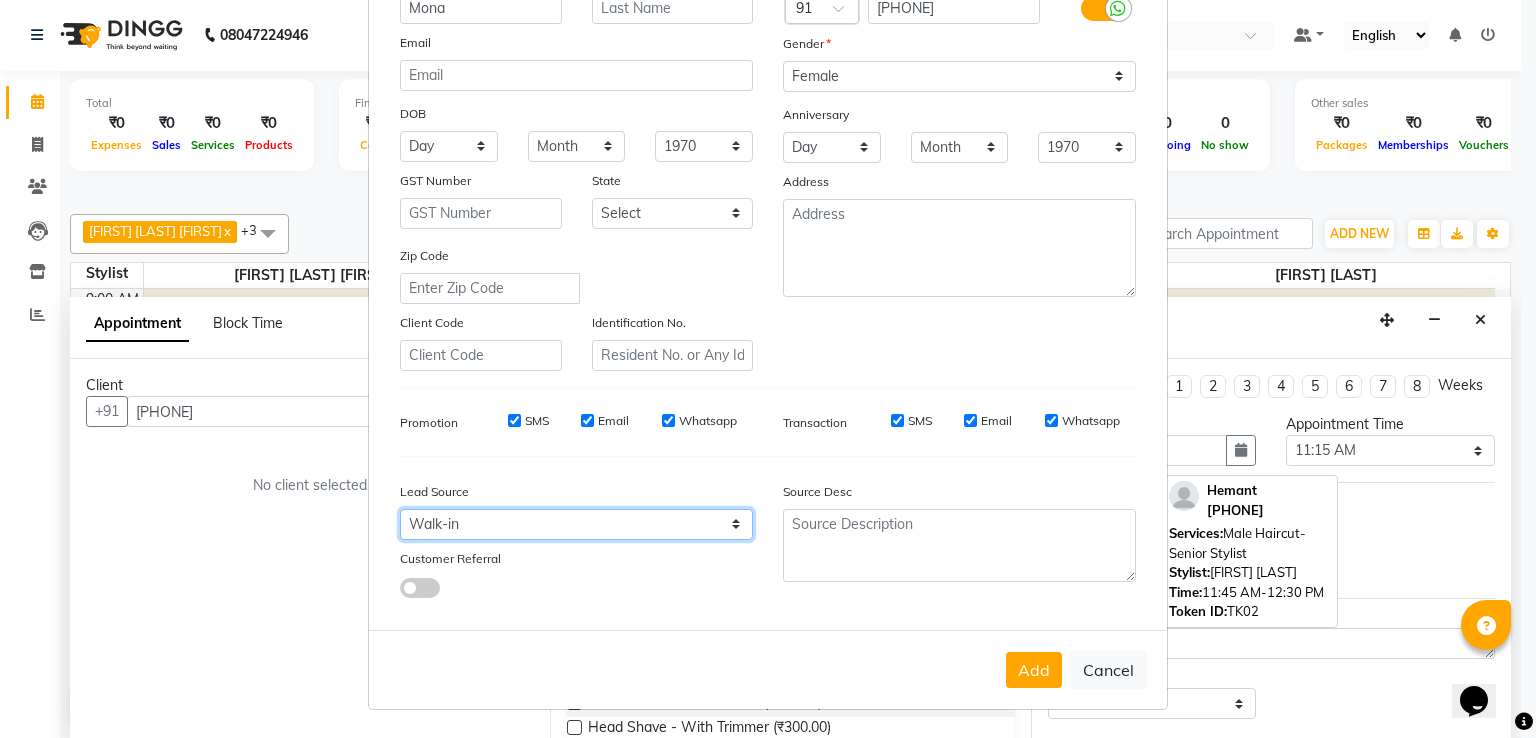 click on "Select Walk-in Referral Internet Friend Word of Mouth Advertisement Facebook JustDial Google Other" at bounding box center [576, 524] 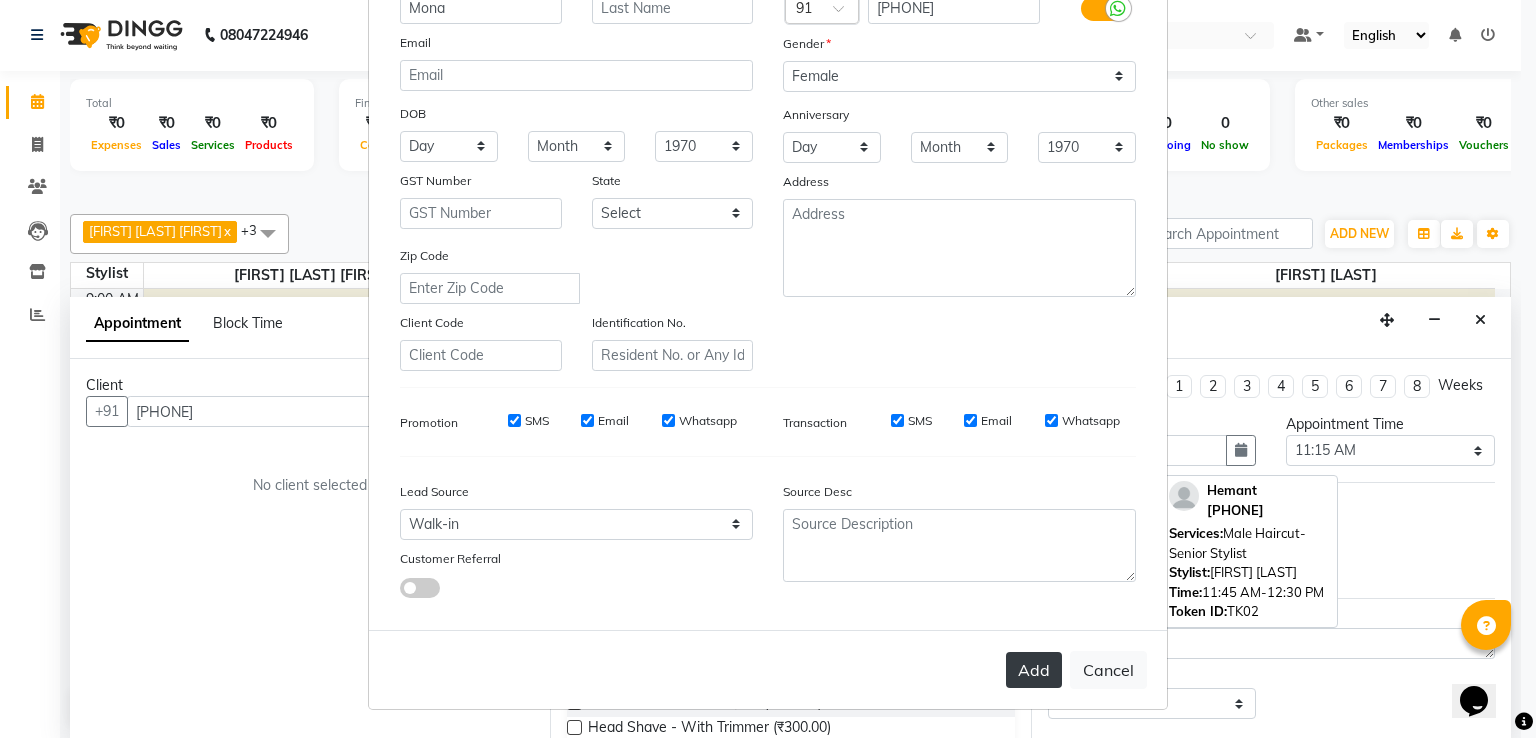 click on "Add" at bounding box center [1034, 670] 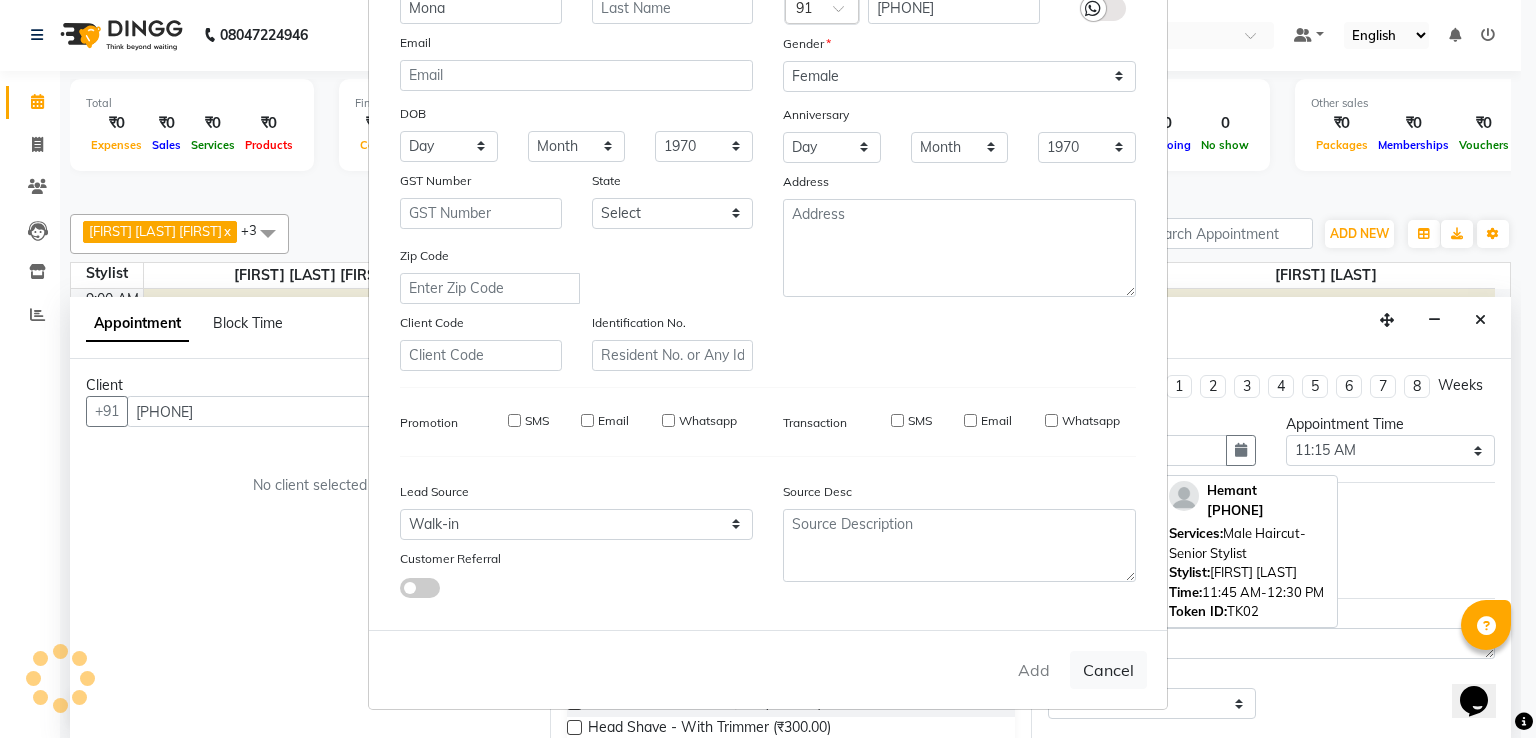 type on "95******30" 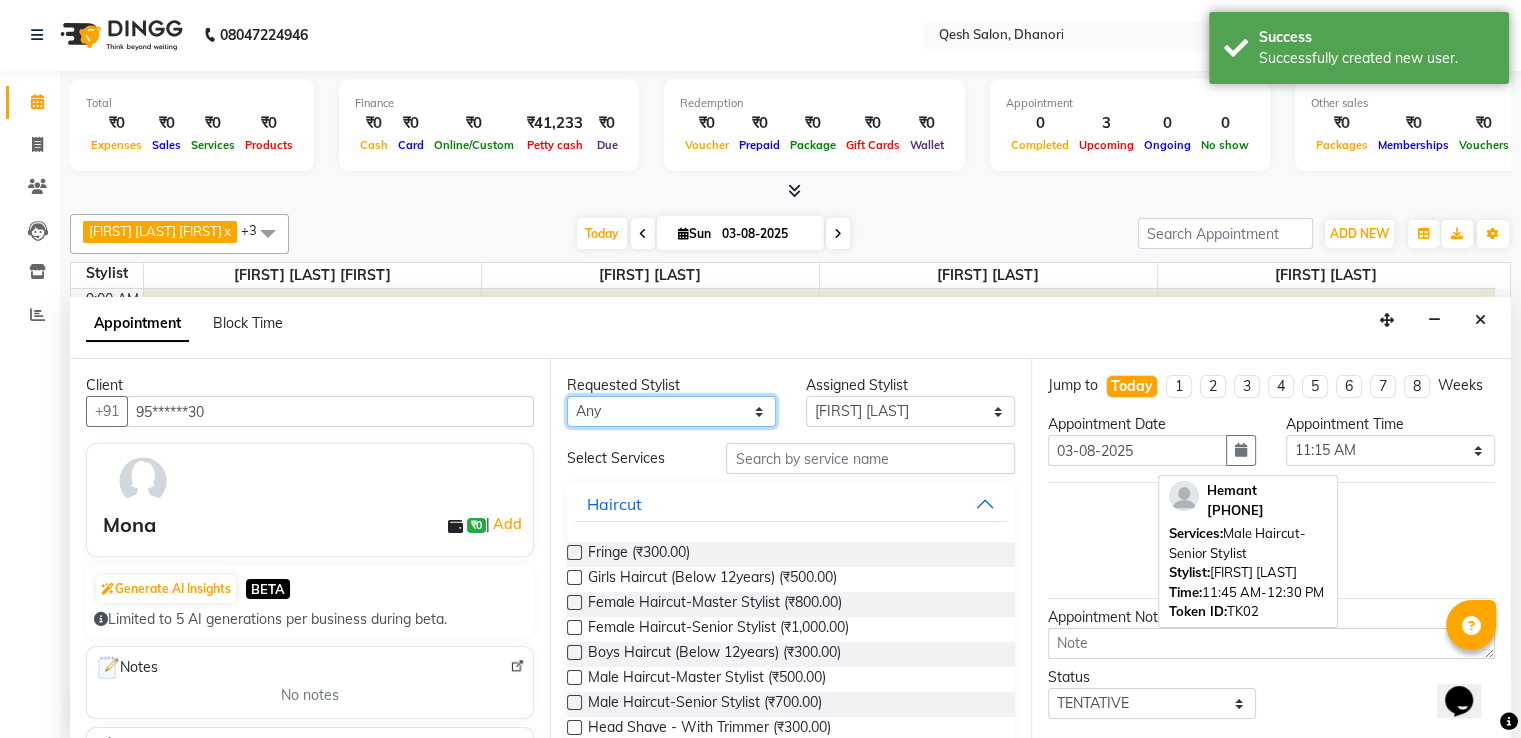 click on "Any [FIRST] [LAST] [FIRST] [LAST] [FIRST] [LAST] [FIRST] [LAST] [FIRST] [LAST]" at bounding box center [671, 411] 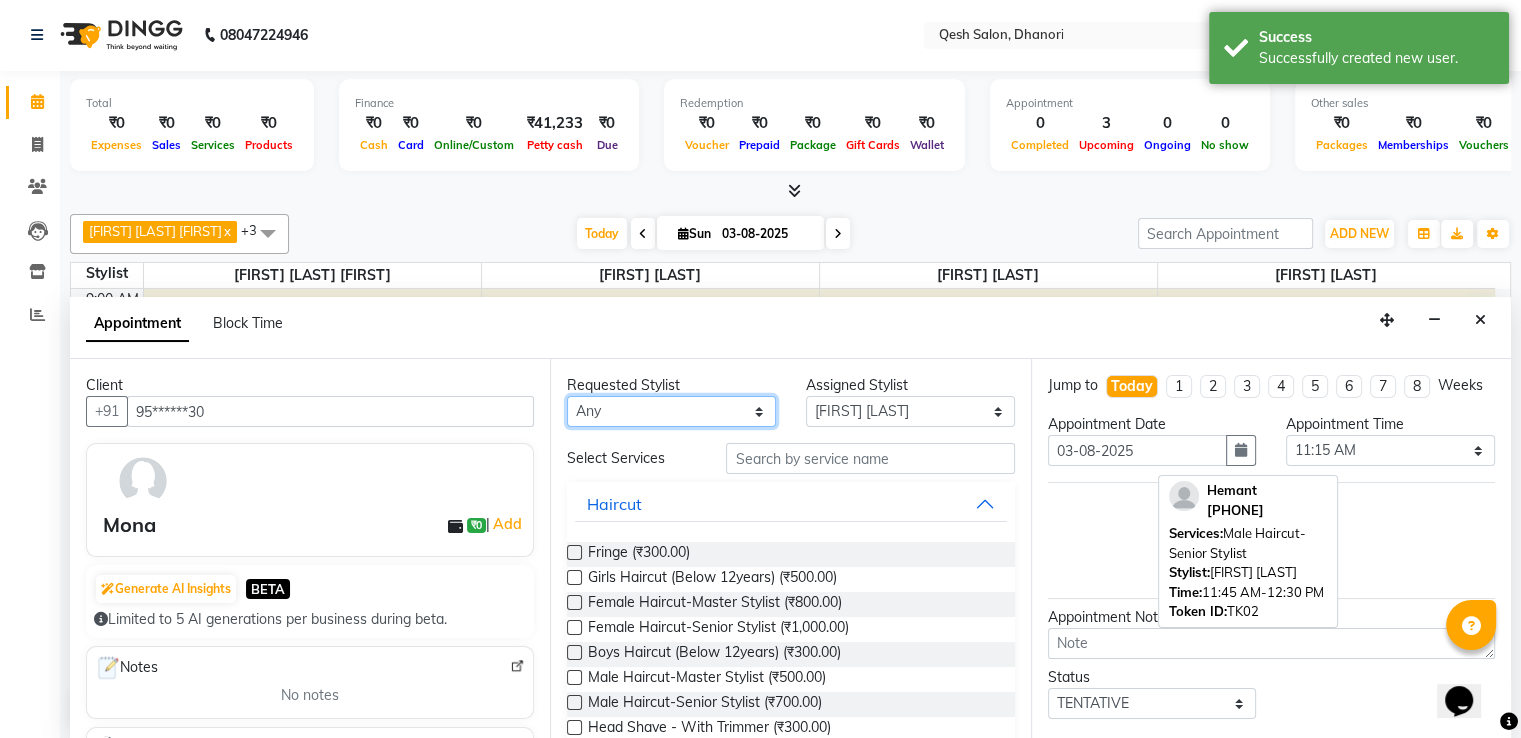 select on "85050" 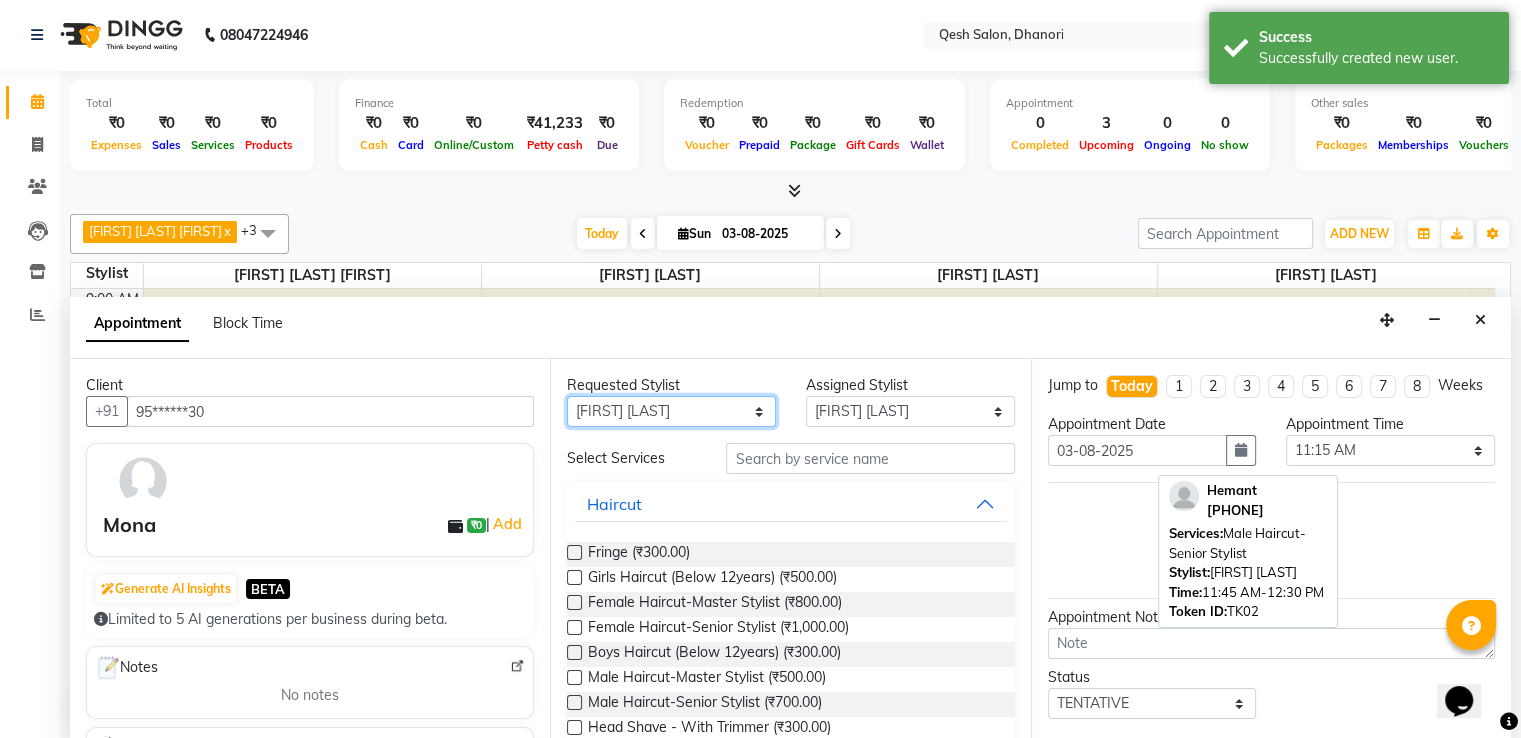 click on "Any [FIRST] [LAST] [FIRST] [LAST] [FIRST] [LAST] [FIRST] [LAST] [FIRST] [LAST]" at bounding box center (671, 411) 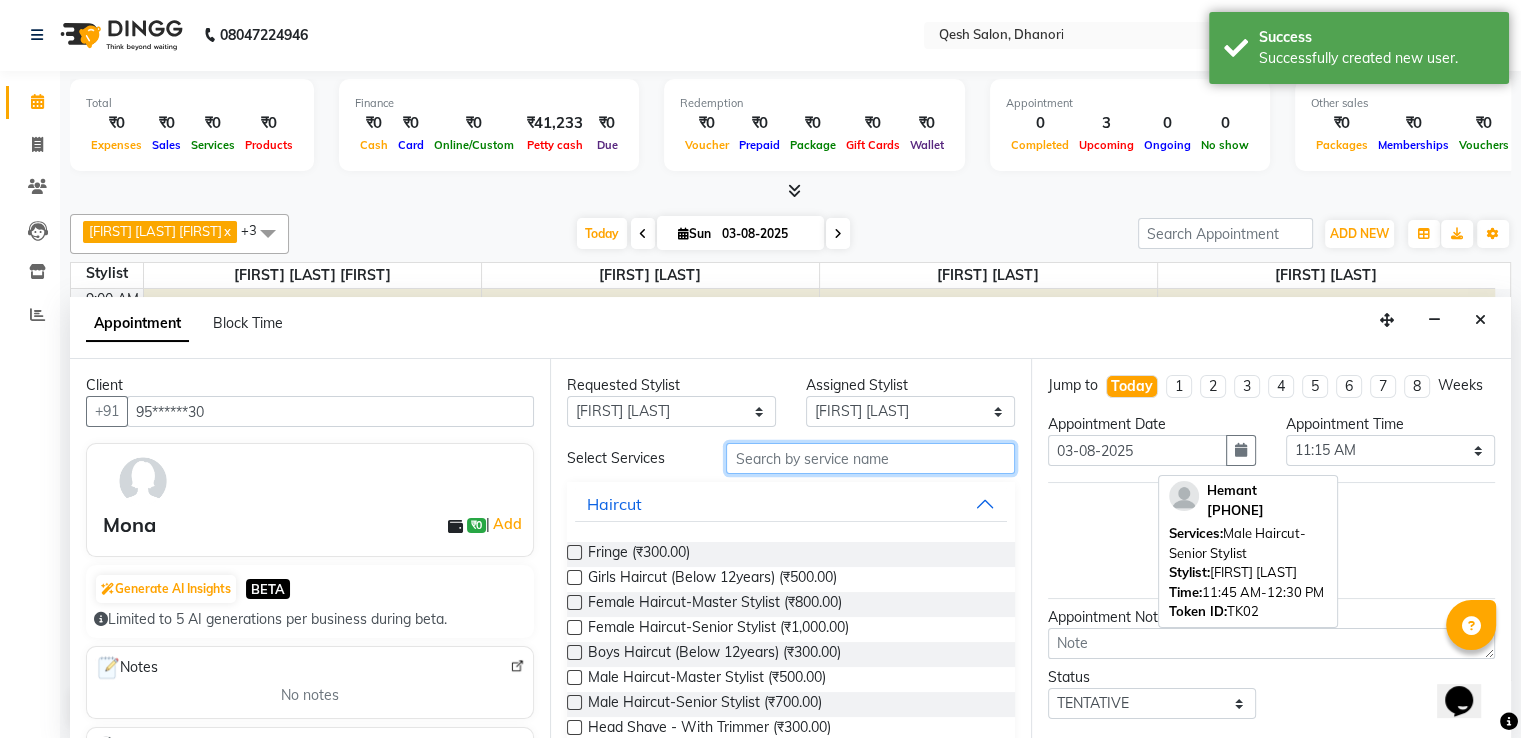 click at bounding box center (870, 458) 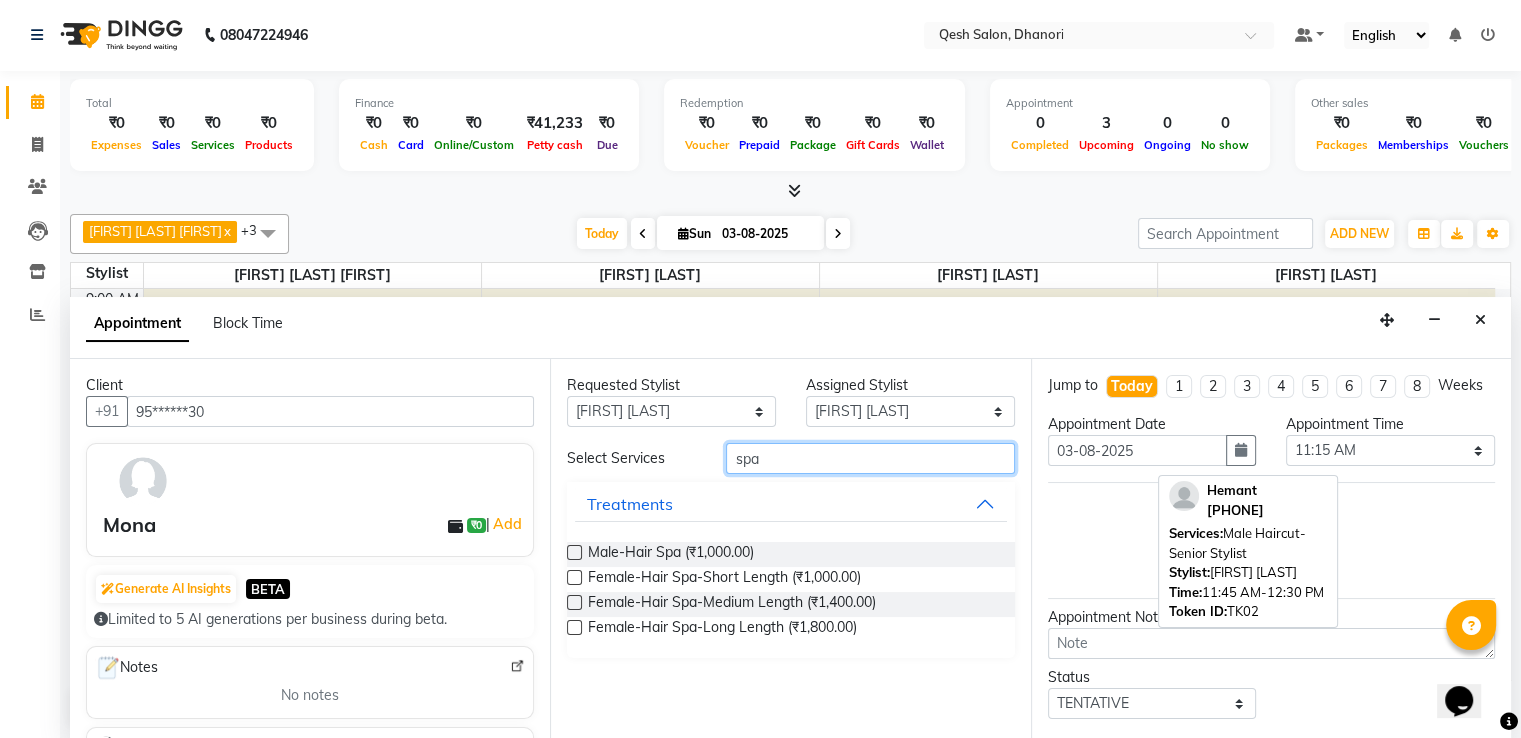 type on "spa" 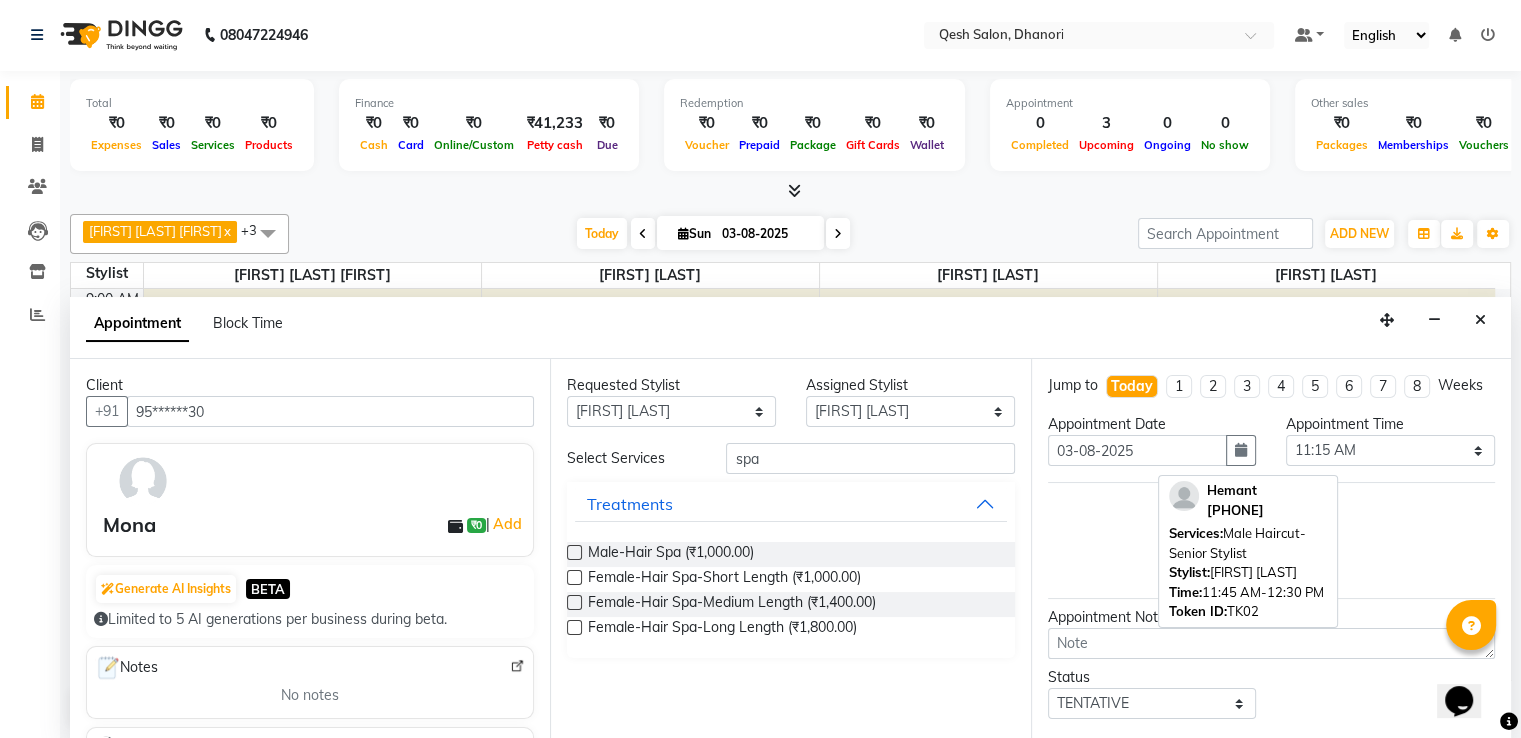 click at bounding box center [574, 602] 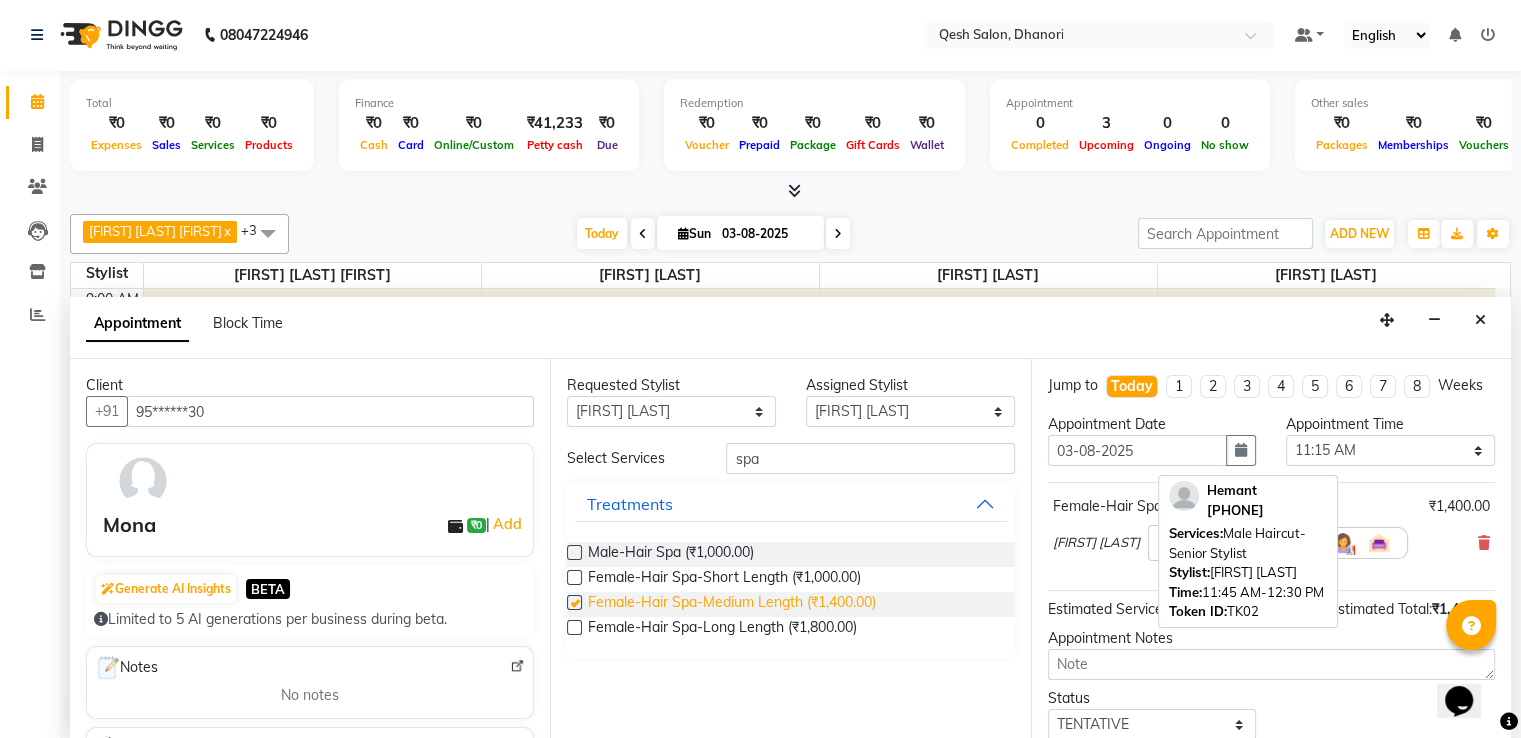 checkbox on "false" 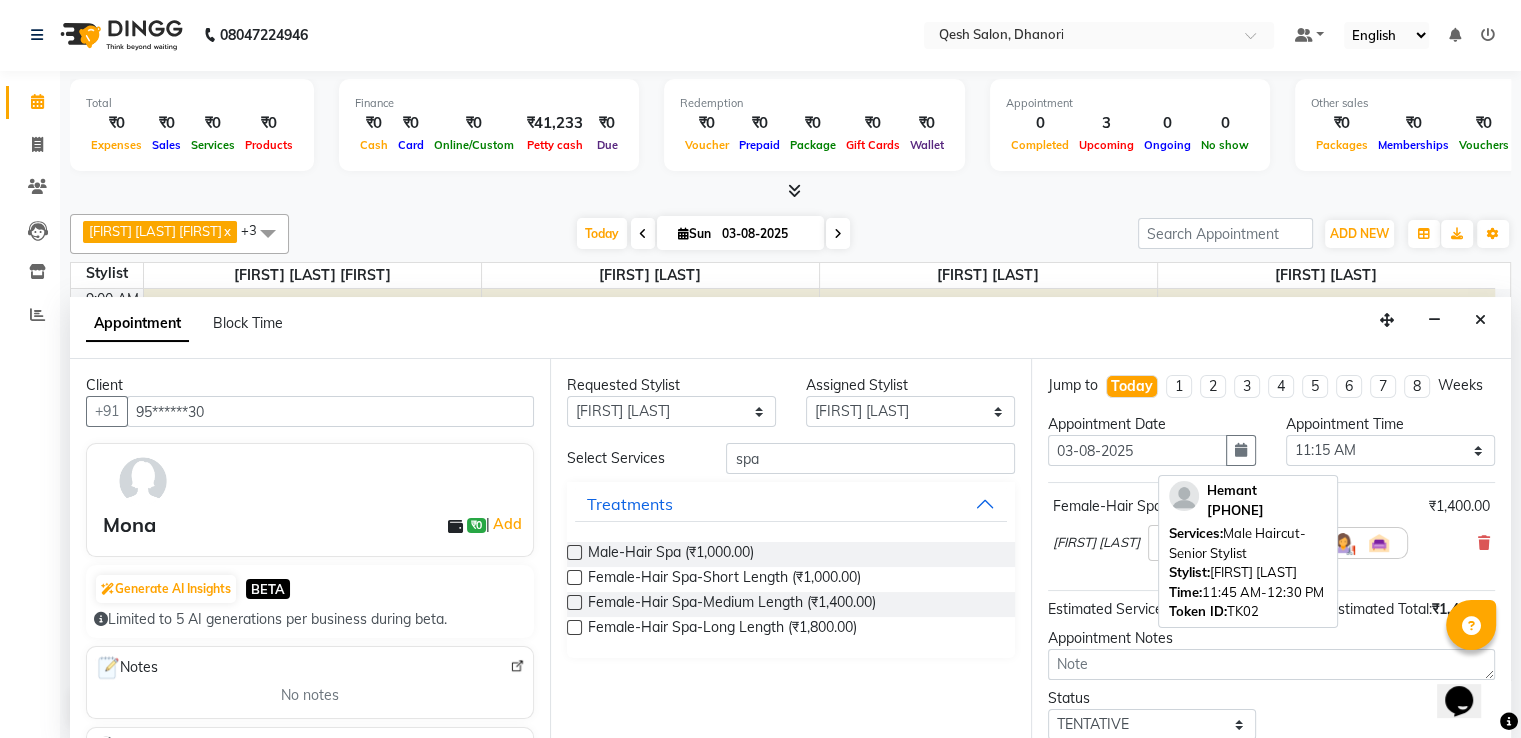 scroll, scrollTop: 144, scrollLeft: 0, axis: vertical 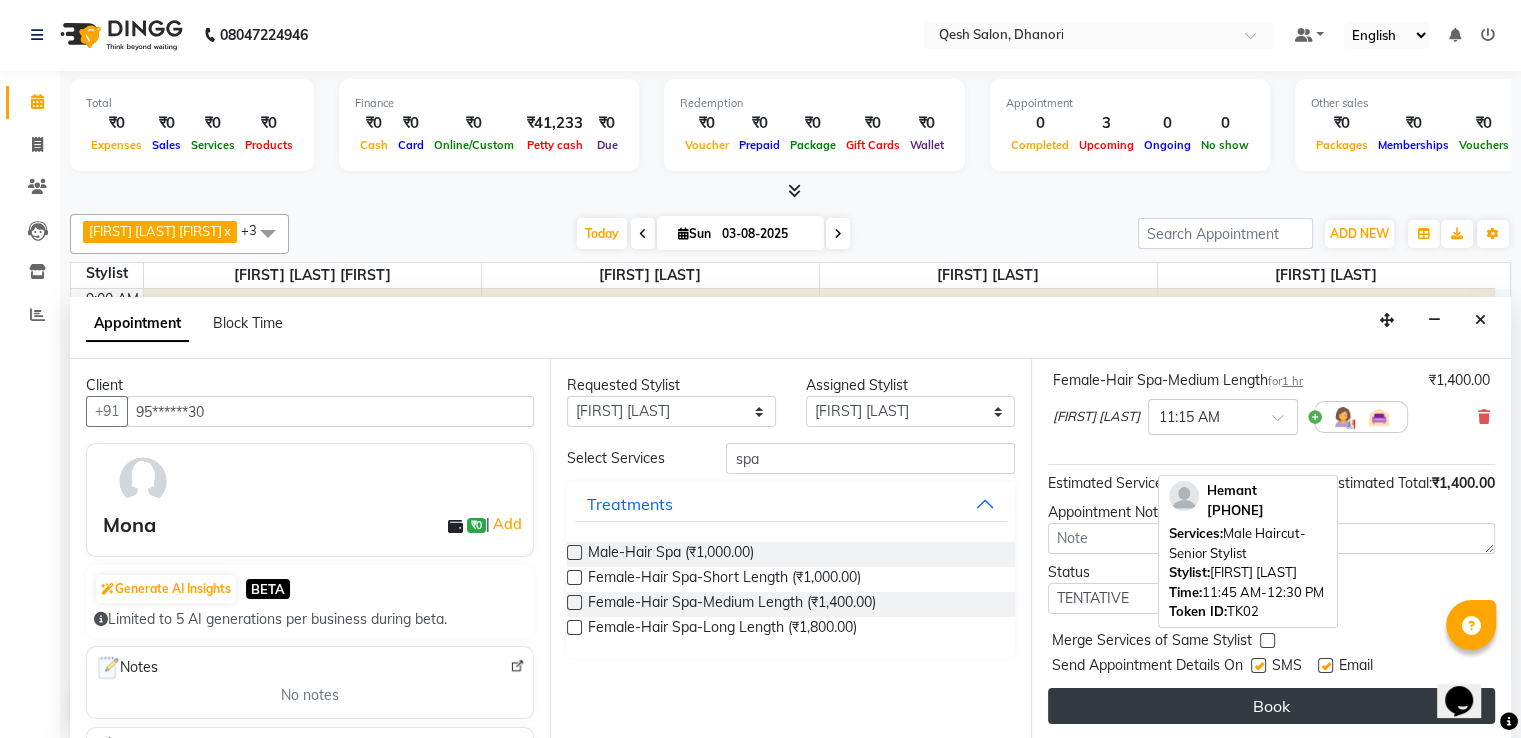 click on "Book" at bounding box center (1271, 706) 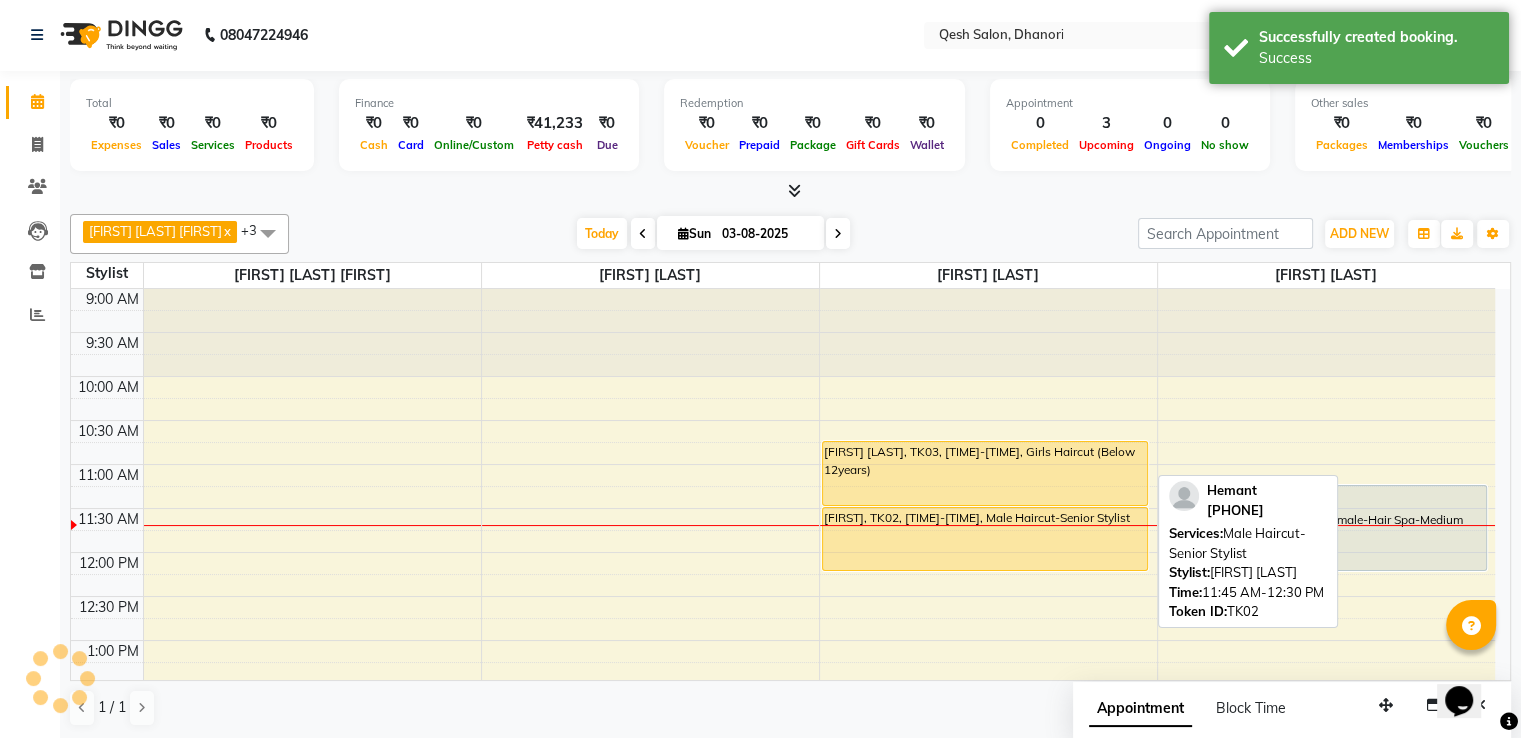 scroll, scrollTop: 0, scrollLeft: 0, axis: both 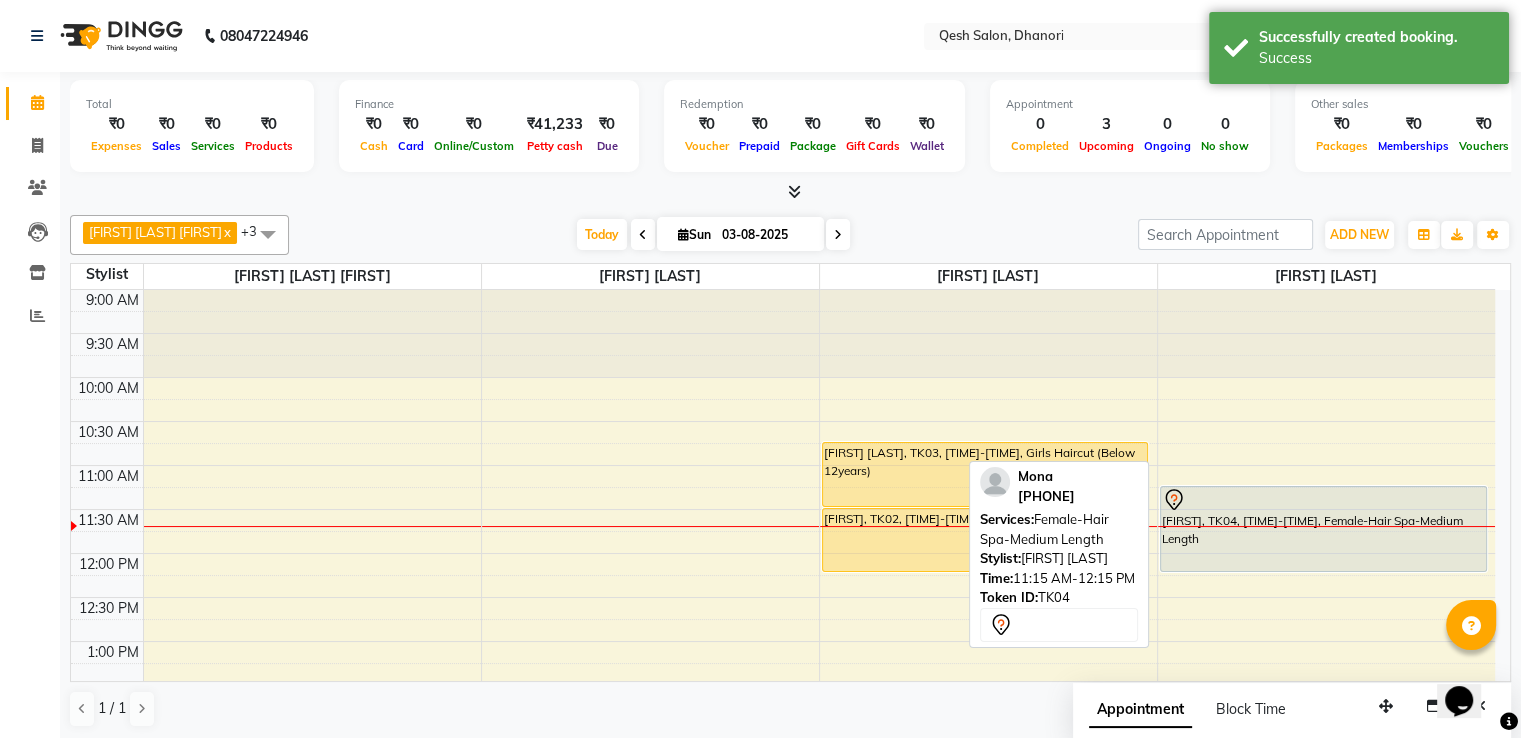 click on "[FIRST], TK04, [TIME]-[TIME], Female-Hair Spa-Medium Length" at bounding box center (1323, 529) 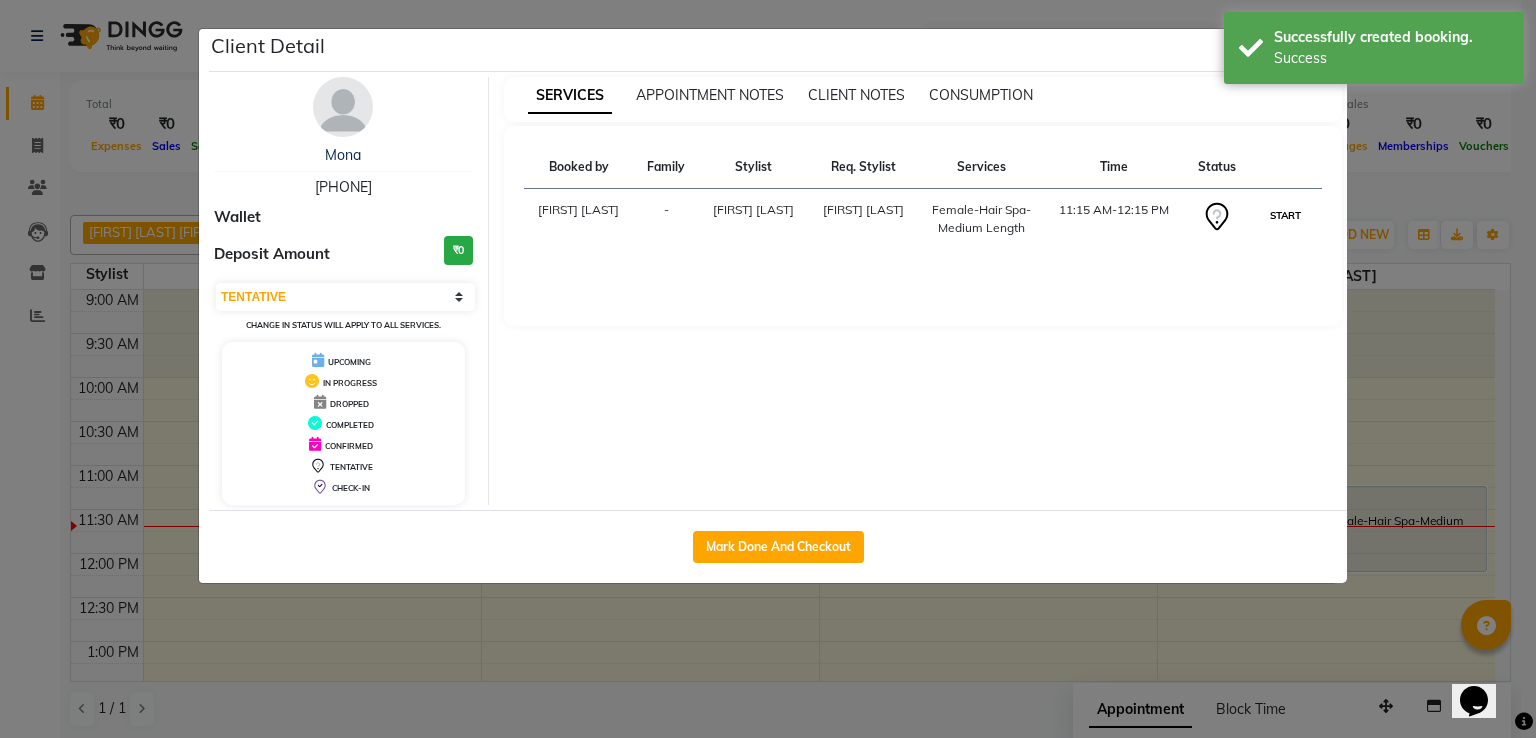 click on "START" at bounding box center [1285, 215] 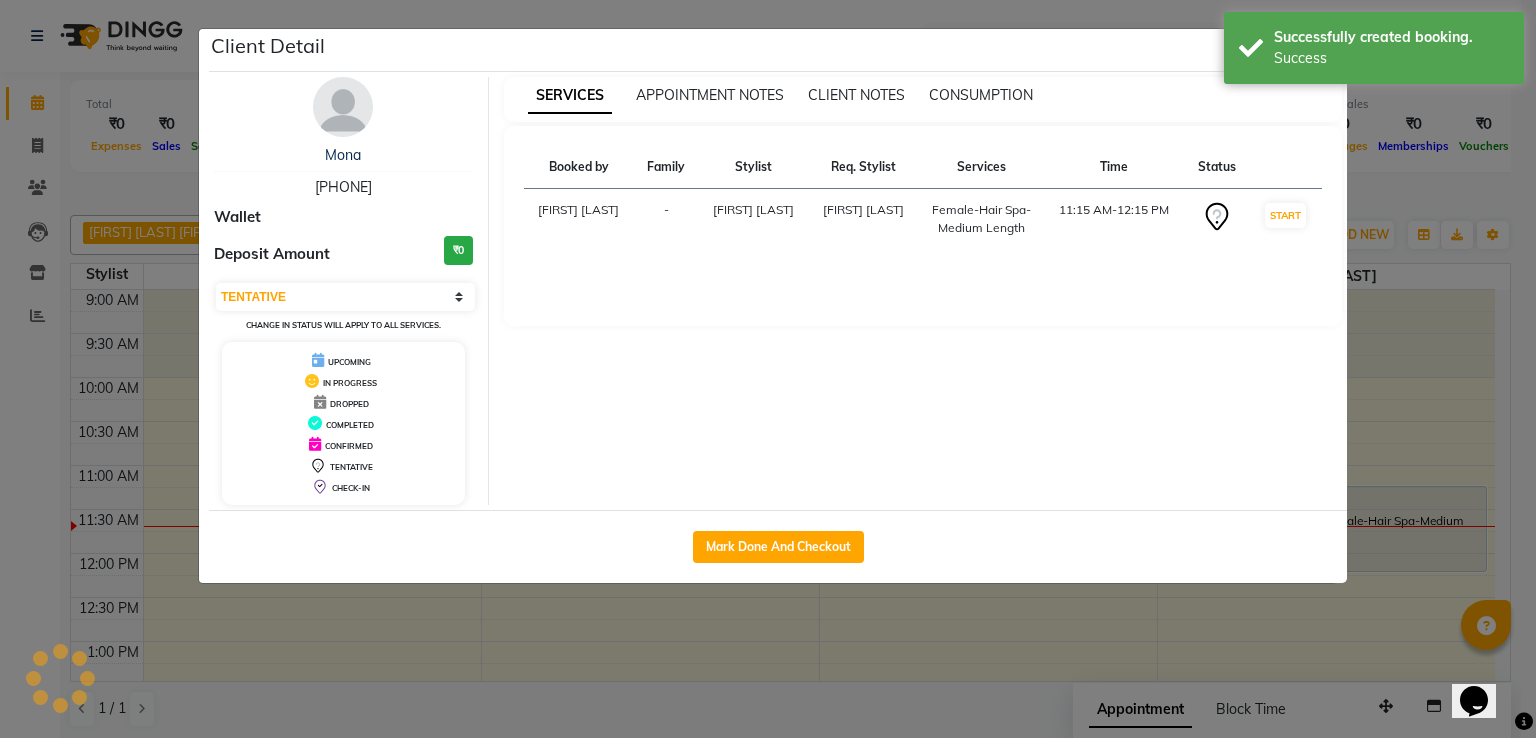 select on "1" 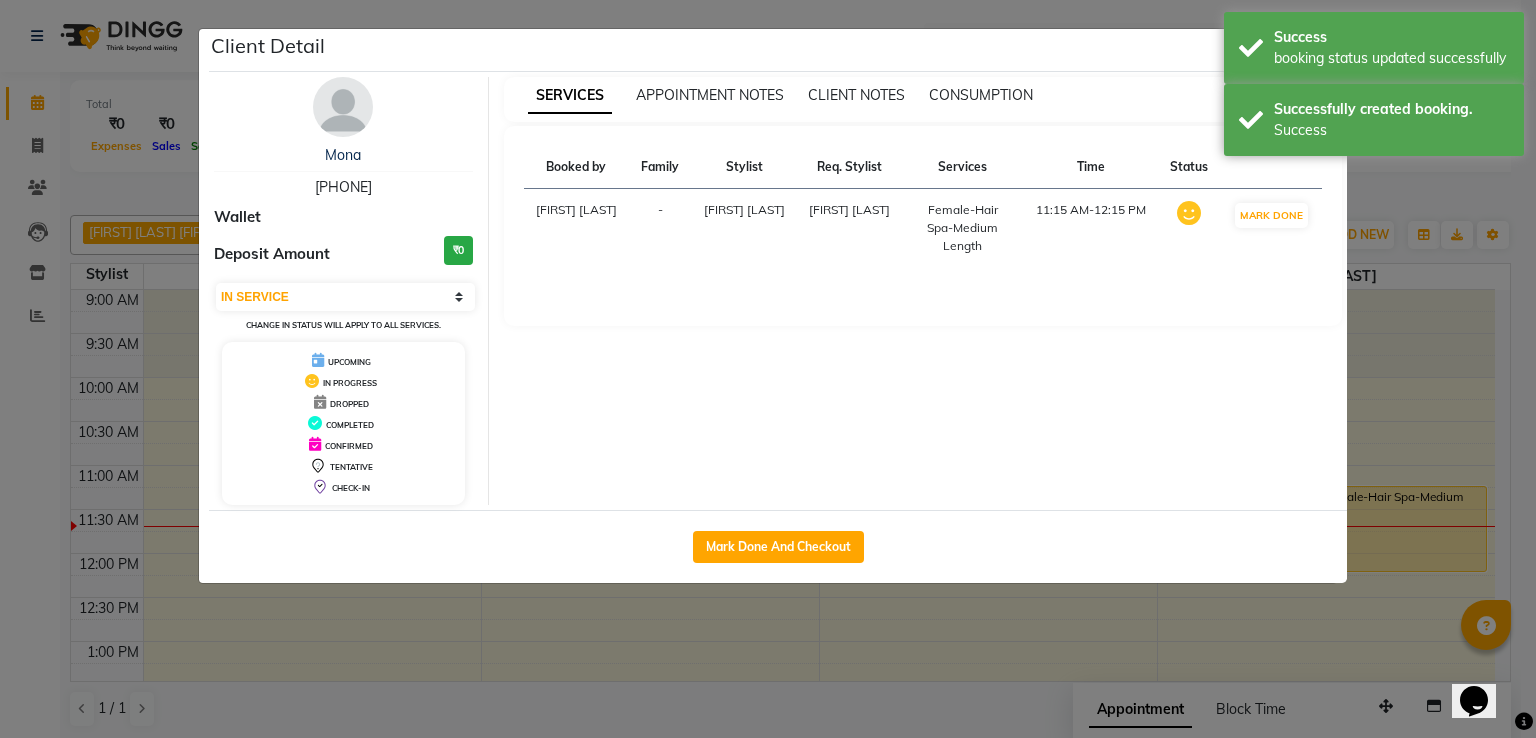 click on "Client Detail [FIRST] [PHONE] Wallet Deposit Amount ₹0 Select IN SERVICE CONFIRMED TENTATIVE CHECK IN MARK DONE UPCOMING Change in status will apply to all services. UPCOMING IN PROGRESS DROPPED COMPLETED CONFIRMED TENTATIVE CHECK-IN SERVICES APPOINTMENT NOTES CLIENT NOTES CONSUMPTION Booked by Family Stylist Req. Stylist Services Time Status [FIRST] [LAST] - [FIRST] [LAST] [FIRST] [LAST] Female-Hair Spa-Medium Length 11:15 AM-12:15 PM MARK DONE Mark Done And Checkout" 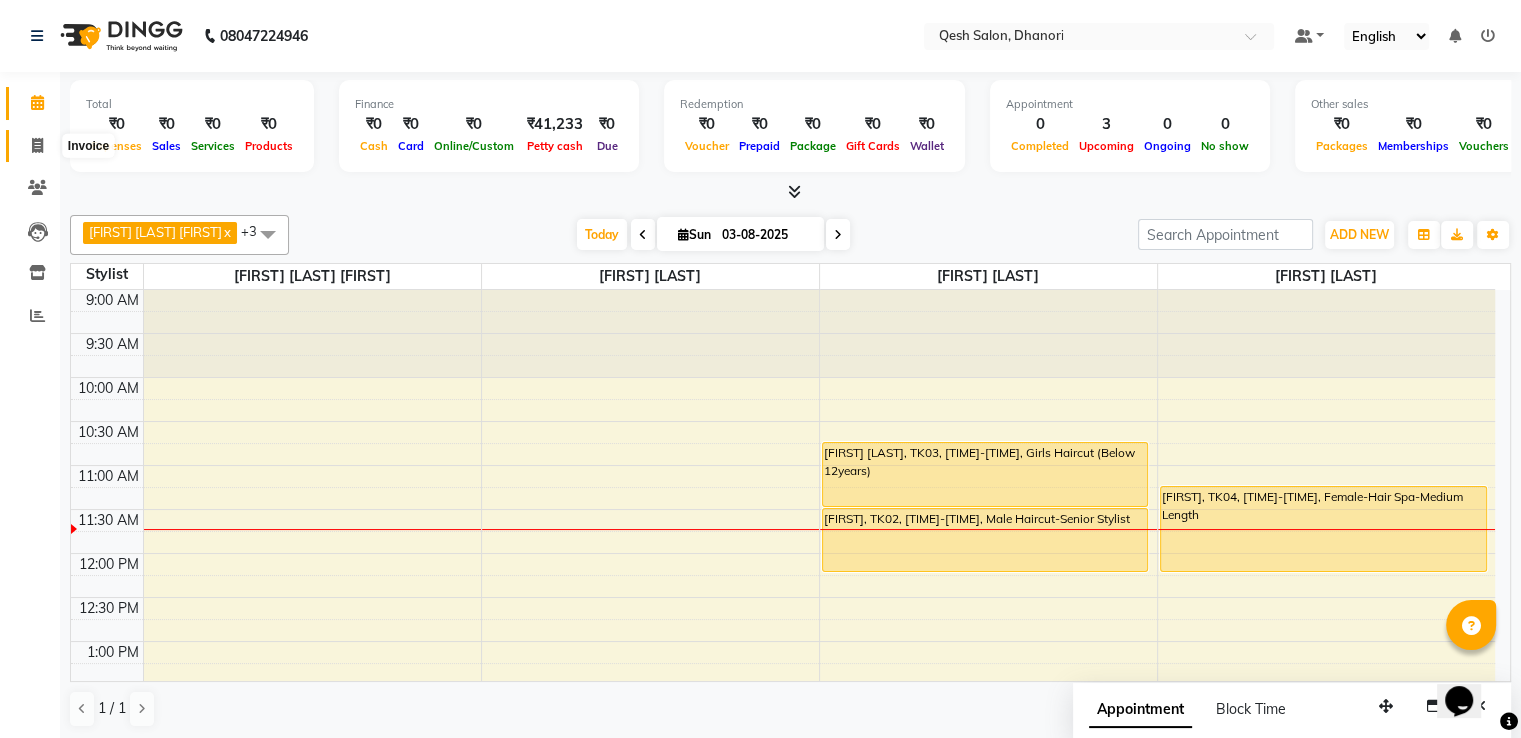 click 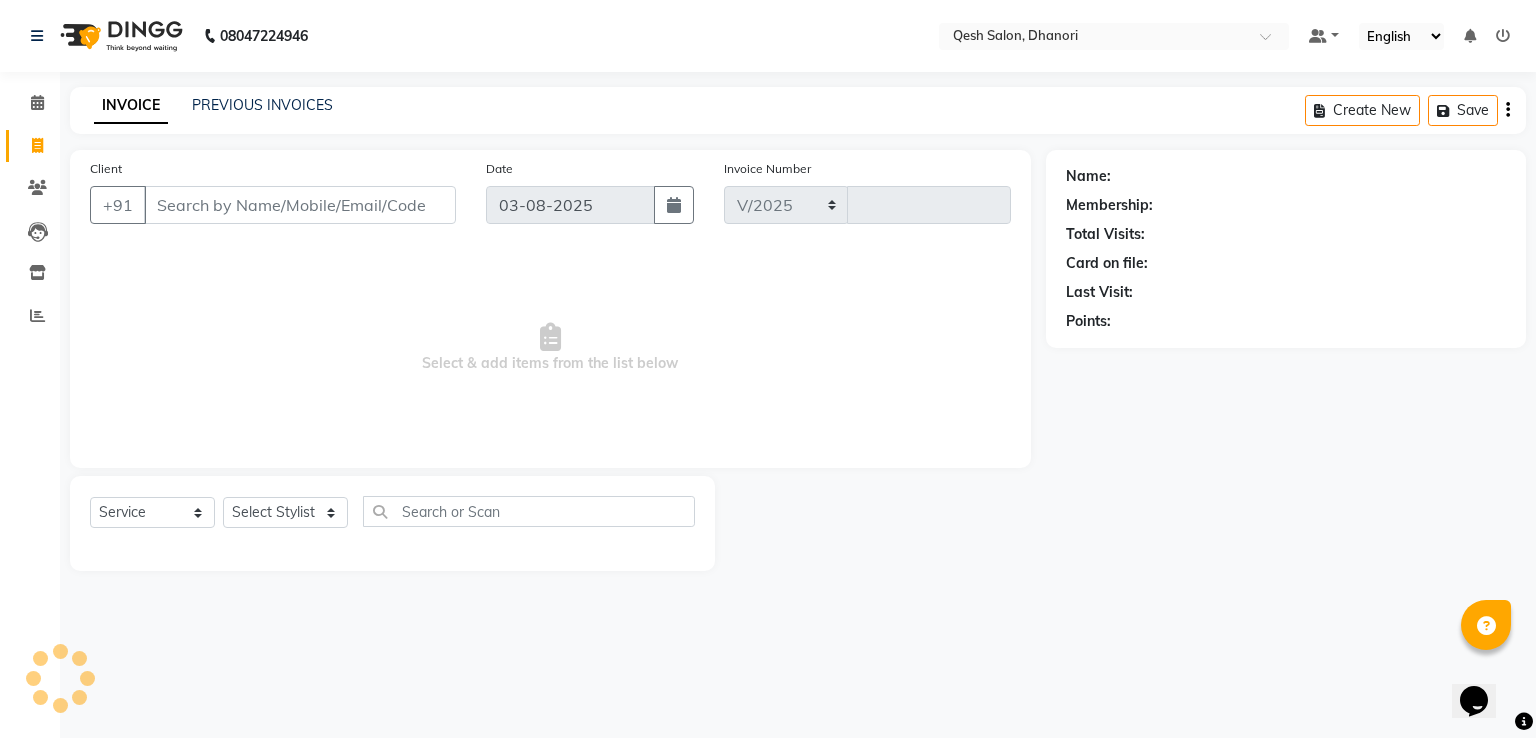 select on "7641" 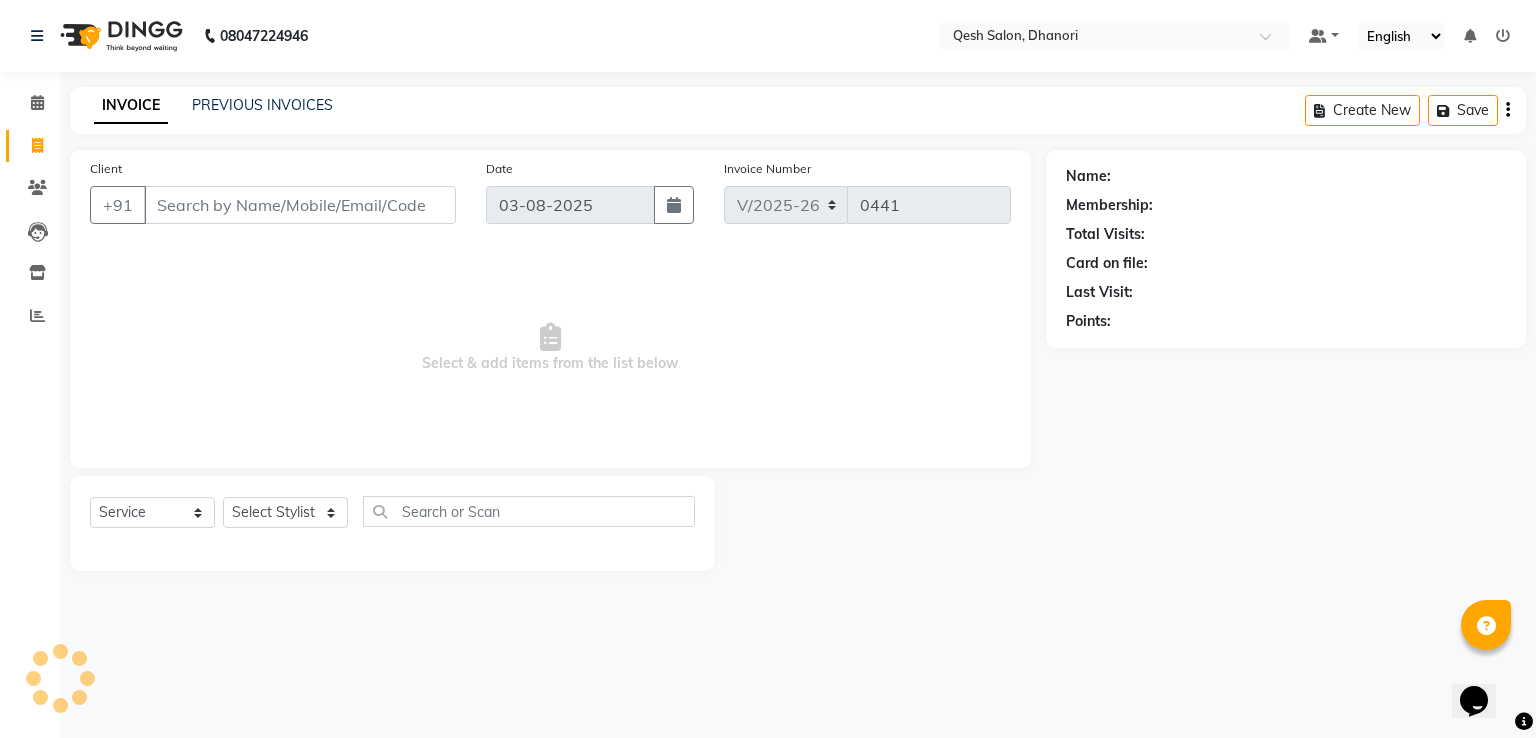click on "Client" at bounding box center [300, 205] 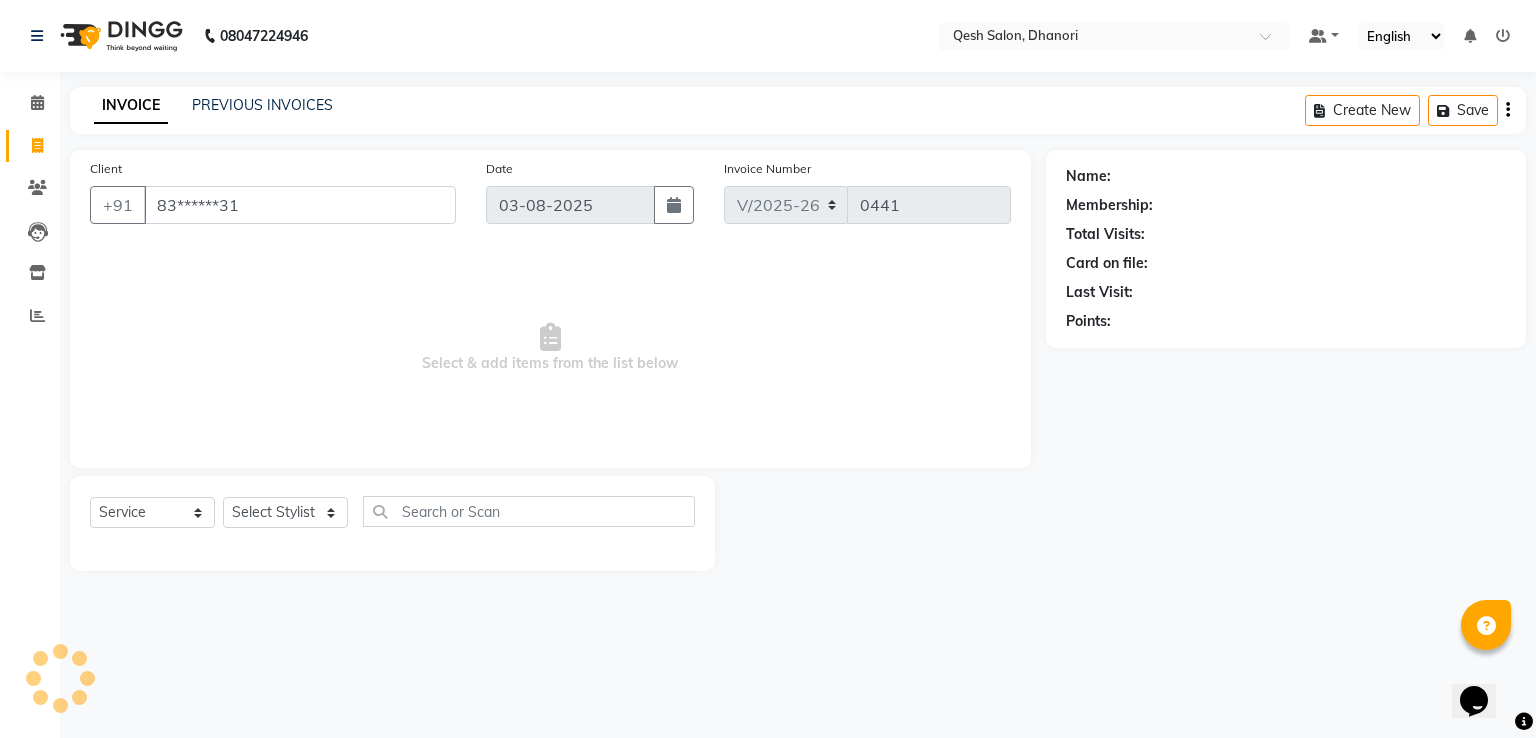 type on "83******31" 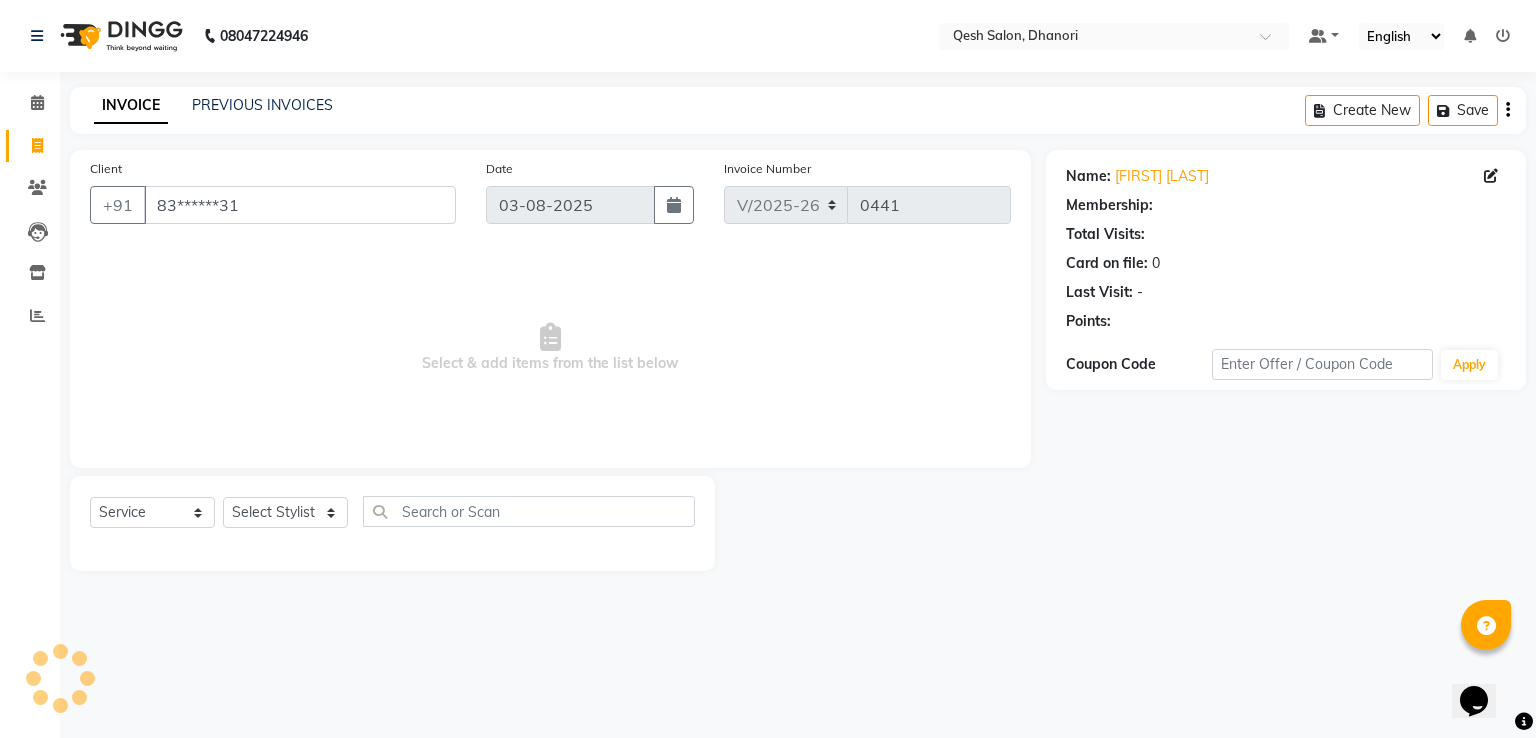 select on "1: Object" 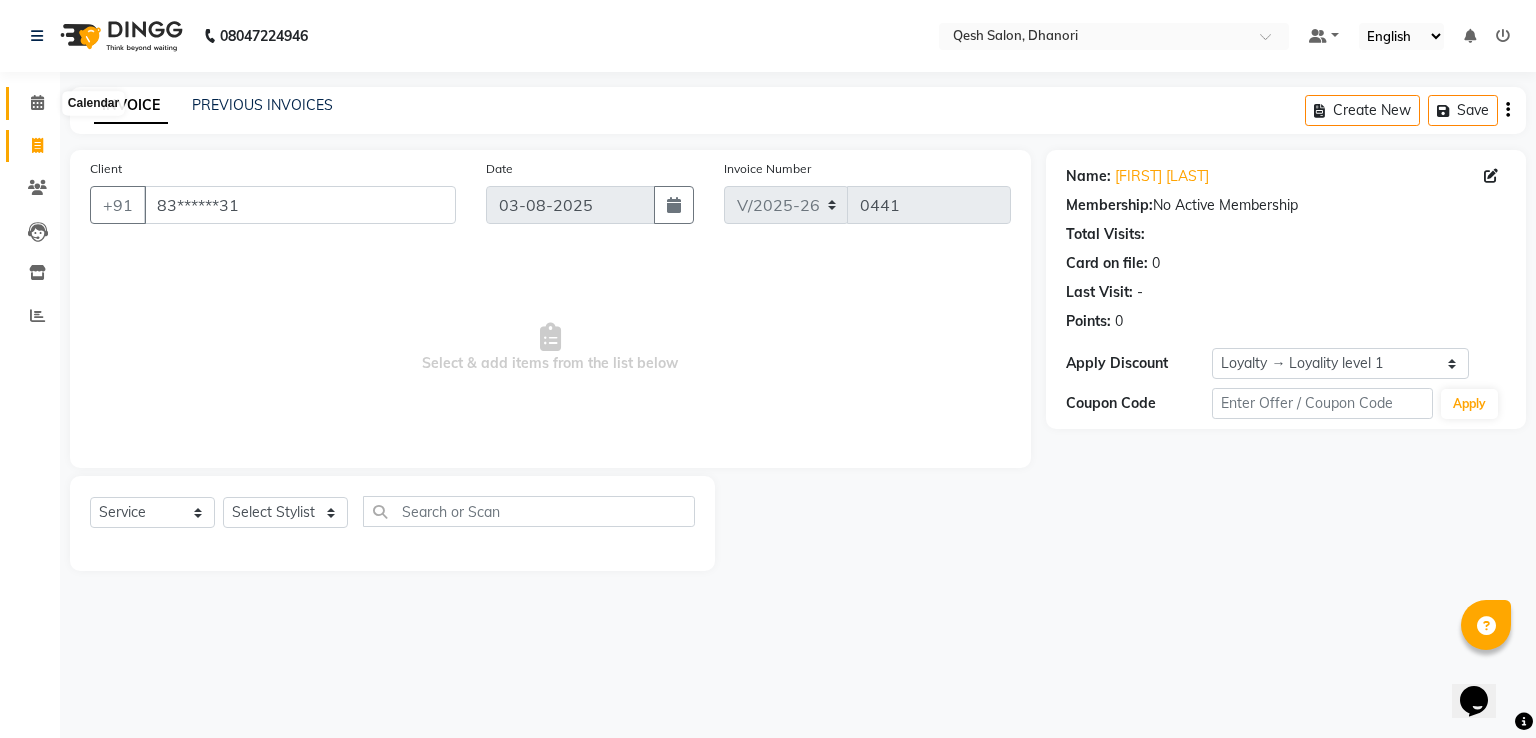 click 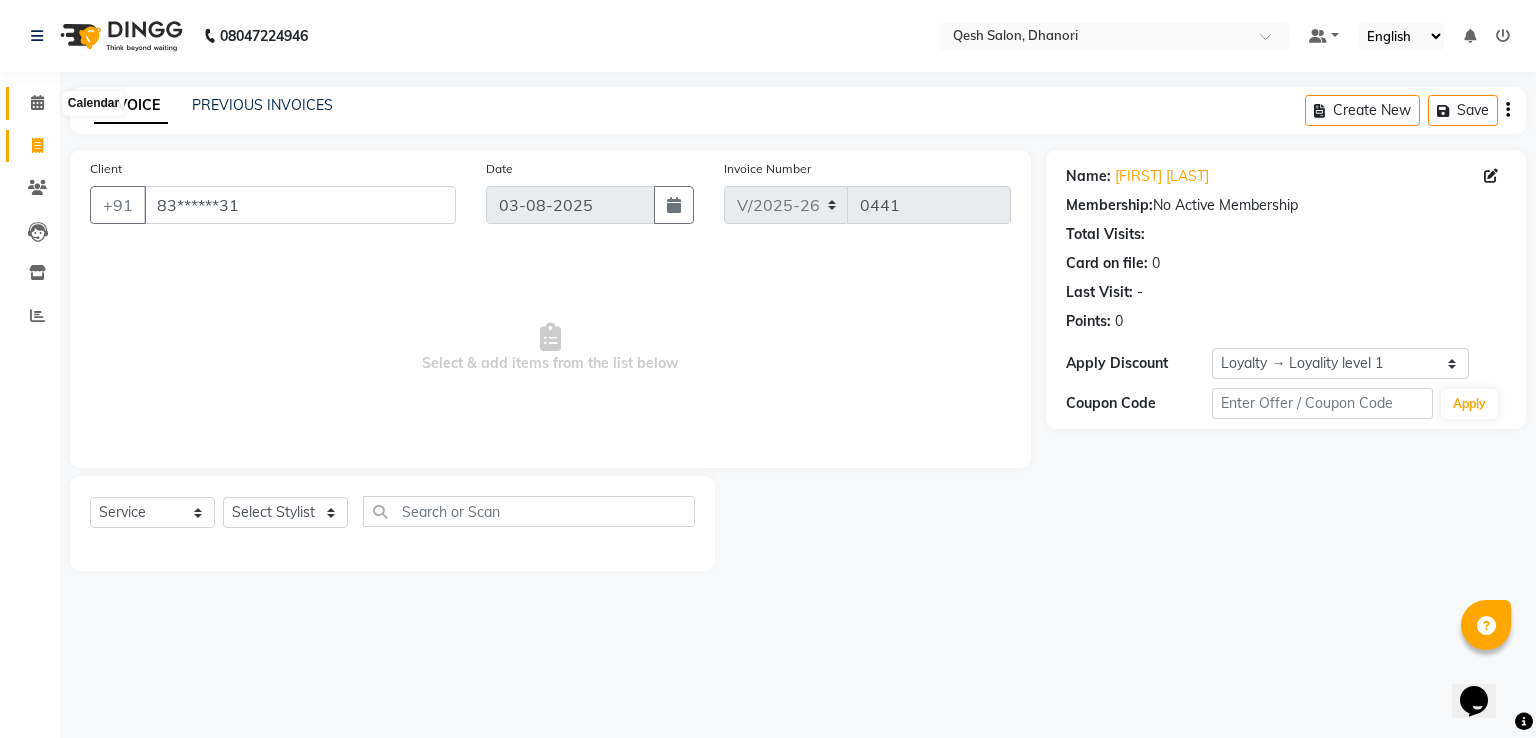 click 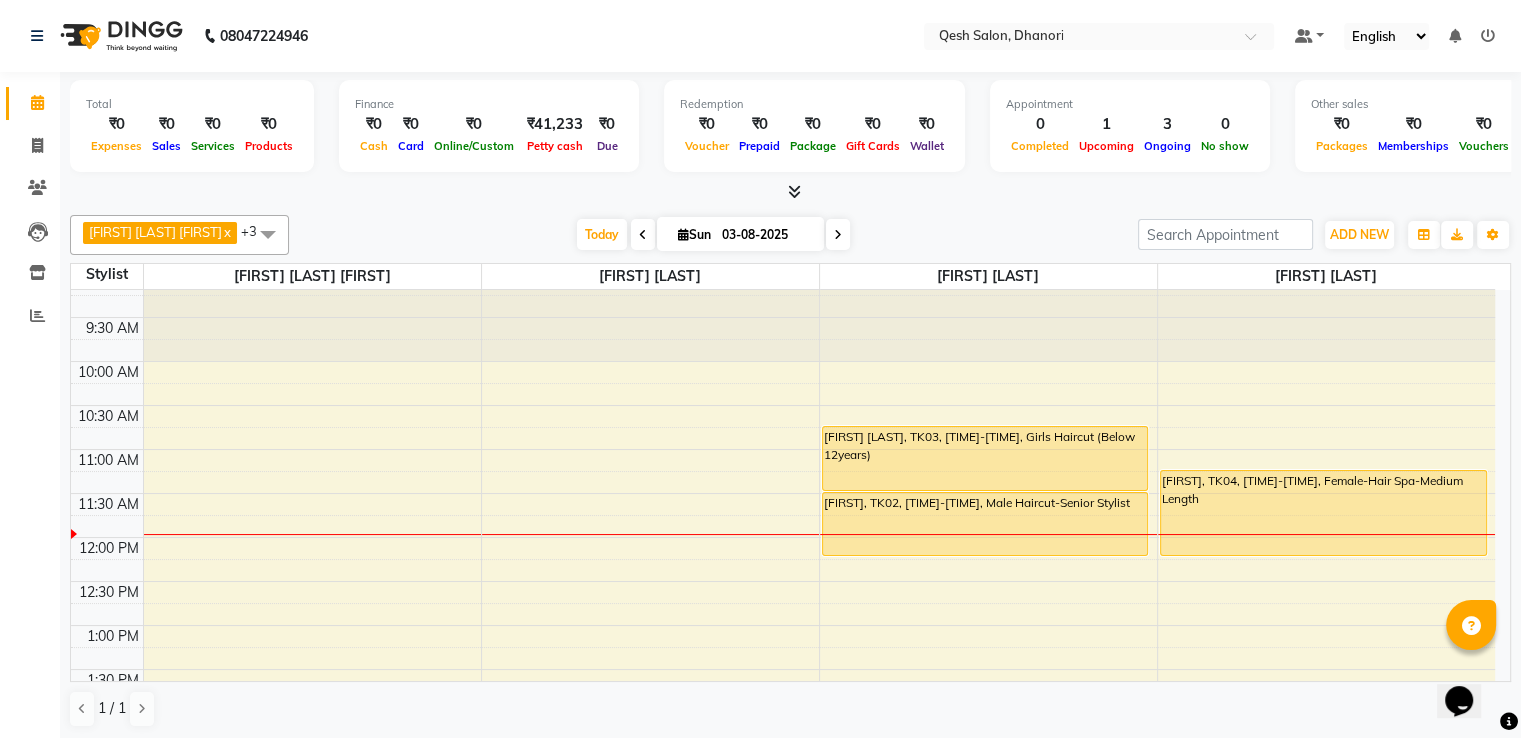 scroll, scrollTop: 0, scrollLeft: 0, axis: both 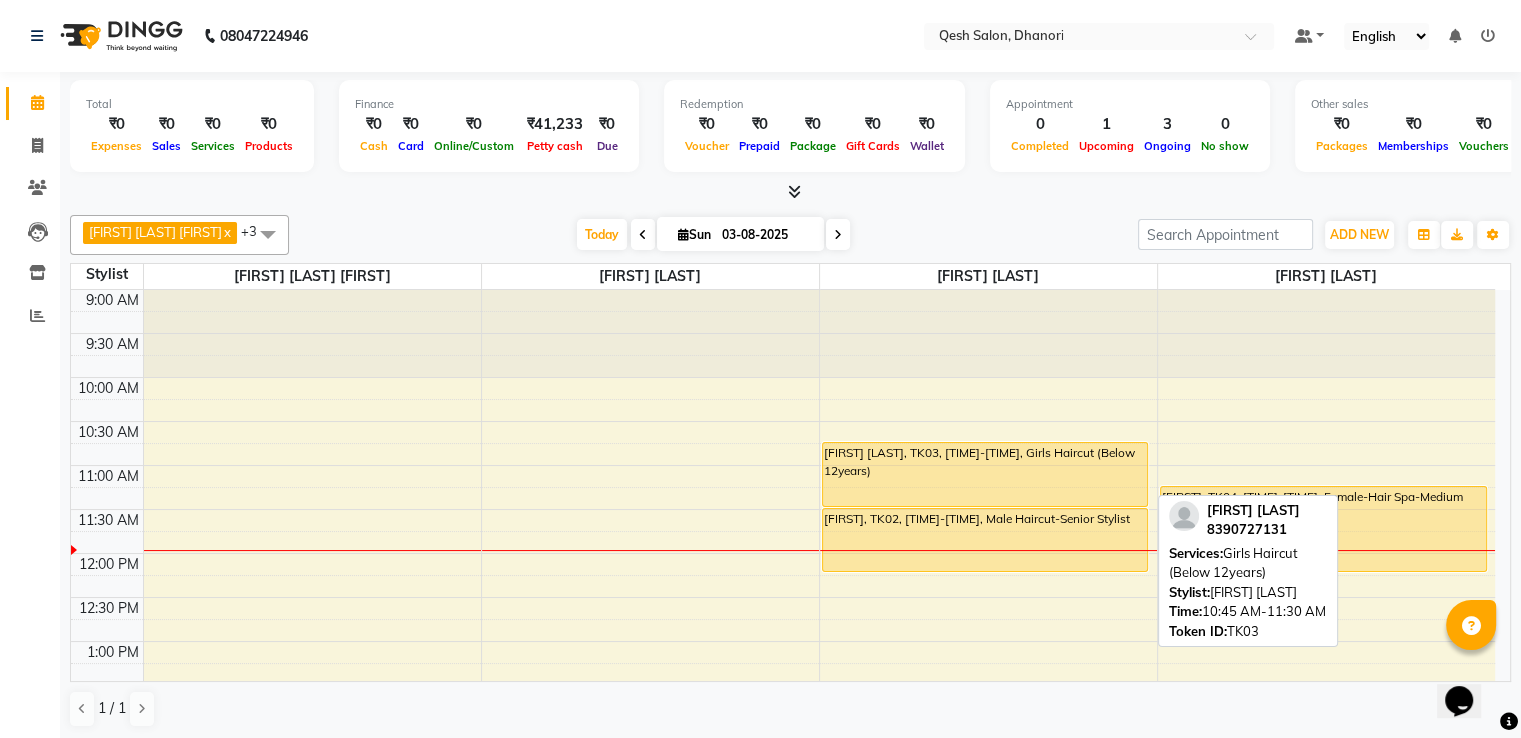 click on "[FIRST] [LAST], TK03, [TIME]-[TIME], Girls Haircut (Below 12years)" at bounding box center [985, 474] 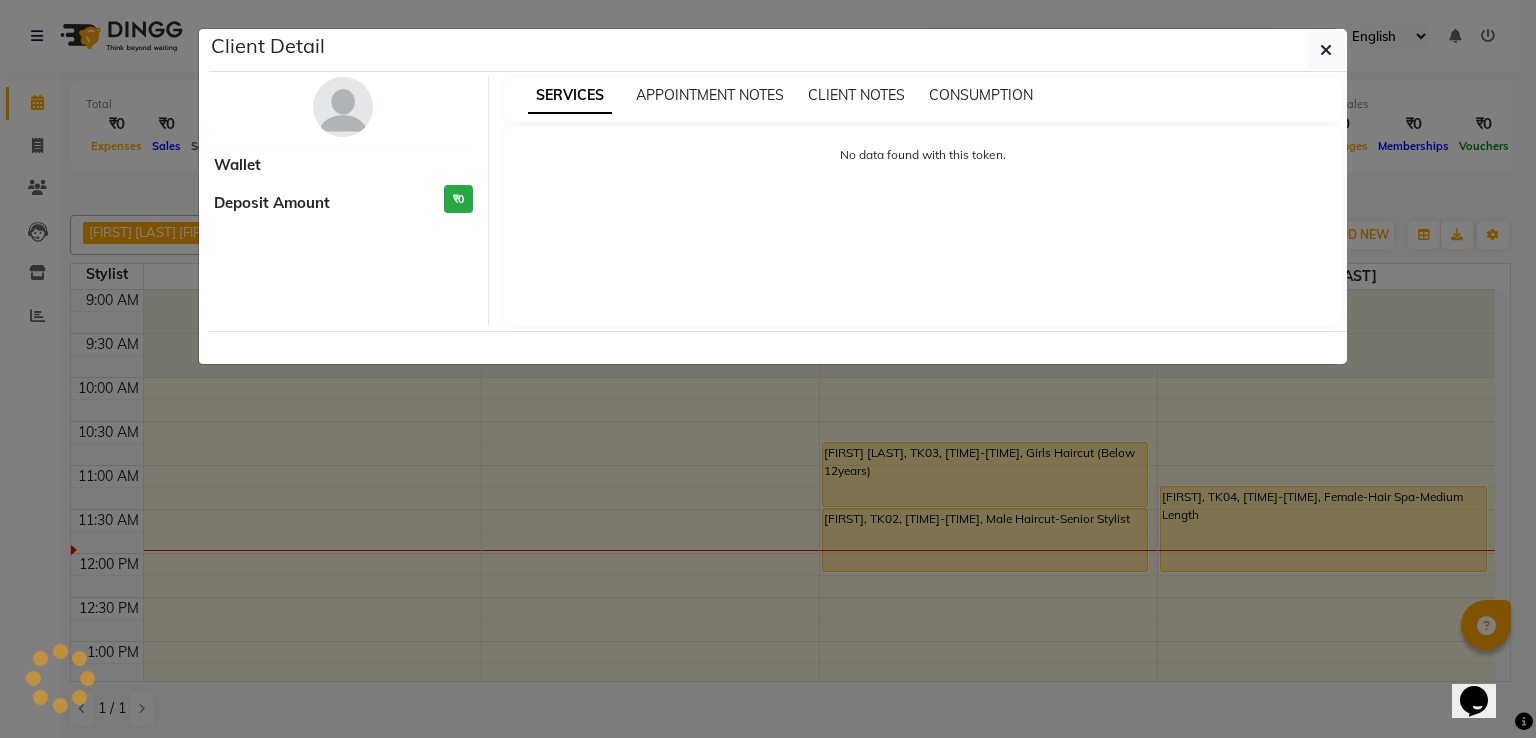 select on "1" 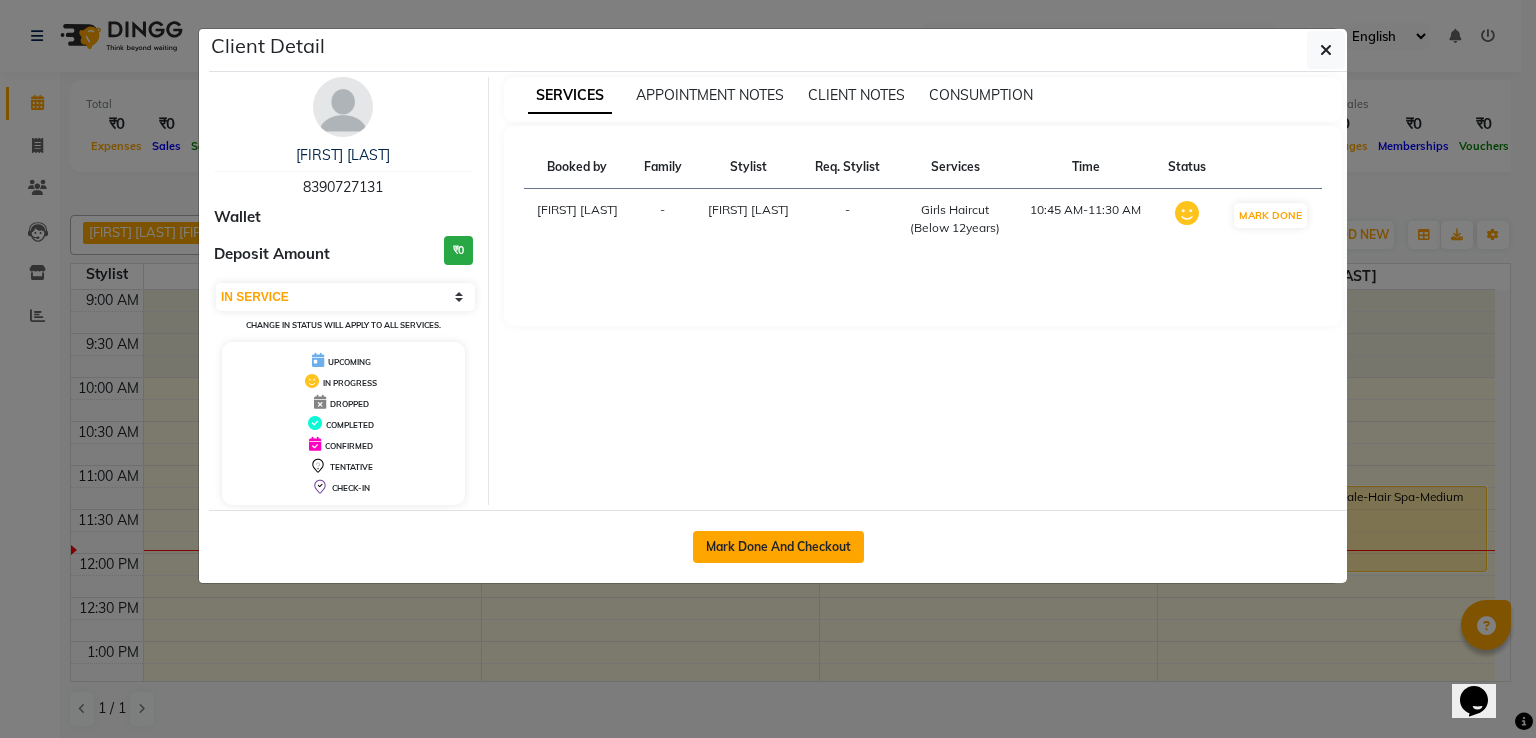 click on "Mark Done And Checkout" 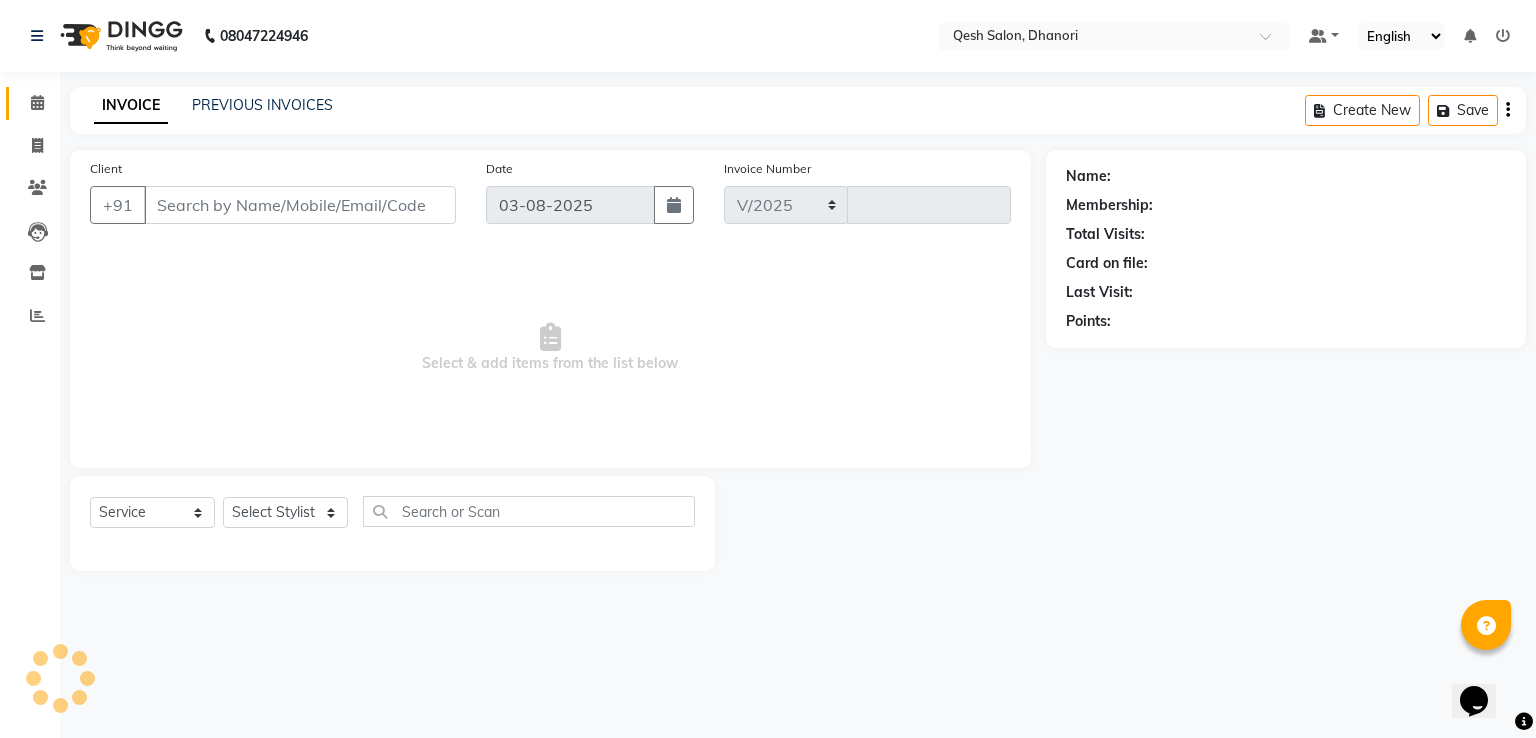 select on "7641" 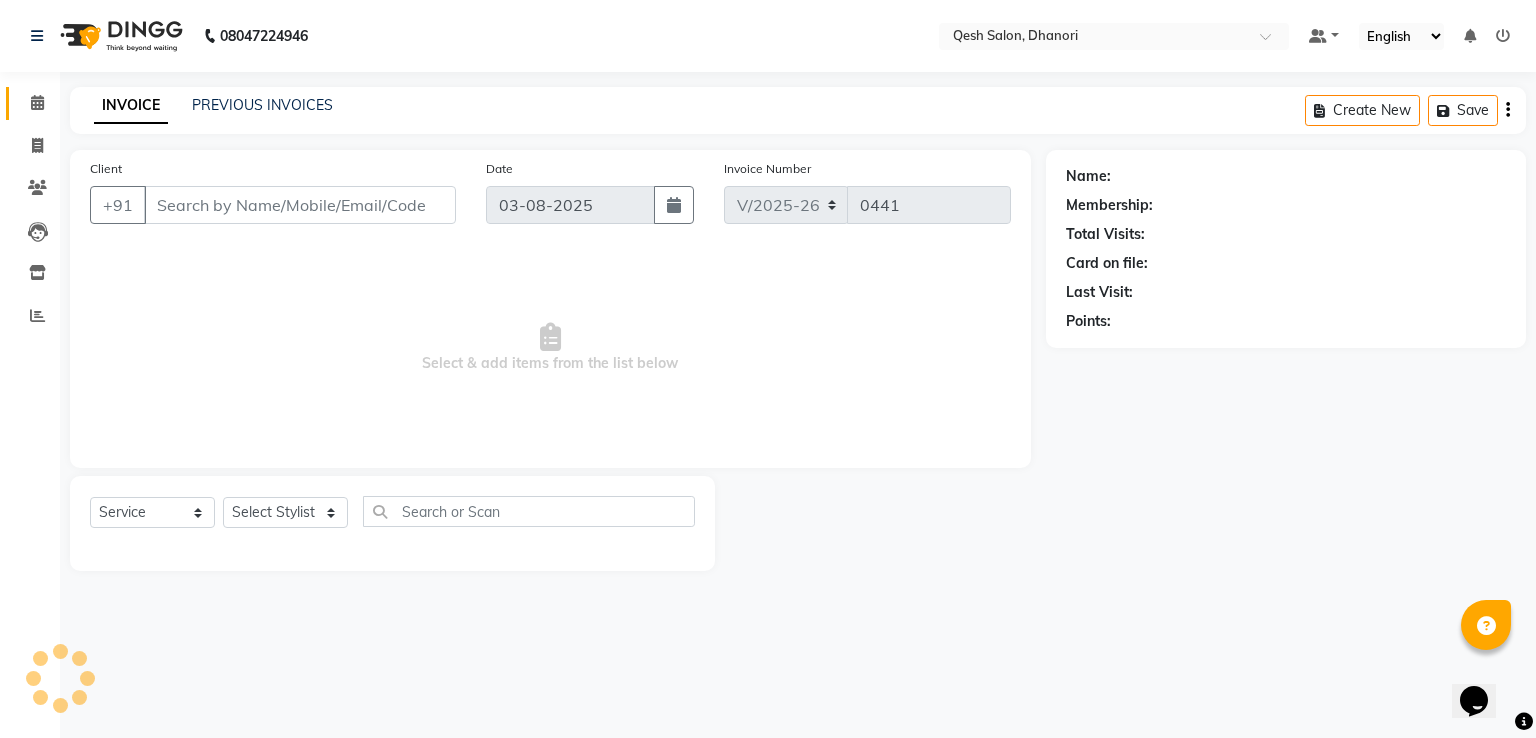 type on "83******31" 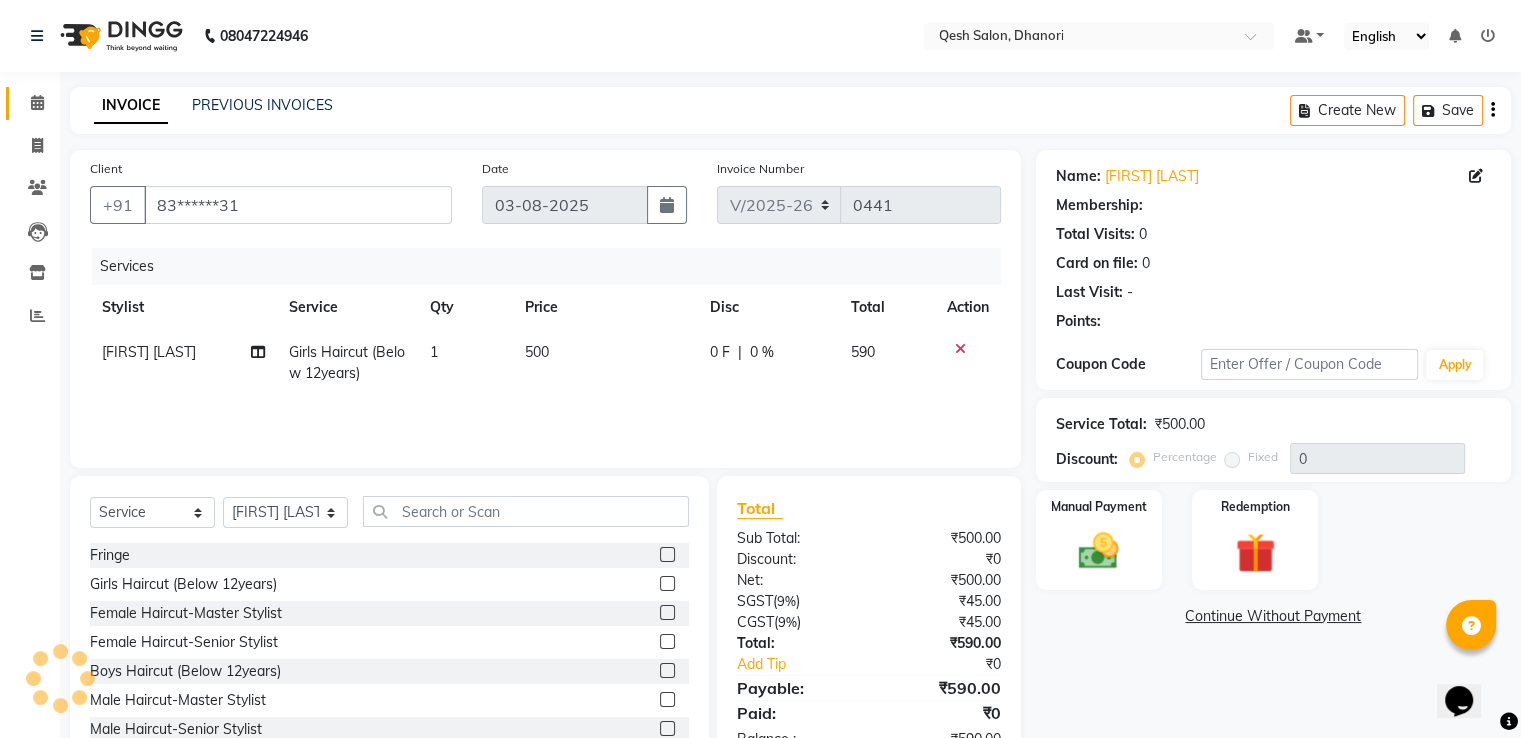 select on "1: Object" 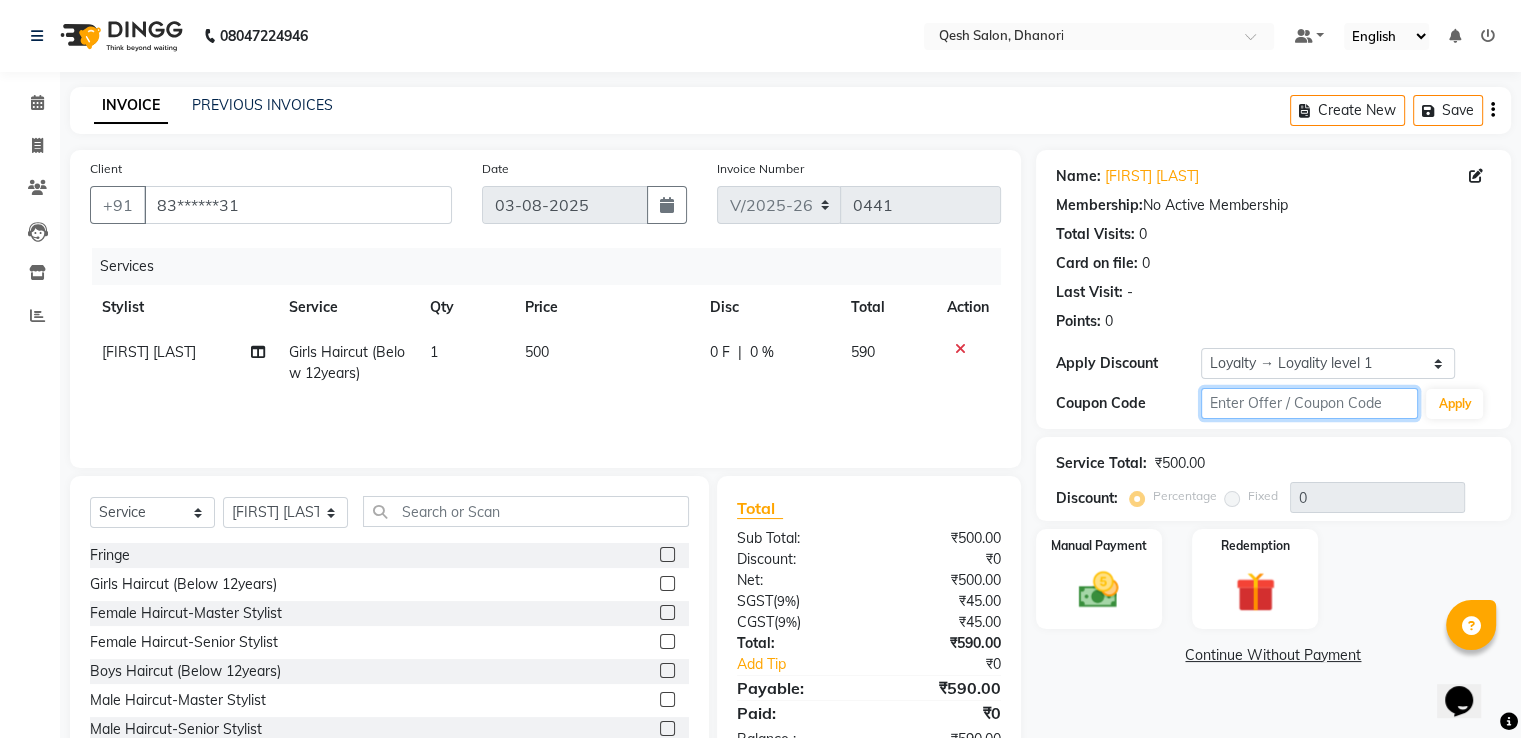click 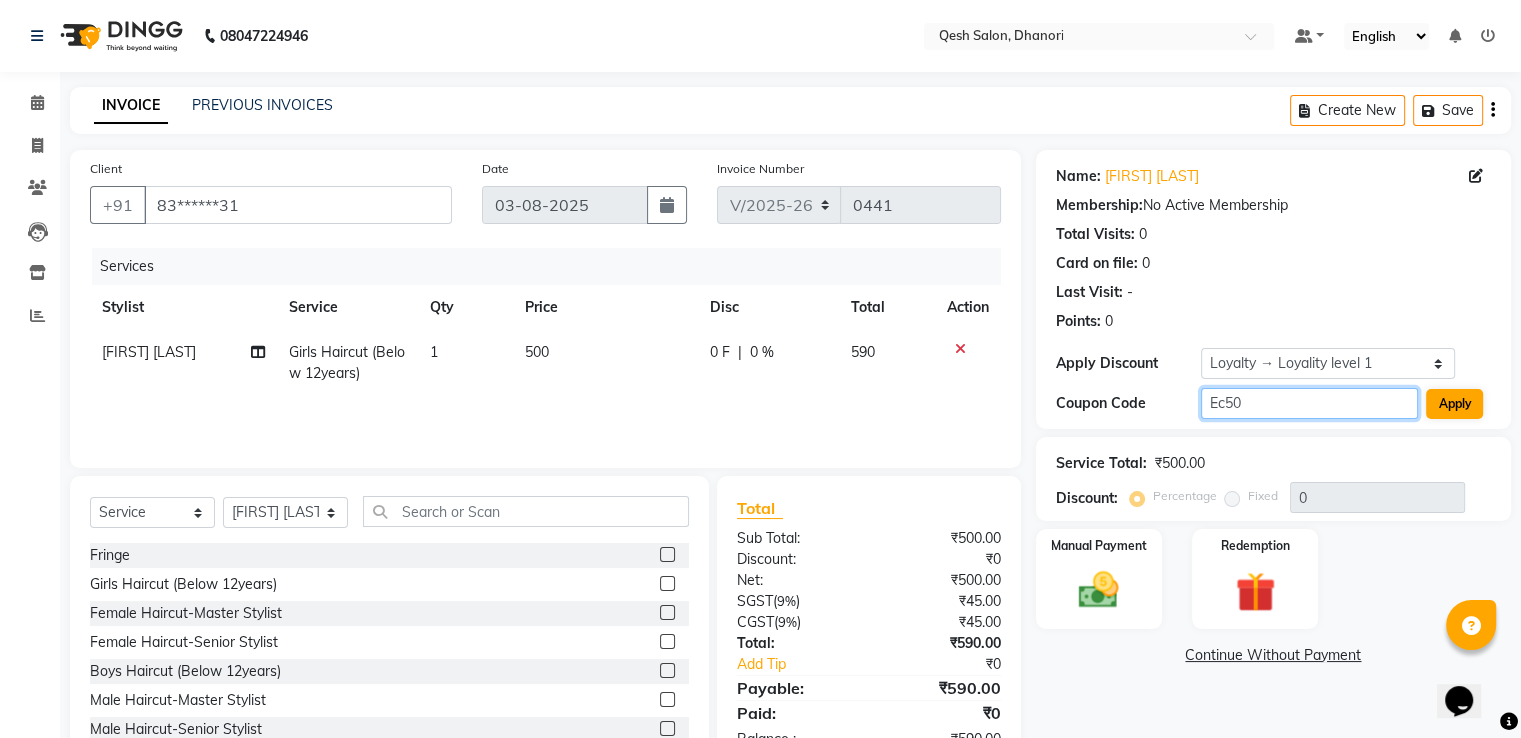 type on "Ec50" 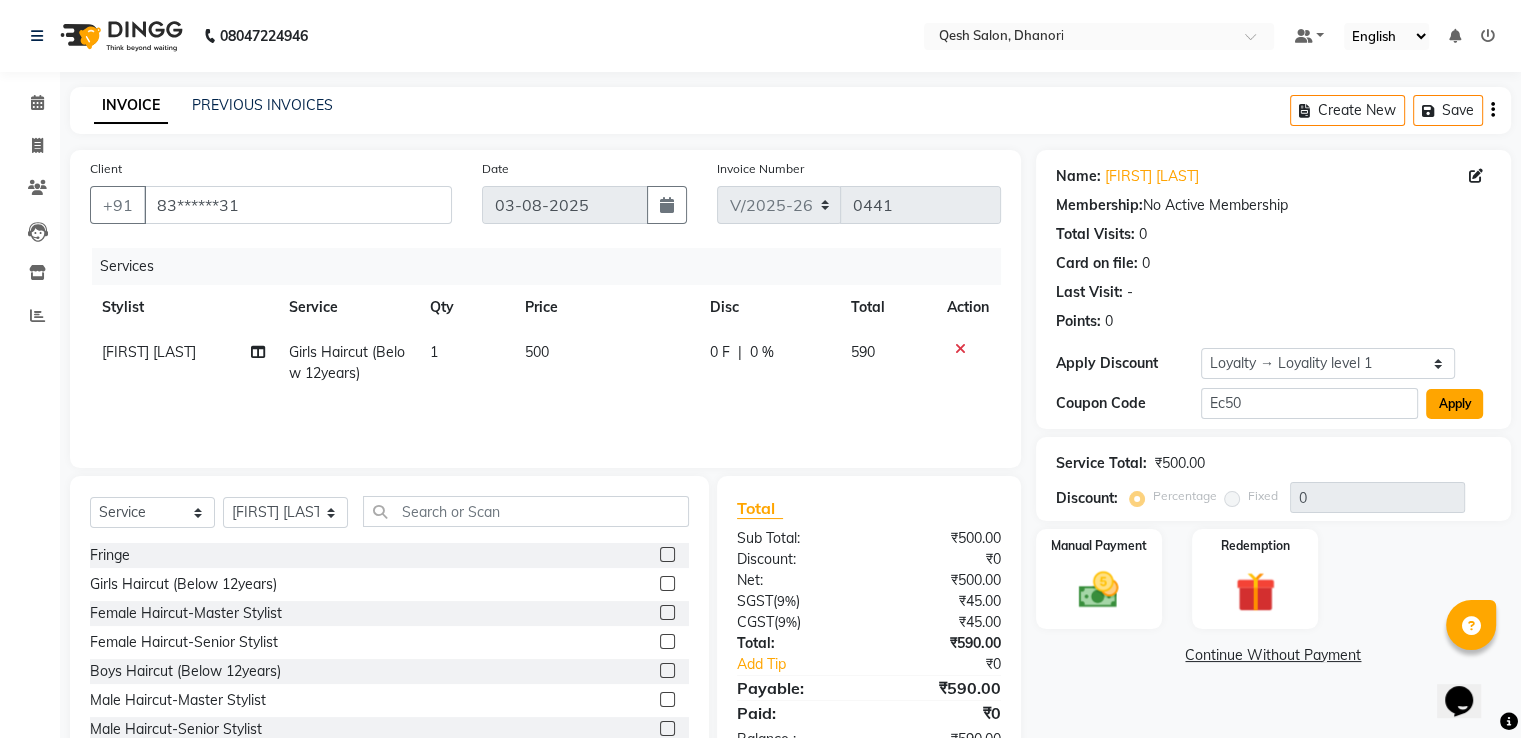 click on "Apply" 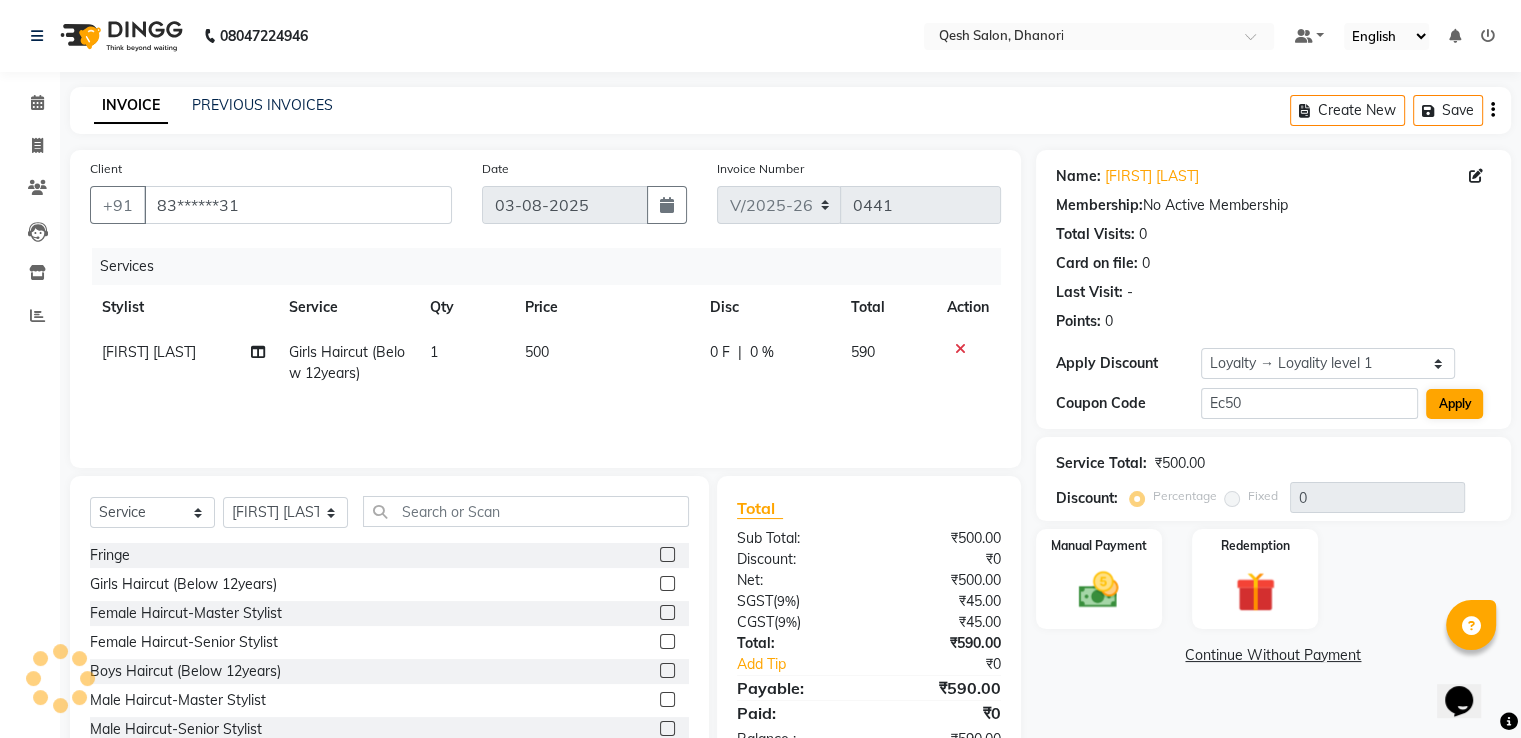 select on "0:" 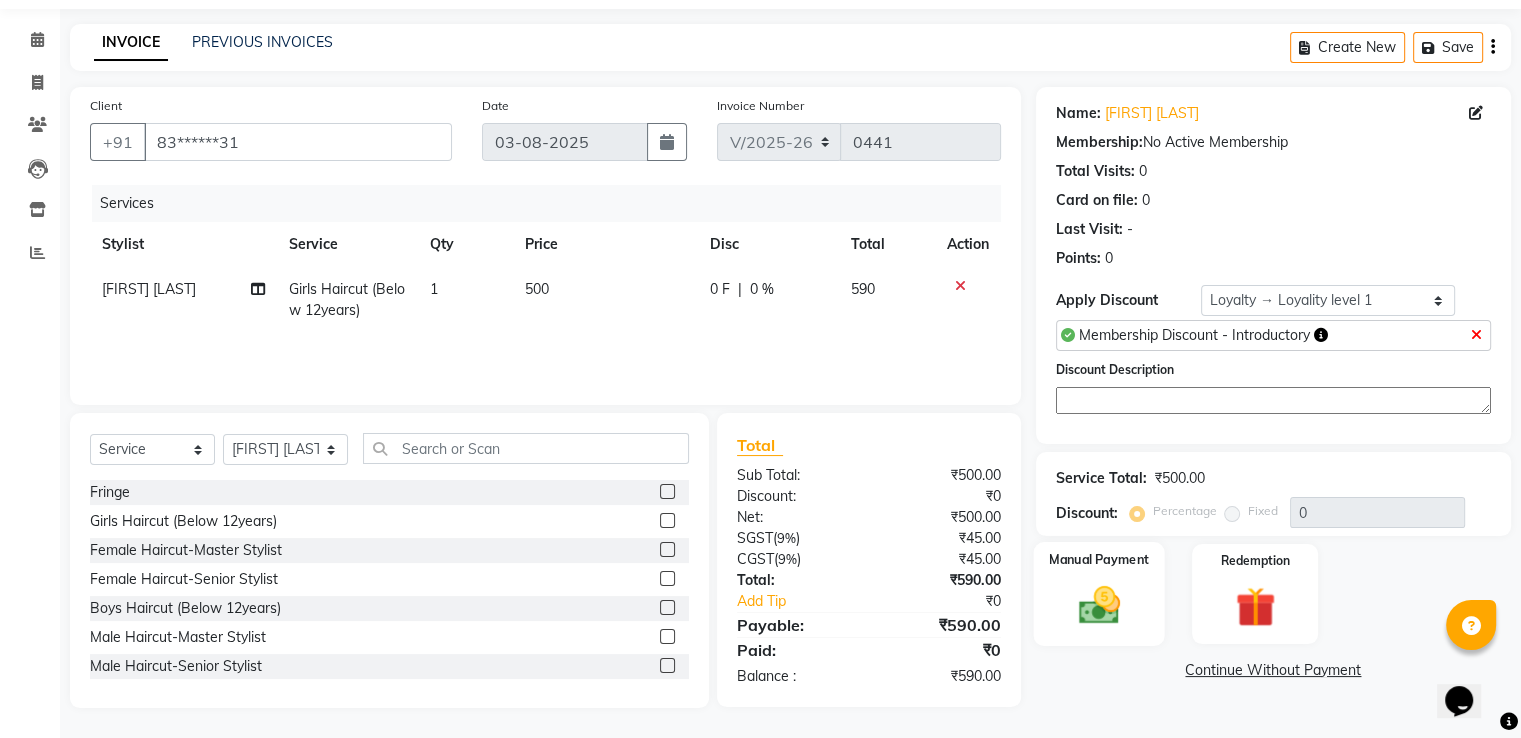 scroll, scrollTop: 0, scrollLeft: 0, axis: both 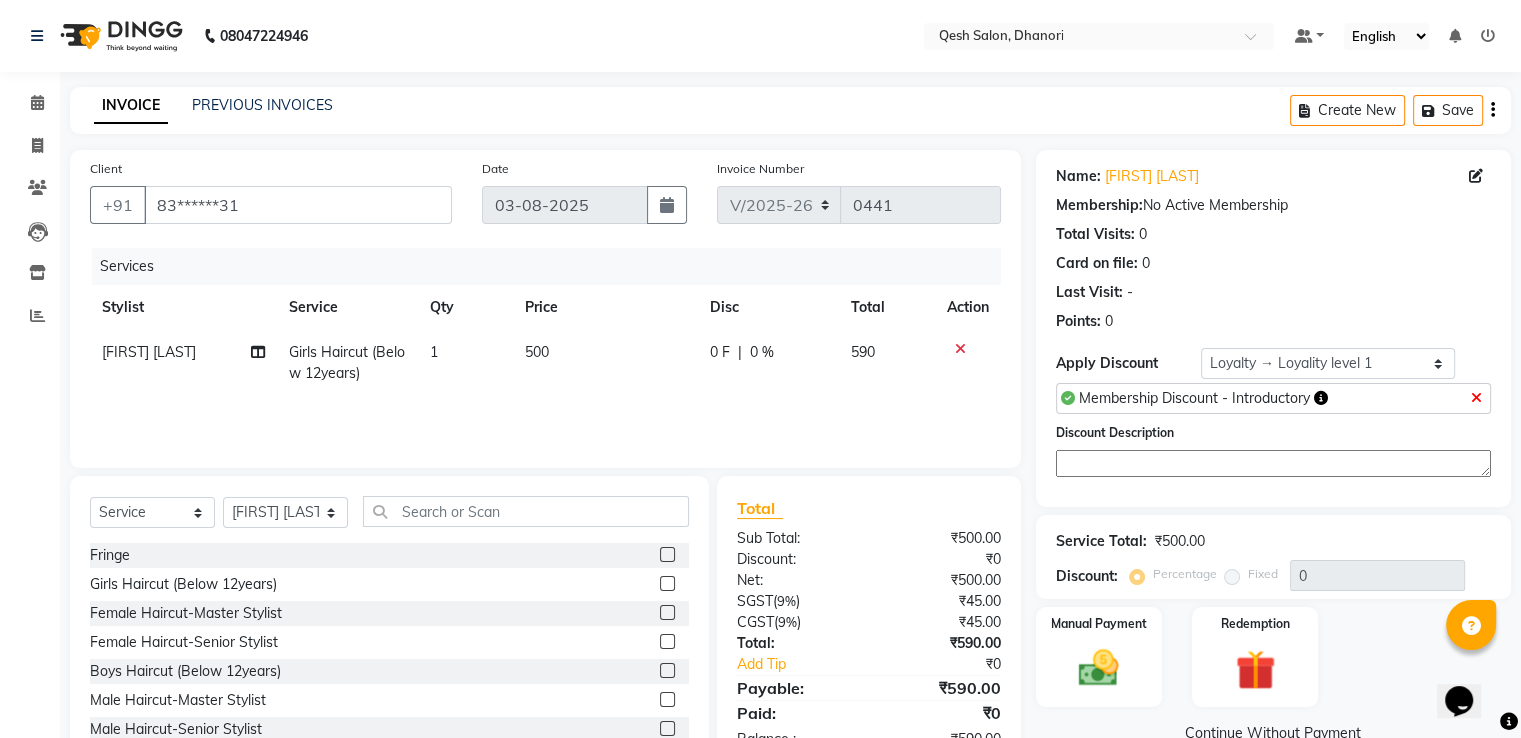 click 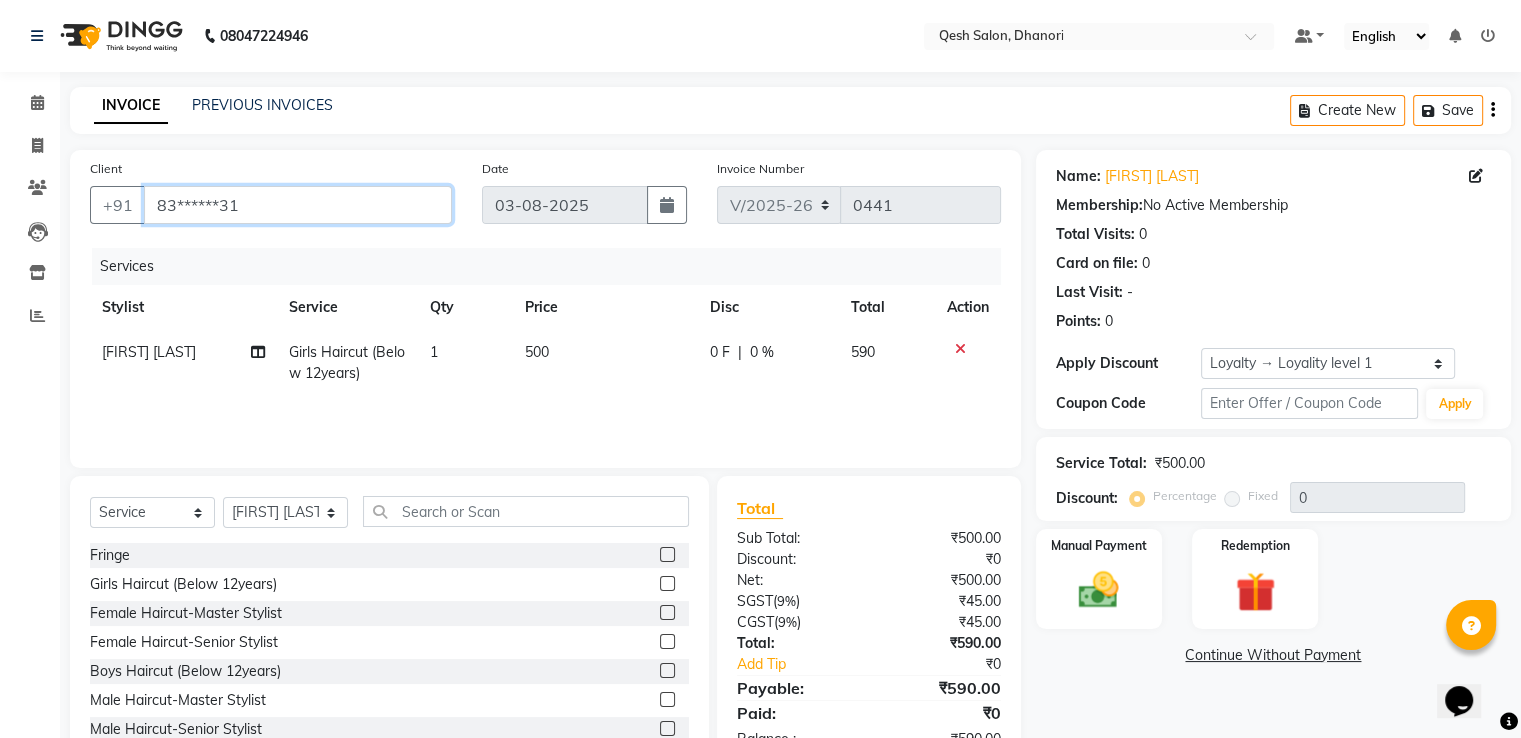 click on "83******31" at bounding box center (298, 205) 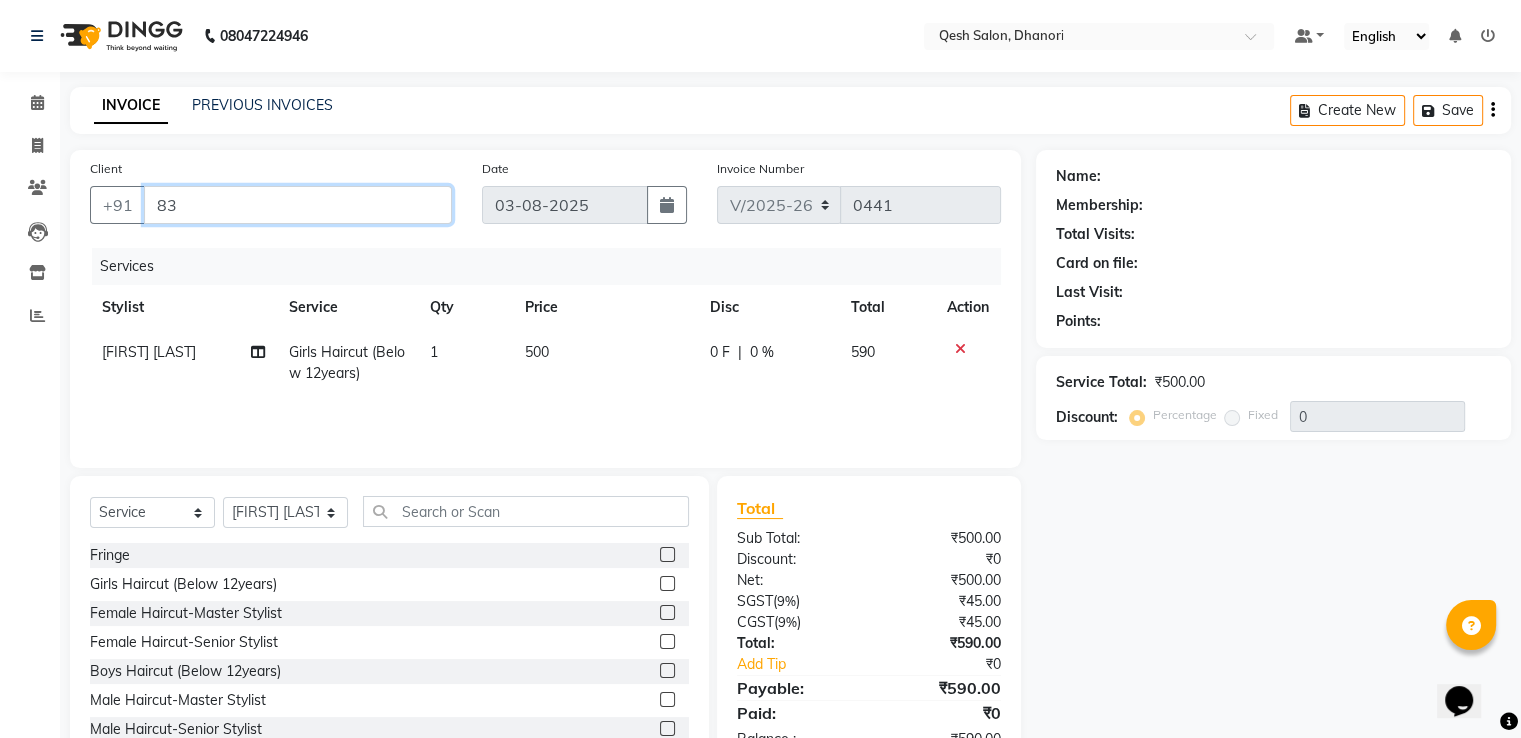 type on "8" 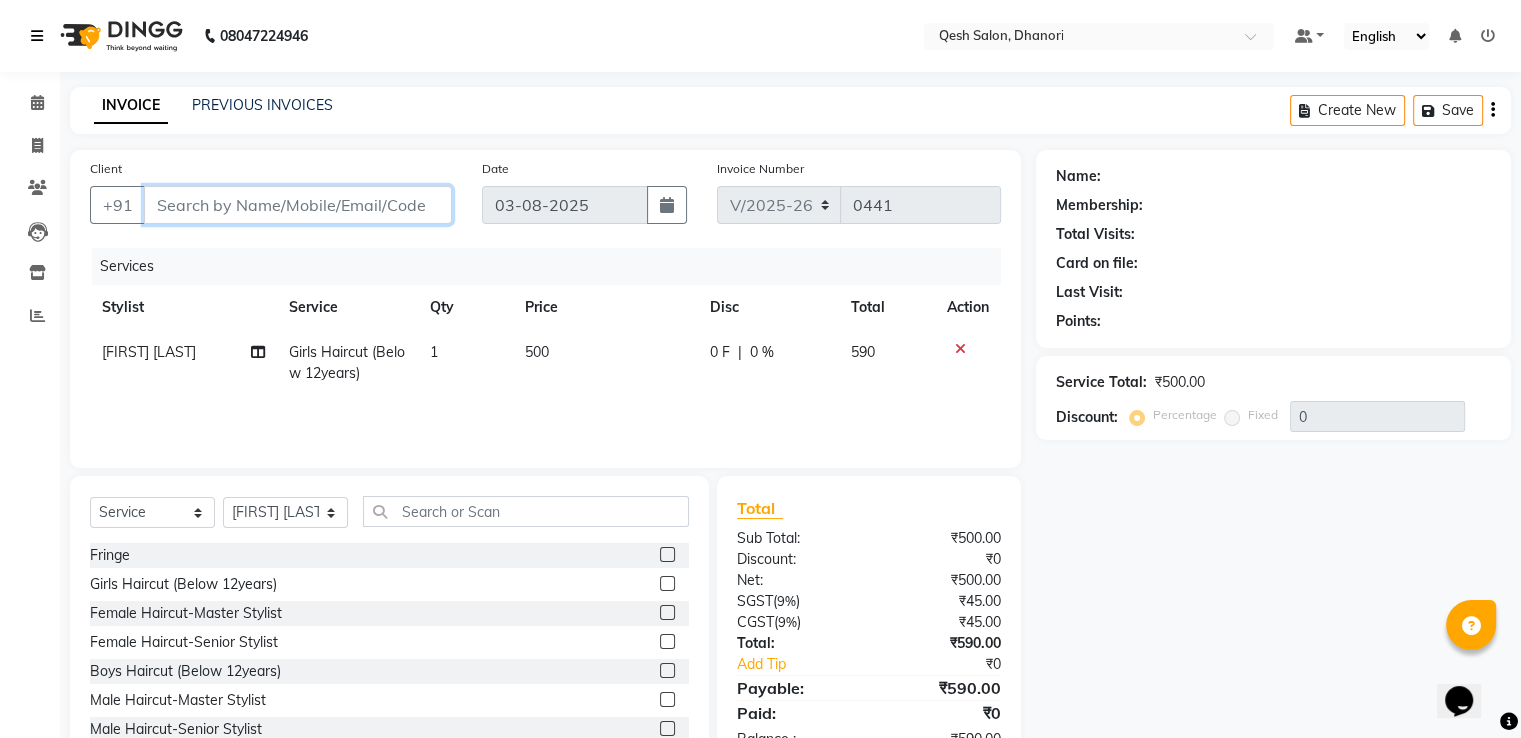 type 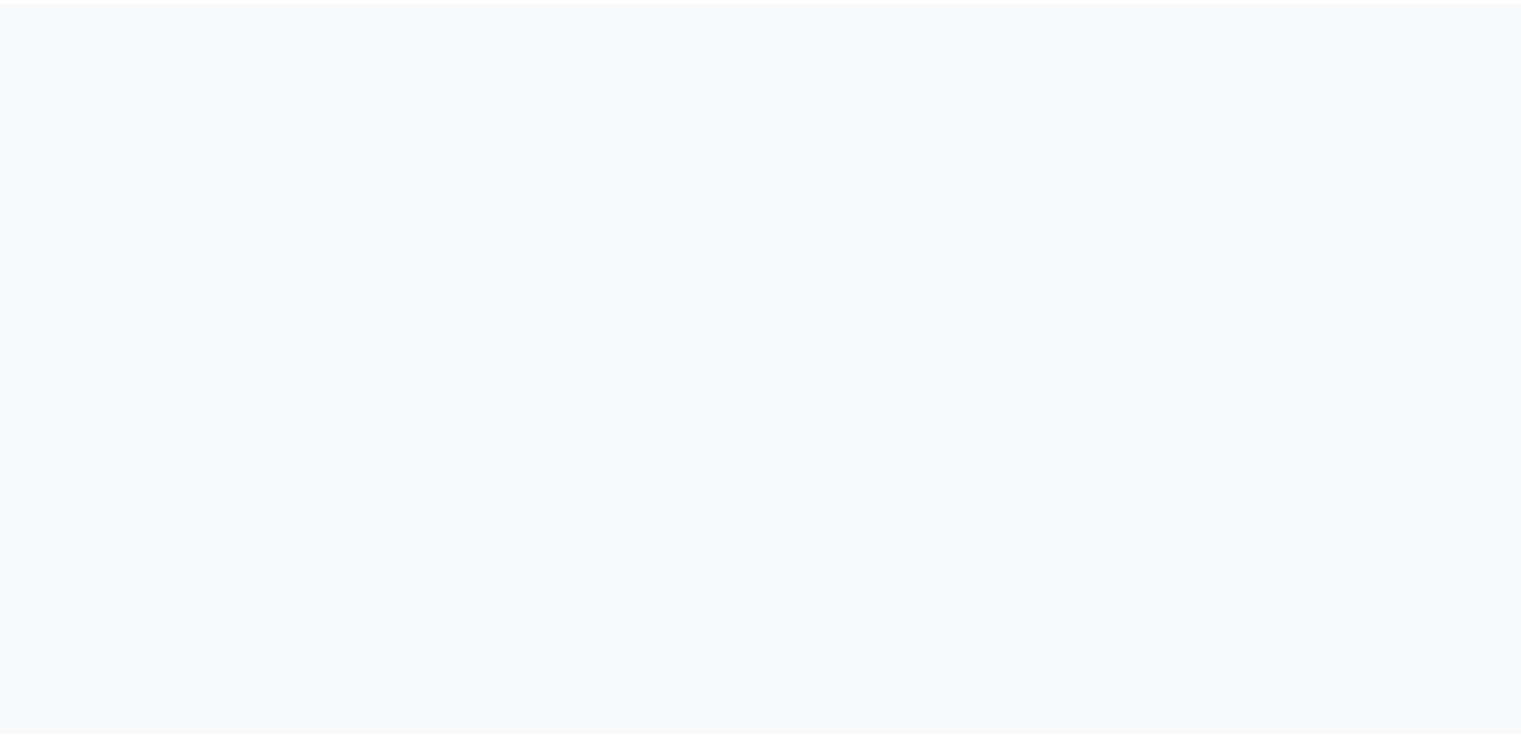 scroll, scrollTop: 0, scrollLeft: 0, axis: both 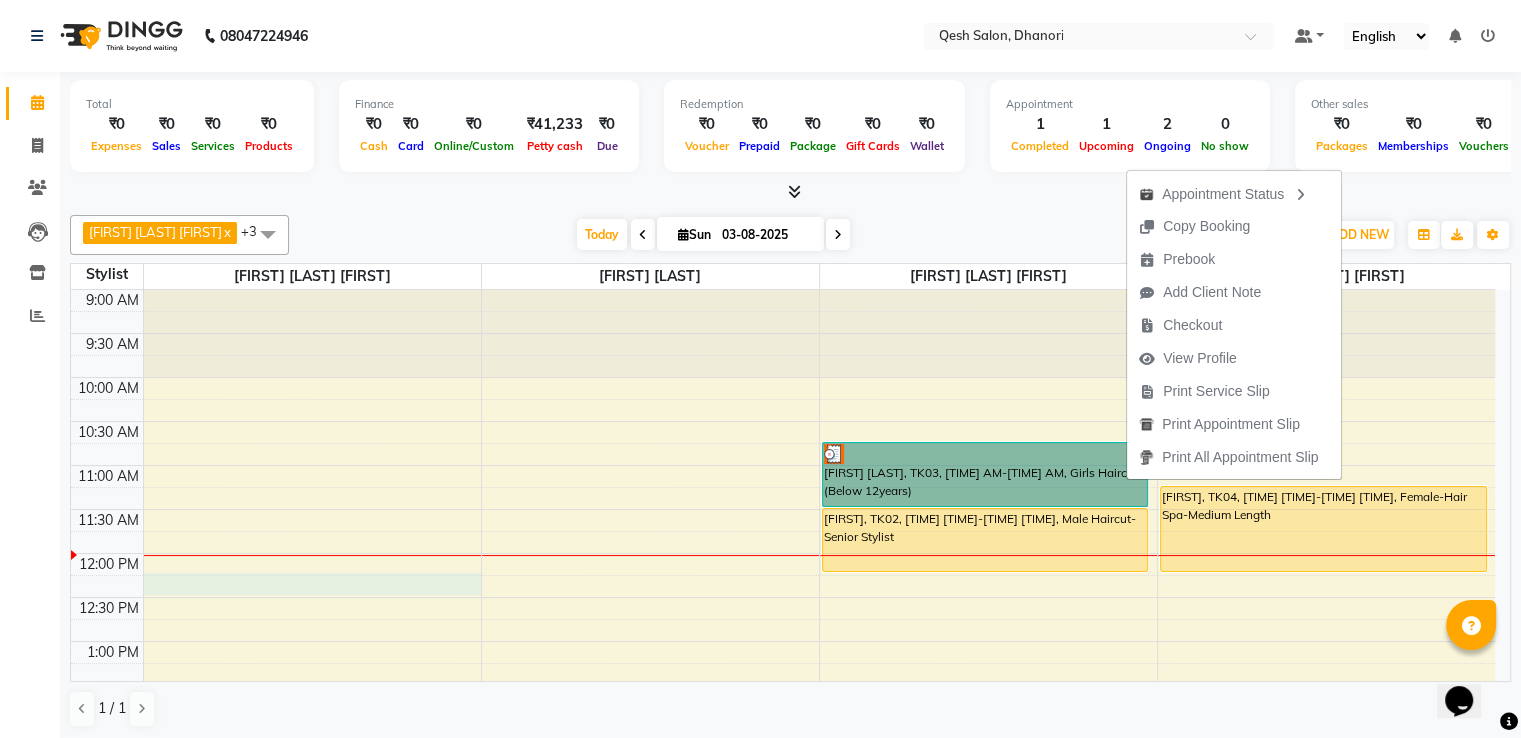 click on "9:00 AM 9:30 AM 10:00 AM 10:30 AM 11:00 AM 11:30 AM 12:00 PM 12:30 PM 1:00 PM 1:30 PM 2:00 PM 2:30 PM 3:00 PM 3:30 PM 4:00 PM 4:30 PM 5:00 PM 5:30 PM 6:00 PM 6:30 PM 7:00 PM 7:30 PM 8:00 PM 8:30 PM 9:00 PM 9:30 PM 10:00 PM 10:30 PM     Abhishek, TK01, 07:30 PM-09:00 PM, Male Haircut-Master Stylist,Beard Trim/Style     Jai Kshirsagagar, TK03, 10:45 AM-11:30 AM, Girls Haircut (Below 12years)    Hemant, TK02, 11:30 AM-12:15 PM, Male Haircut-Senior Stylist    Mona, TK04, 11:15 AM-12:15 PM, Female-Hair Spa-Medium Length" at bounding box center [783, 905] 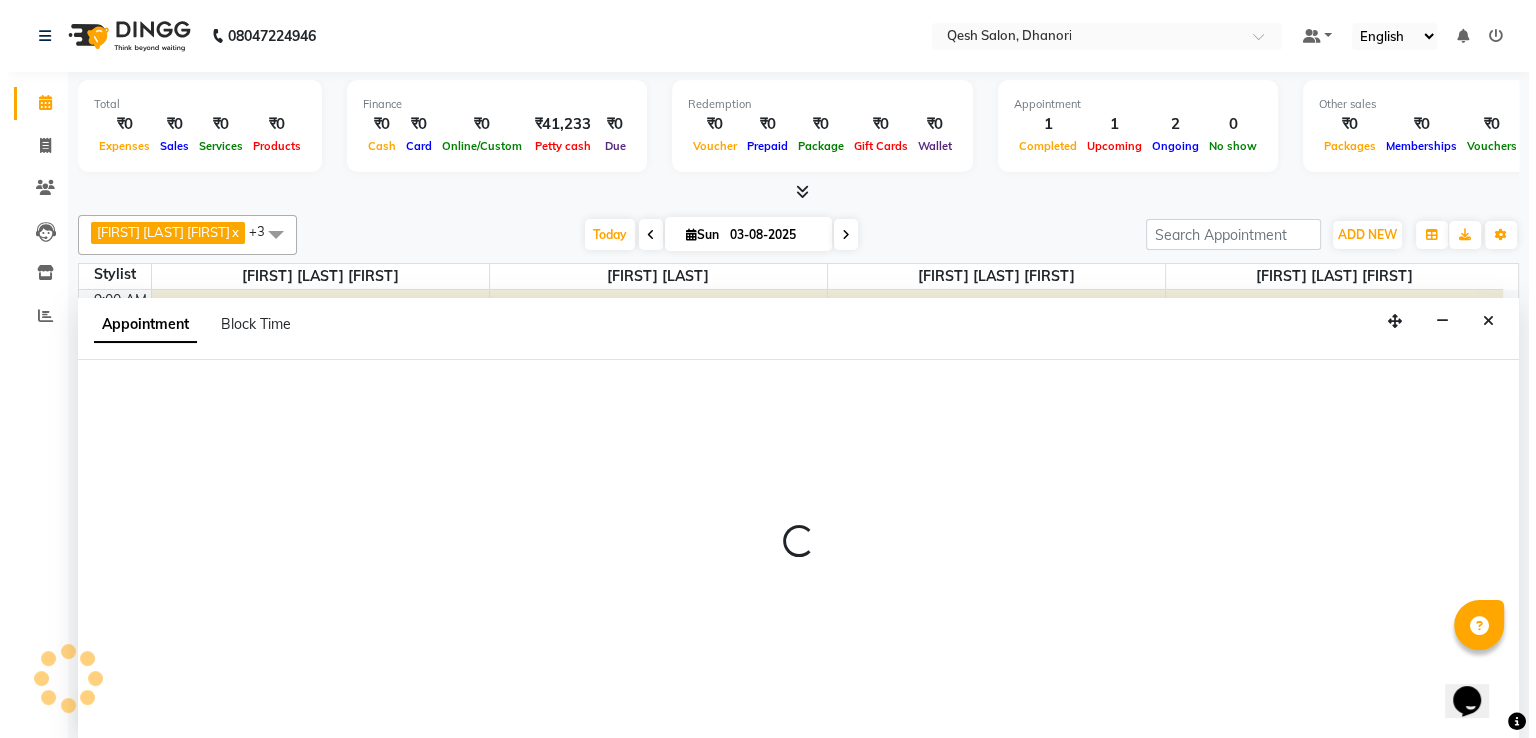 scroll, scrollTop: 1, scrollLeft: 0, axis: vertical 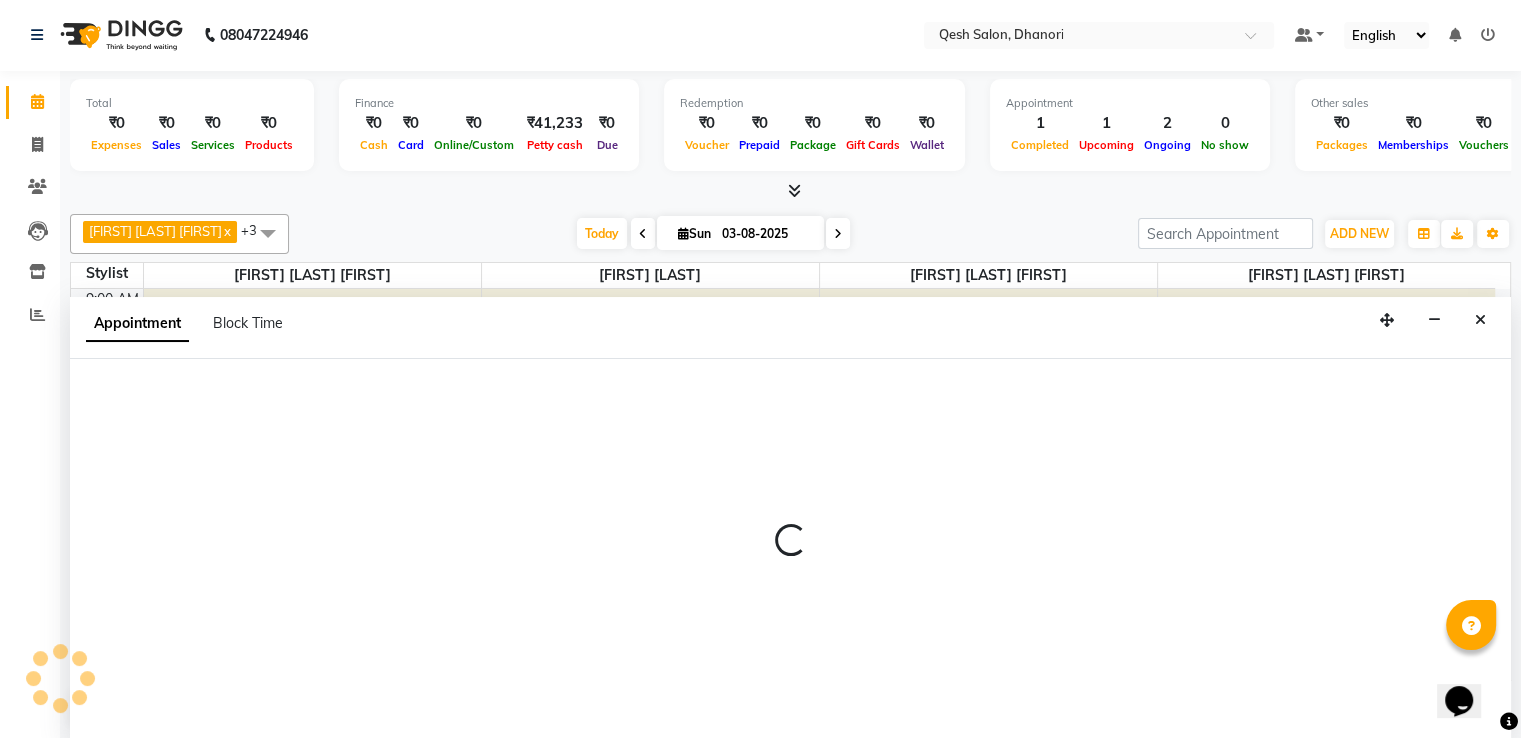 select on "79251" 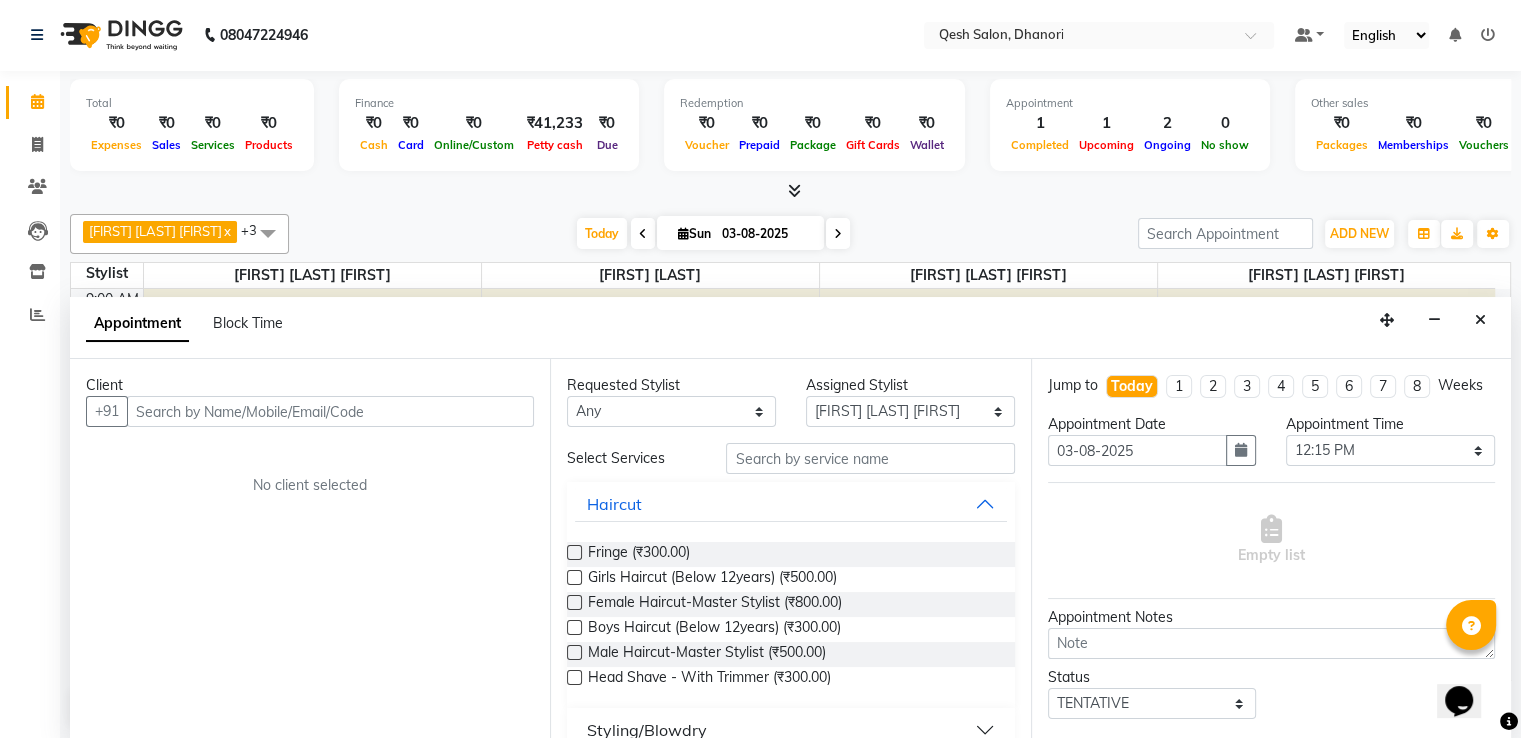 click at bounding box center [330, 411] 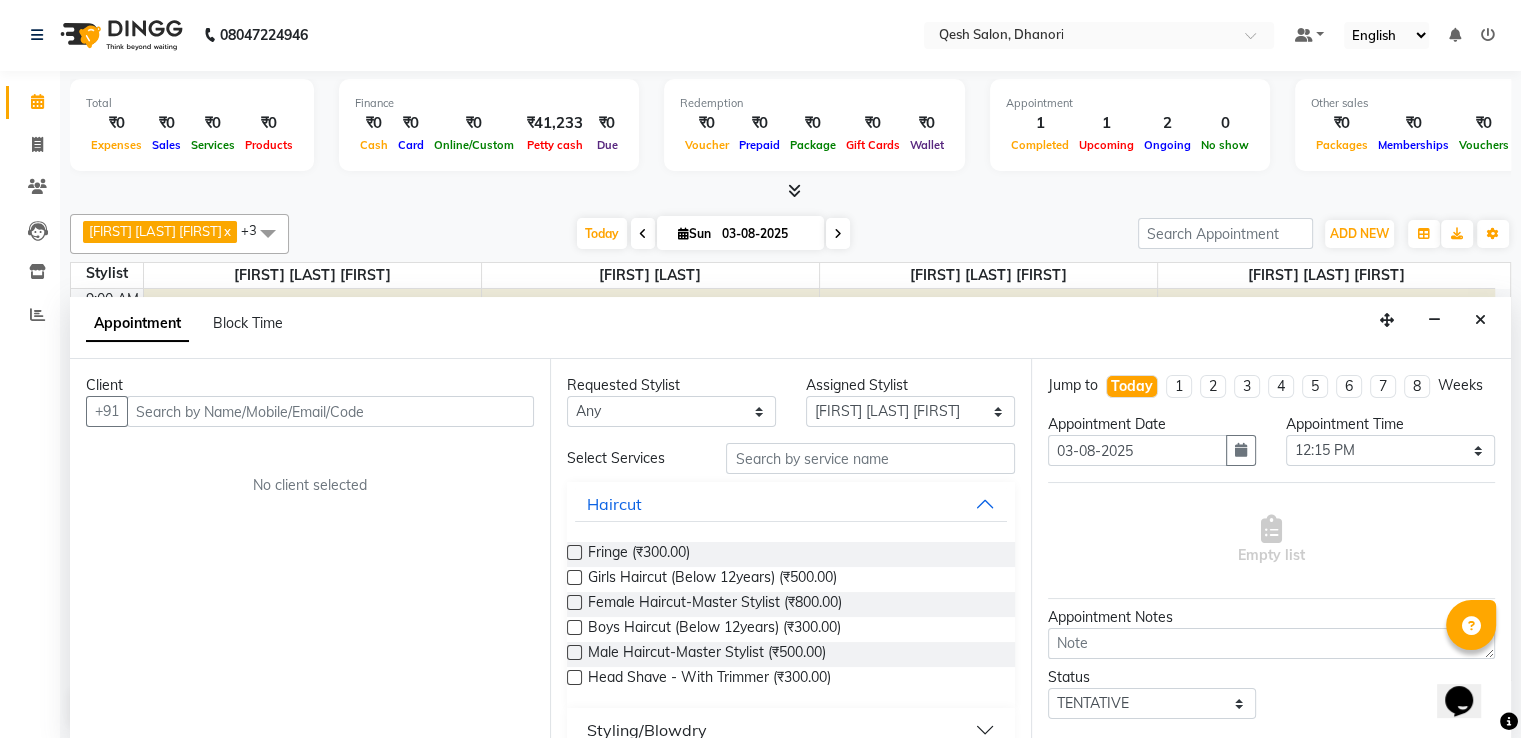 type on "1" 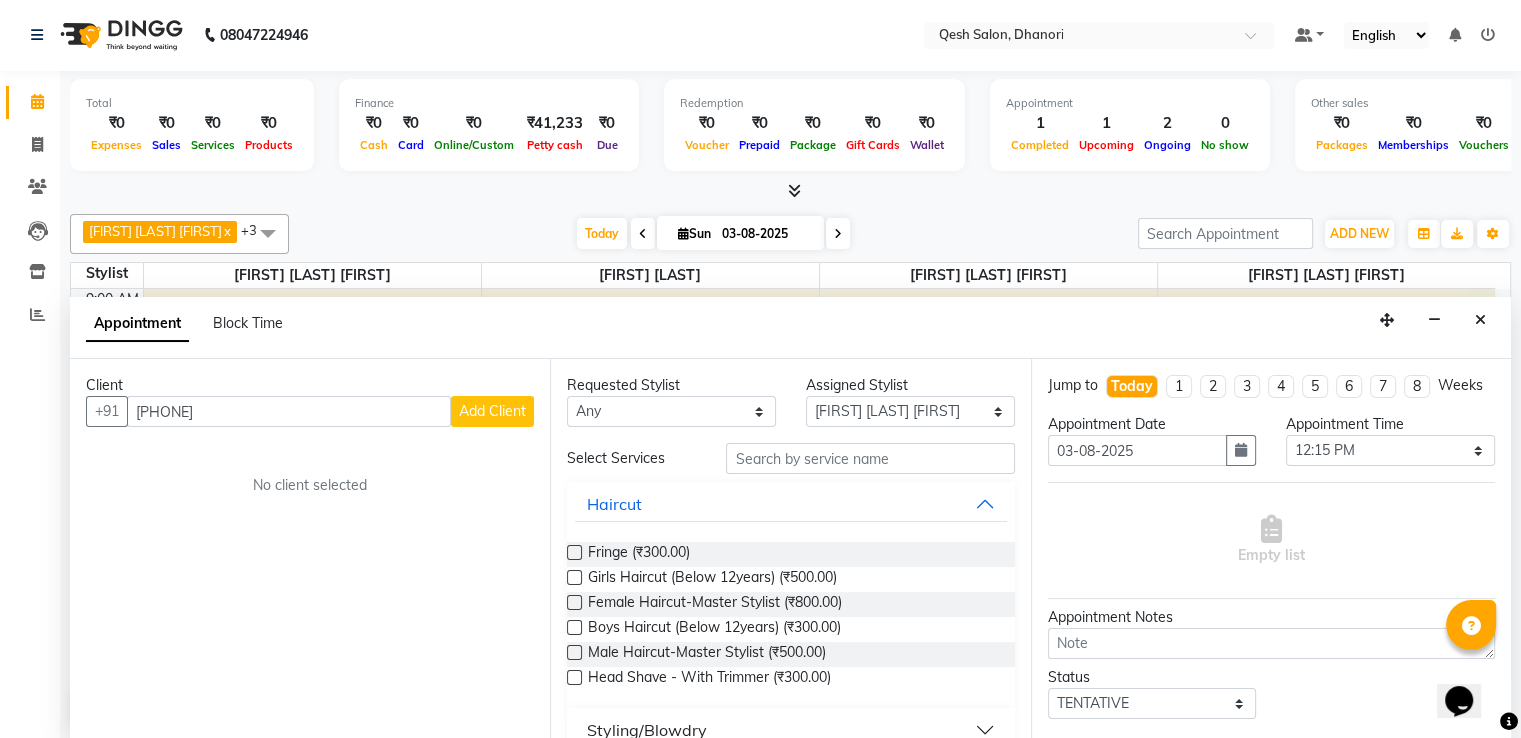 type on "7776914191" 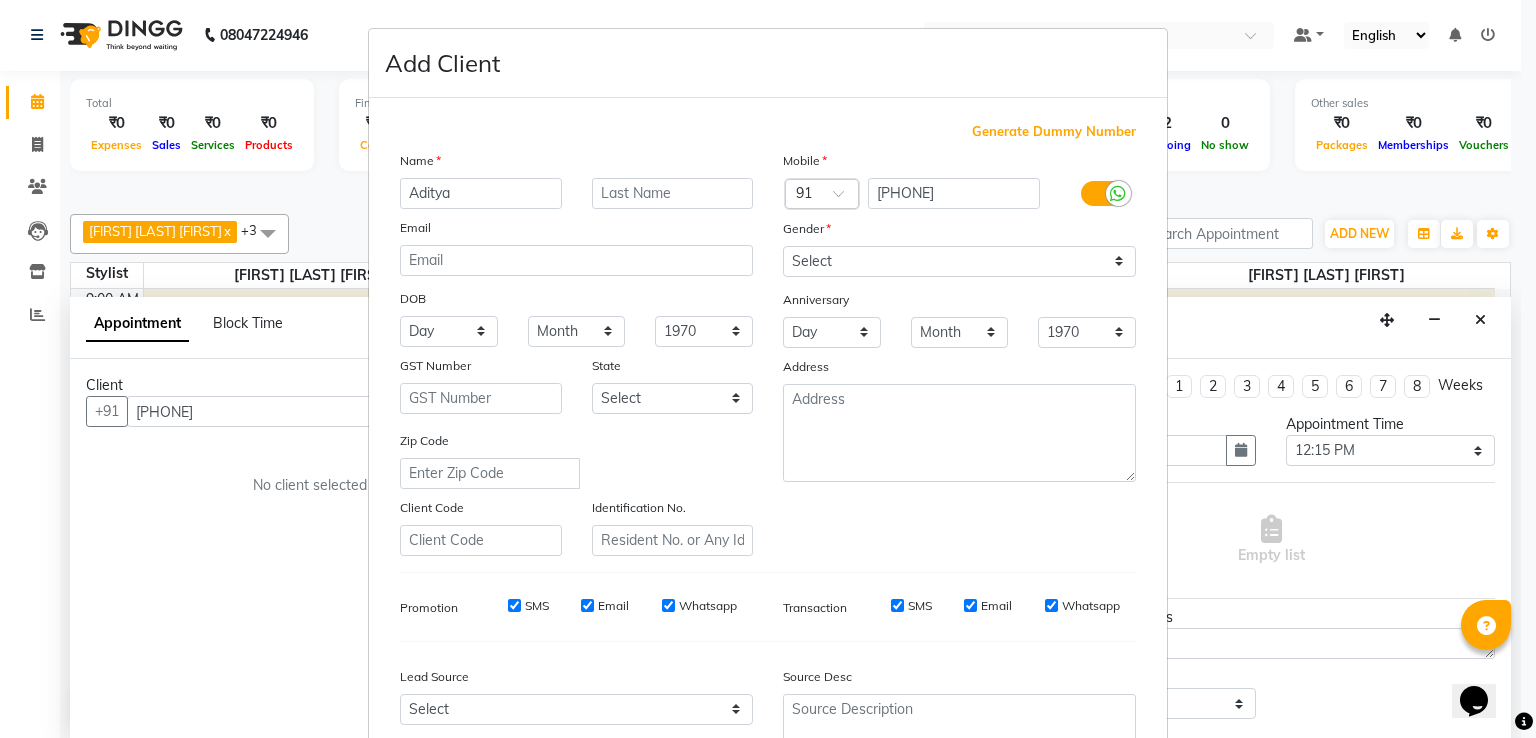 type on "Aditya" 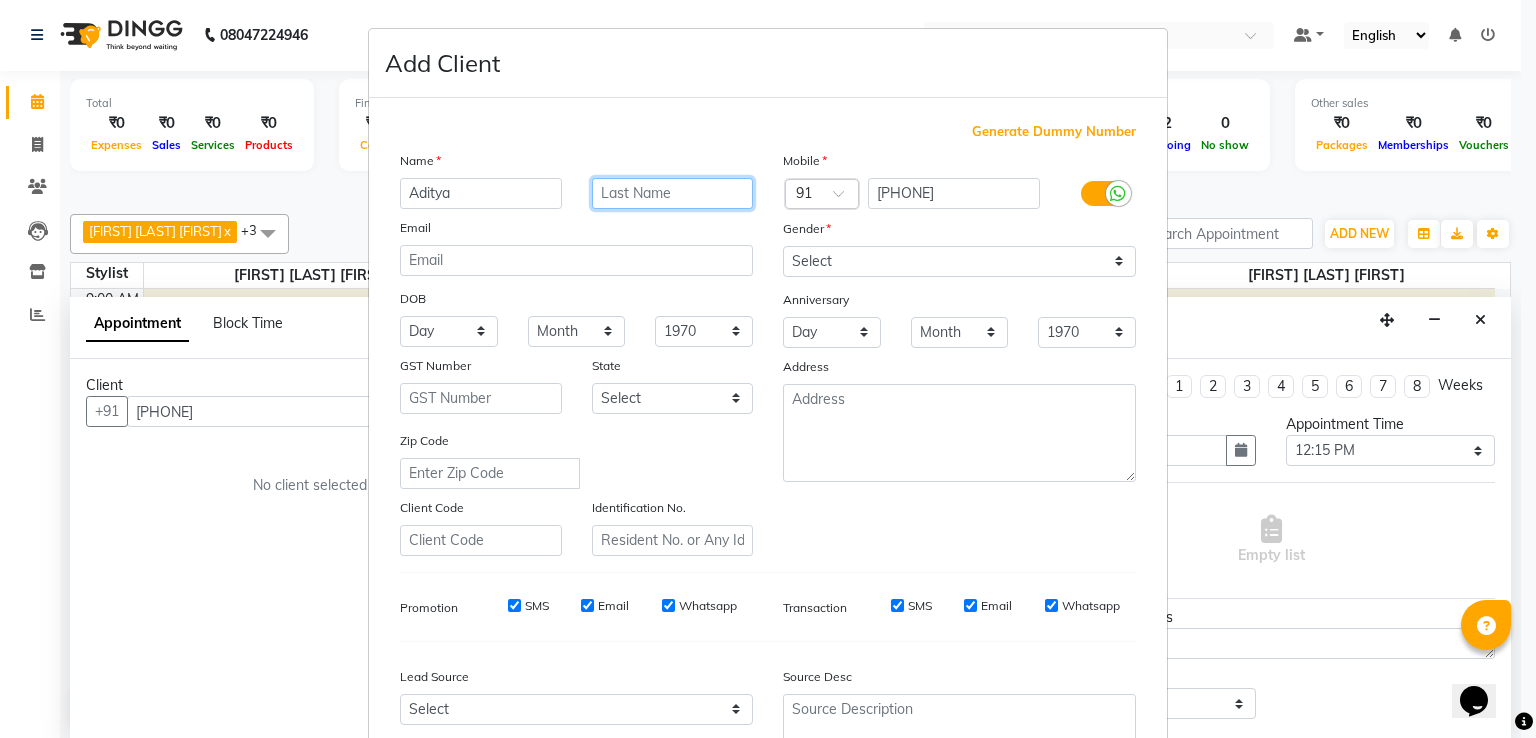 click at bounding box center [673, 193] 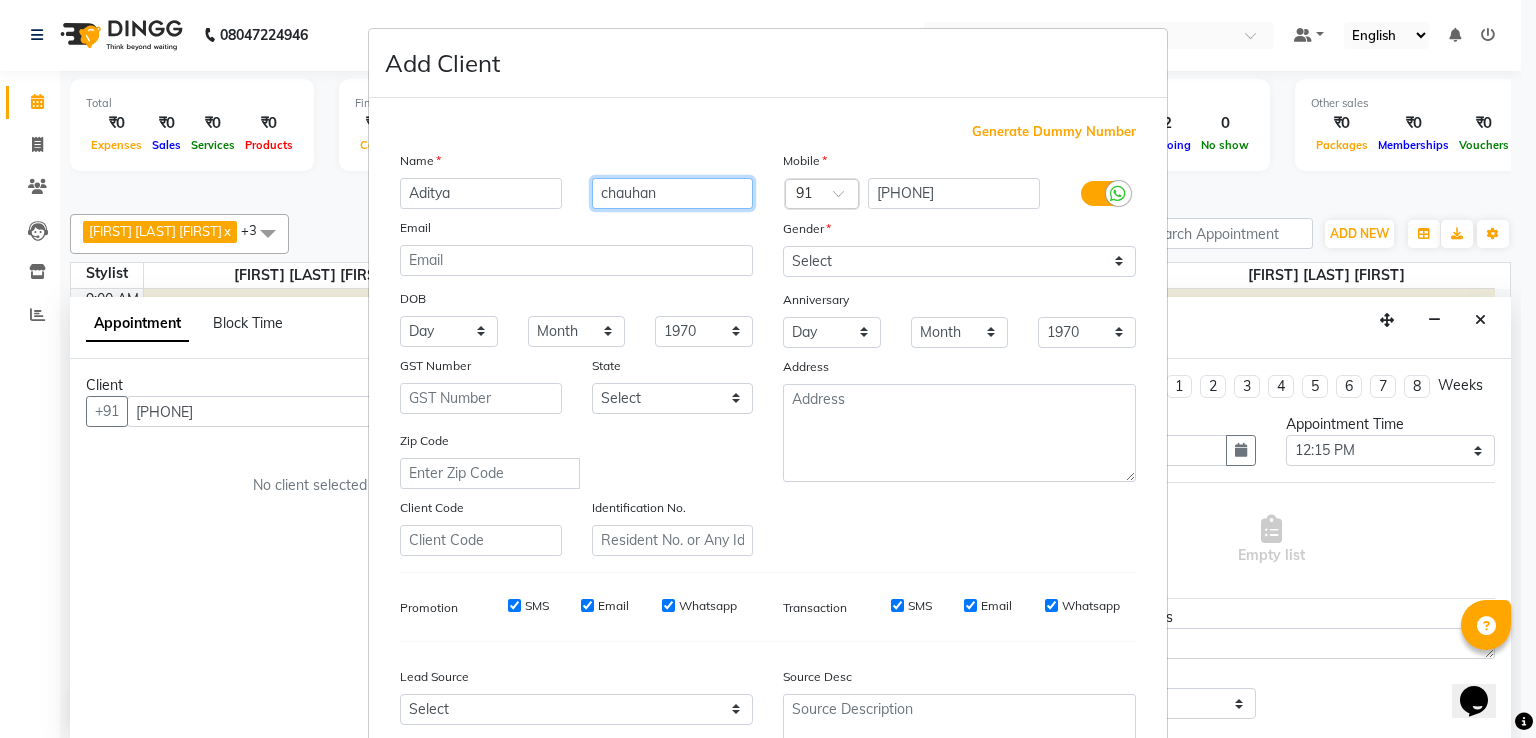 type on "chauhan" 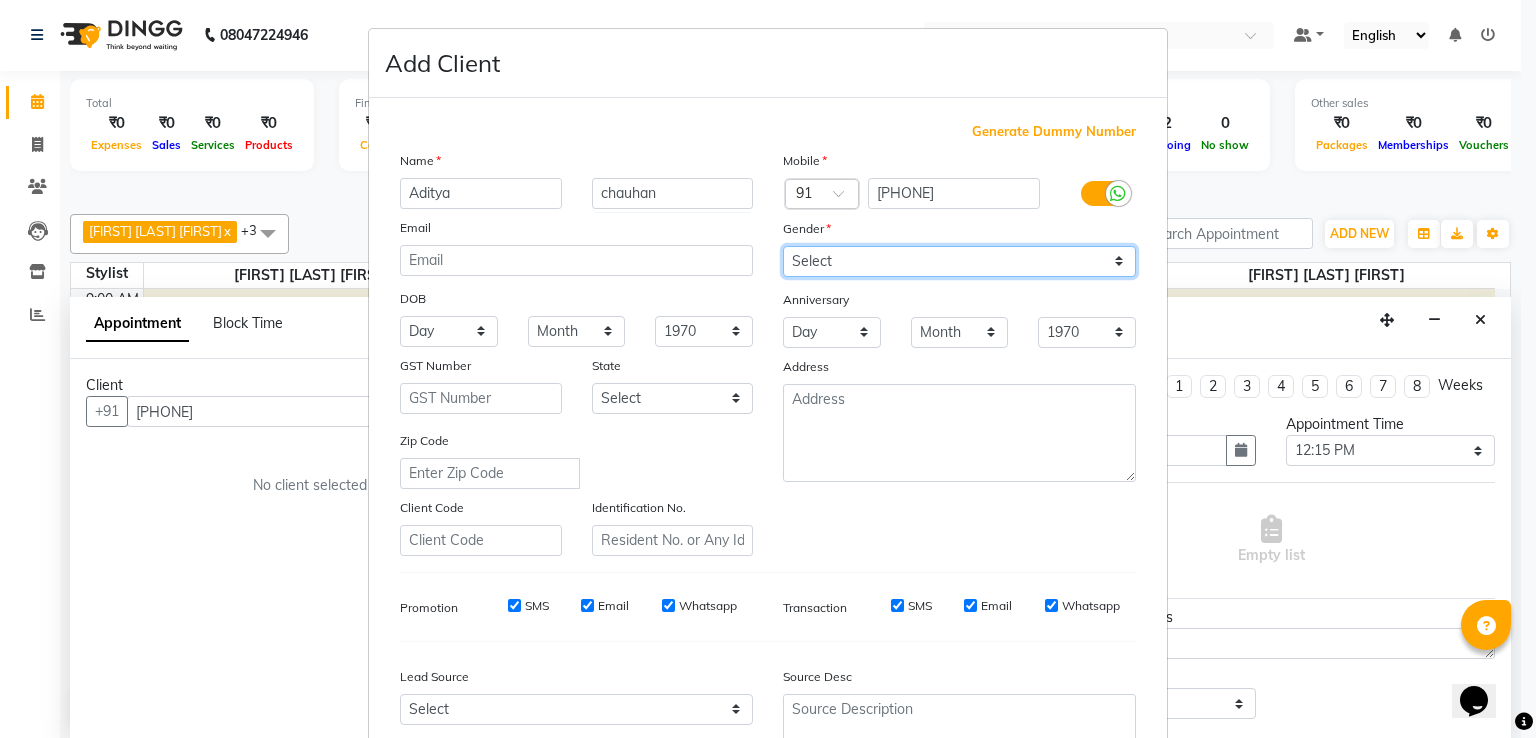 click on "Select Male Female Other Prefer Not To Say" at bounding box center (959, 261) 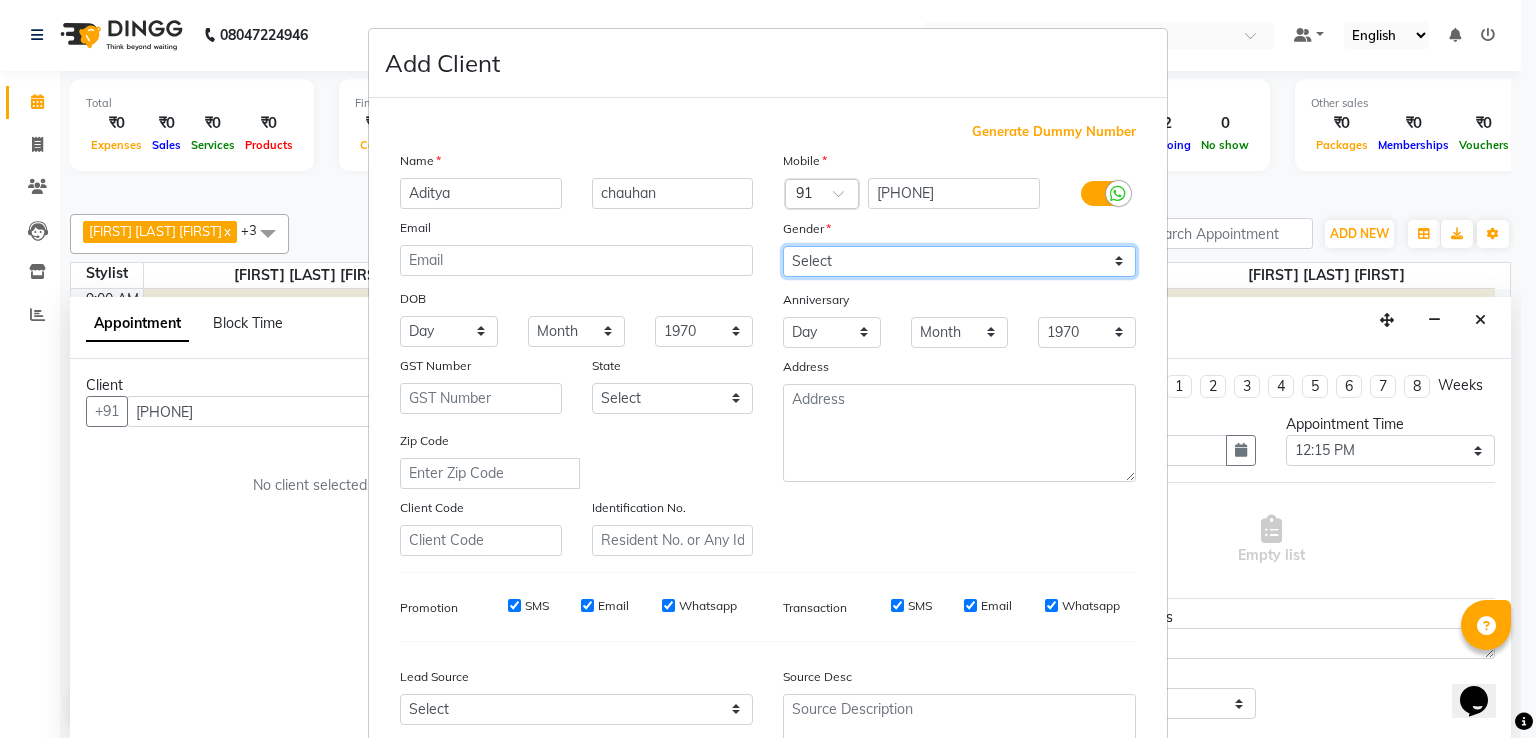 select on "male" 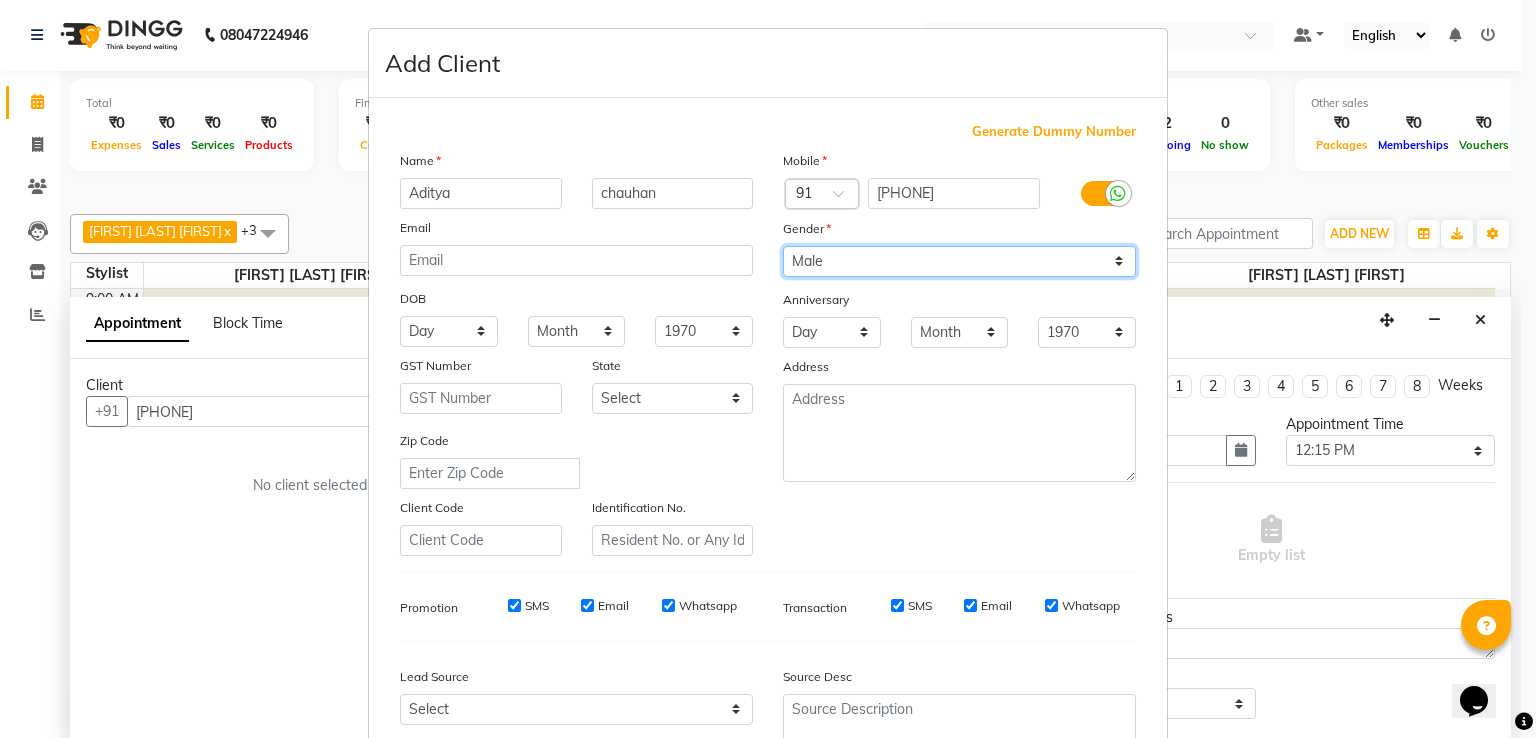 click on "Select Male Female Other Prefer Not To Say" at bounding box center (959, 261) 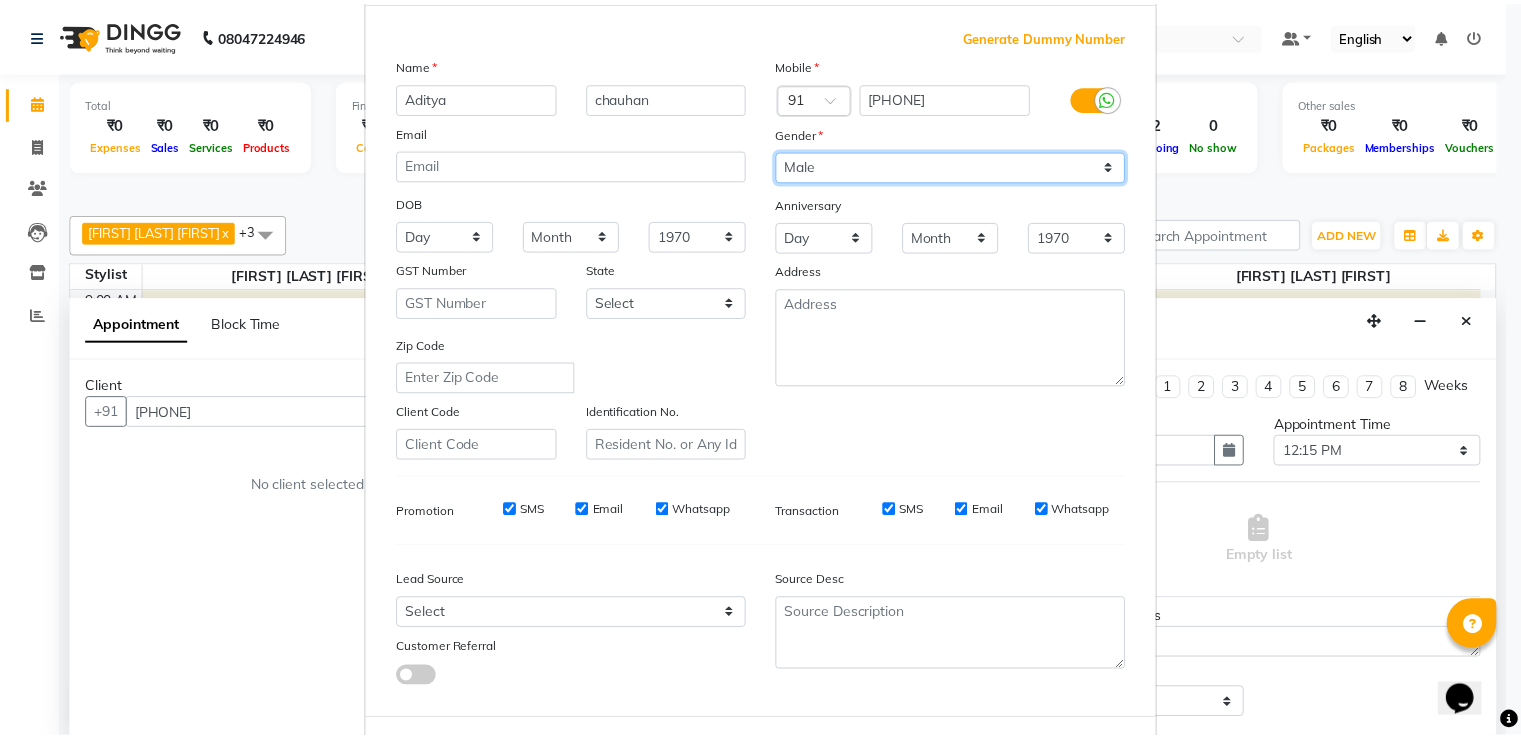 scroll, scrollTop: 195, scrollLeft: 0, axis: vertical 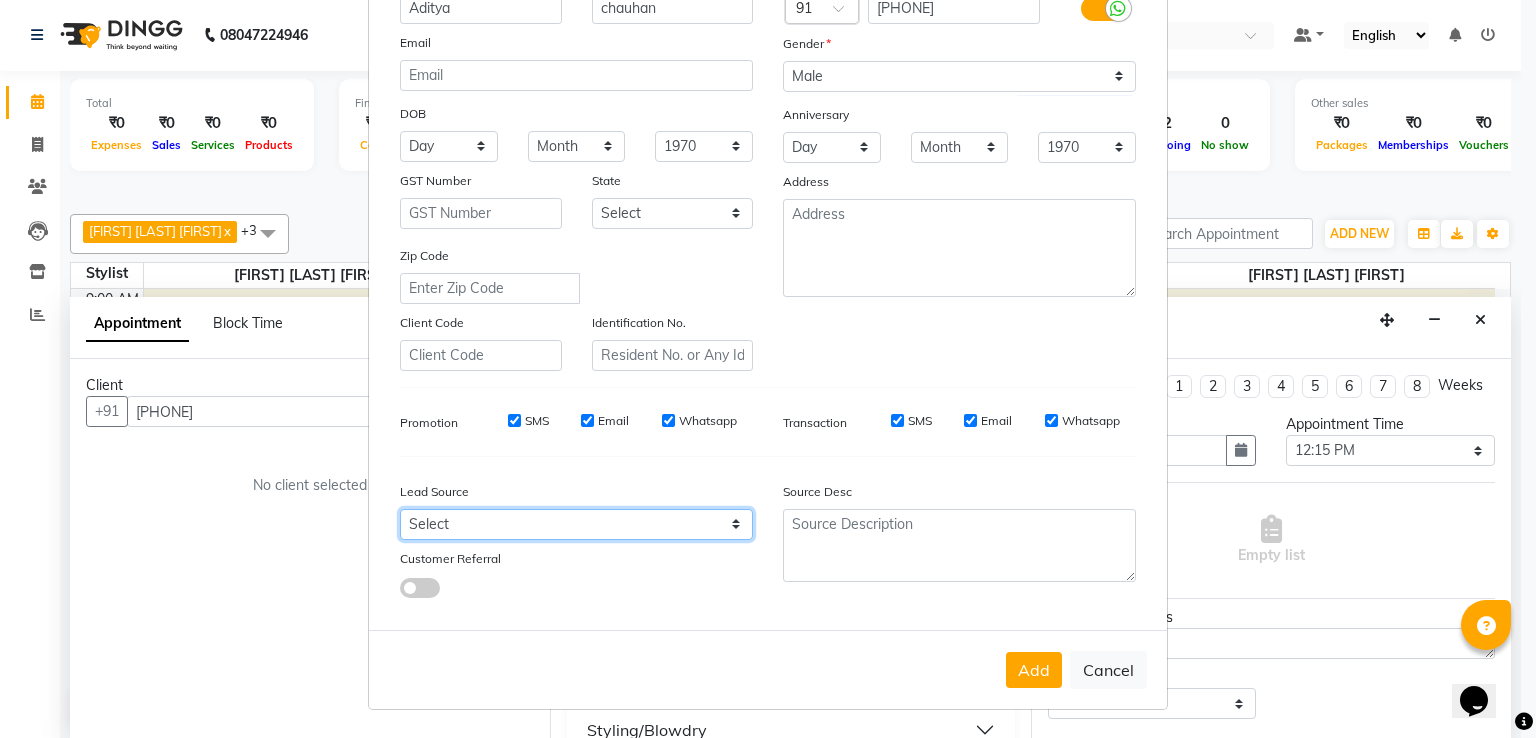 click on "Select Walk-in Referral Internet Friend Word of Mouth Advertisement Facebook JustDial Google Other" at bounding box center [576, 524] 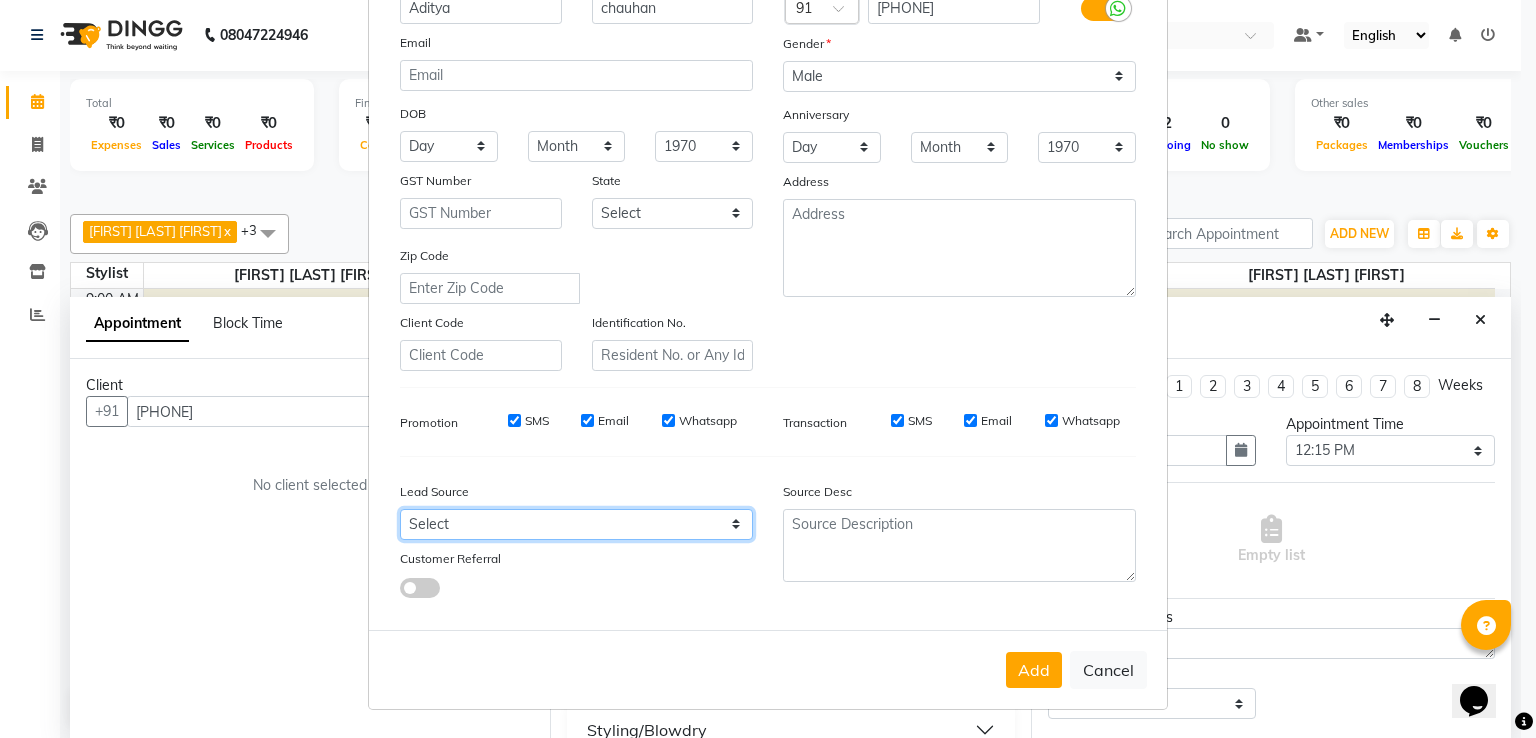 select on "51694" 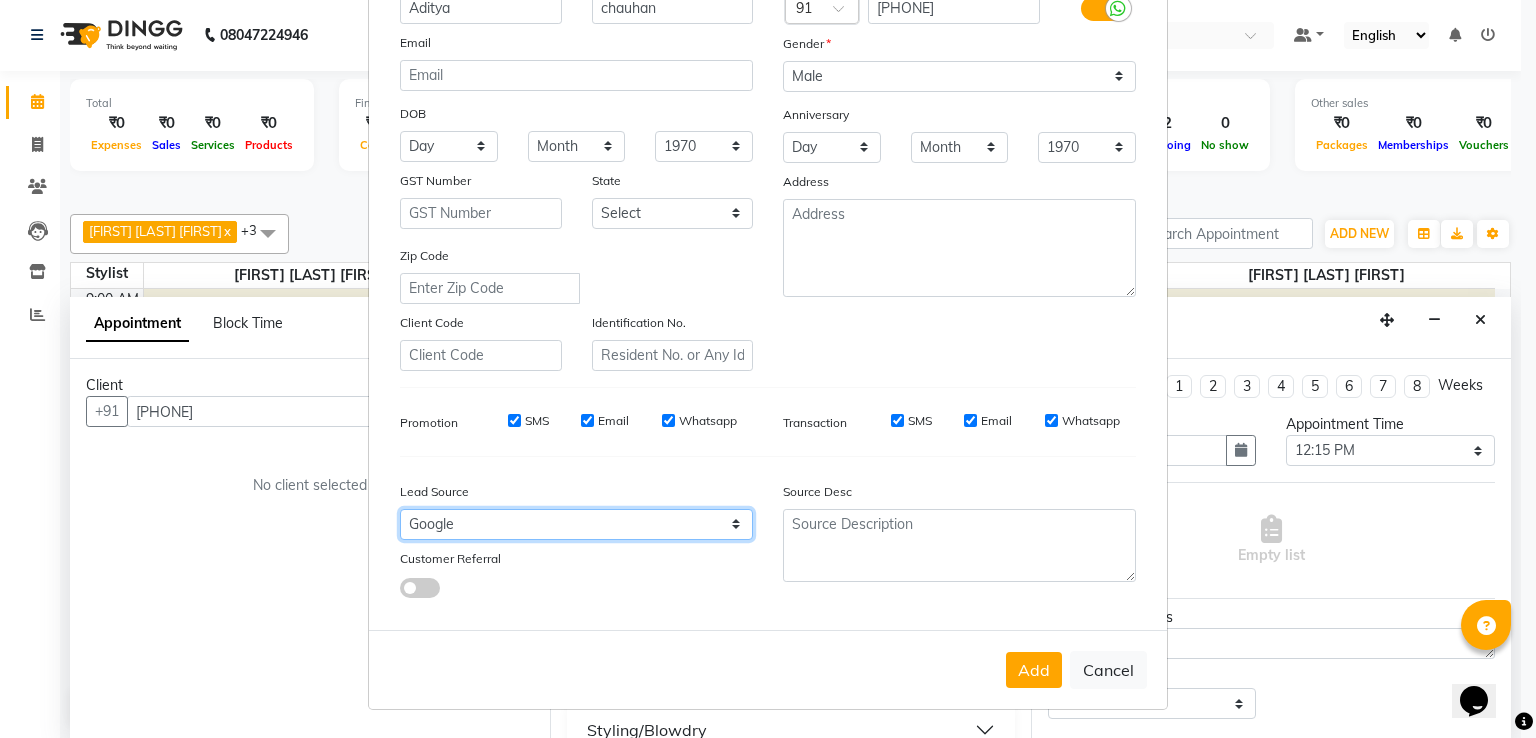 click on "Select Walk-in Referral Internet Friend Word of Mouth Advertisement Facebook JustDial Google Other" at bounding box center (576, 524) 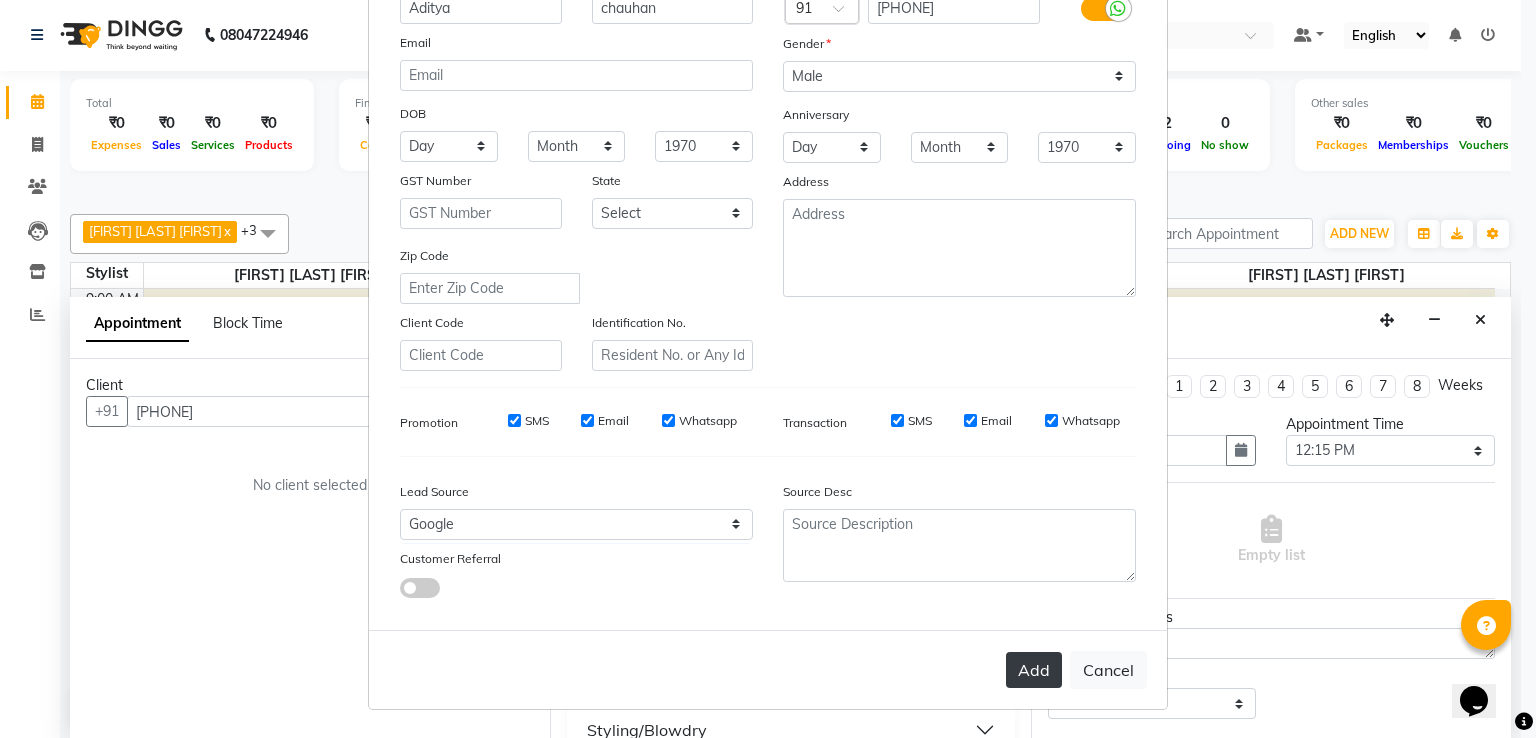 click on "Add" at bounding box center (1034, 670) 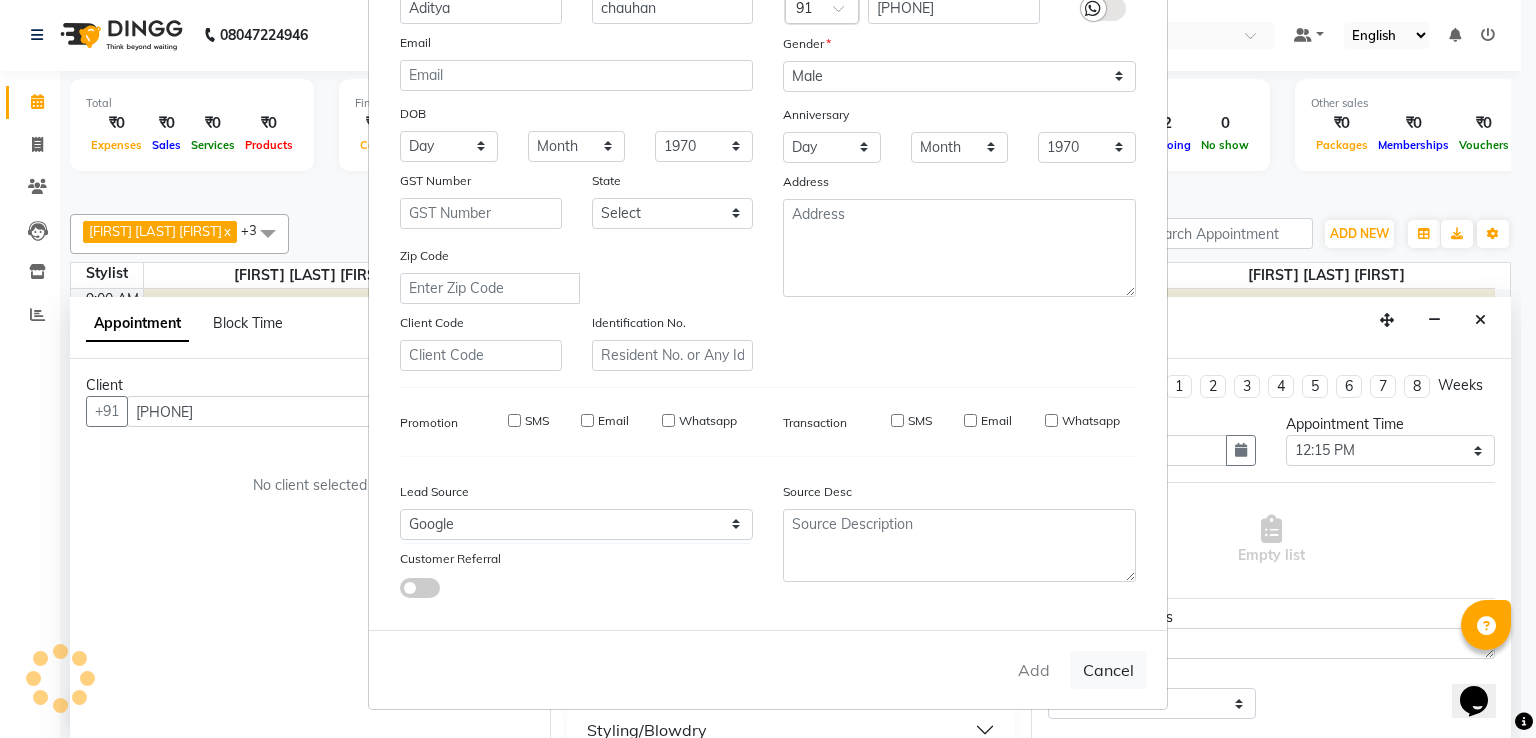 type on "77******91" 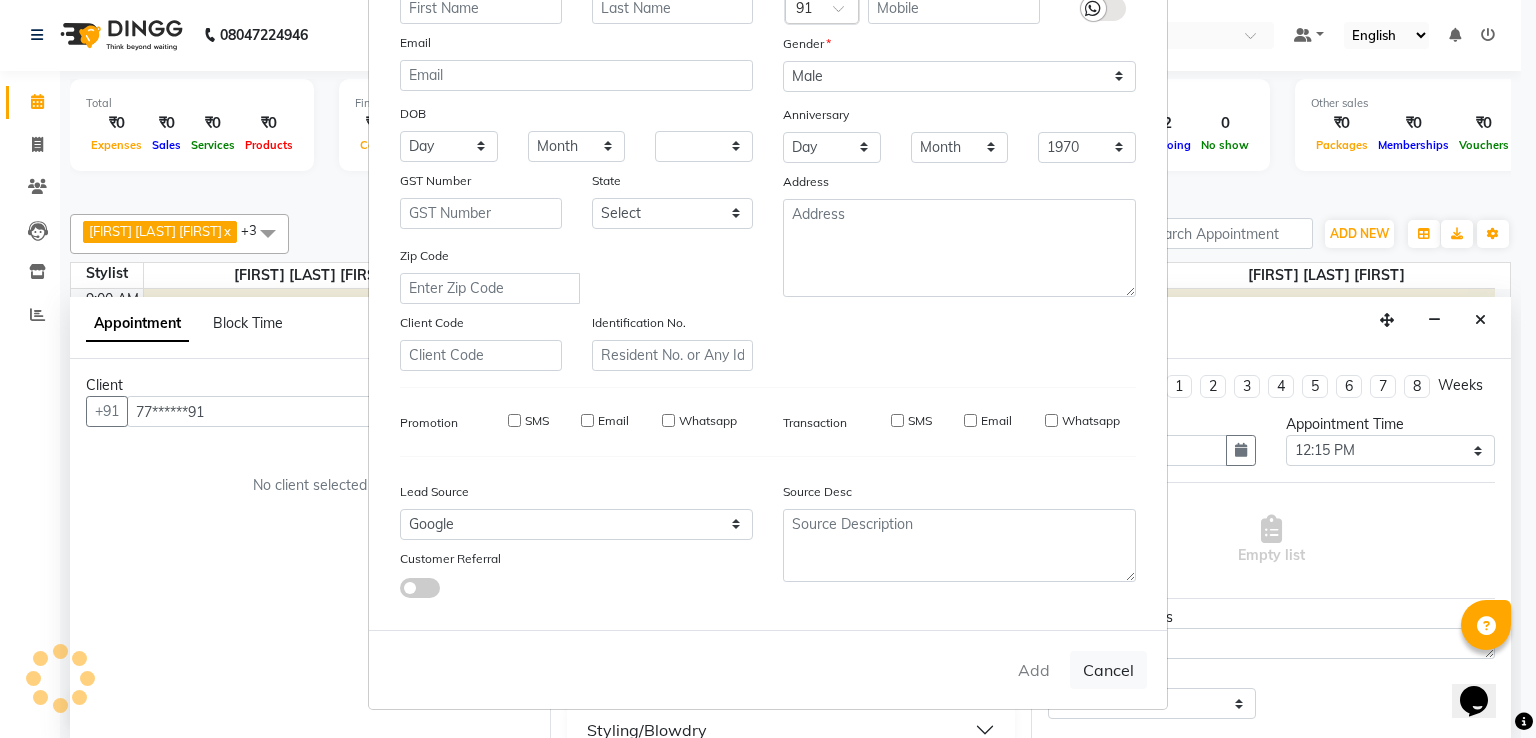 select 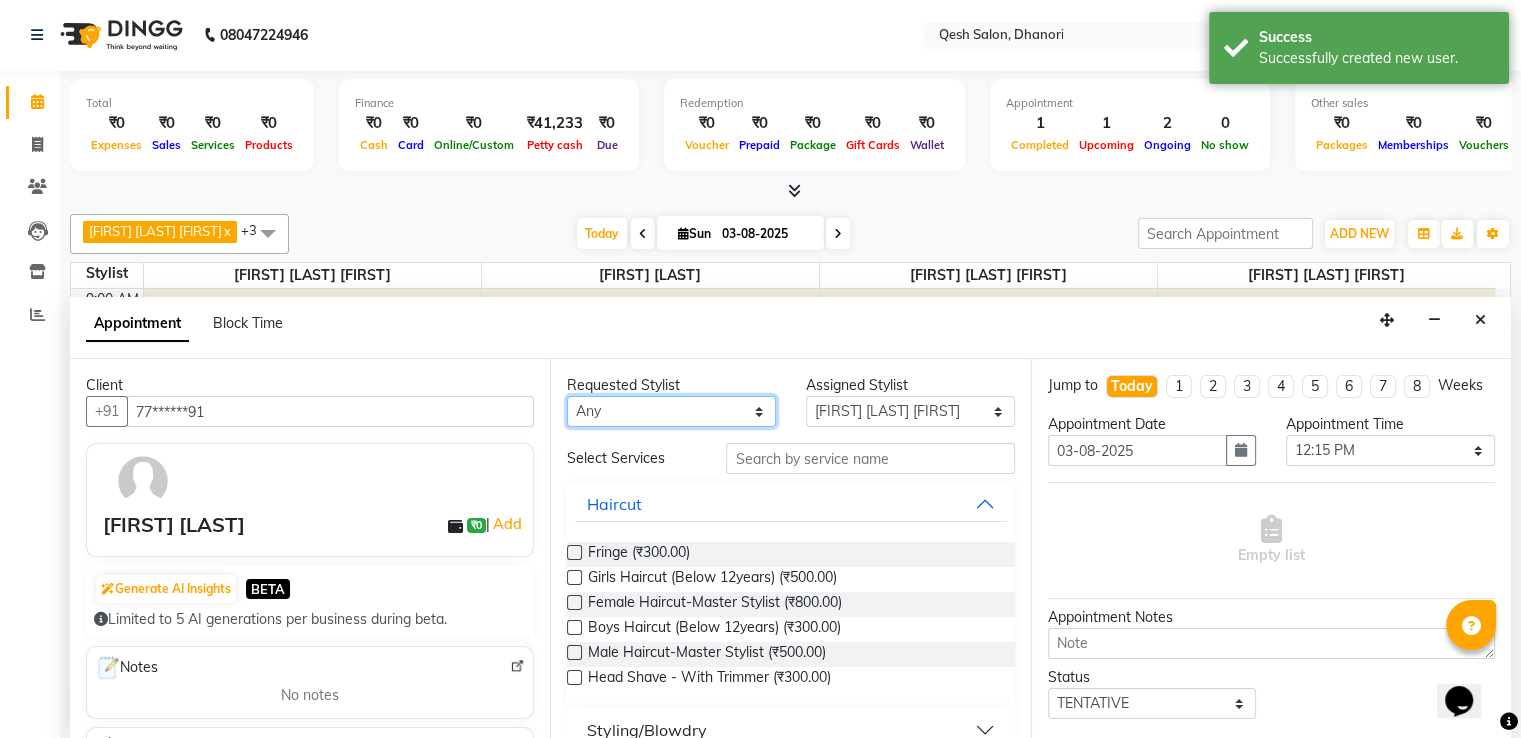 click on "Any [FIRST] [LAST] [FIRST] [LAST] [FIRST] [LAST] [FIRST] [LAST] [FIRST] [LAST]" at bounding box center [671, 411] 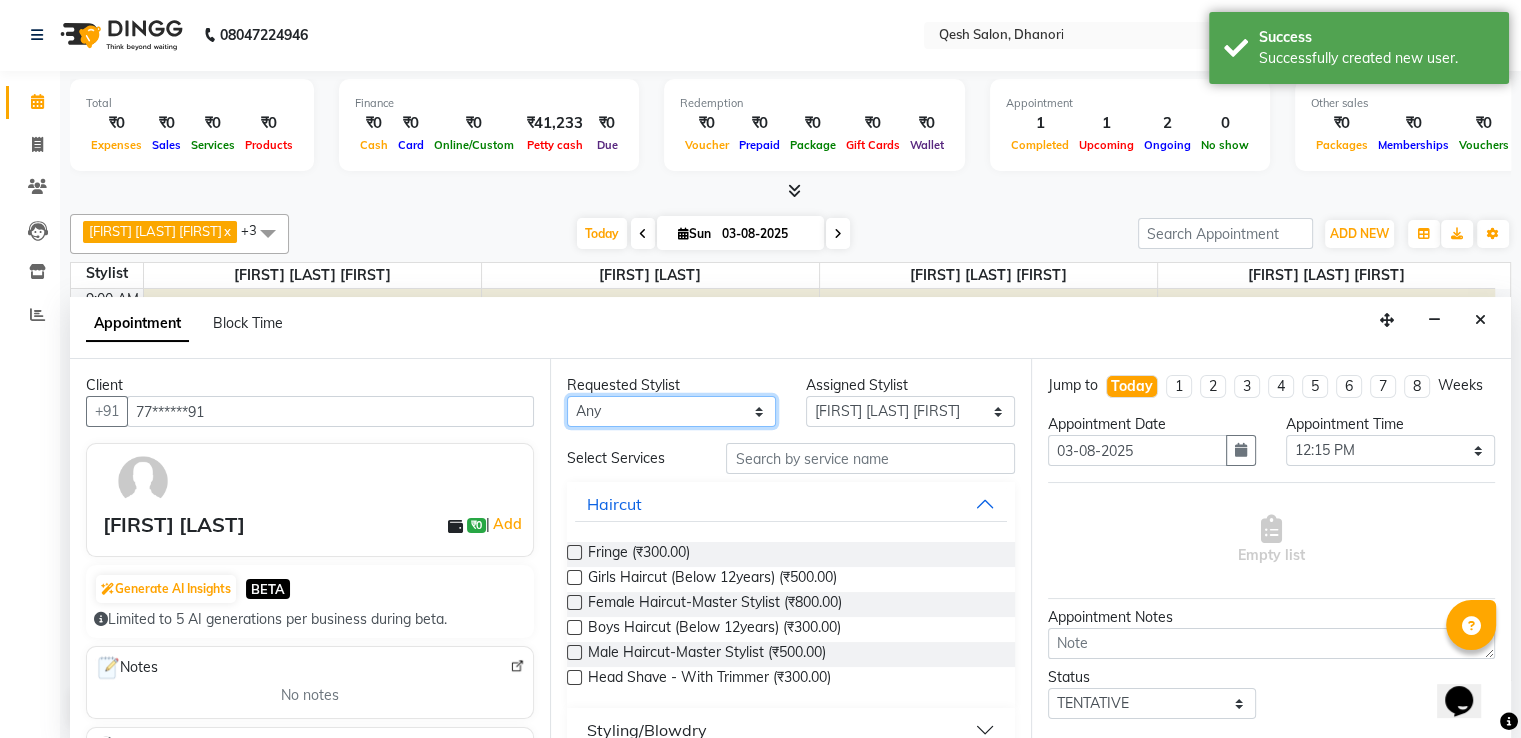 select on "79251" 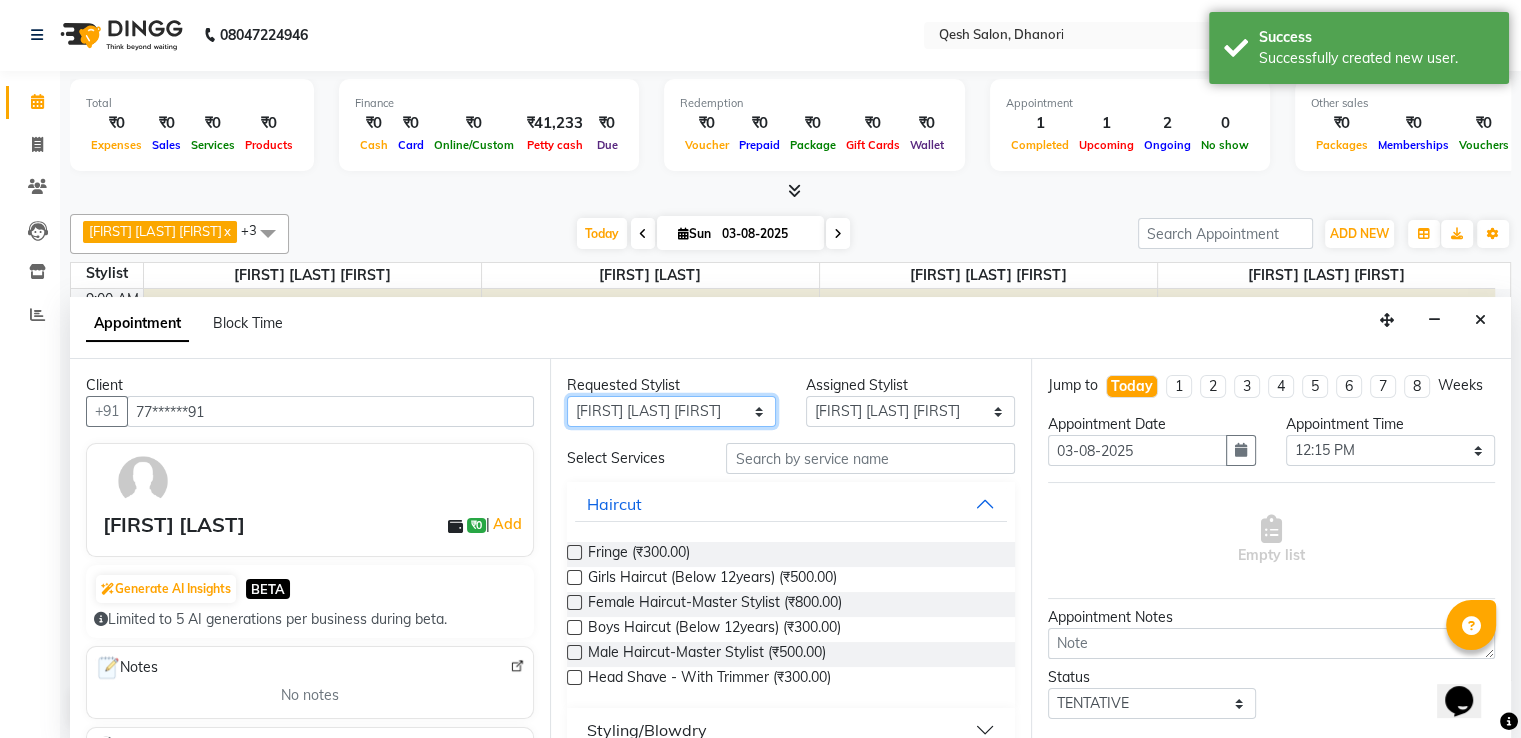 click on "Any [FIRST] [LAST] [FIRST] [LAST] [FIRST] [LAST] [FIRST] [LAST] [FIRST] [LAST]" at bounding box center (671, 411) 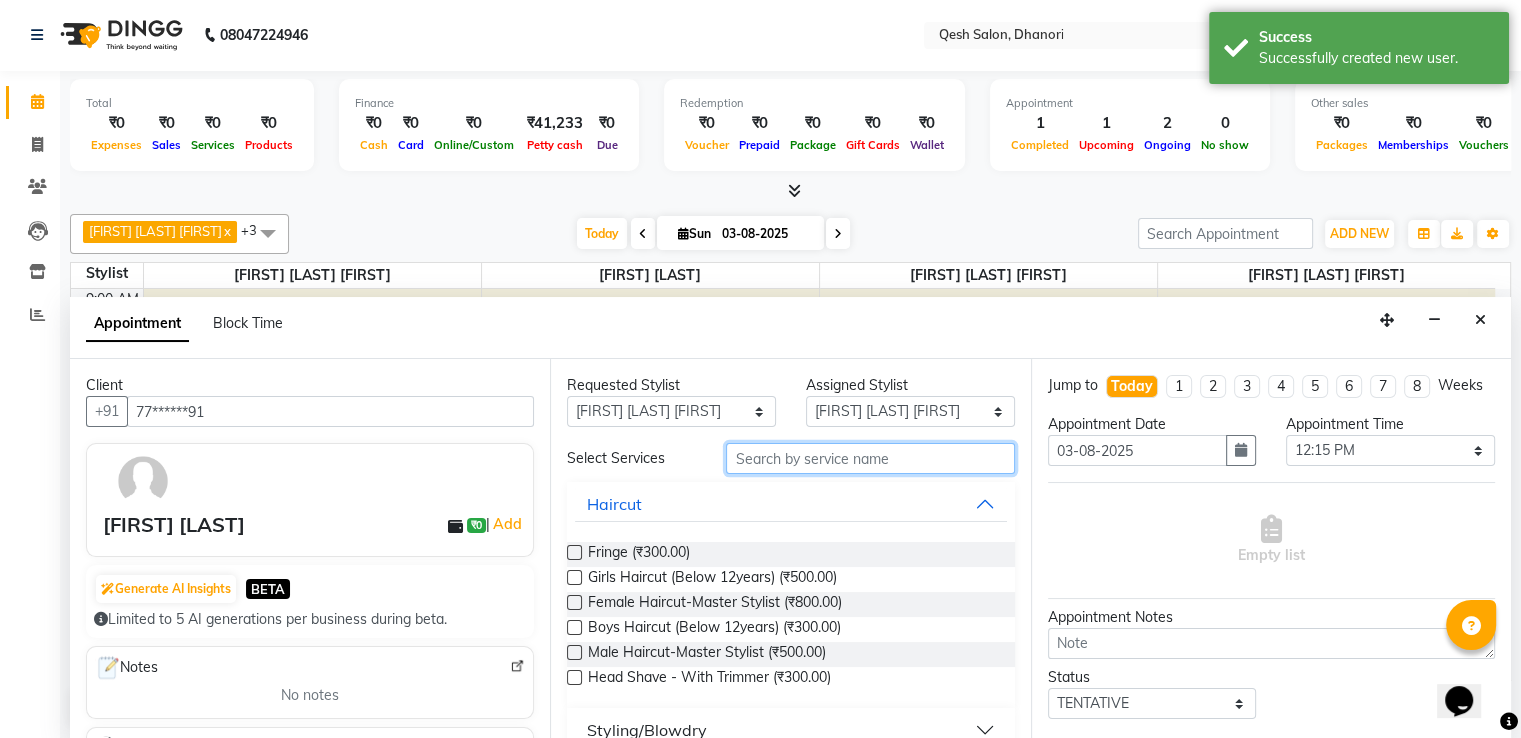 click at bounding box center (870, 458) 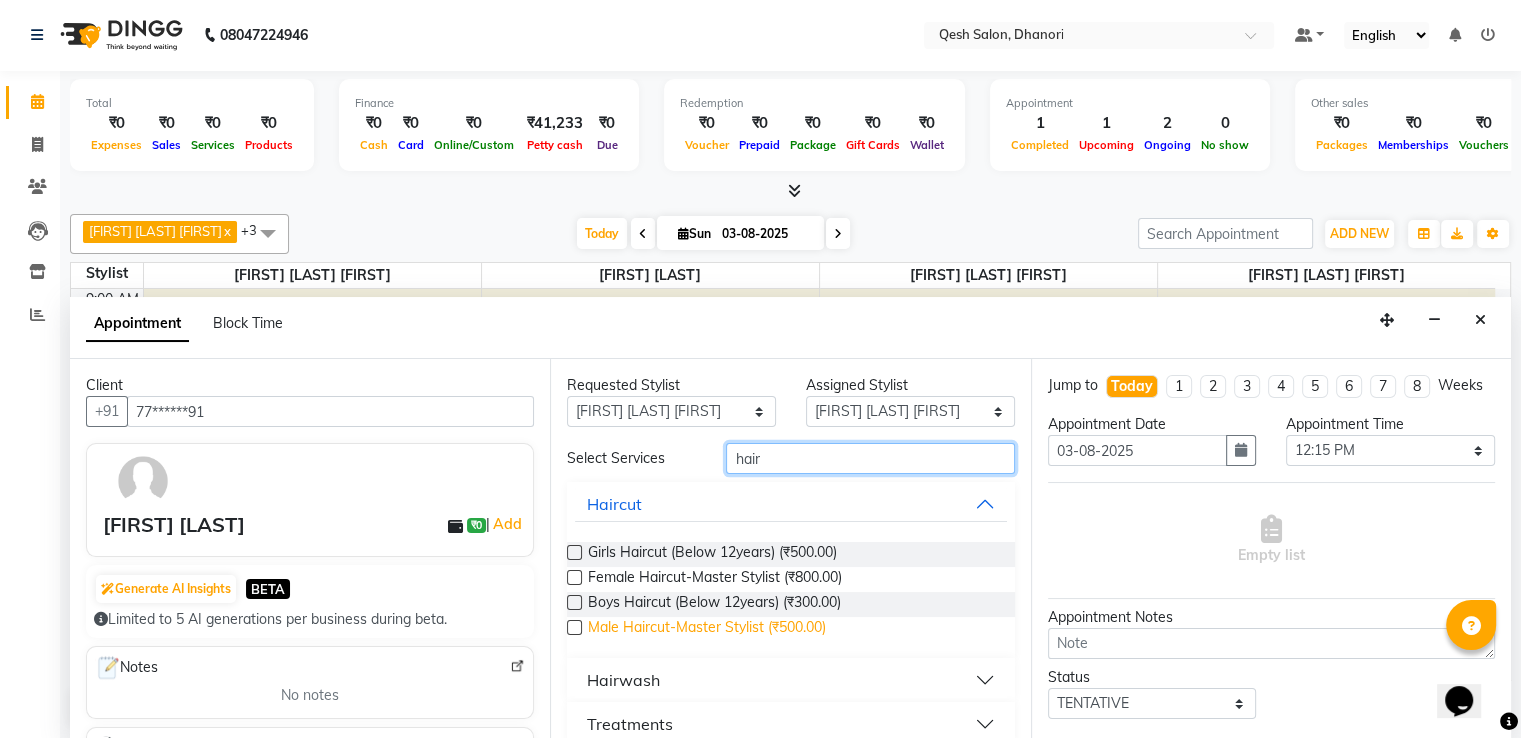 type on "hair" 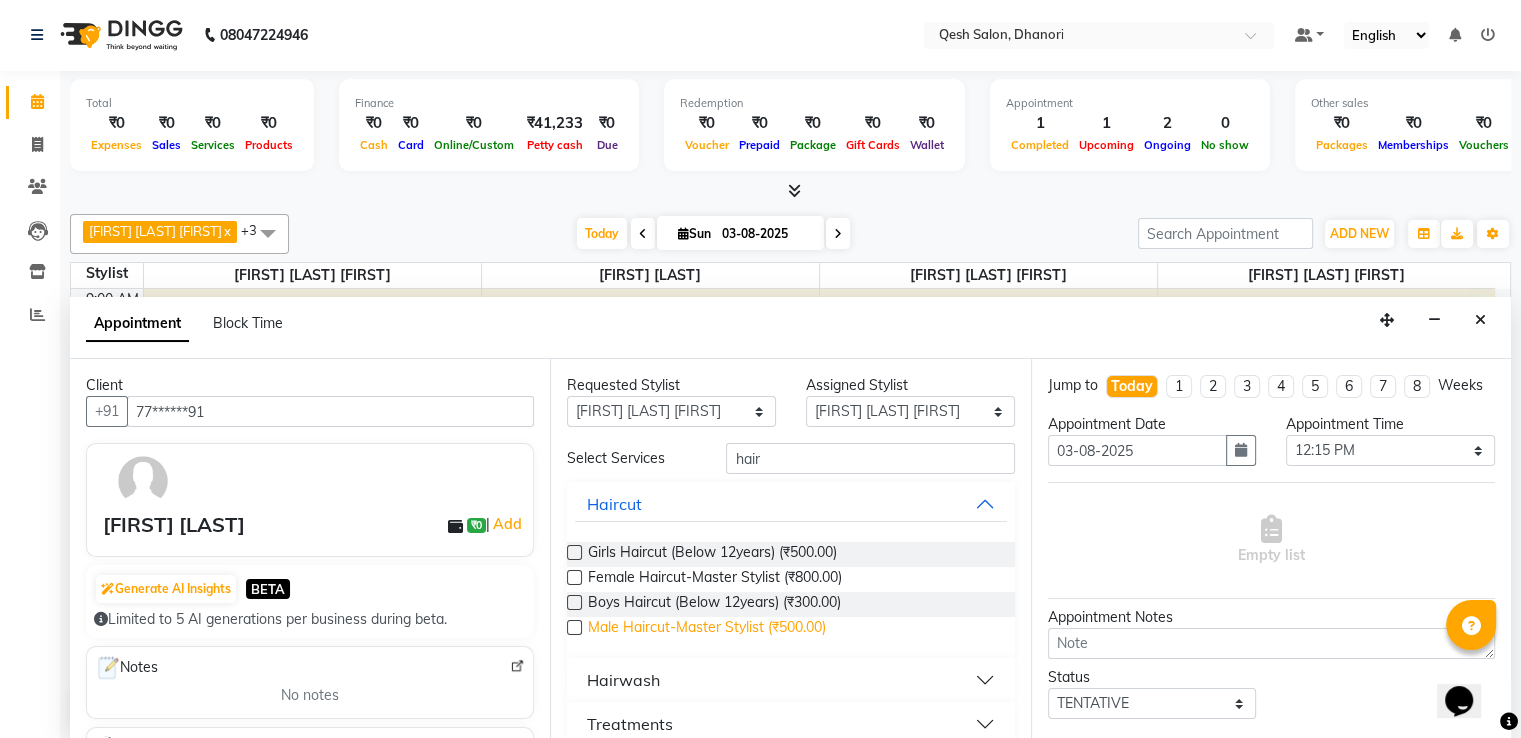 click on "Male Haircut-Master Stylist (₹500.00)" at bounding box center [707, 629] 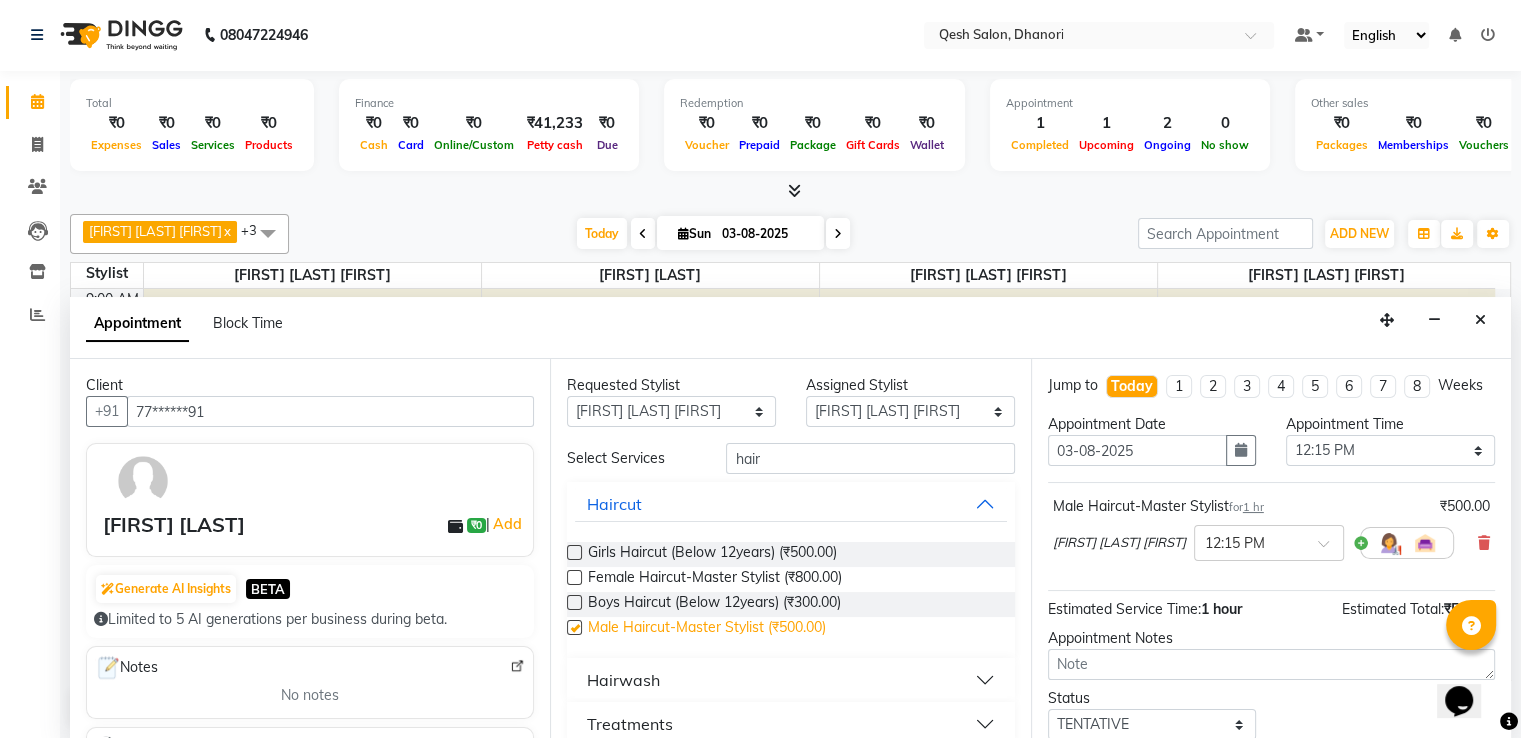checkbox on "false" 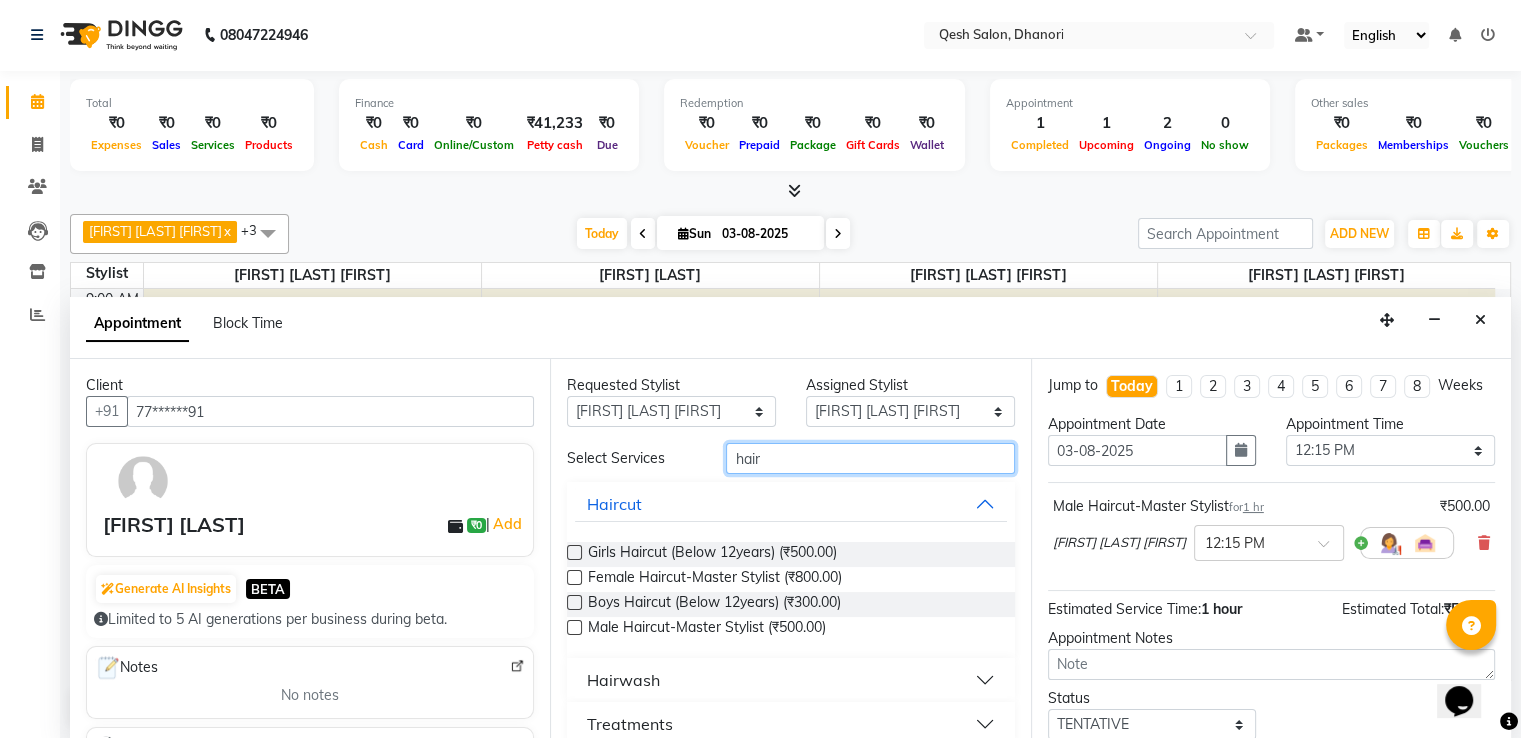 click on "hair" at bounding box center [870, 458] 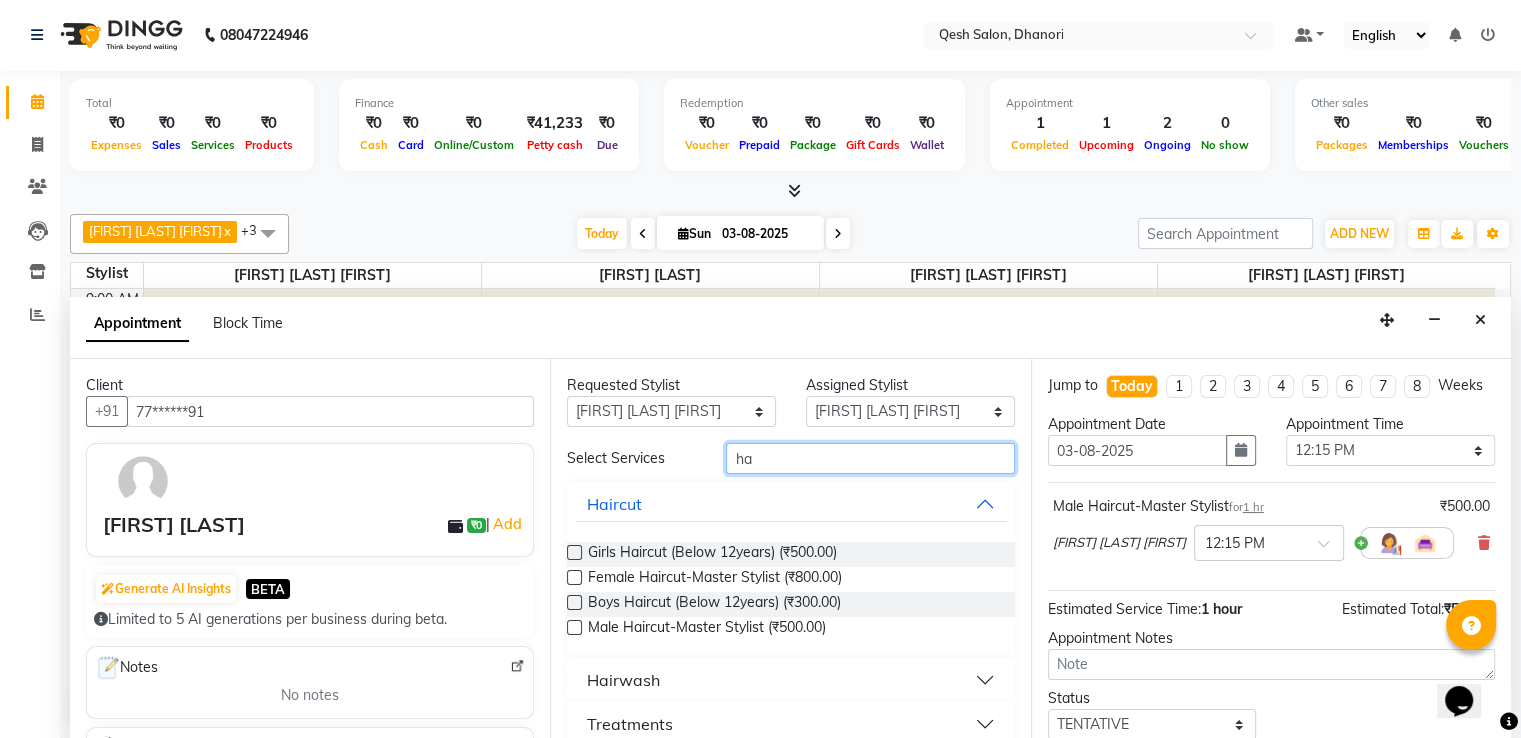 type on "h" 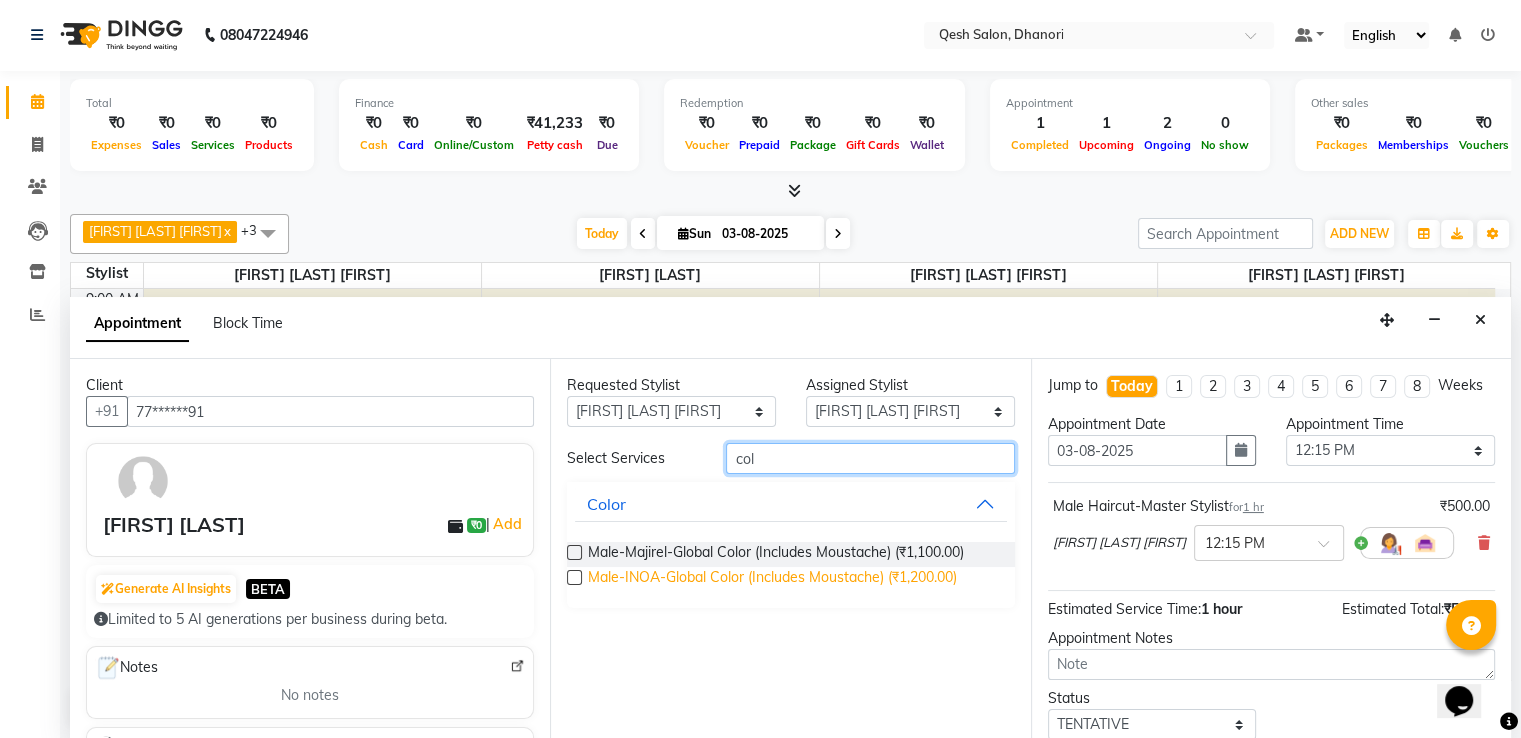 type on "col" 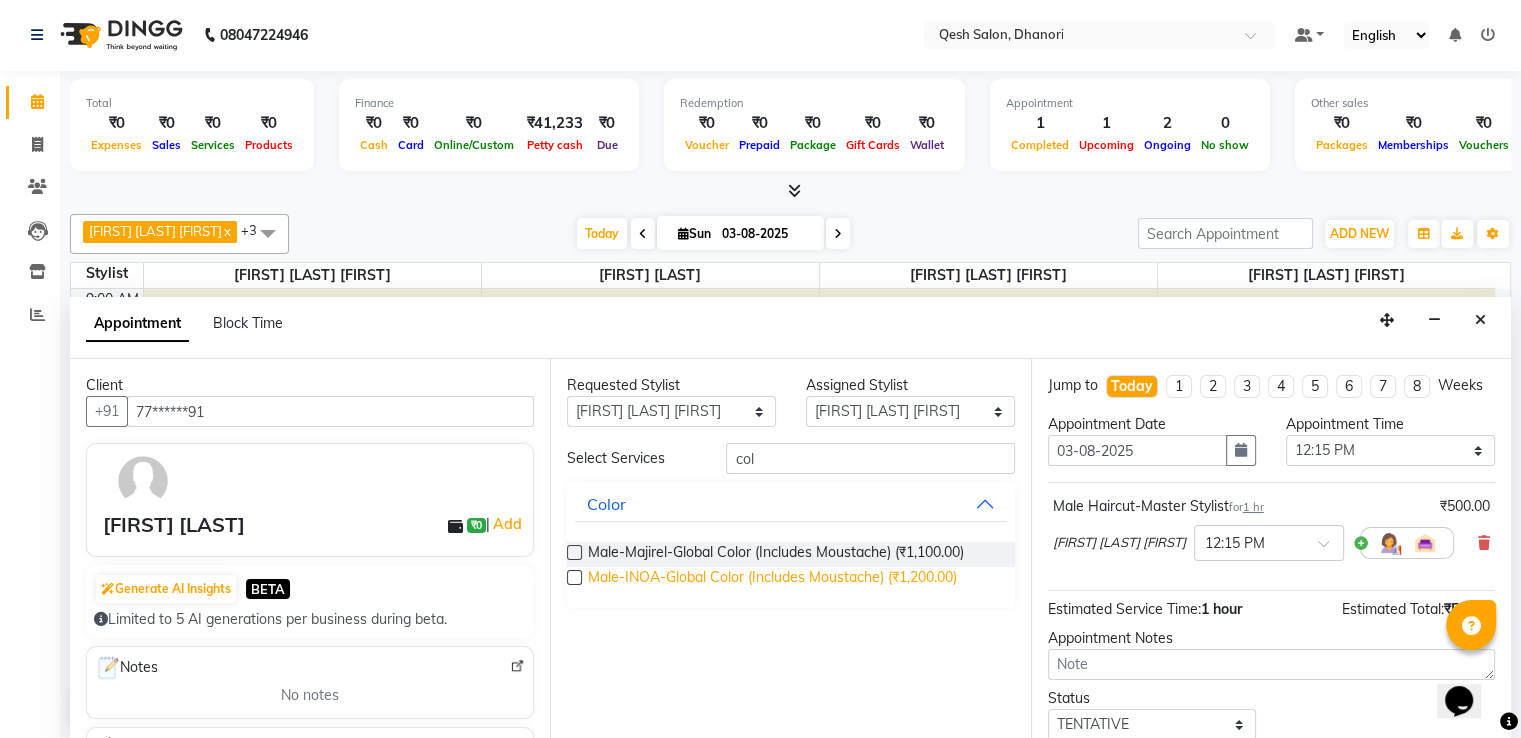click on "Male-INOA-Global Color (Includes Moustache) (₹1,200.00)" at bounding box center [772, 579] 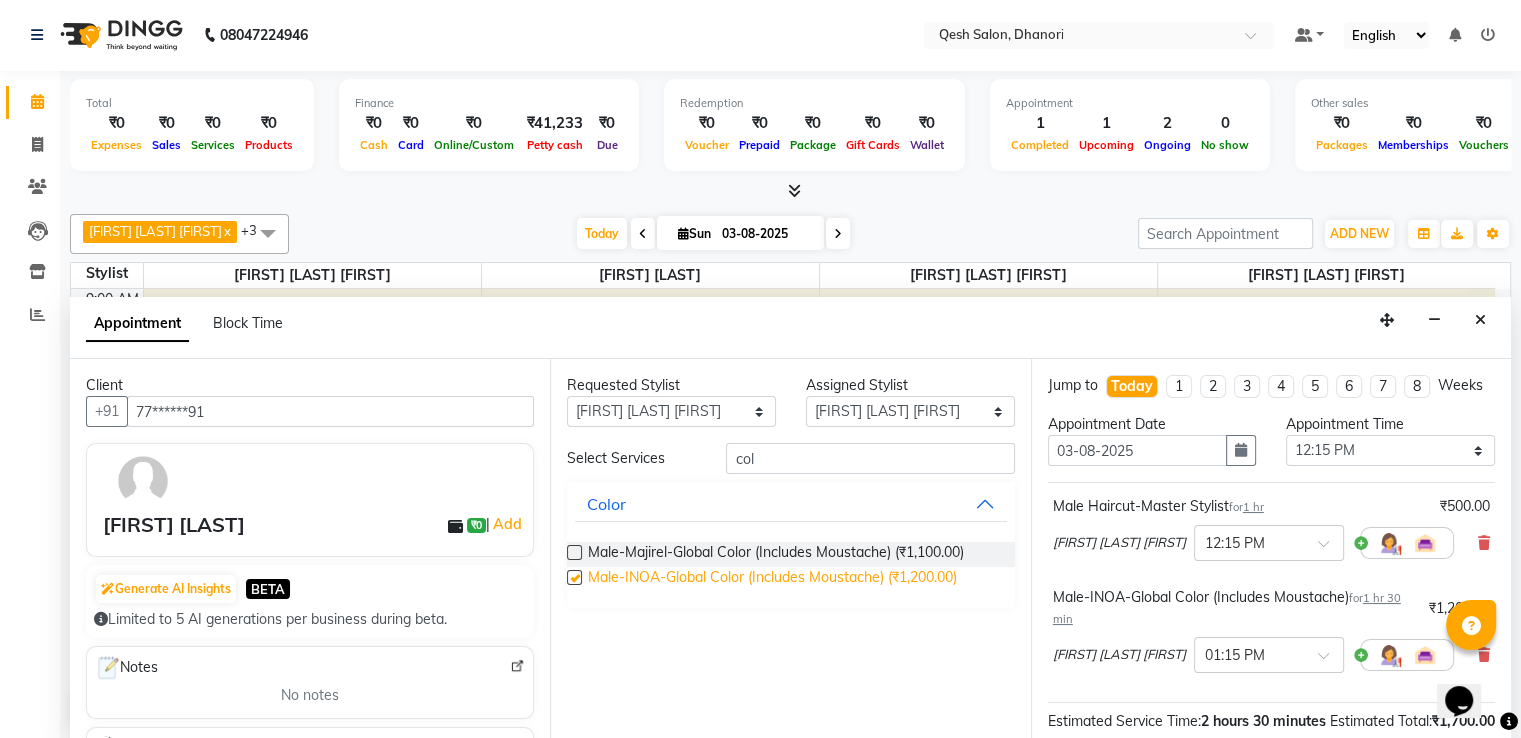 checkbox on "false" 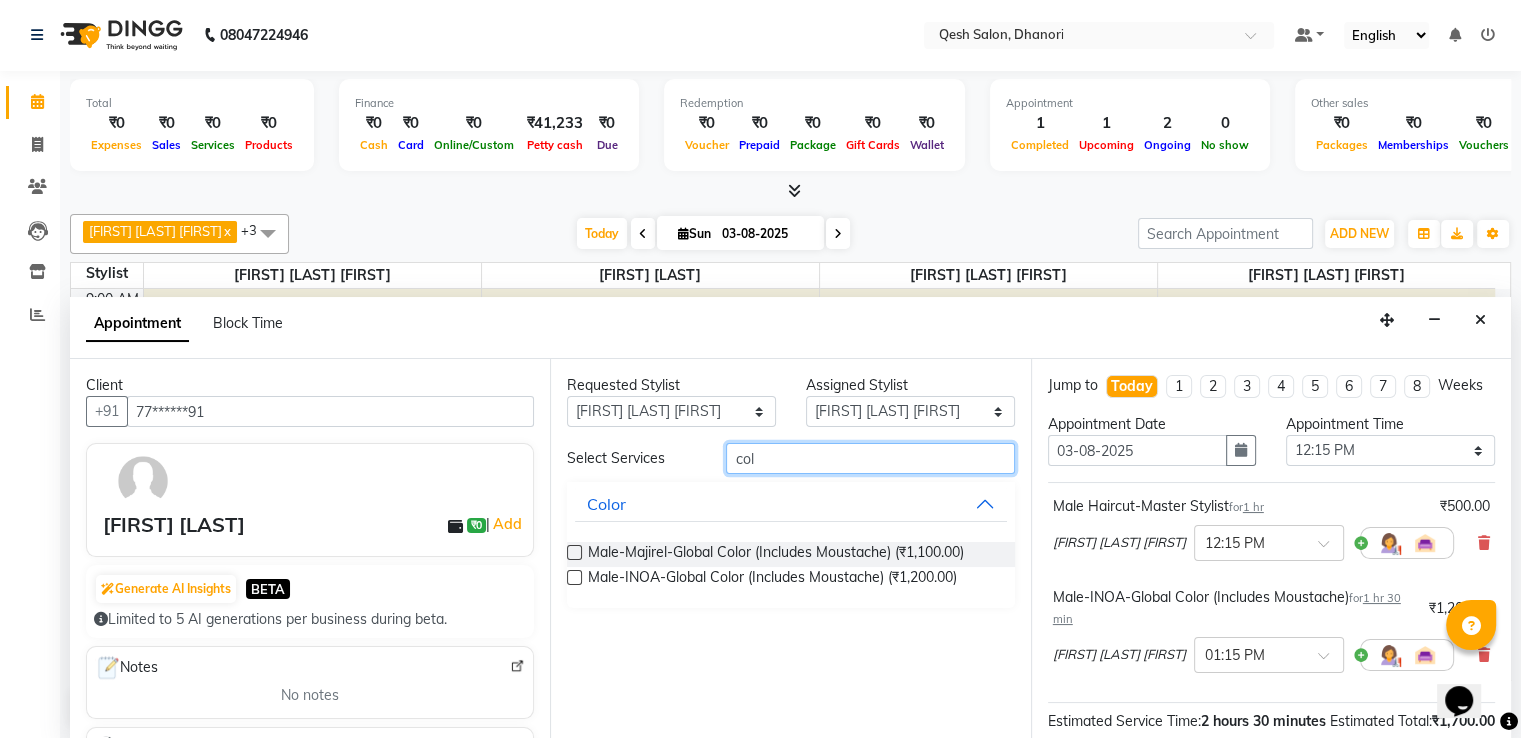 click on "col" at bounding box center (870, 458) 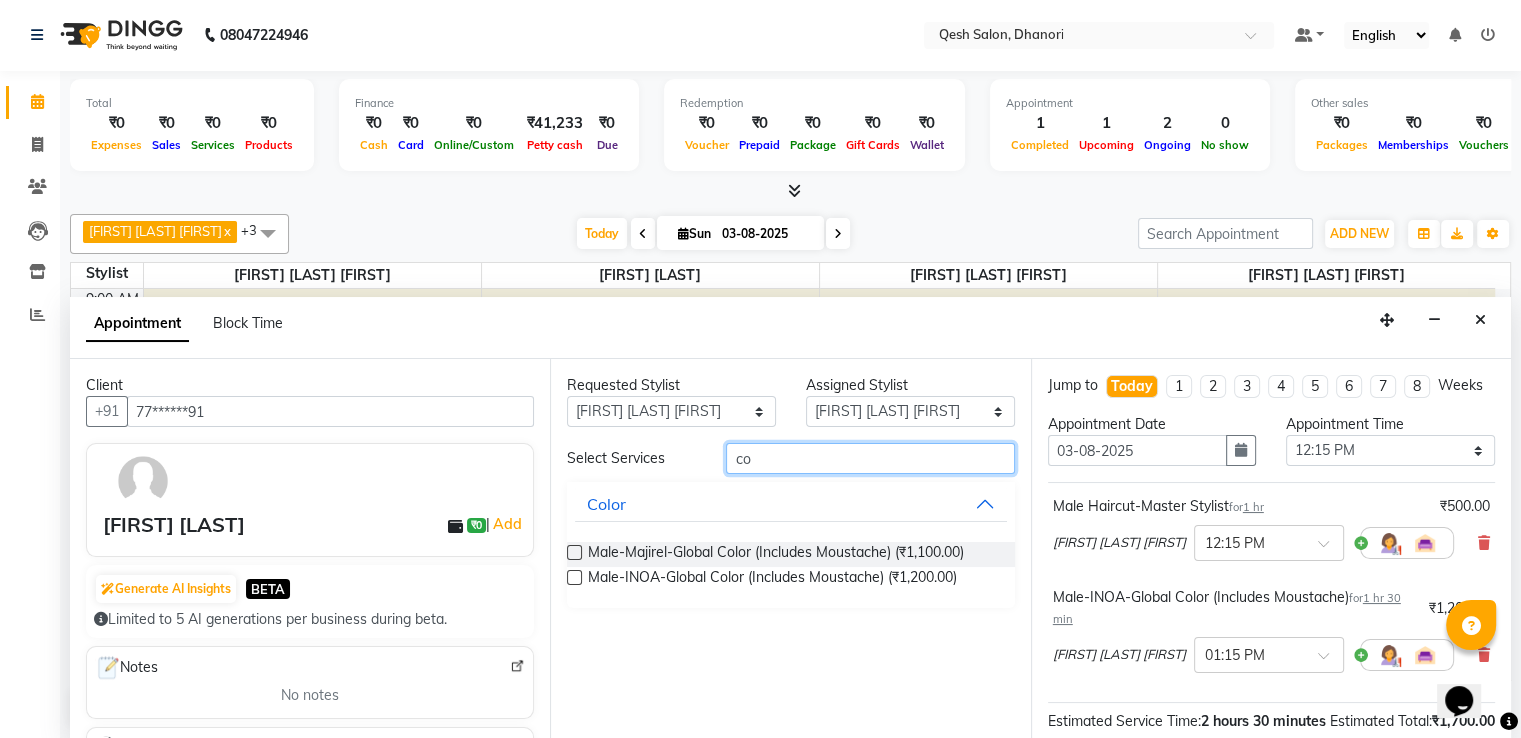 type on "c" 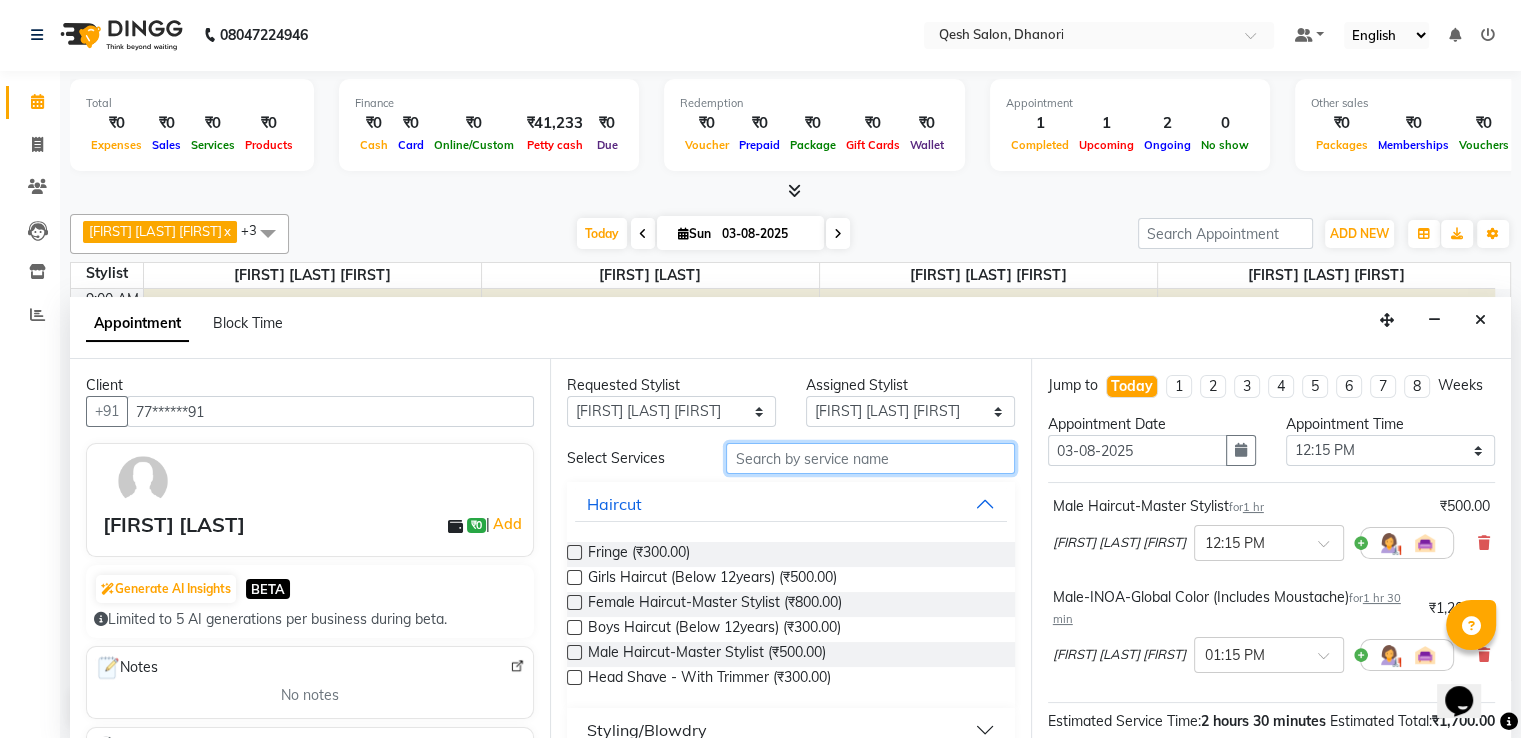 type 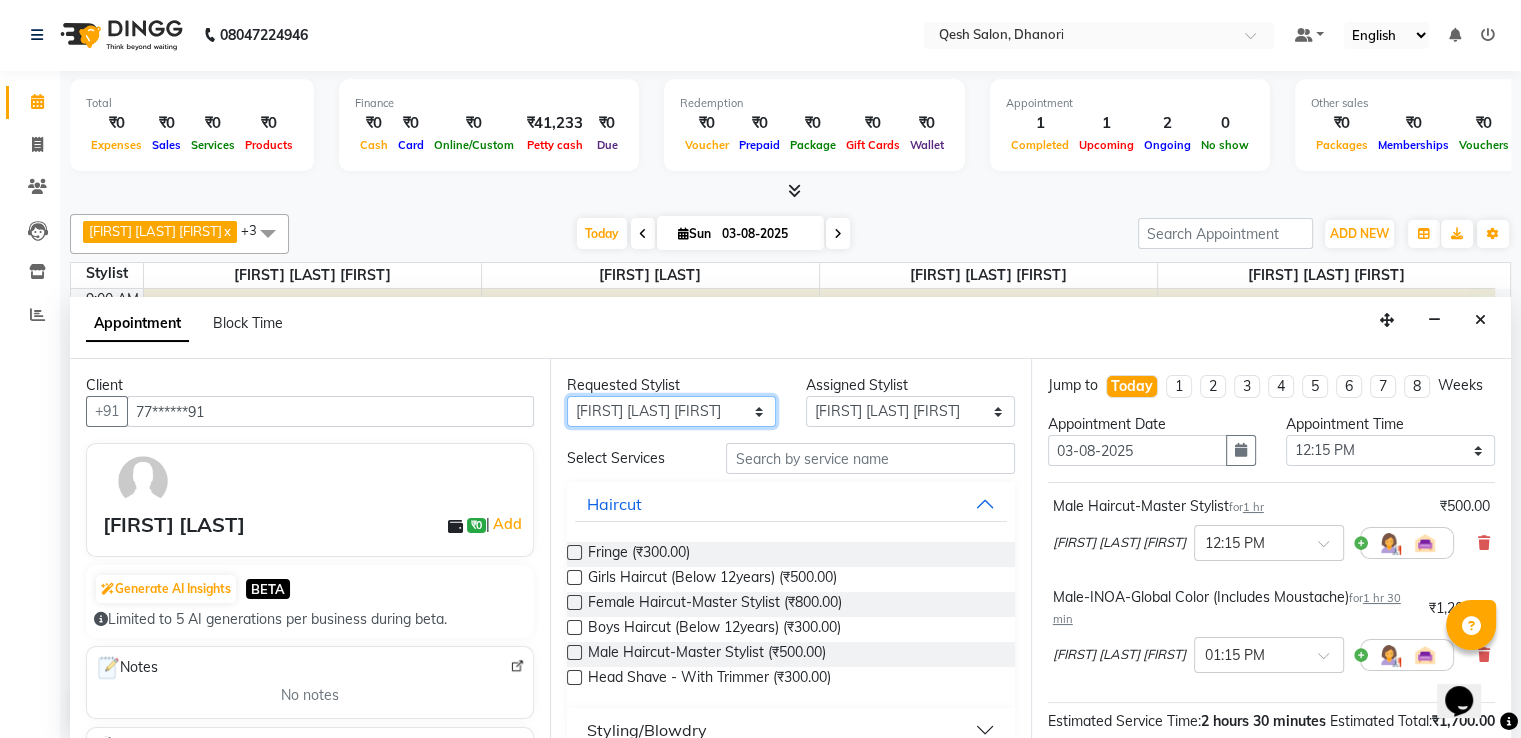 click on "Any [FIRST] [LAST] [FIRST] [LAST] [FIRST] [LAST] [FIRST] [LAST] [FIRST] [LAST]" at bounding box center (671, 411) 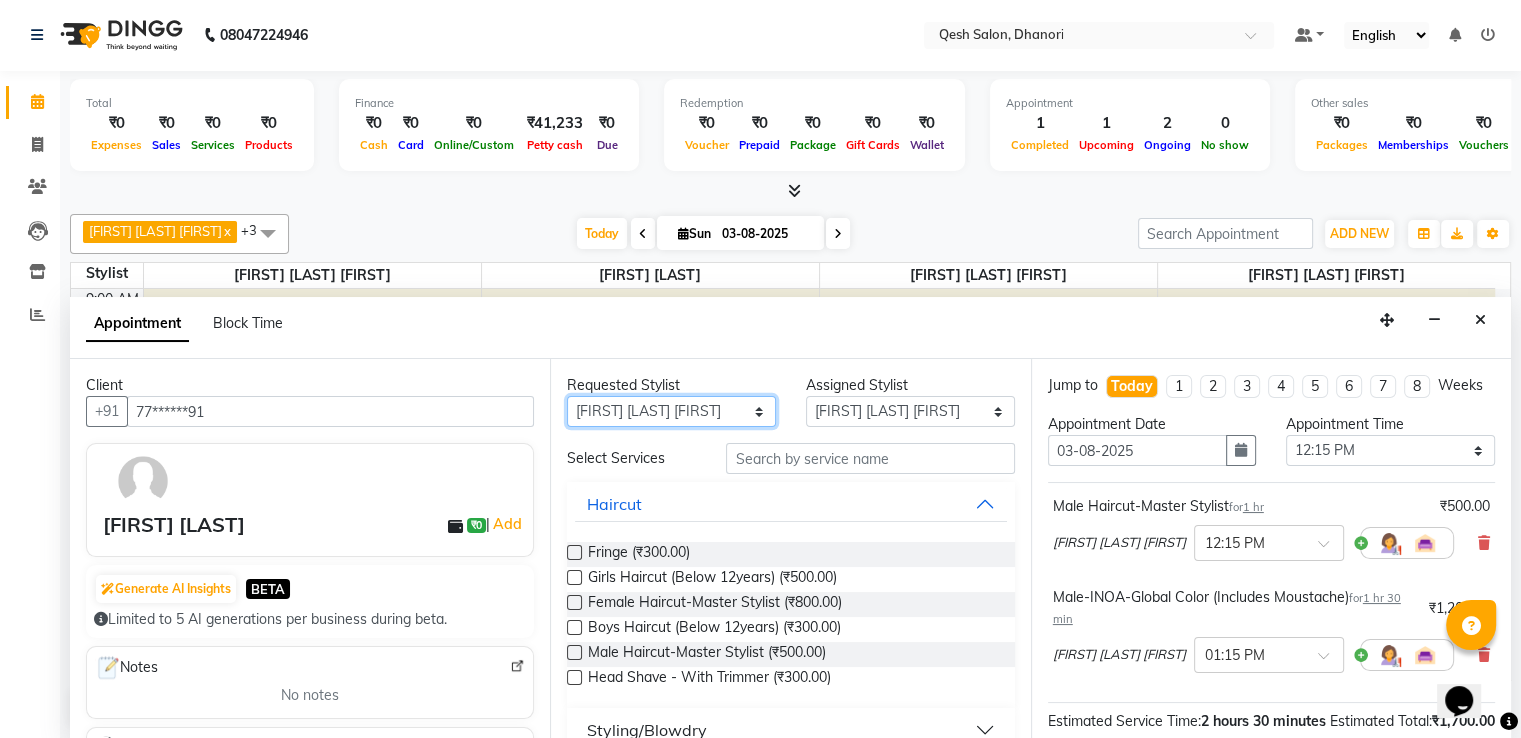 select on "85050" 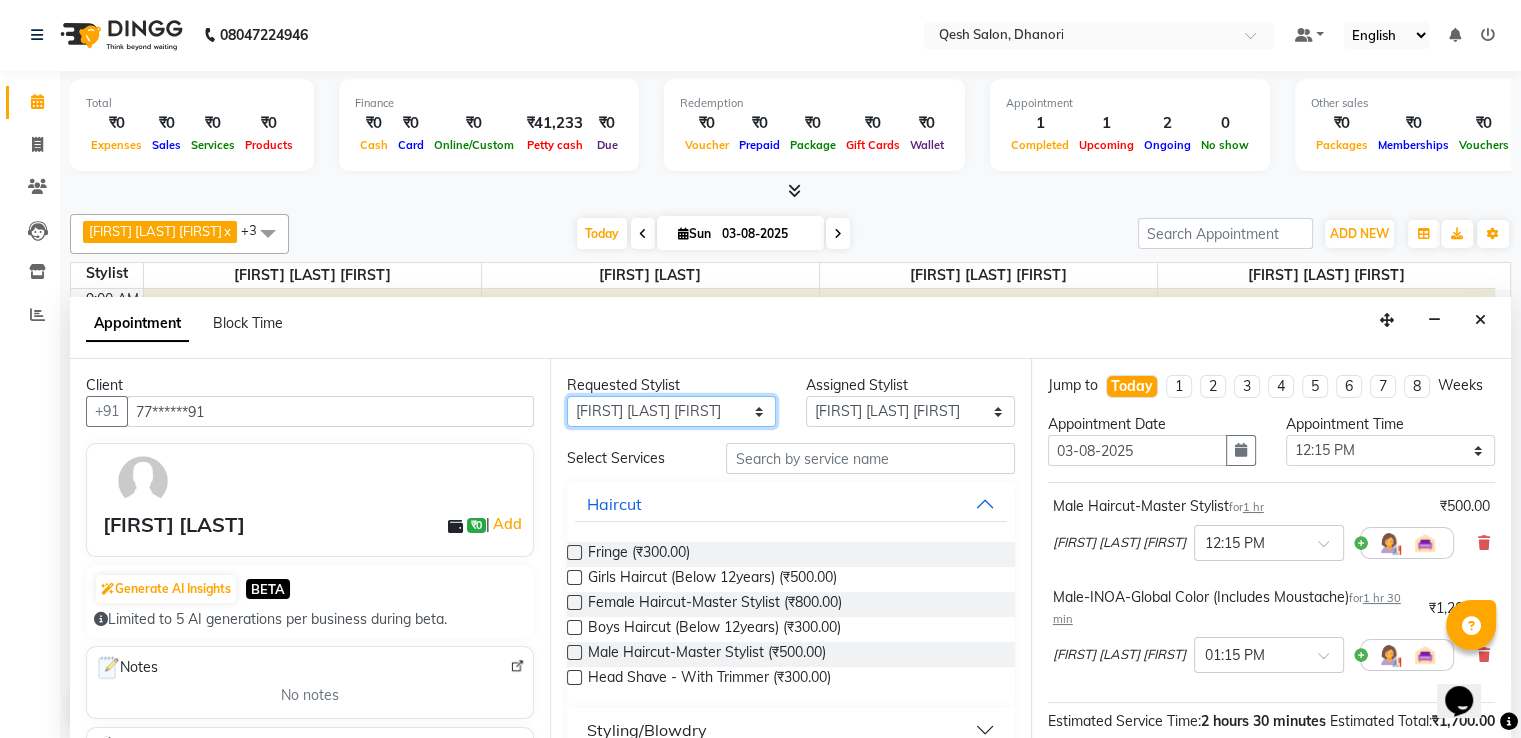 click on "Any [FIRST] [LAST] [FIRST] [LAST] [FIRST] [LAST] [FIRST] [LAST] [FIRST] [LAST]" at bounding box center [671, 411] 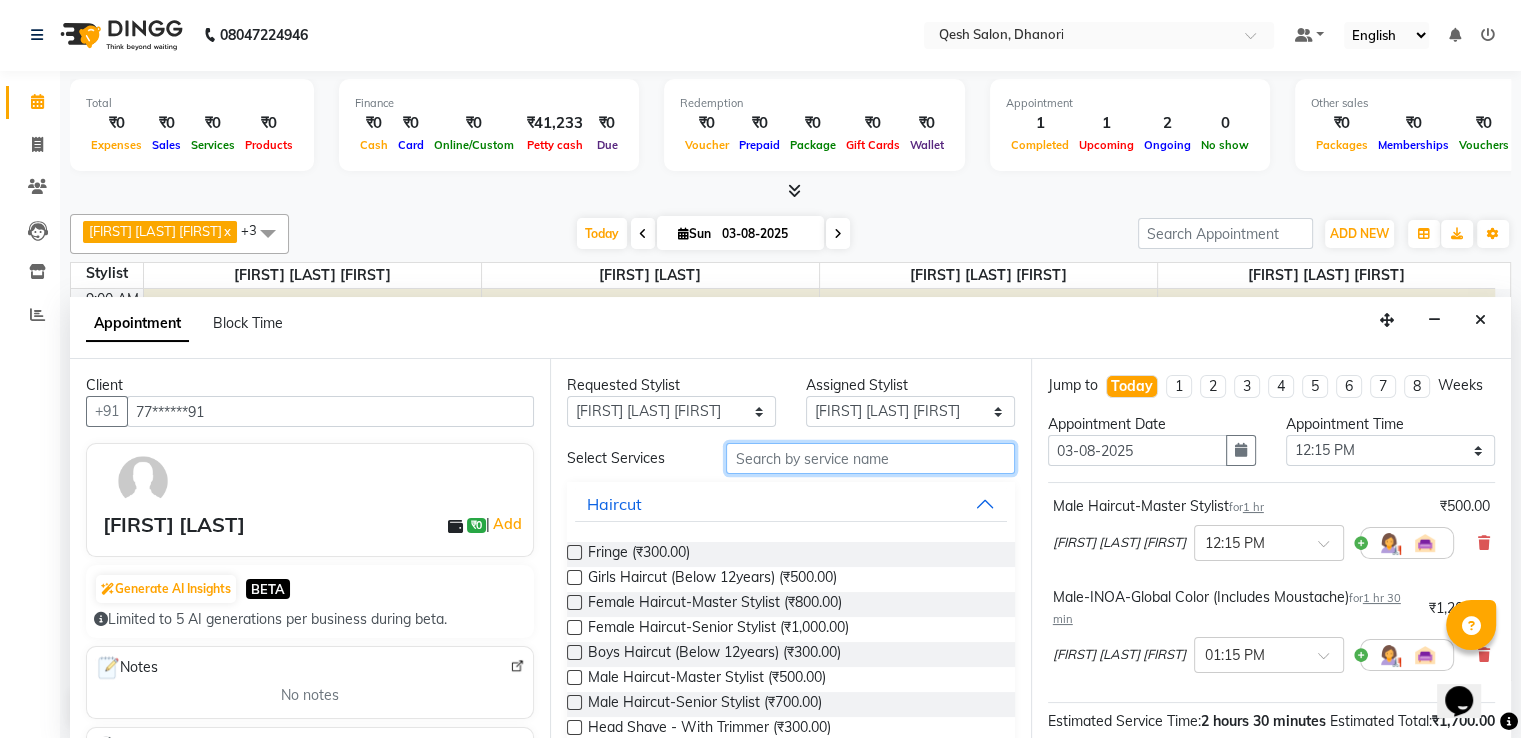 click at bounding box center (870, 458) 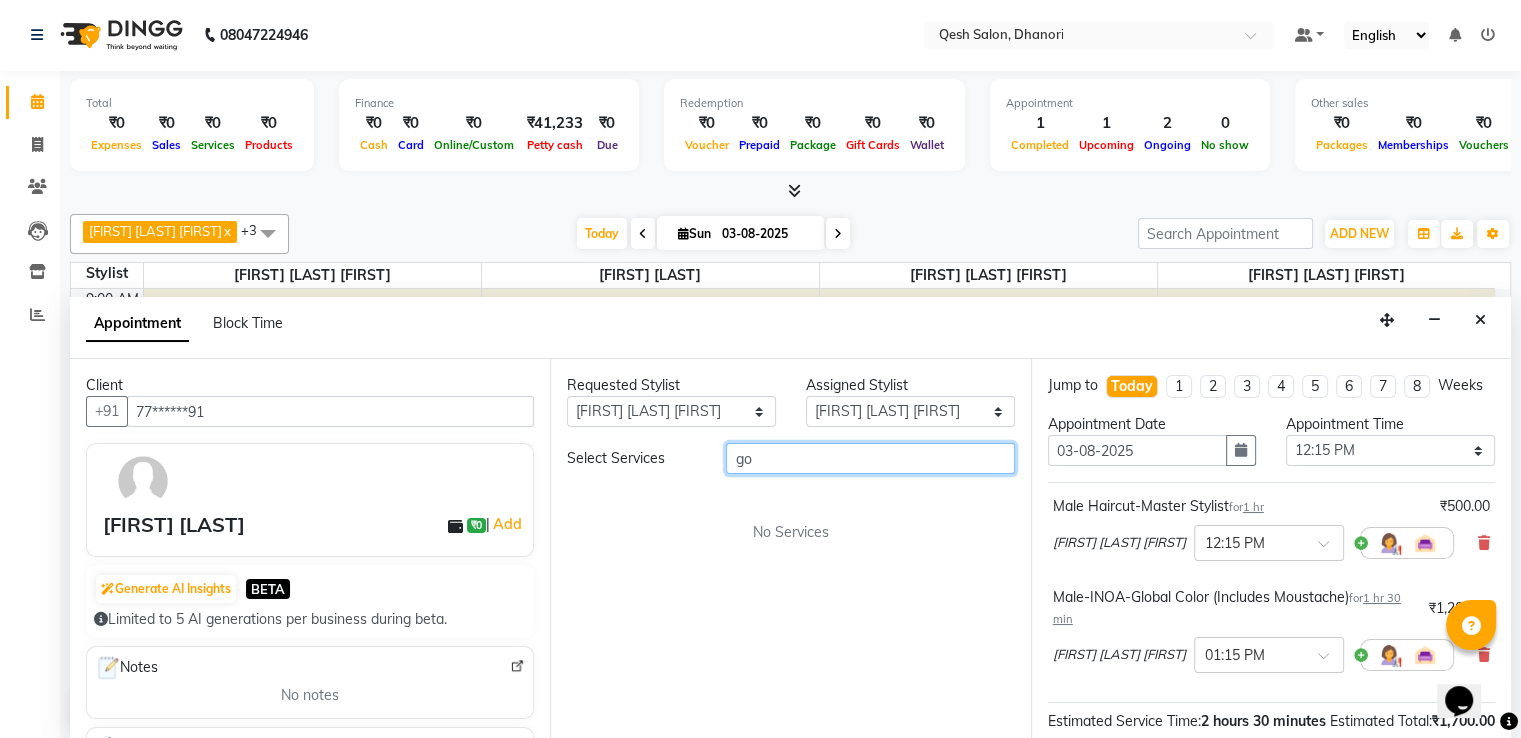 type on "g" 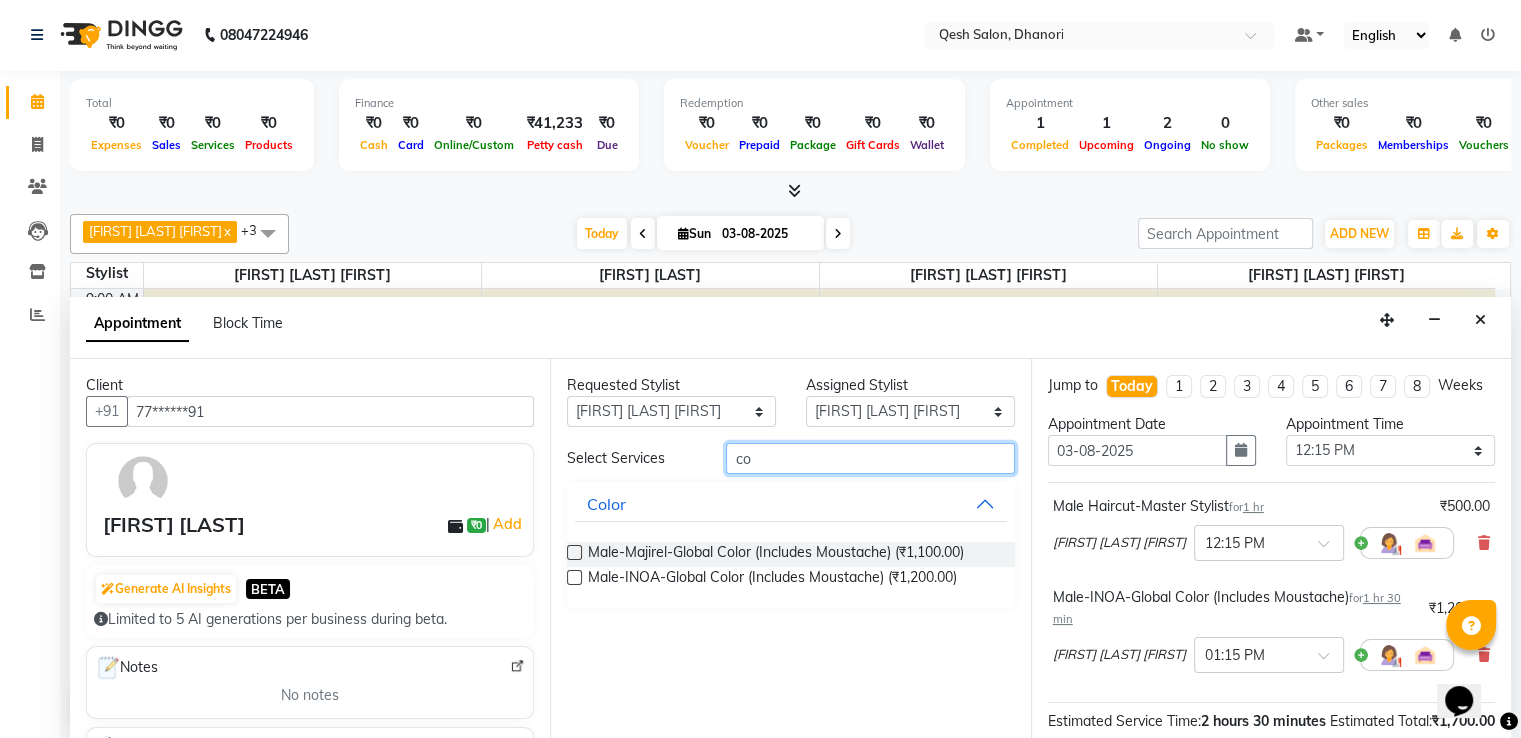 type on "c" 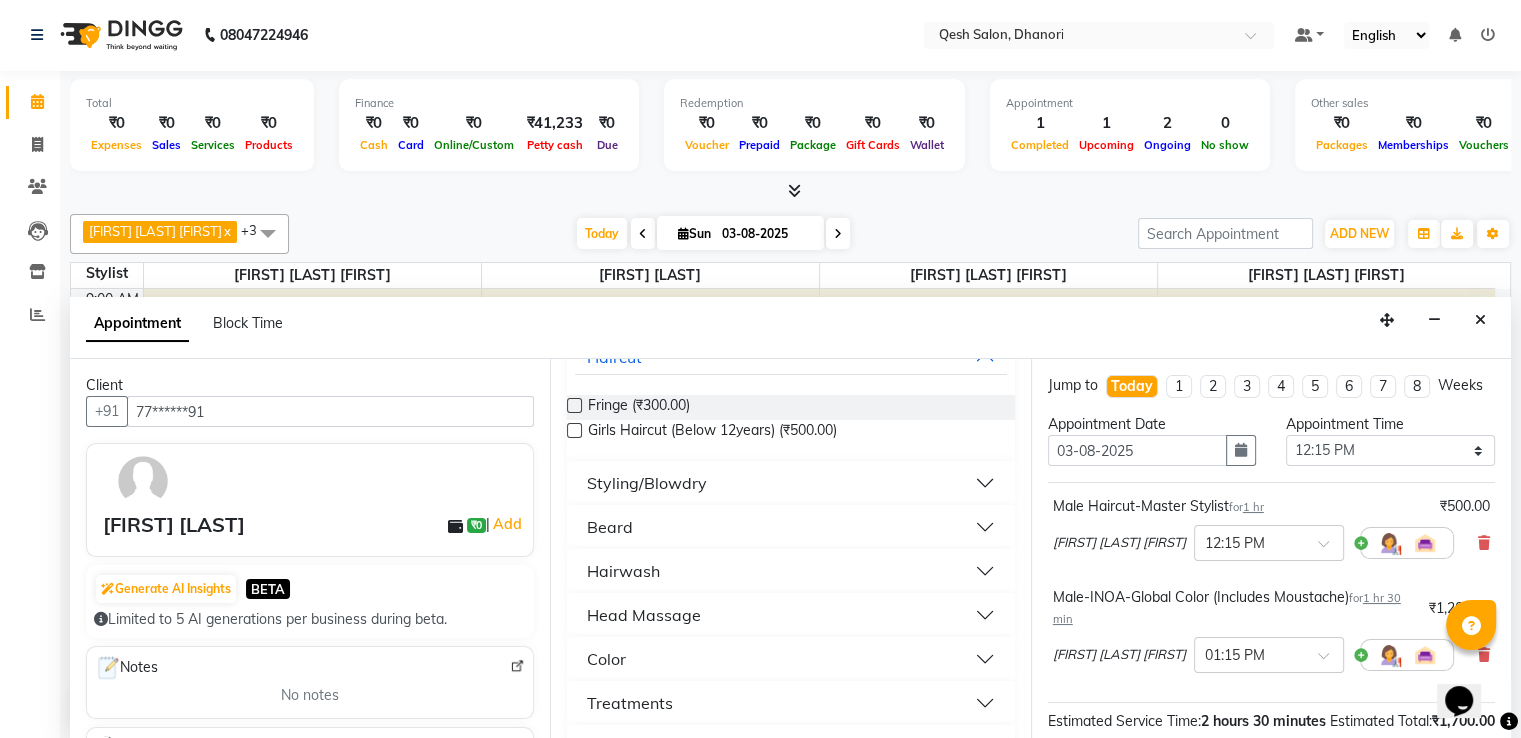 scroll, scrollTop: 192, scrollLeft: 0, axis: vertical 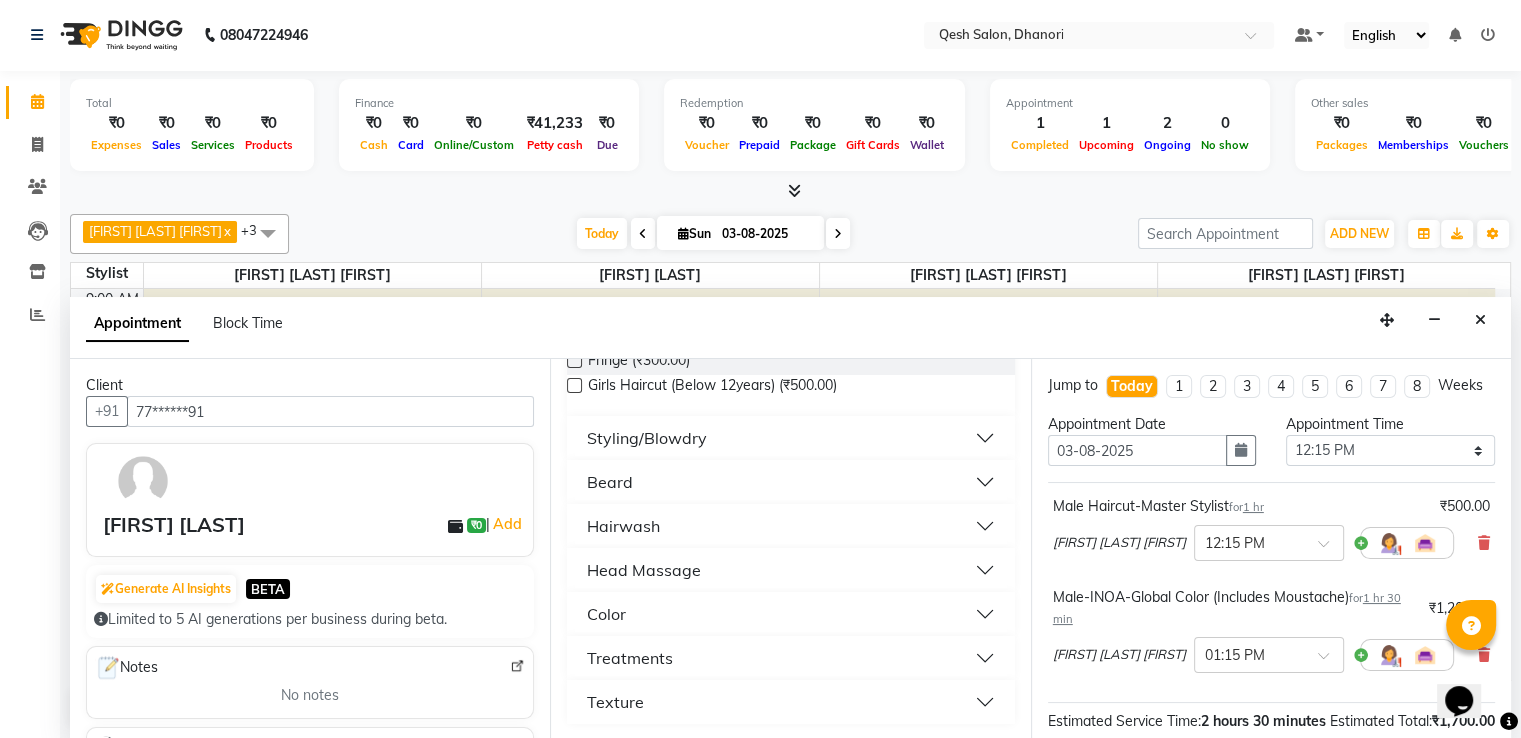 type on "G" 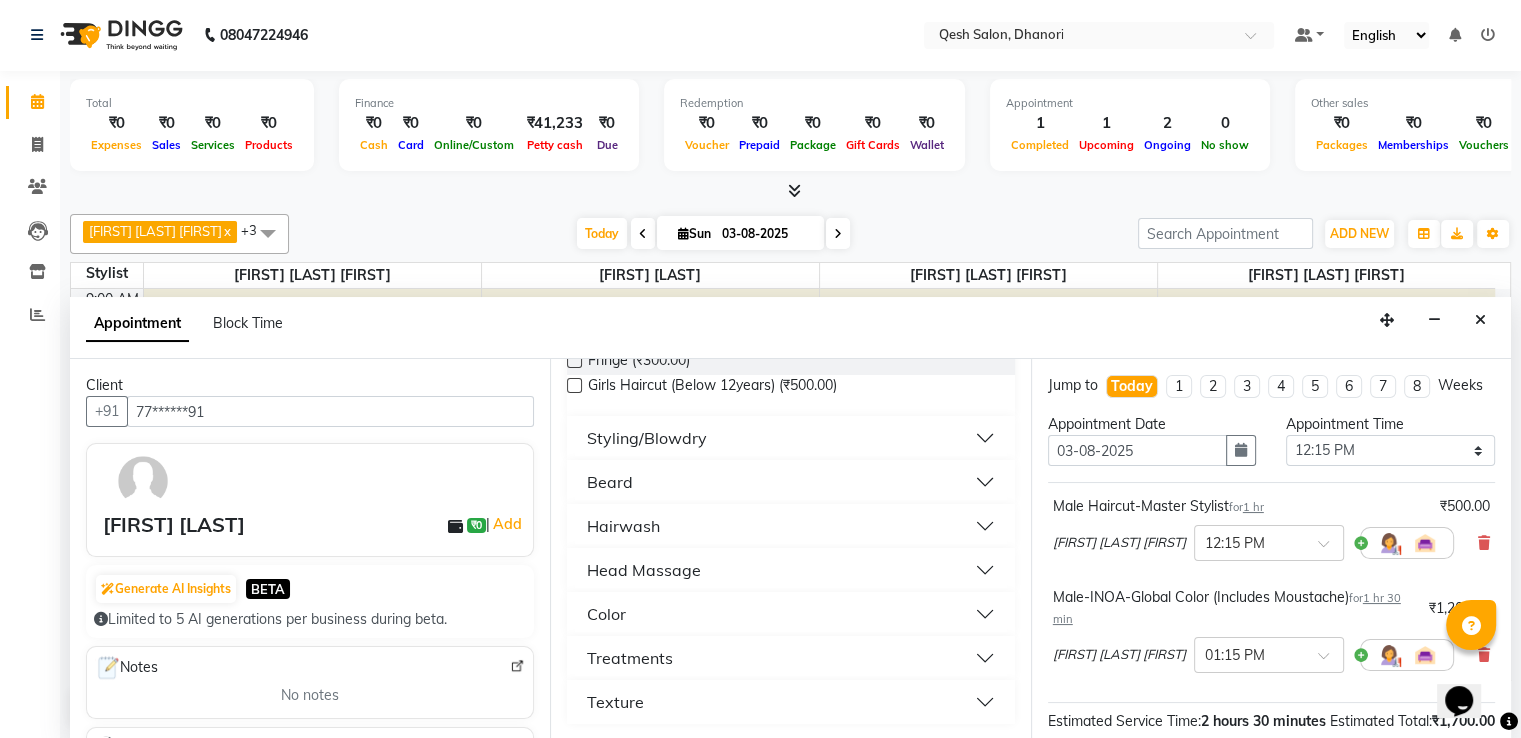 click on "Color" at bounding box center (790, 614) 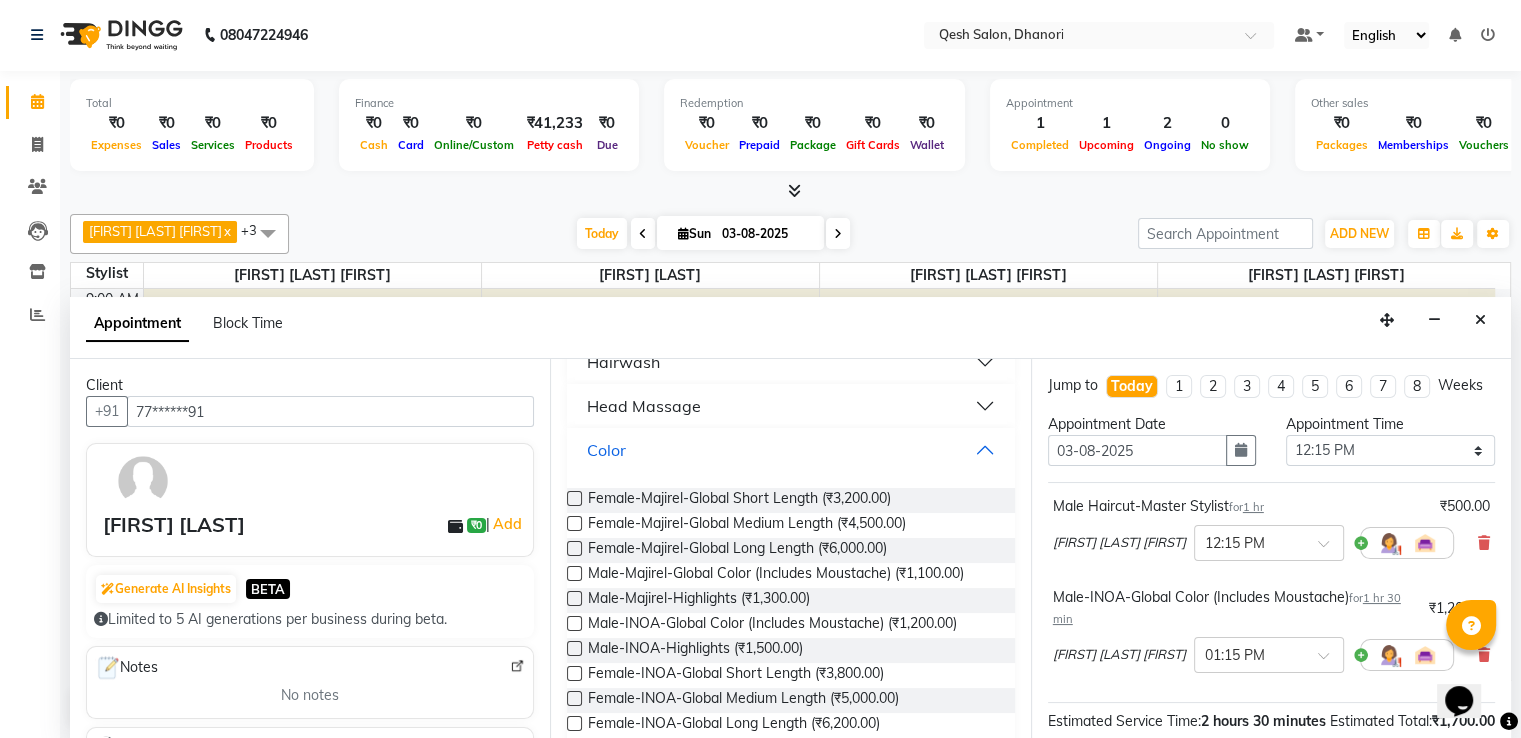 scroll, scrollTop: 392, scrollLeft: 0, axis: vertical 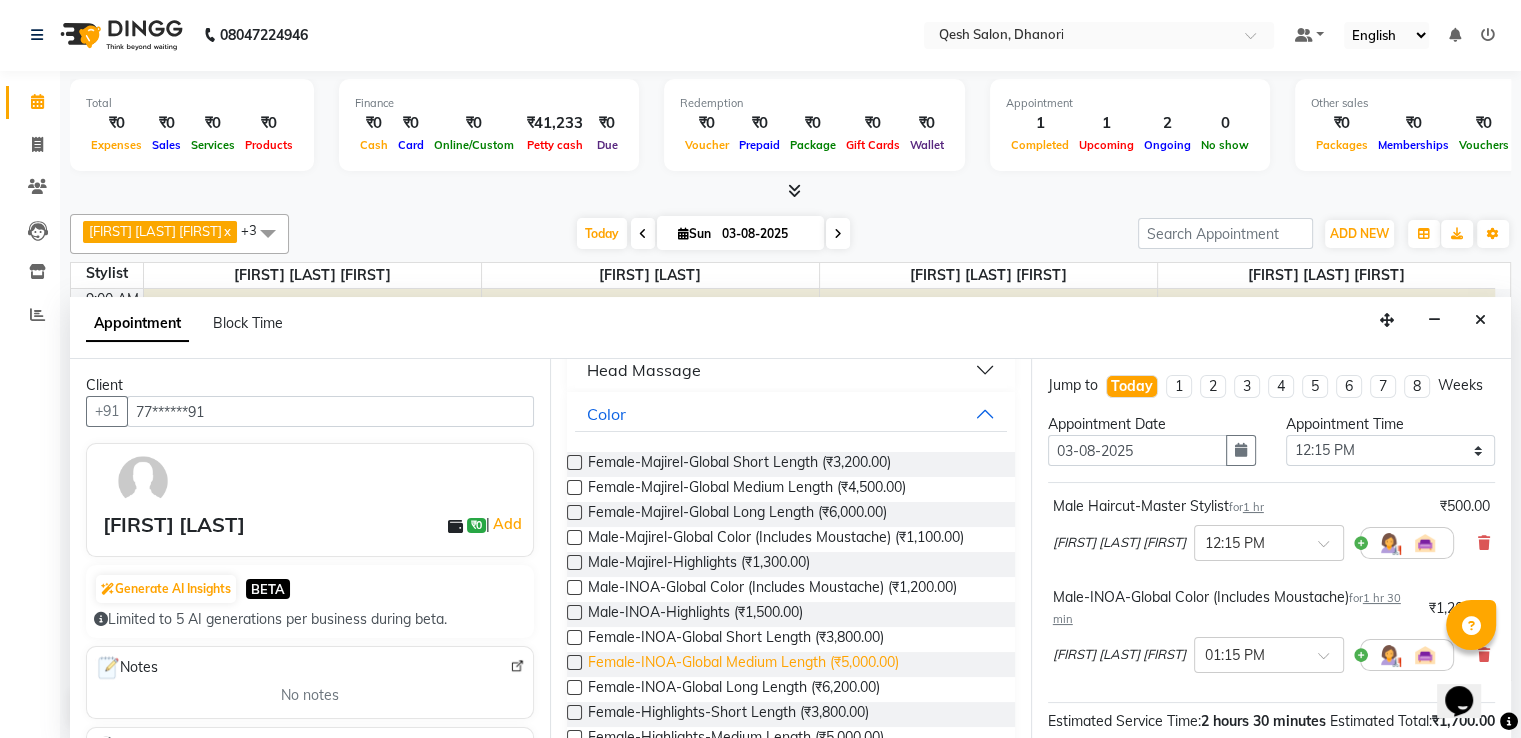 click on "Female-INOA-Global Medium Length (₹5,000.00)" at bounding box center (743, 664) 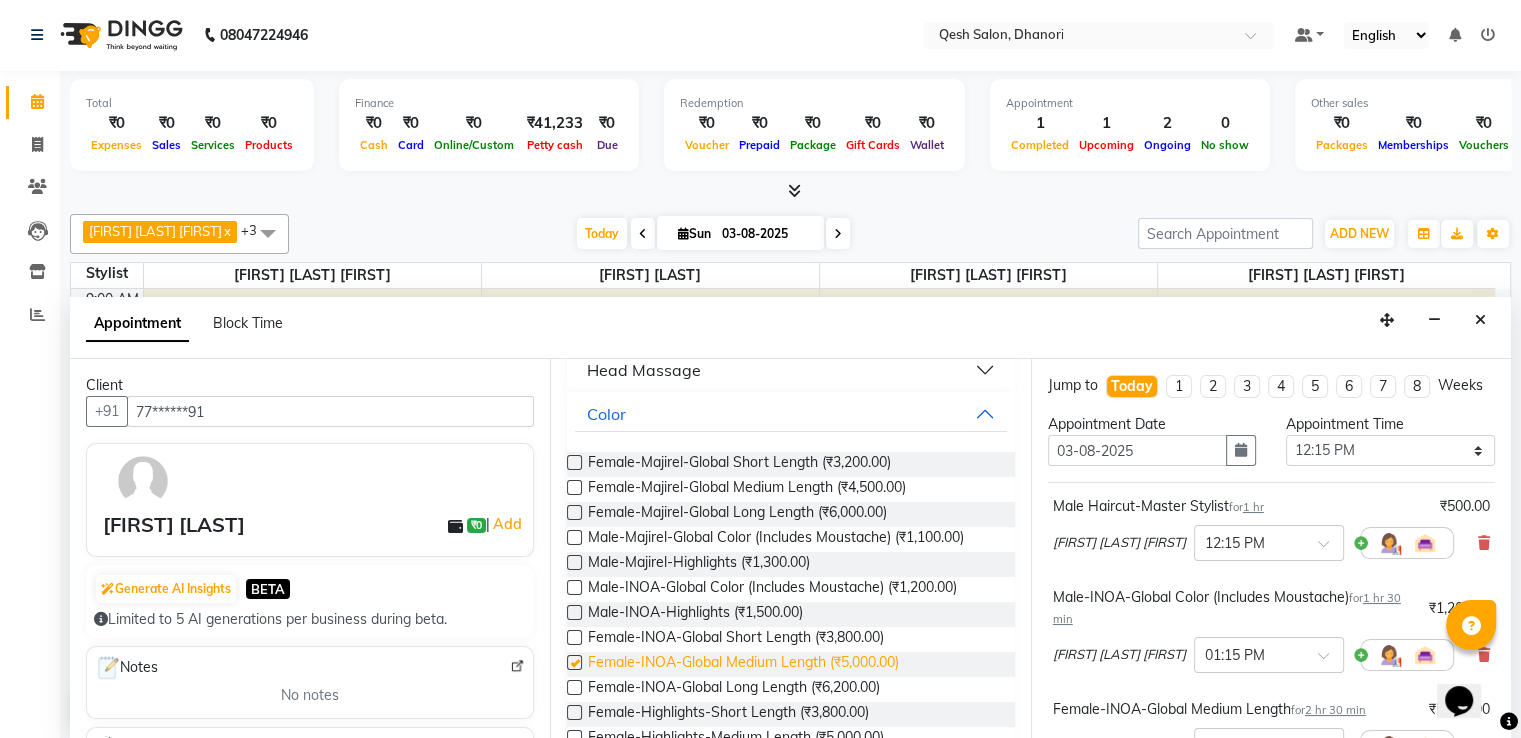checkbox on "false" 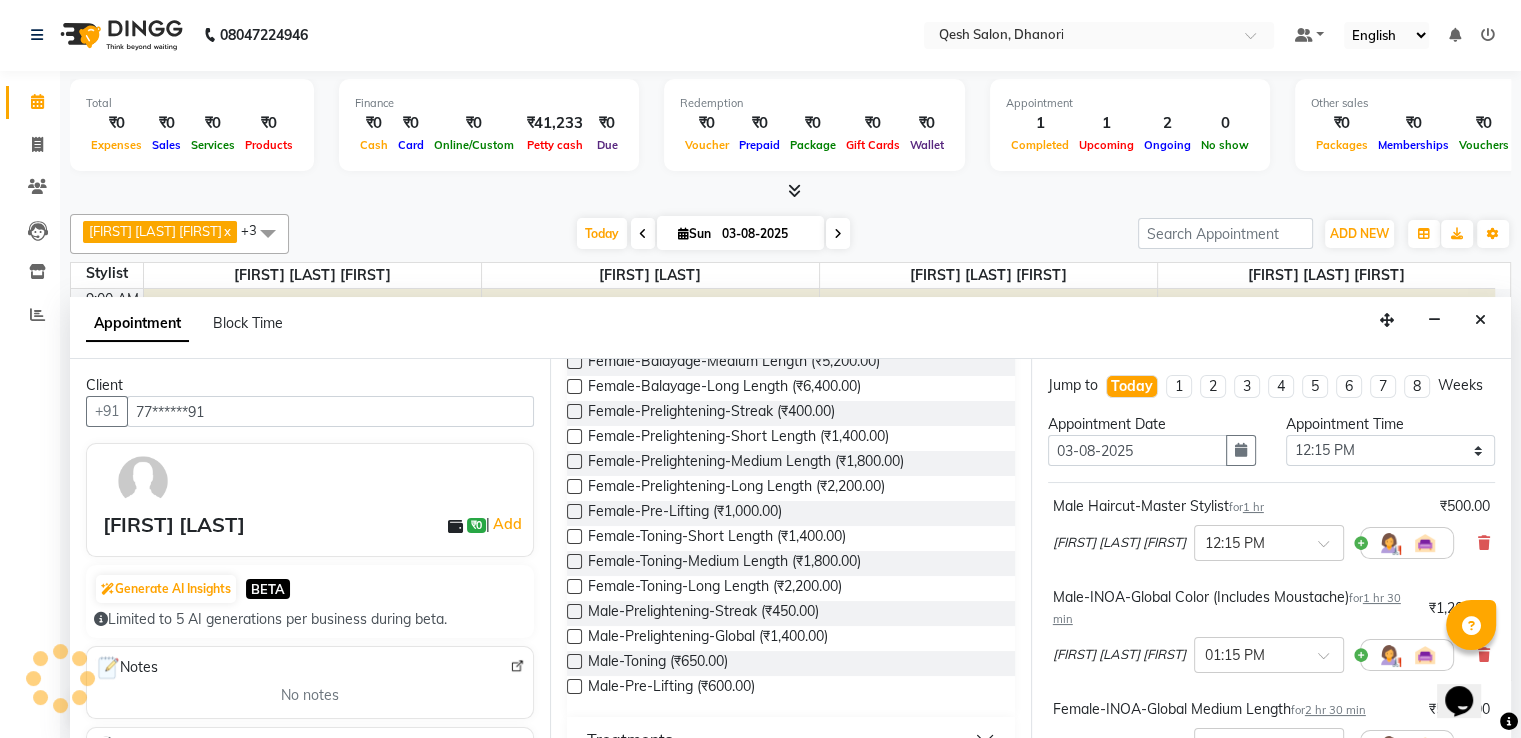 scroll, scrollTop: 892, scrollLeft: 0, axis: vertical 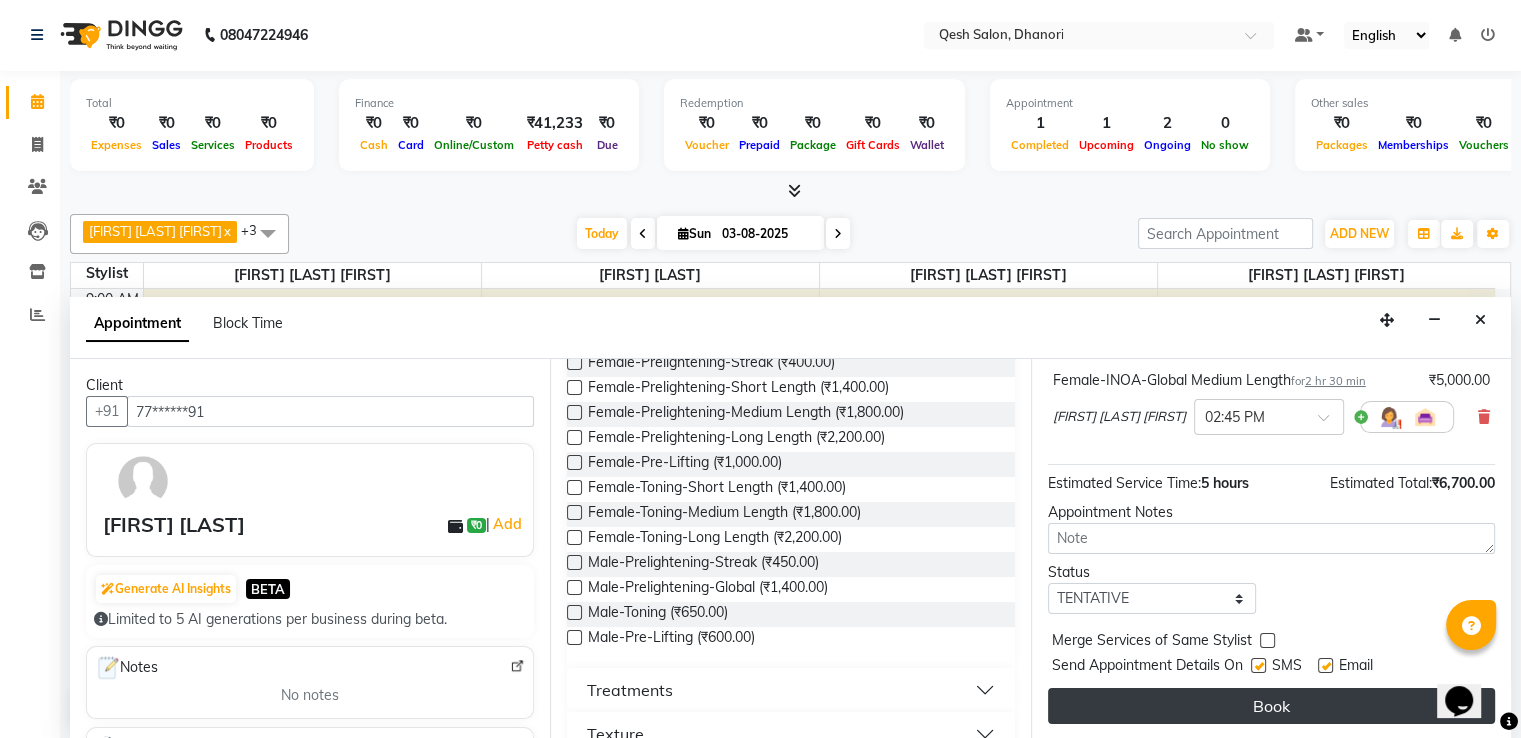 click on "Book" at bounding box center (1271, 706) 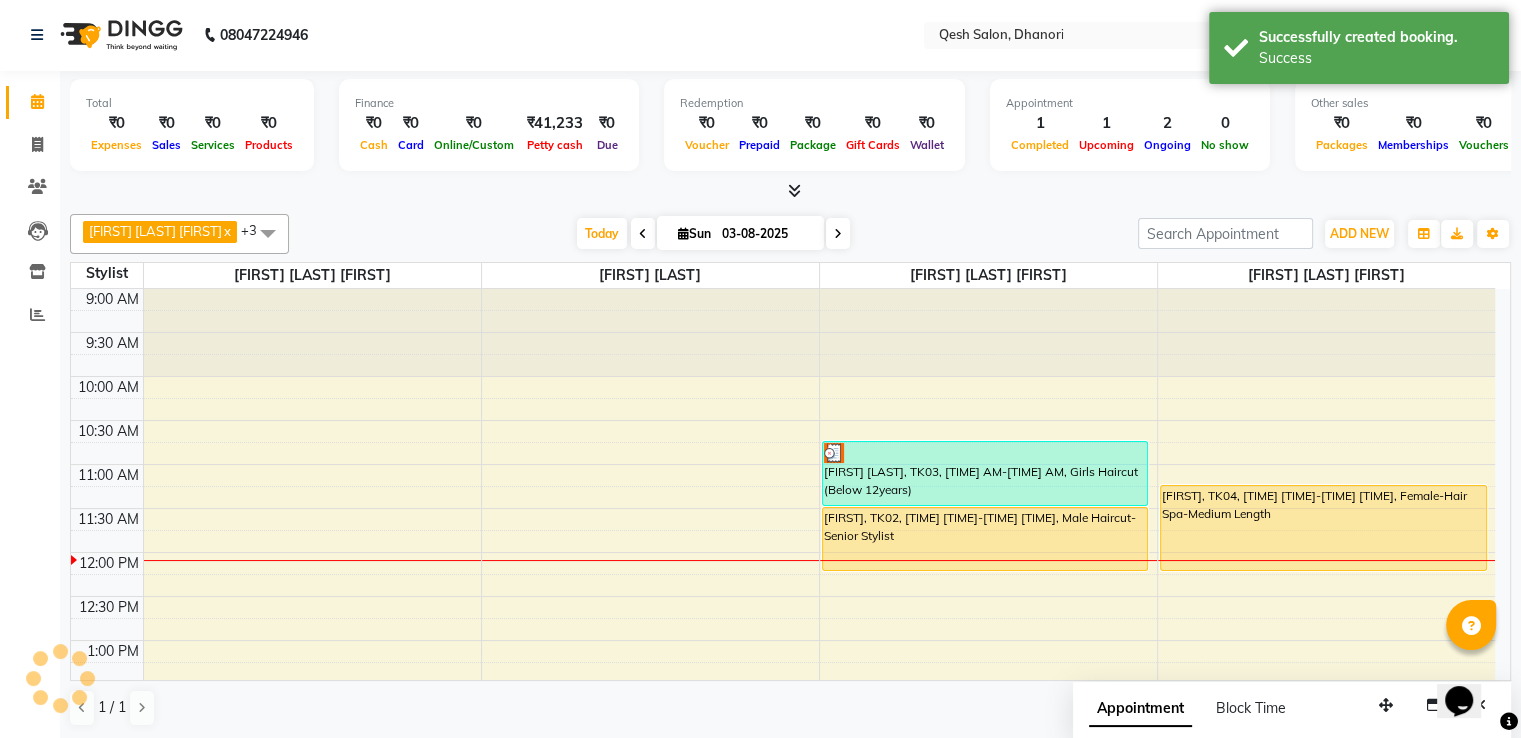 scroll, scrollTop: 0, scrollLeft: 0, axis: both 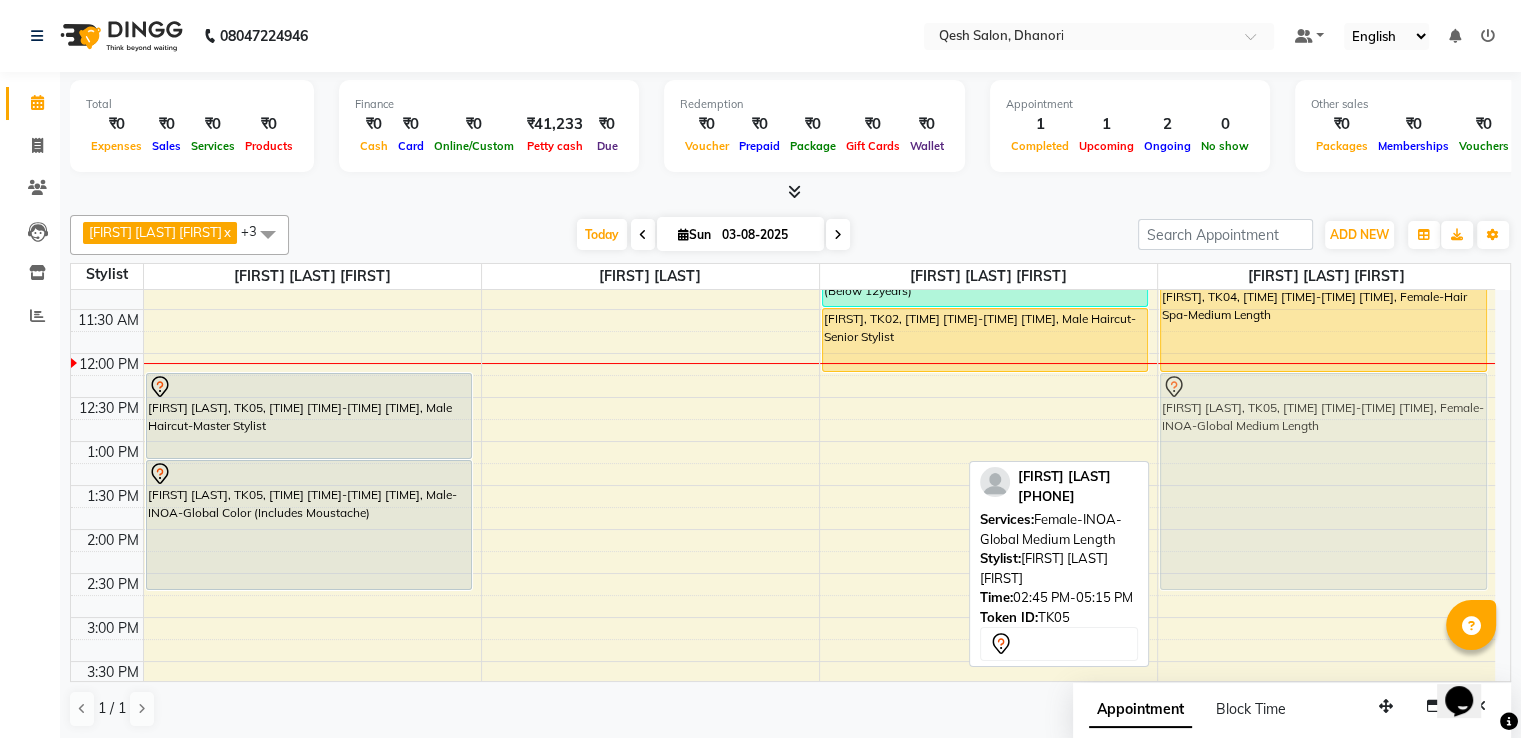 drag, startPoint x: 1245, startPoint y: 650, endPoint x: 1257, endPoint y: 437, distance: 213.33775 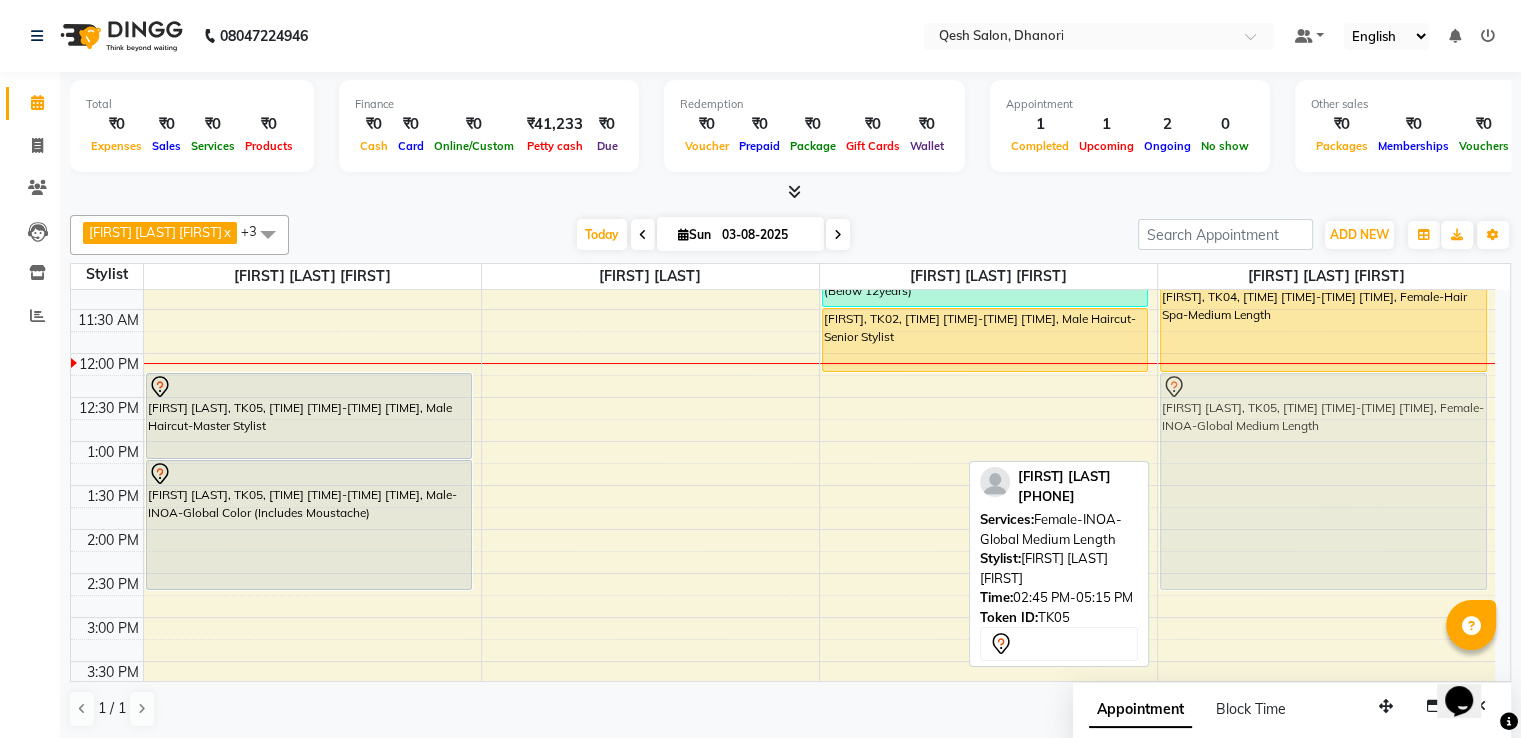 click on "Mona, TK04, 11:15 AM-12:15 PM, Female-Hair Spa-Medium Length             Aditya chauhan, TK05, 02:45 PM-05:15 PM, Female-INOA-Global Medium Length             Aditya chauhan, TK05, 02:45 PM-05:15 PM, Female-INOA-Global Medium Length" at bounding box center (1327, 705) 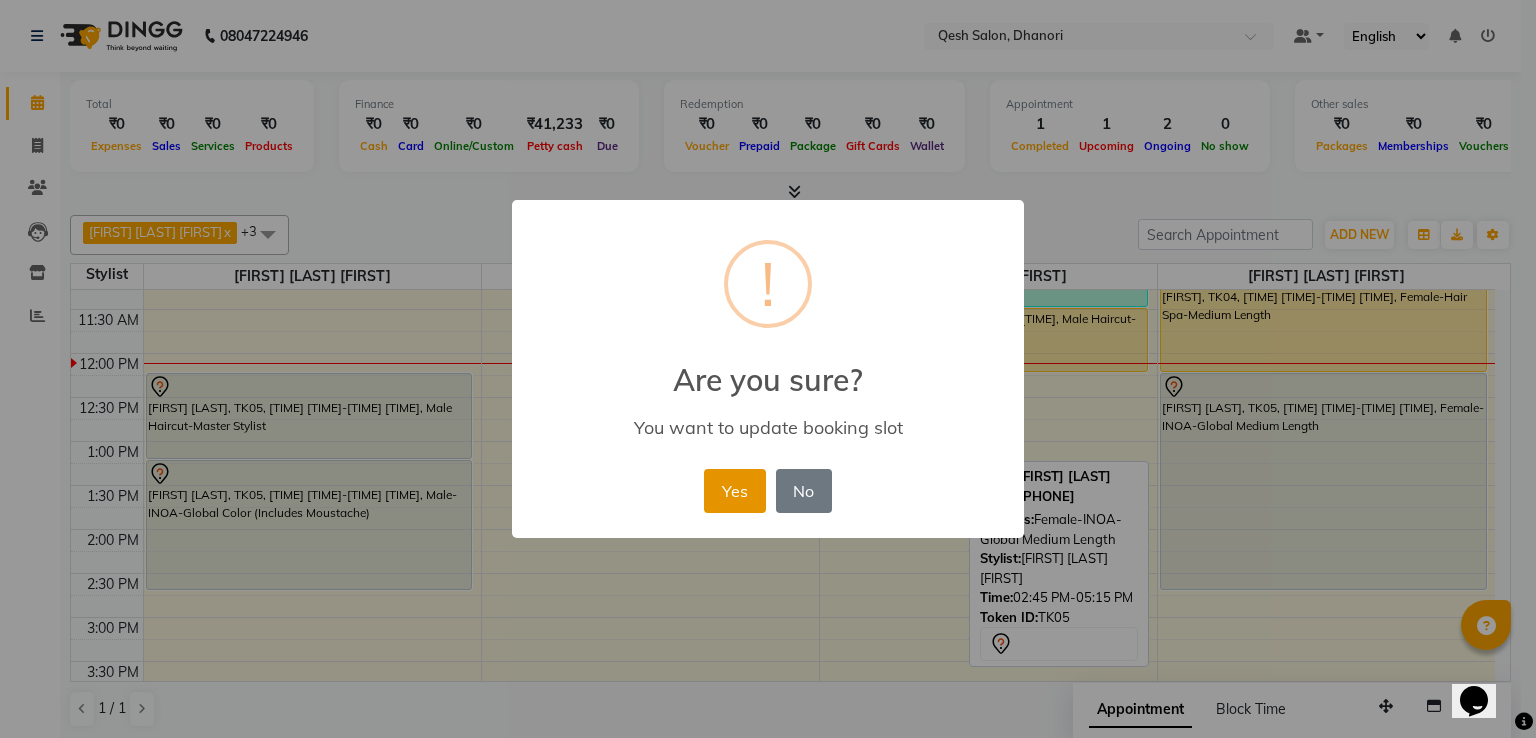 click on "Yes" at bounding box center (734, 491) 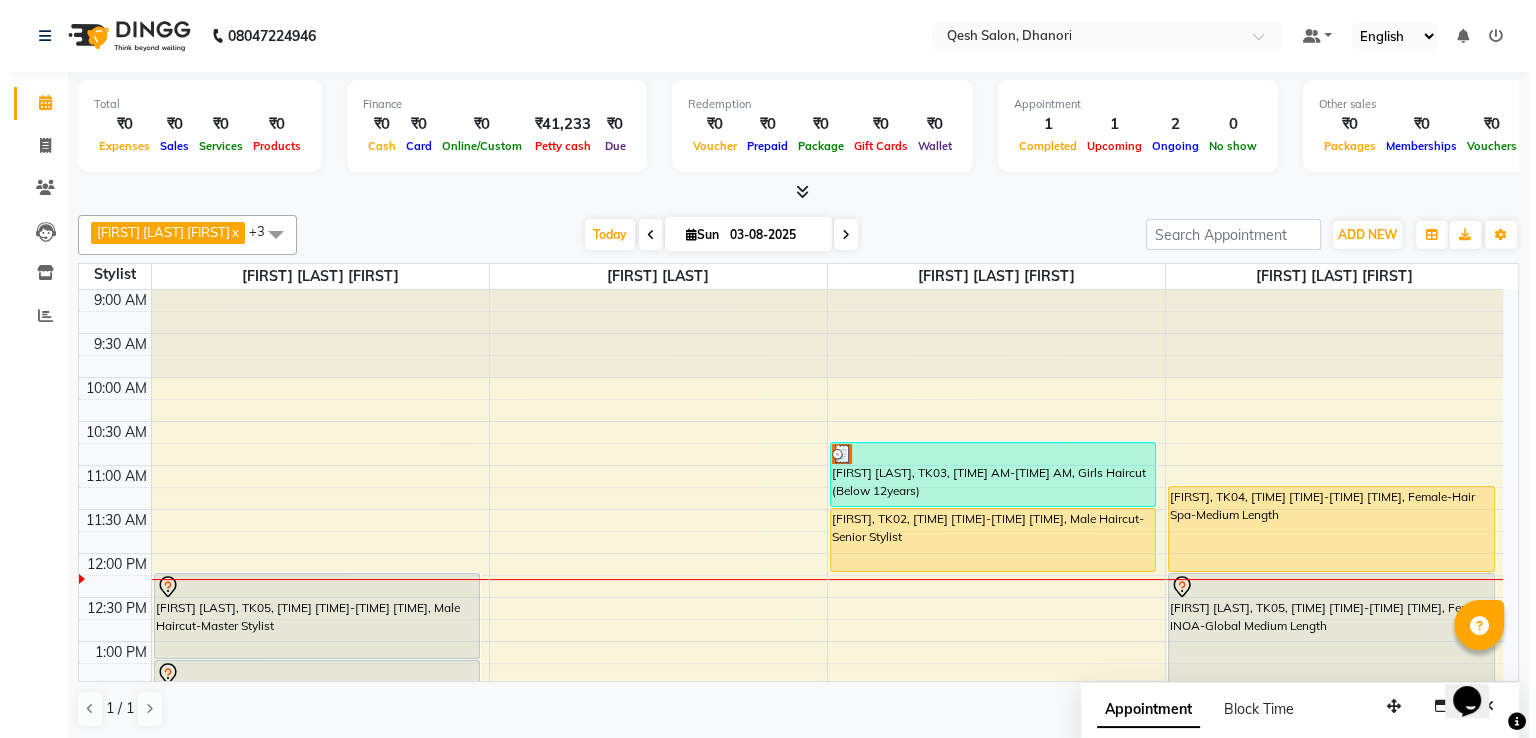 scroll, scrollTop: 100, scrollLeft: 0, axis: vertical 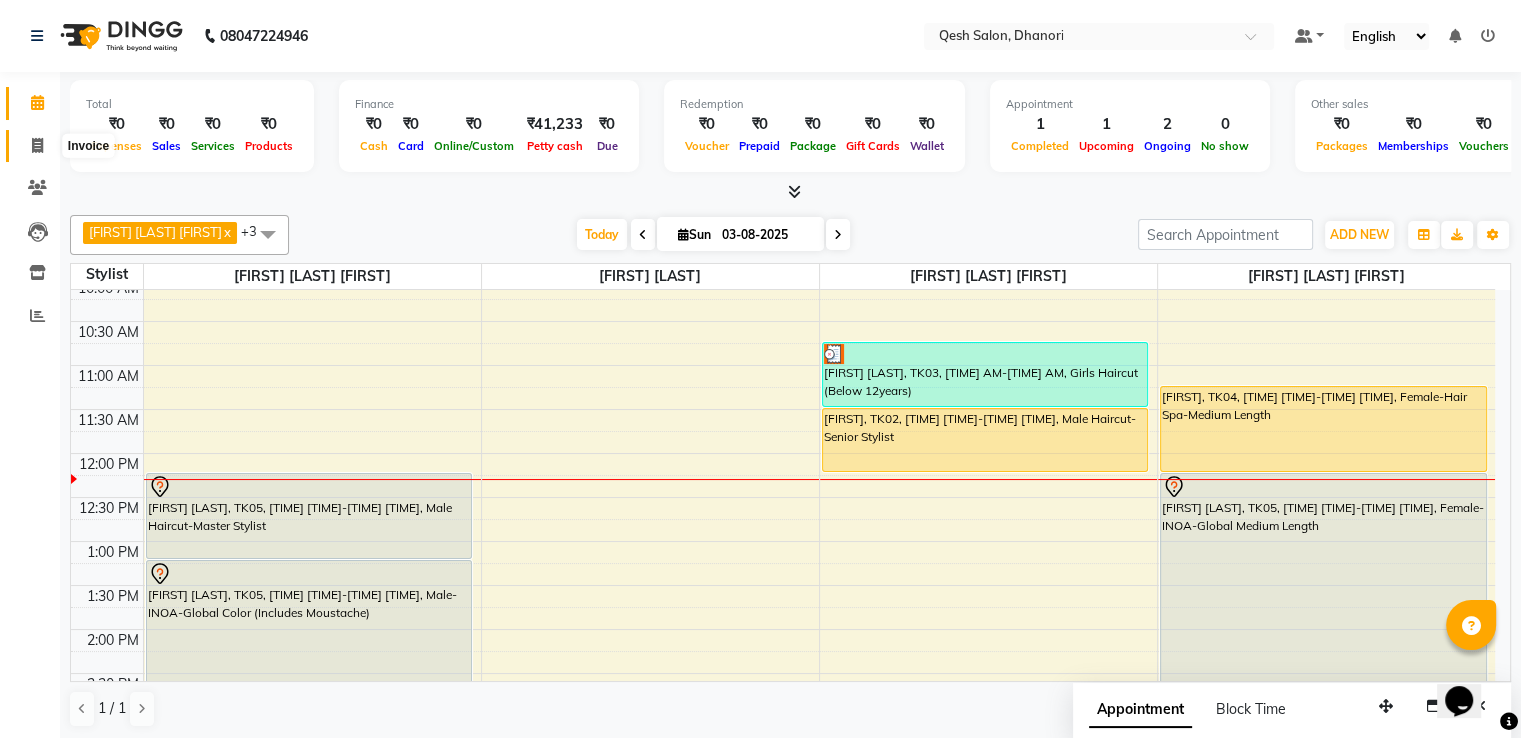 click 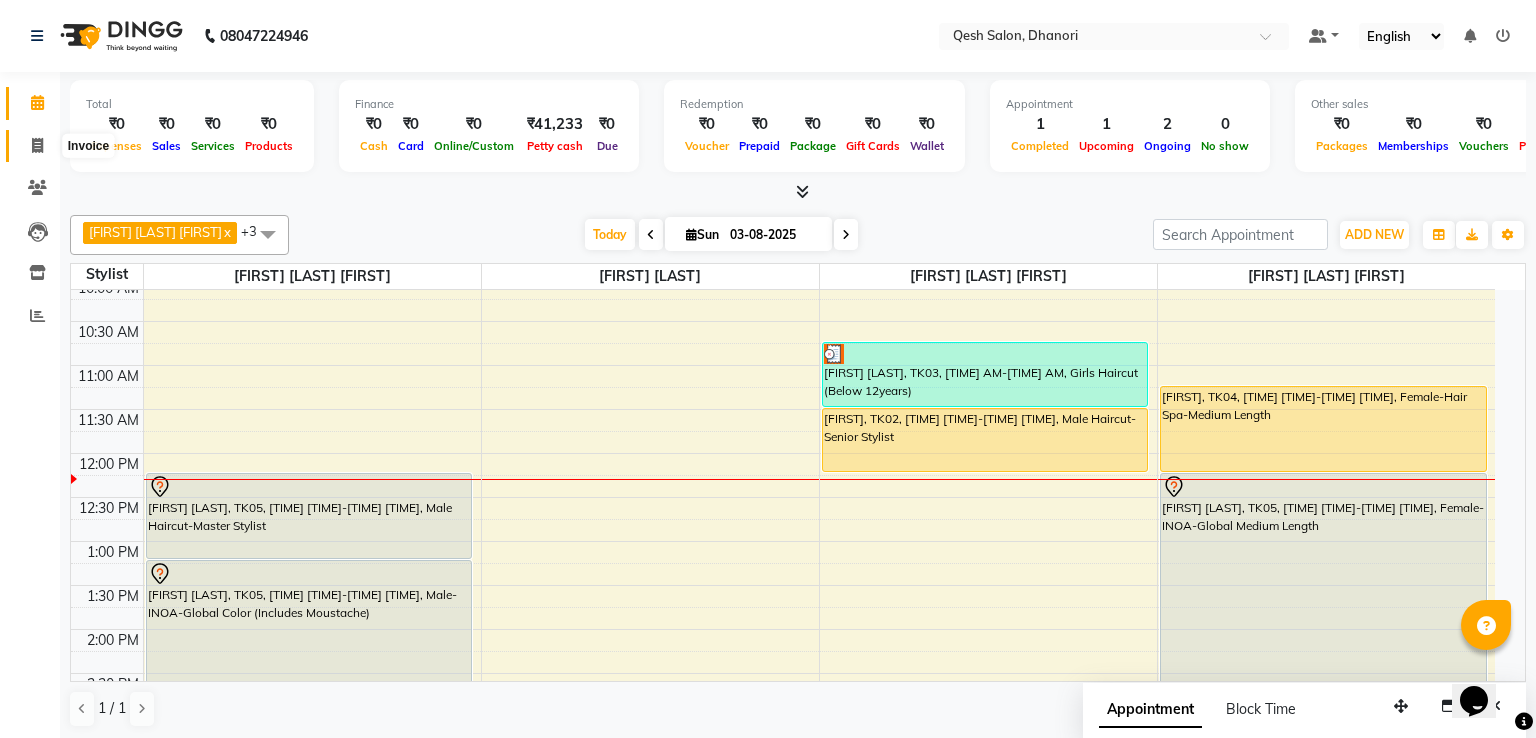 select on "7641" 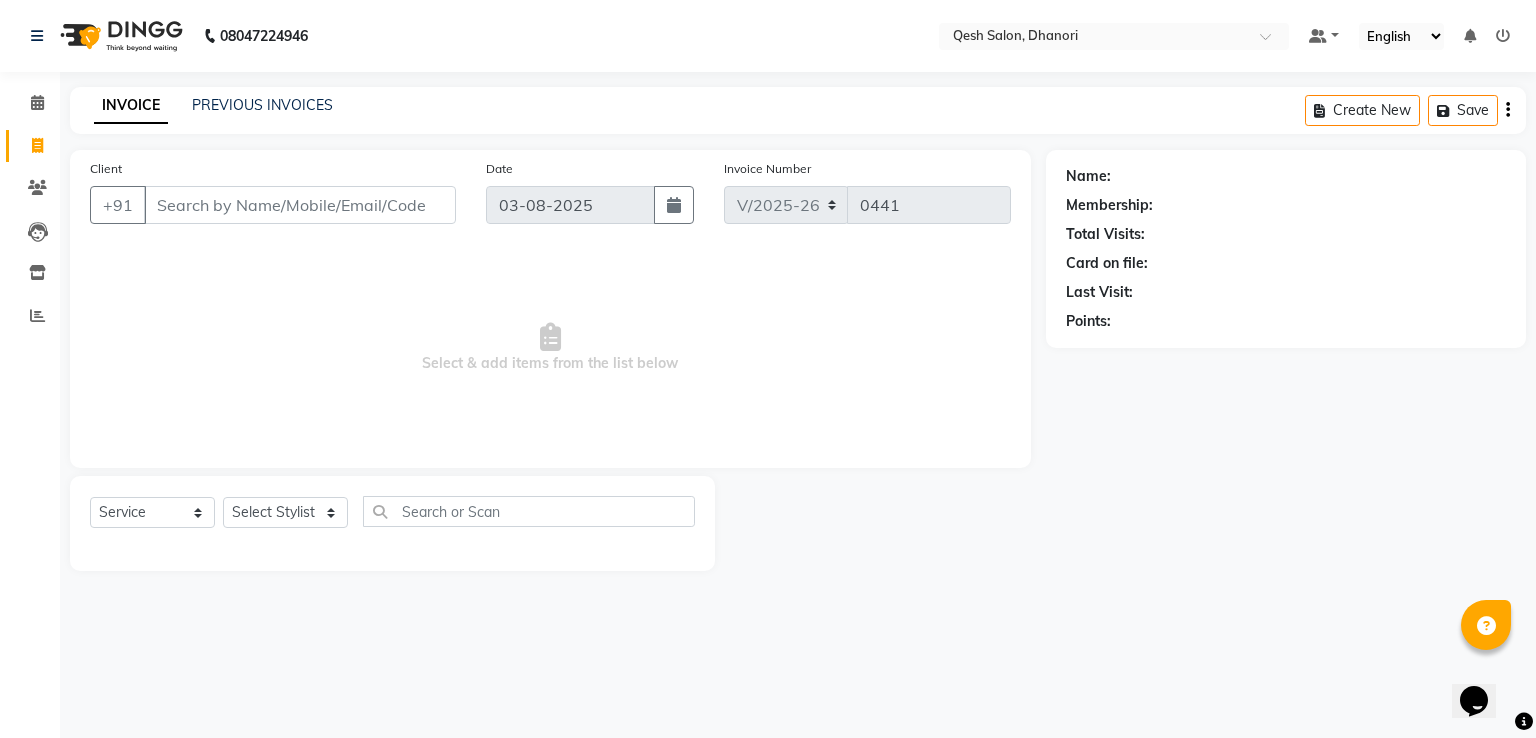 click on "Client" at bounding box center [300, 205] 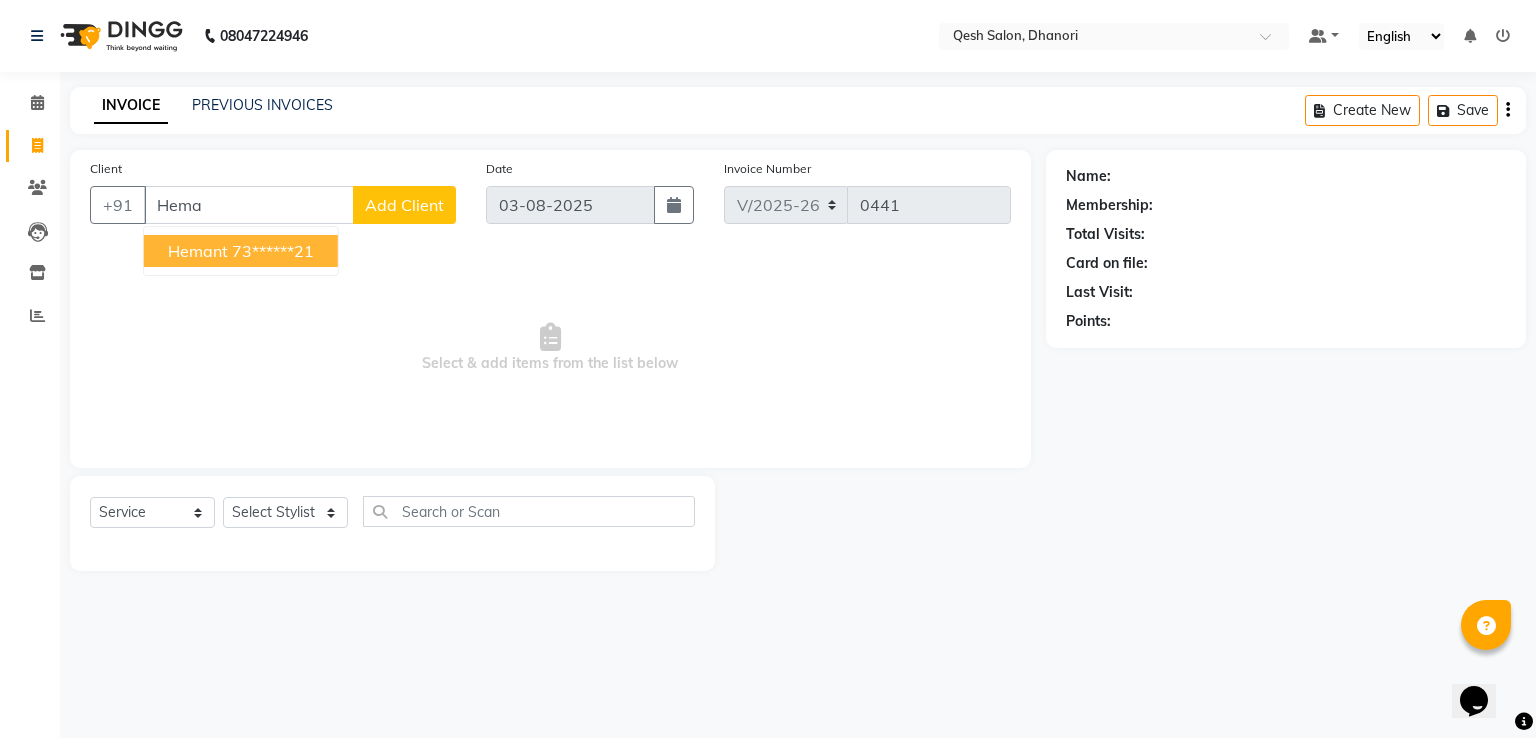 click on "Hemant" at bounding box center [198, 251] 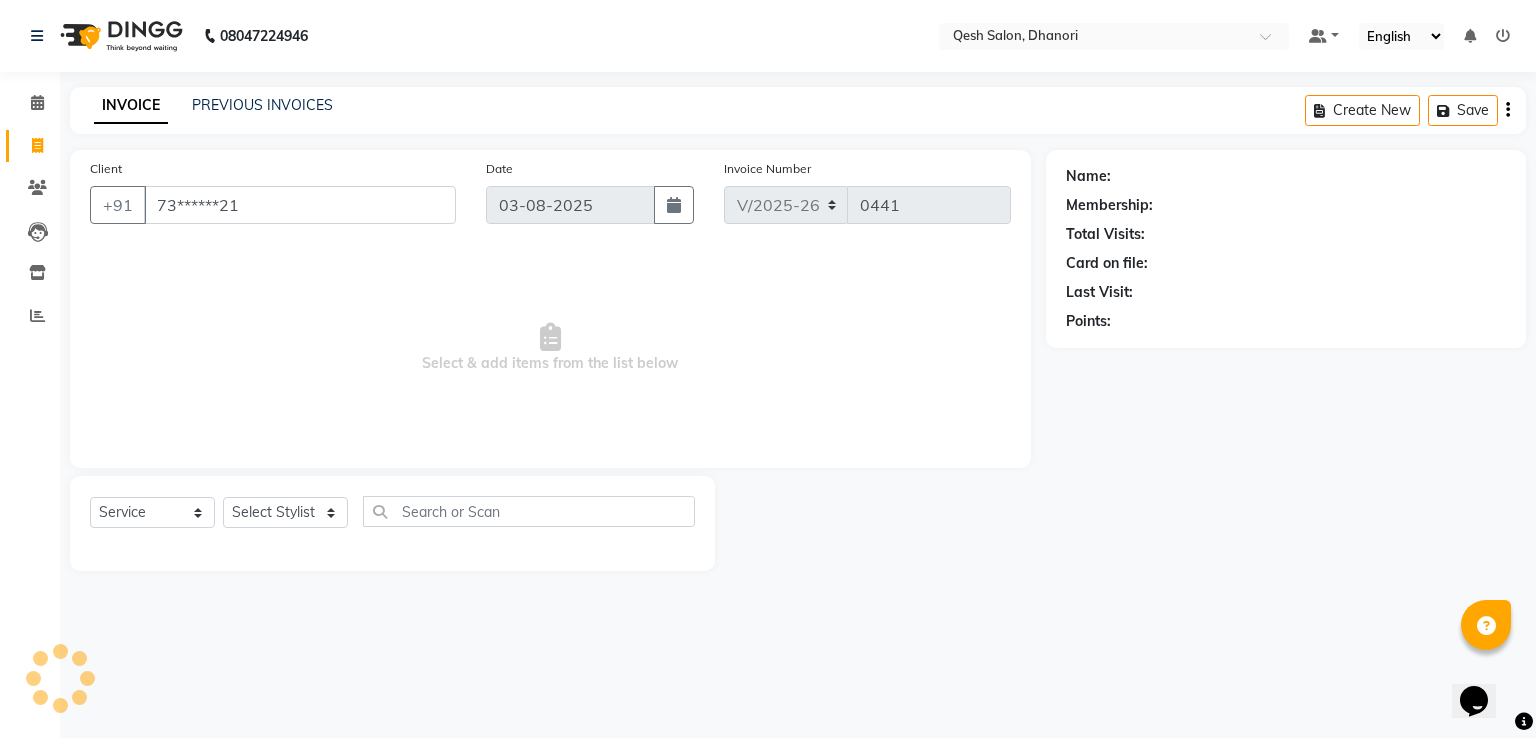 type on "73******21" 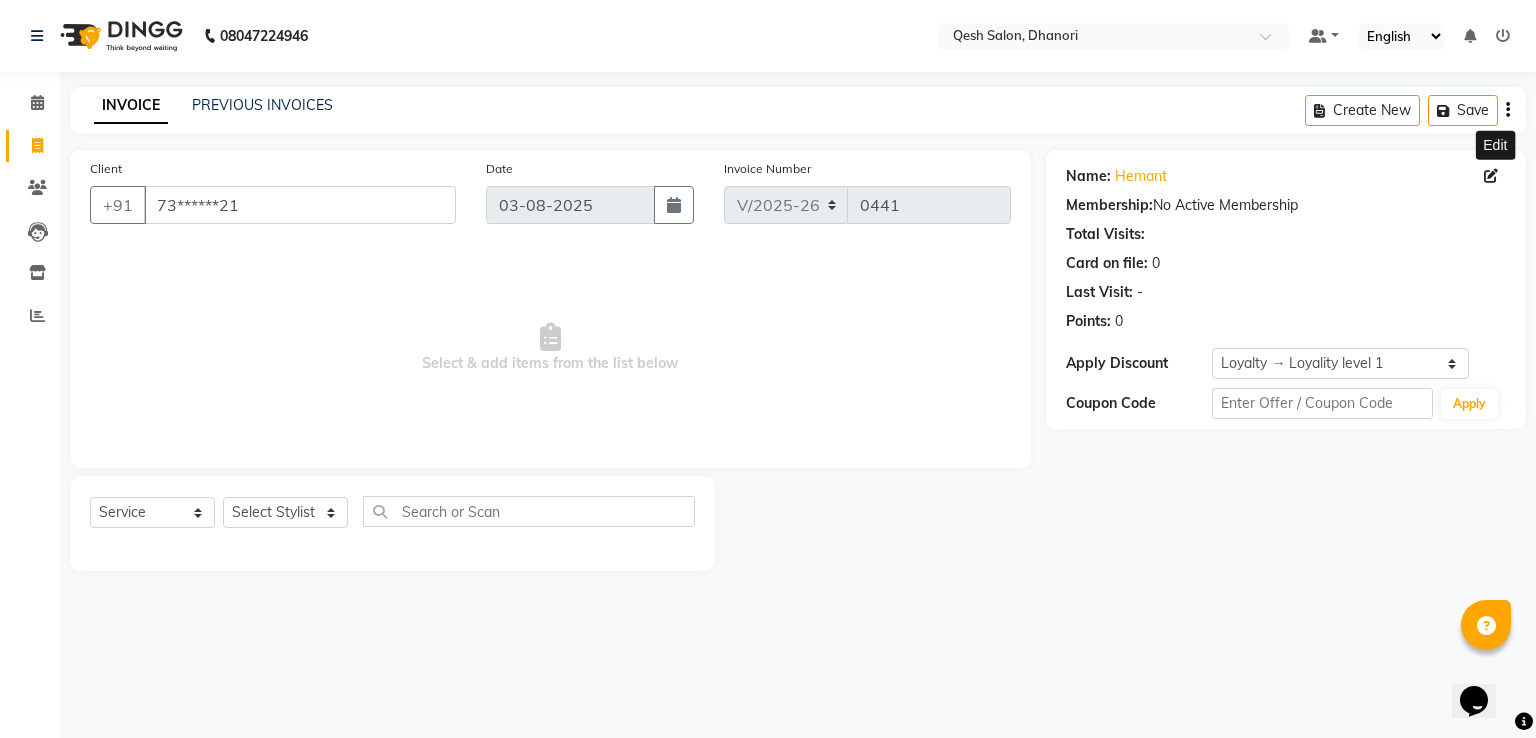 click 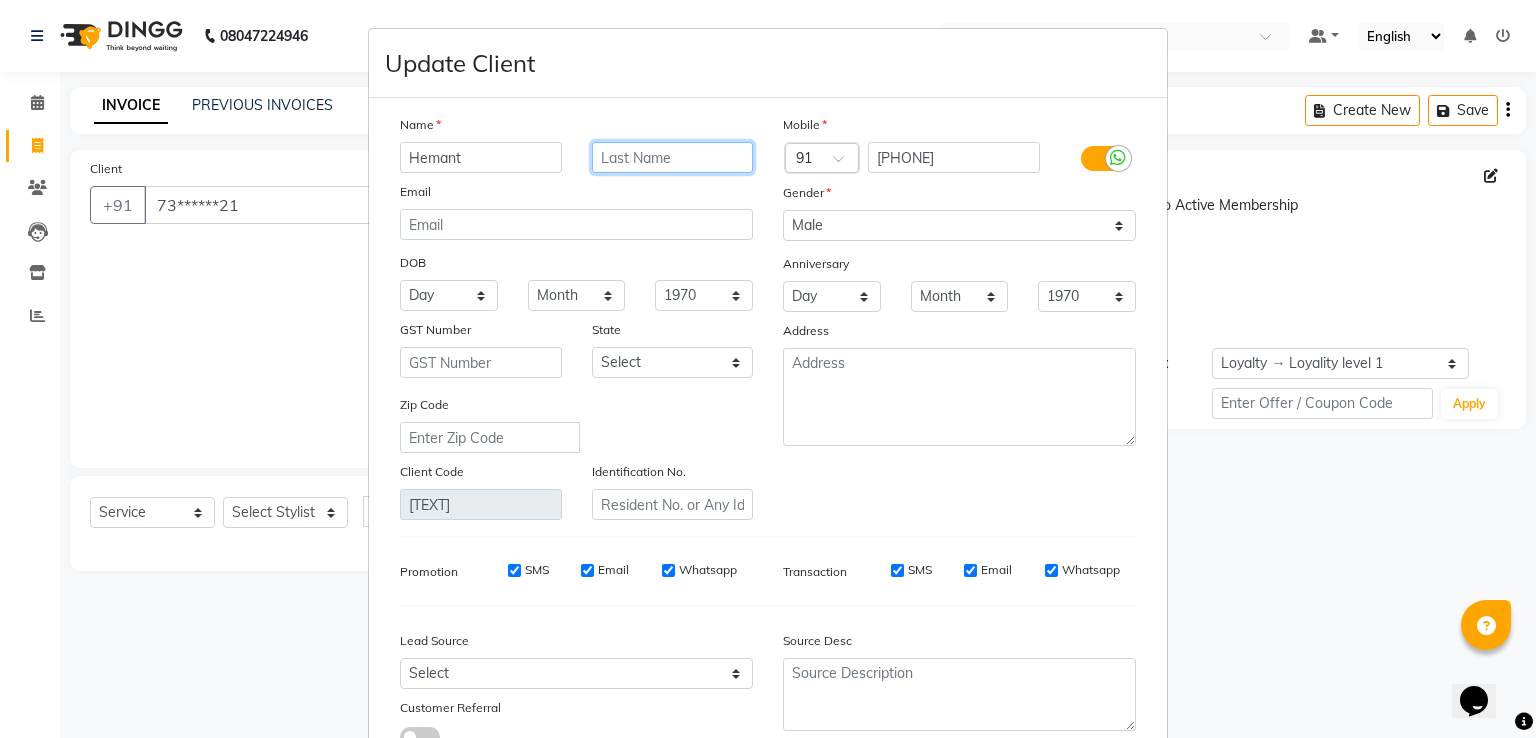 click at bounding box center (673, 157) 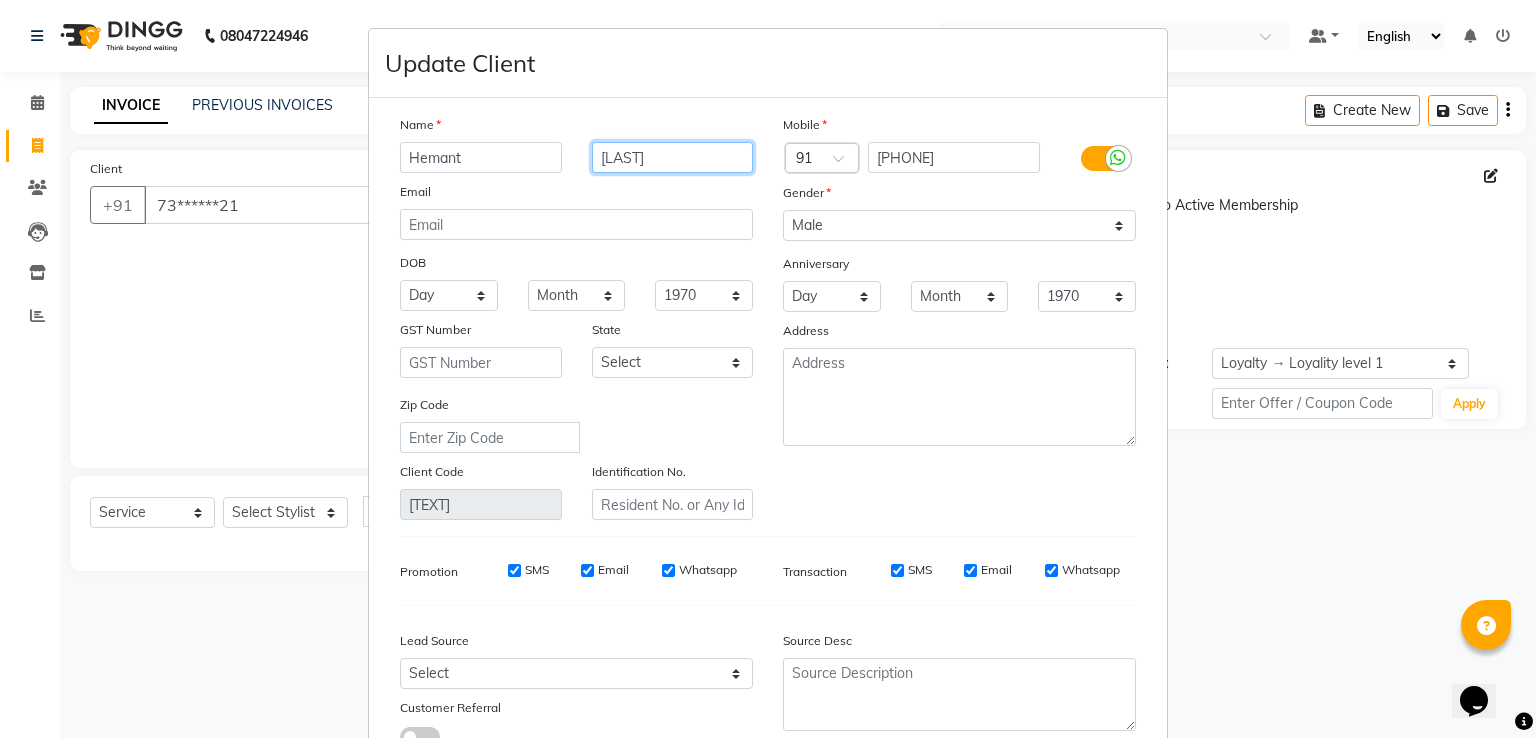 type on "Bagade" 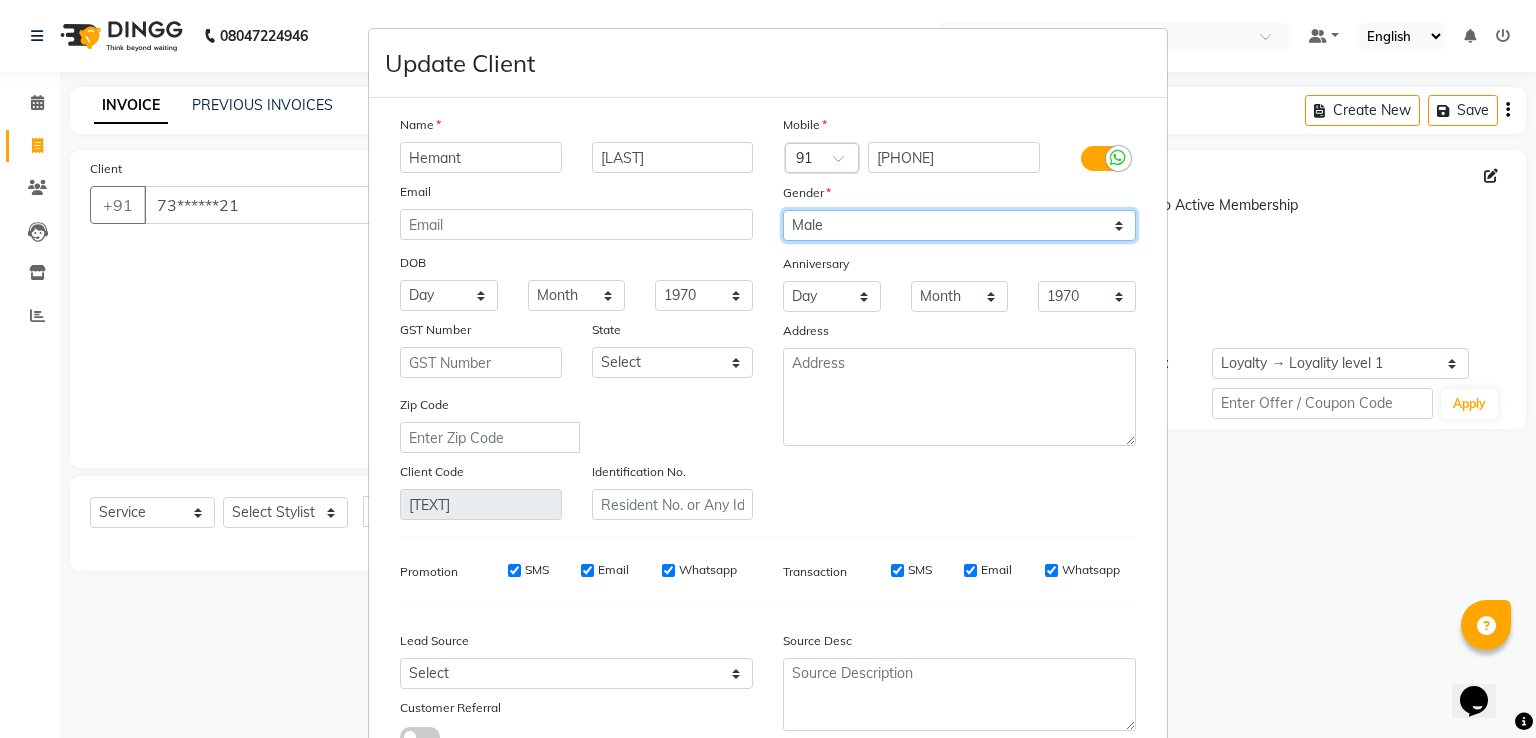 click on "Select Male Female Other Prefer Not To Say" at bounding box center (959, 225) 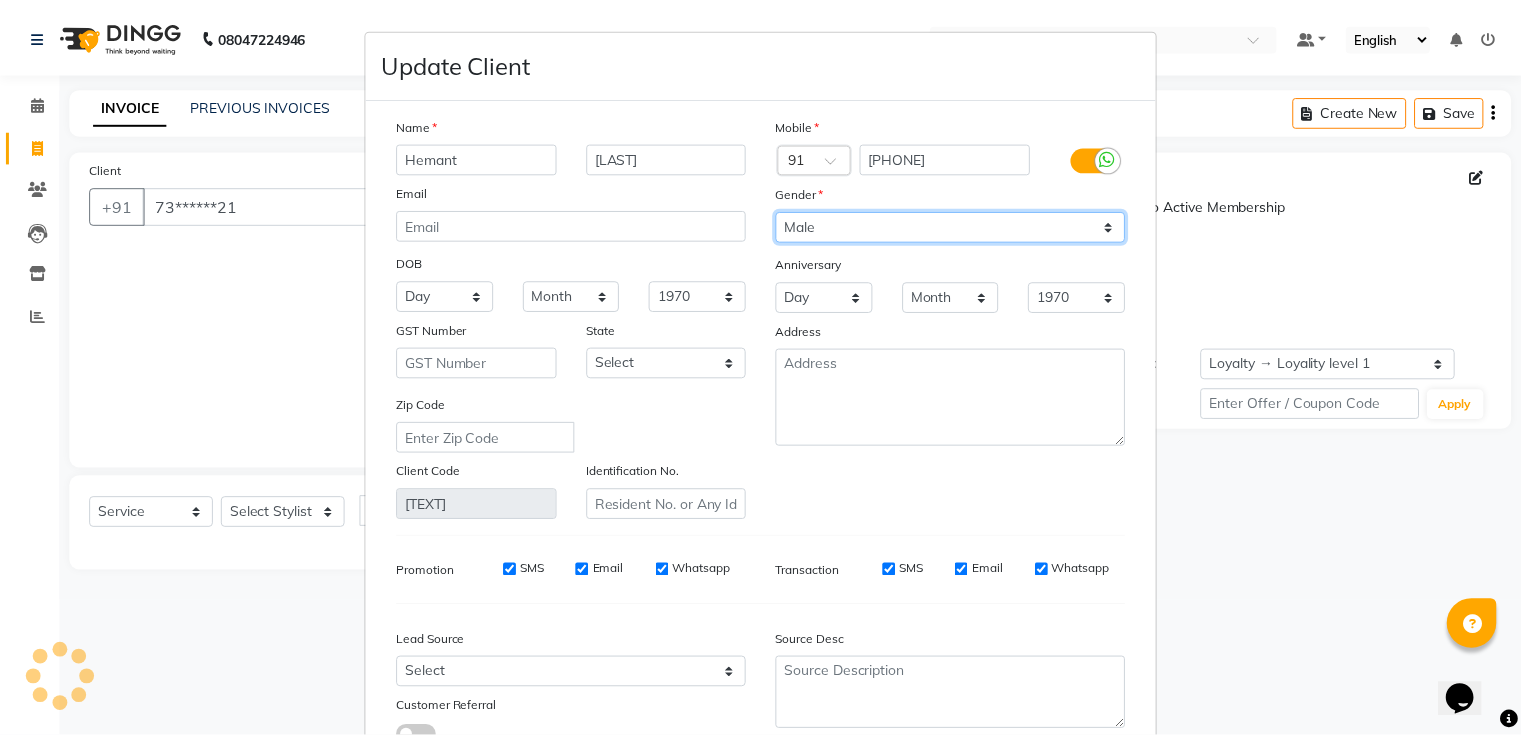 scroll, scrollTop: 160, scrollLeft: 0, axis: vertical 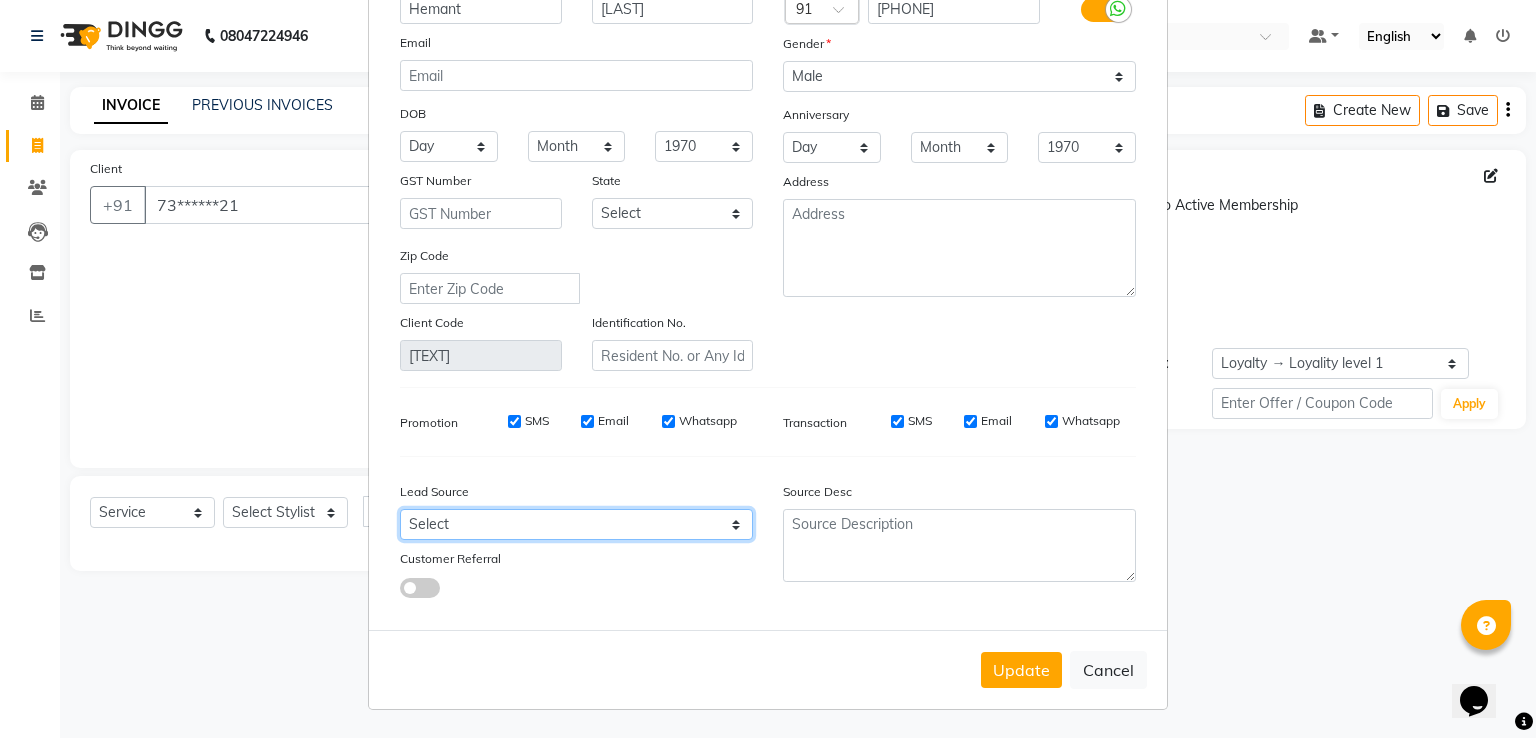 click on "Select Walk-in Referral Internet Friend Word of Mouth Advertisement Facebook JustDial Google Other" at bounding box center [576, 524] 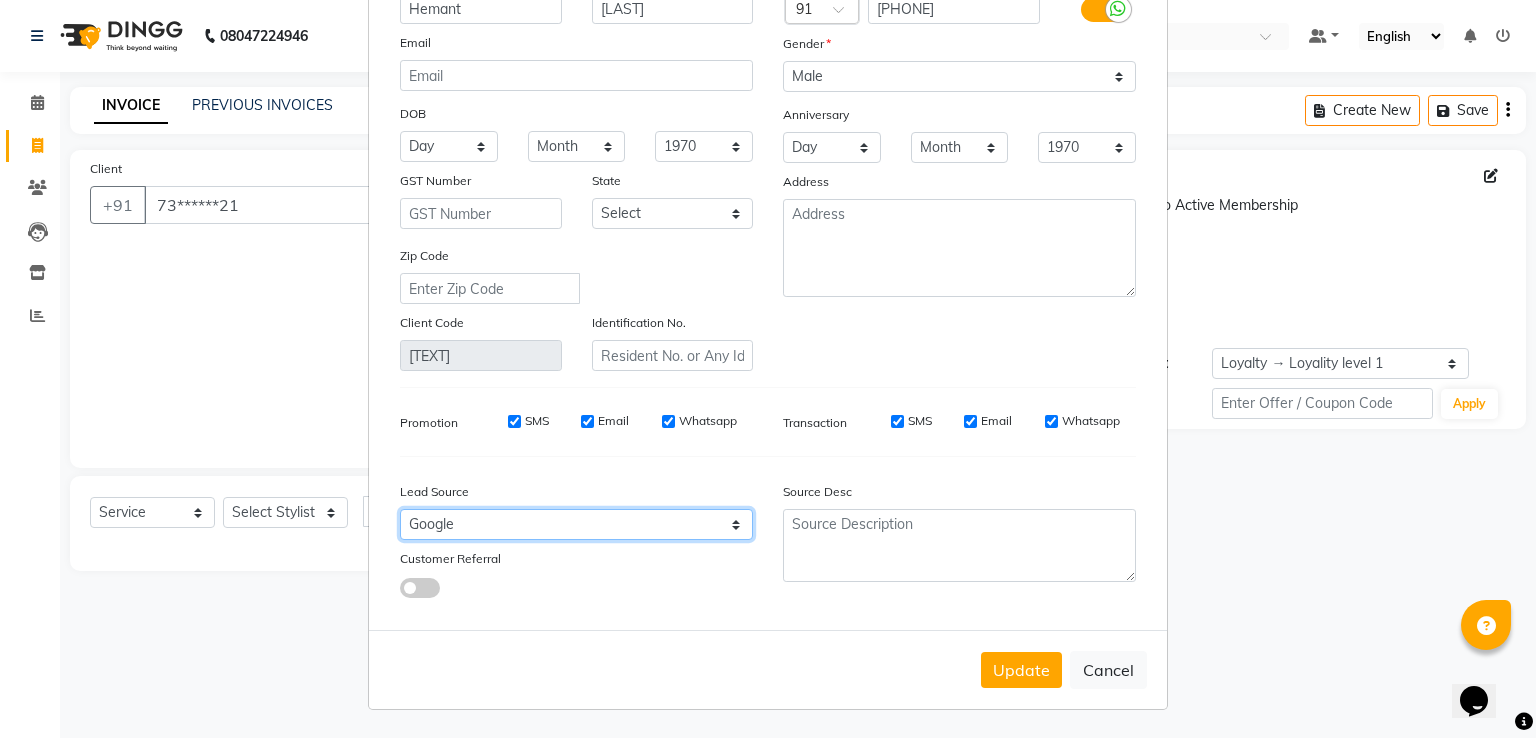 click on "Select Walk-in Referral Internet Friend Word of Mouth Advertisement Facebook JustDial Google Other" at bounding box center (576, 524) 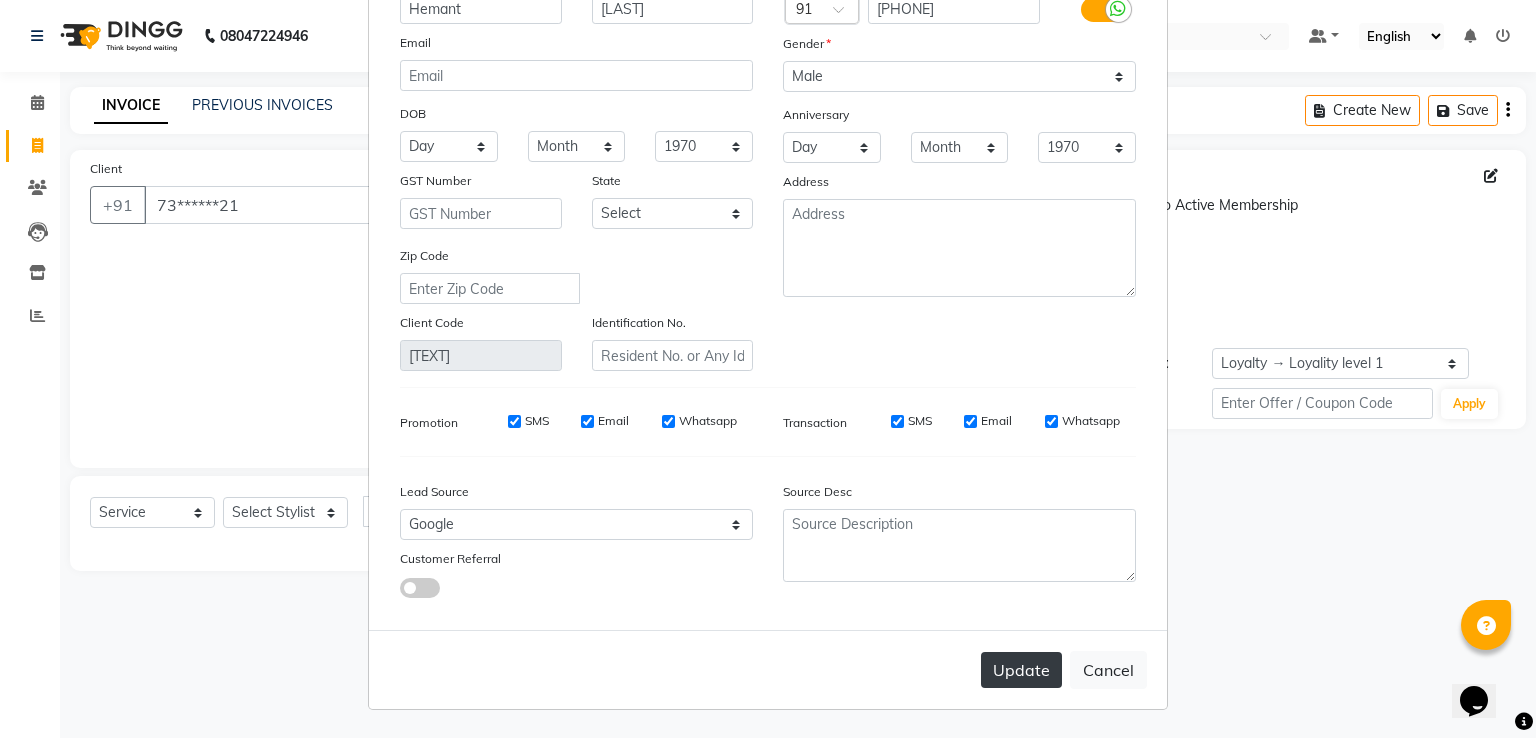click on "Update" at bounding box center (1021, 670) 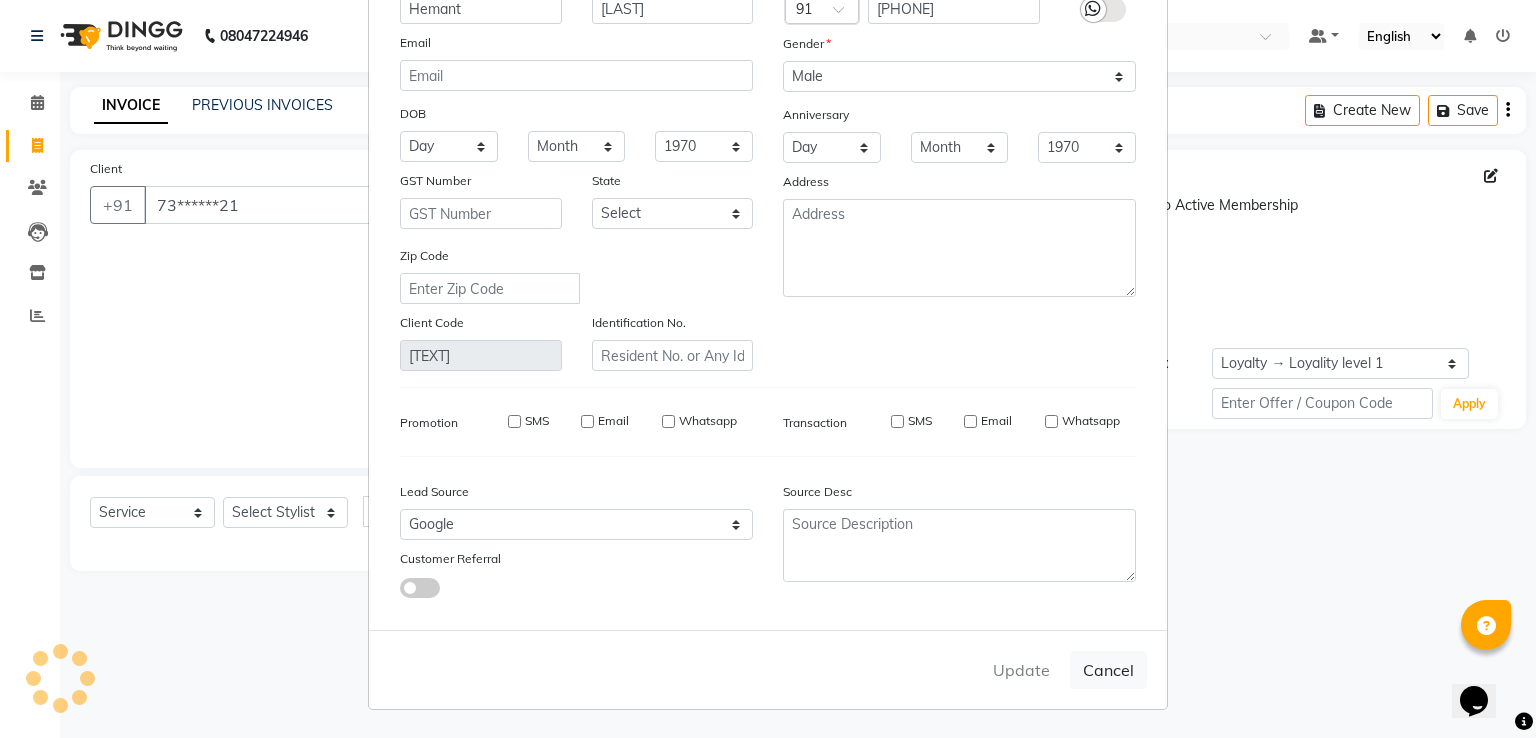 type 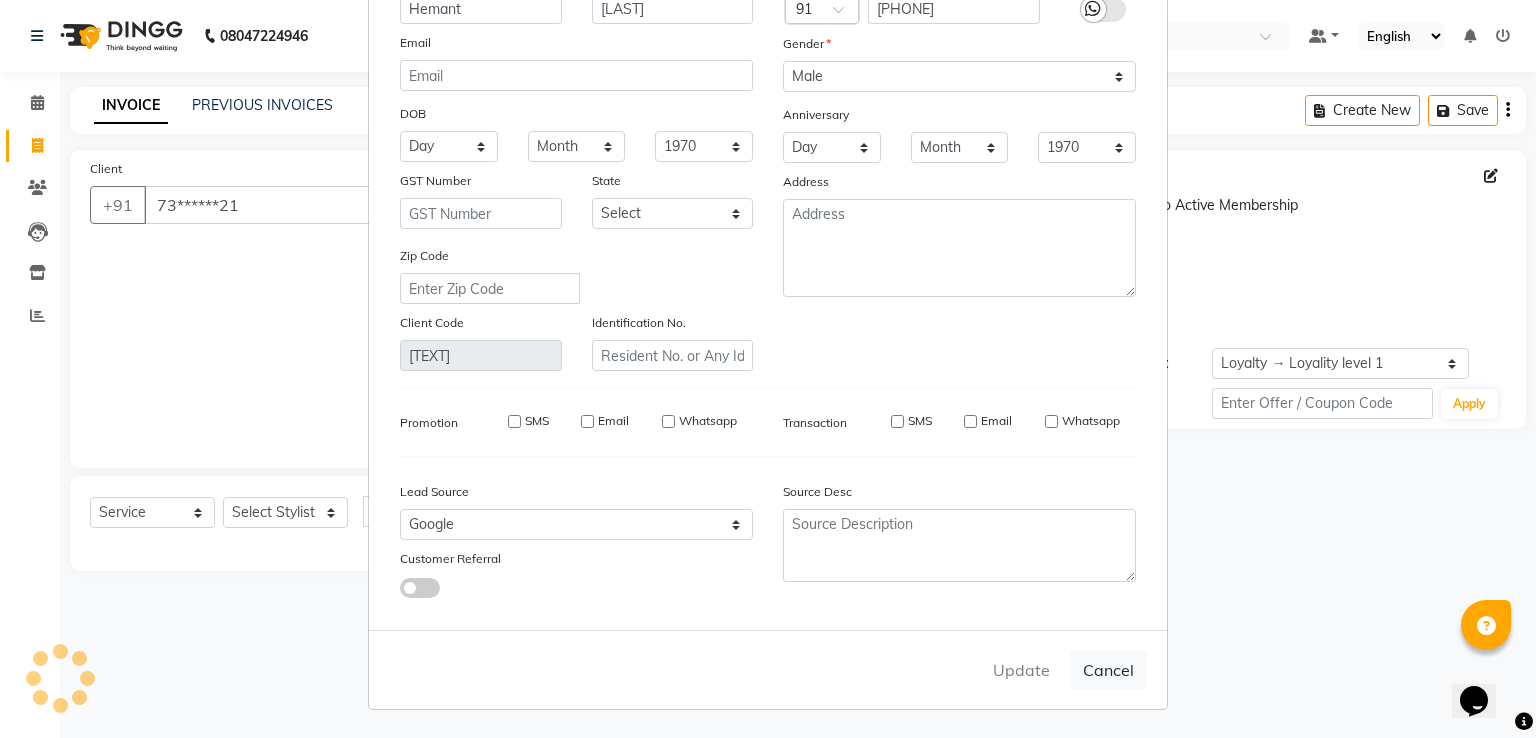 type 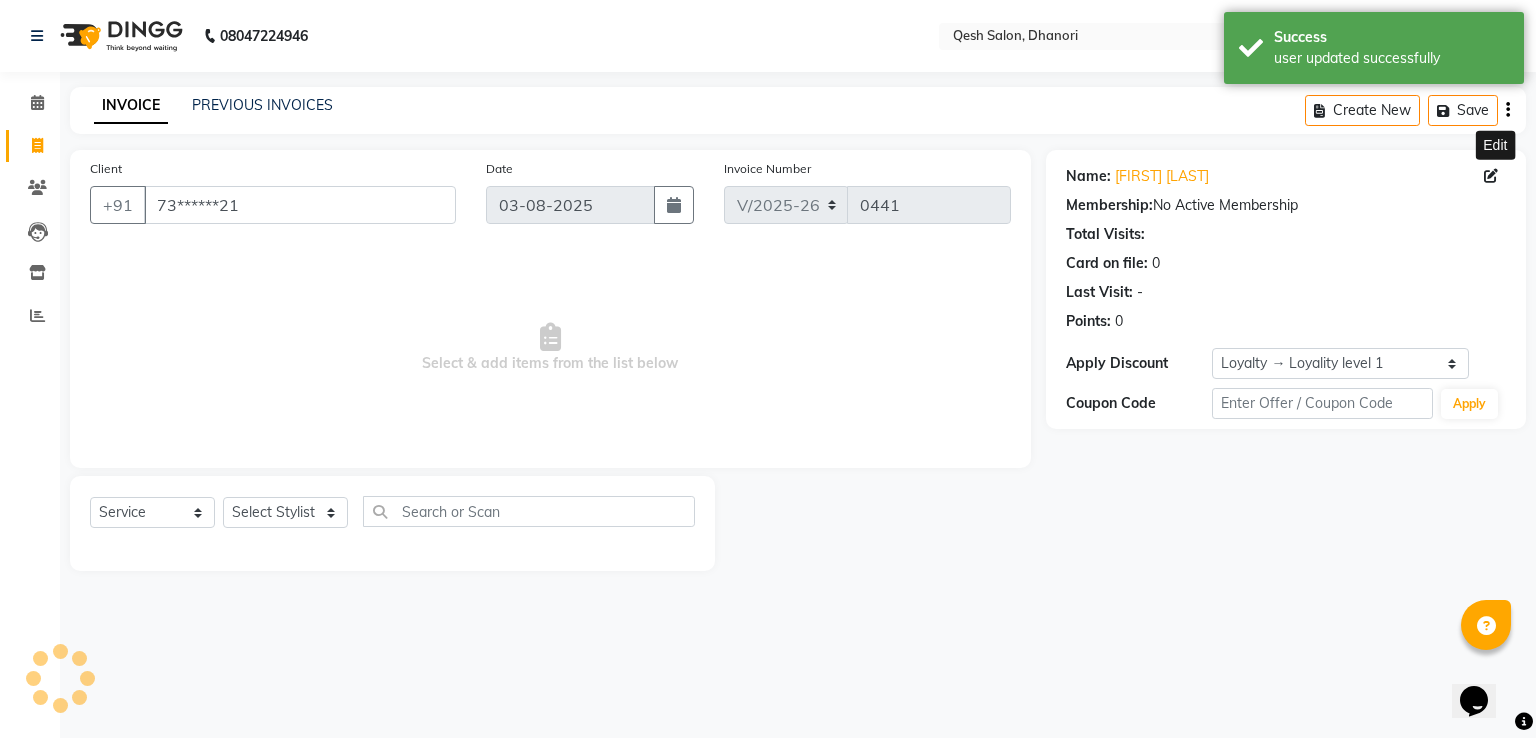 select on "1: Object" 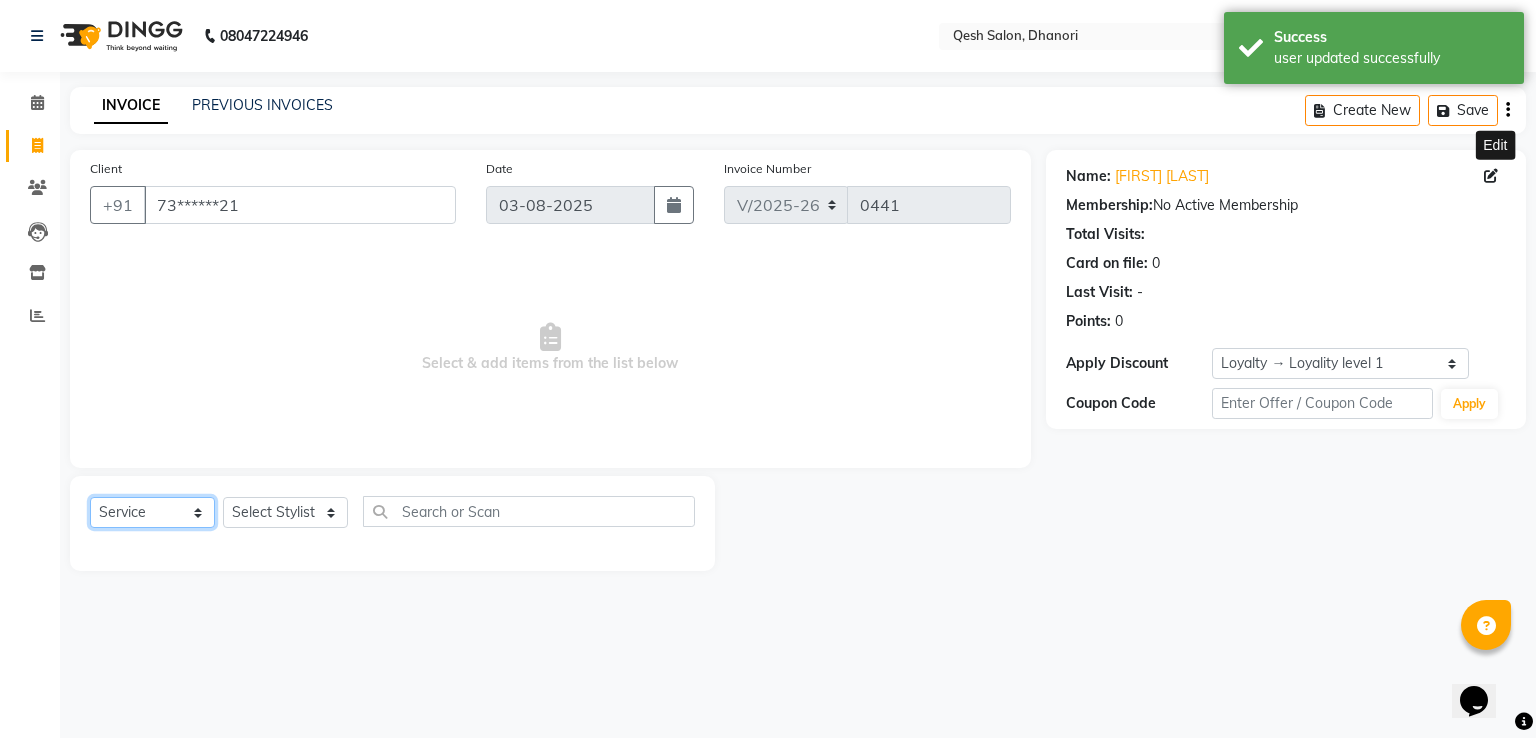 click on "Select  Service  Product  Membership  Package Voucher Prepaid Gift Card" 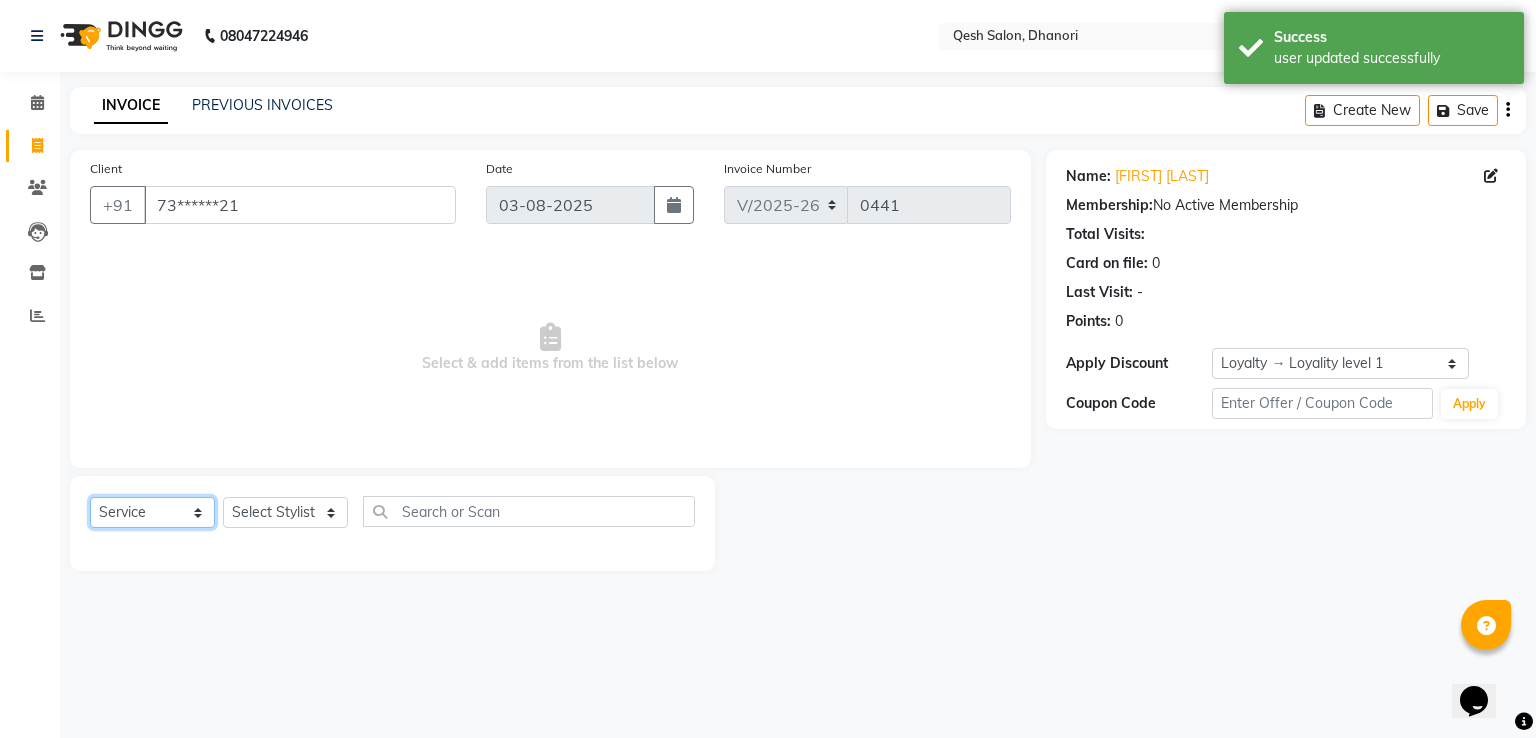 select on "membership" 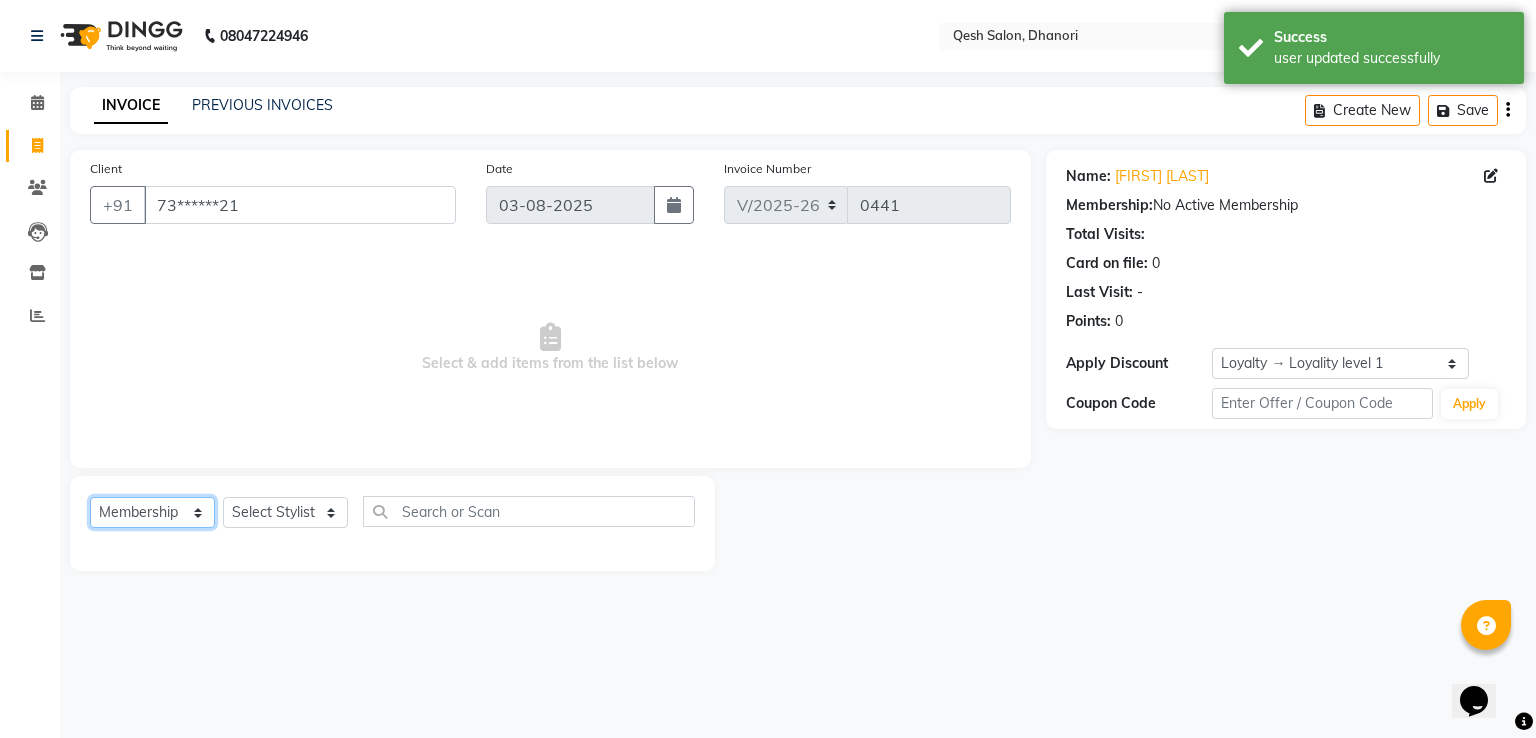 click on "Select  Service  Product  Membership  Package Voucher Prepaid Gift Card" 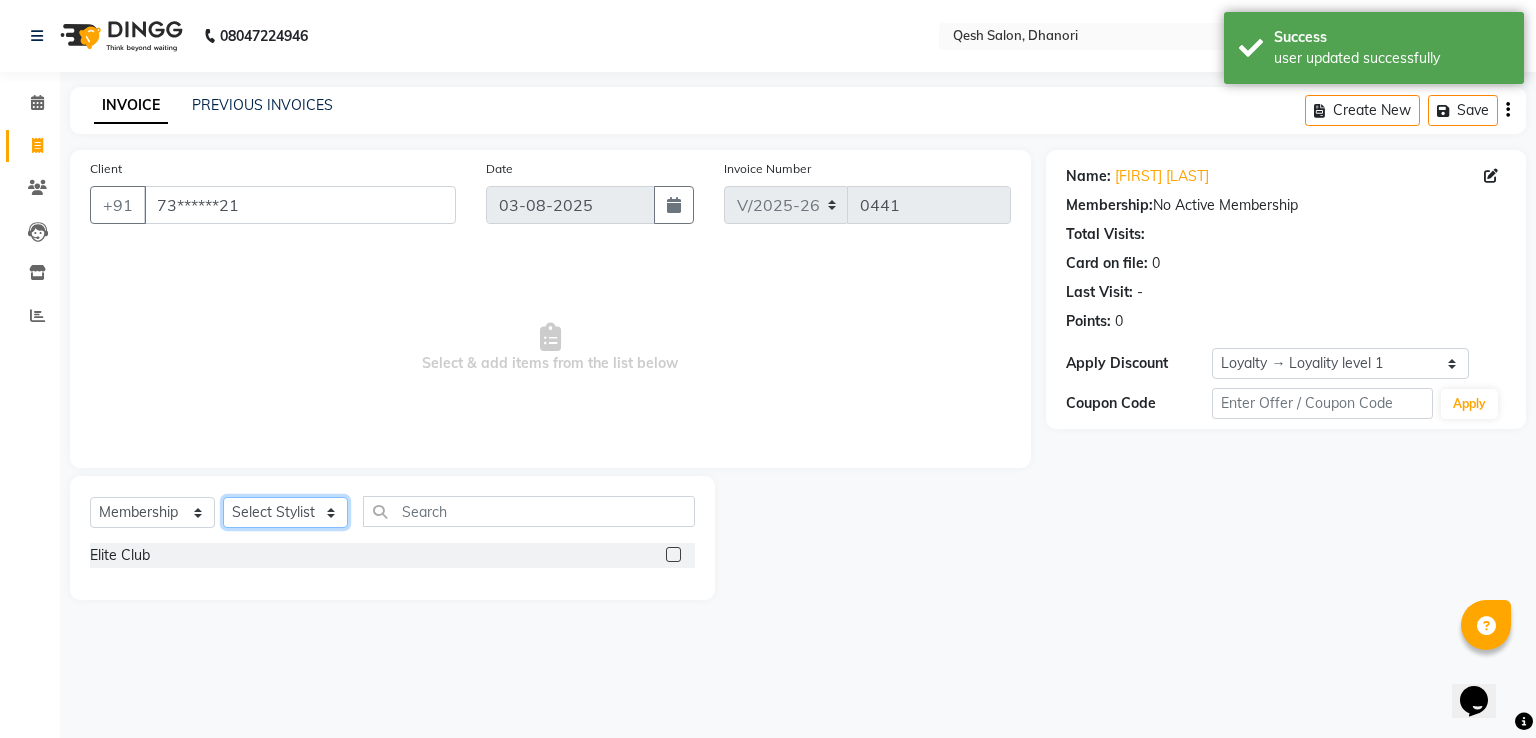 click on "Select Stylist Gagandeep Arora Harry Siril Anthony Prashansa Kumari Salon Sunil Kisan Wani Vanita Kamble Vinod Daulat Sonawane" 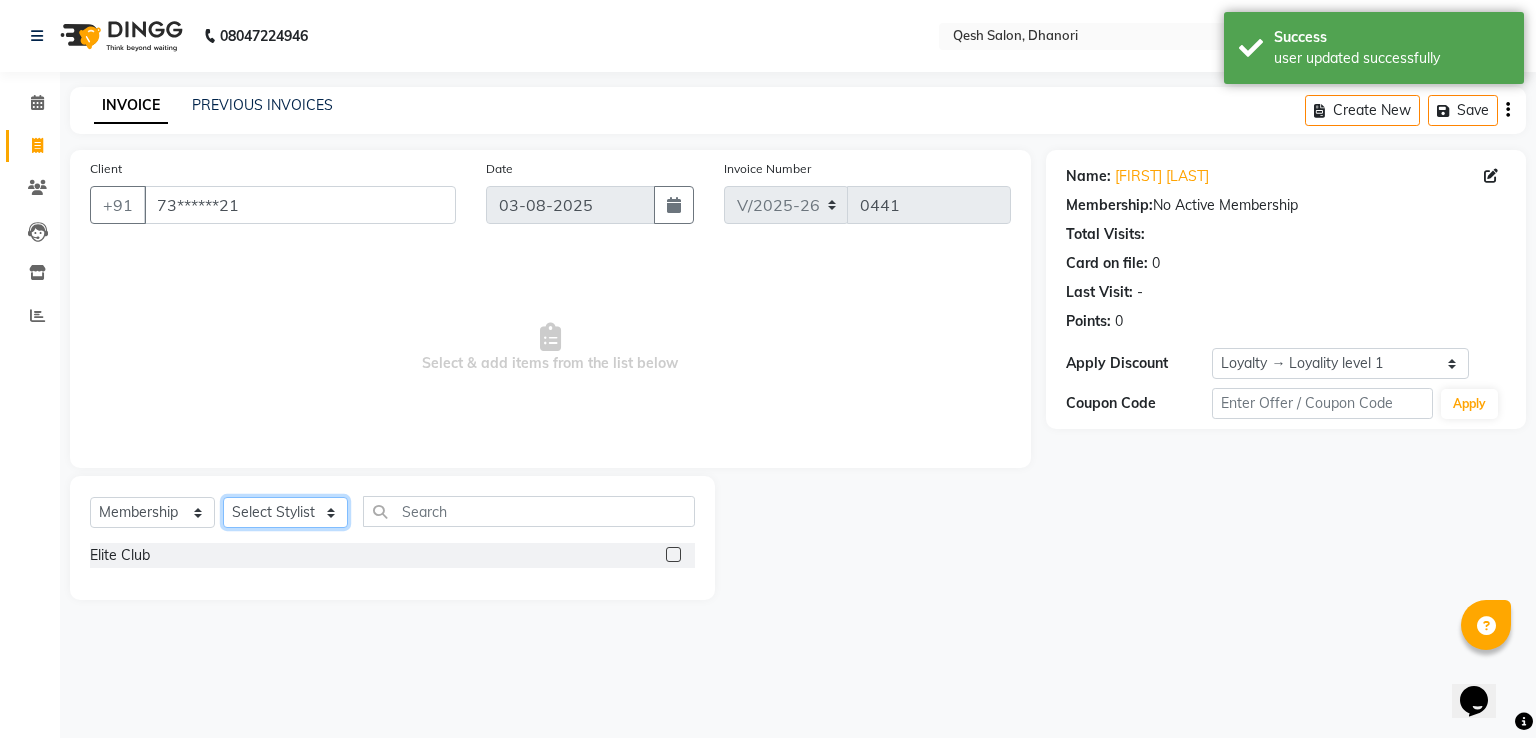 select on "82426" 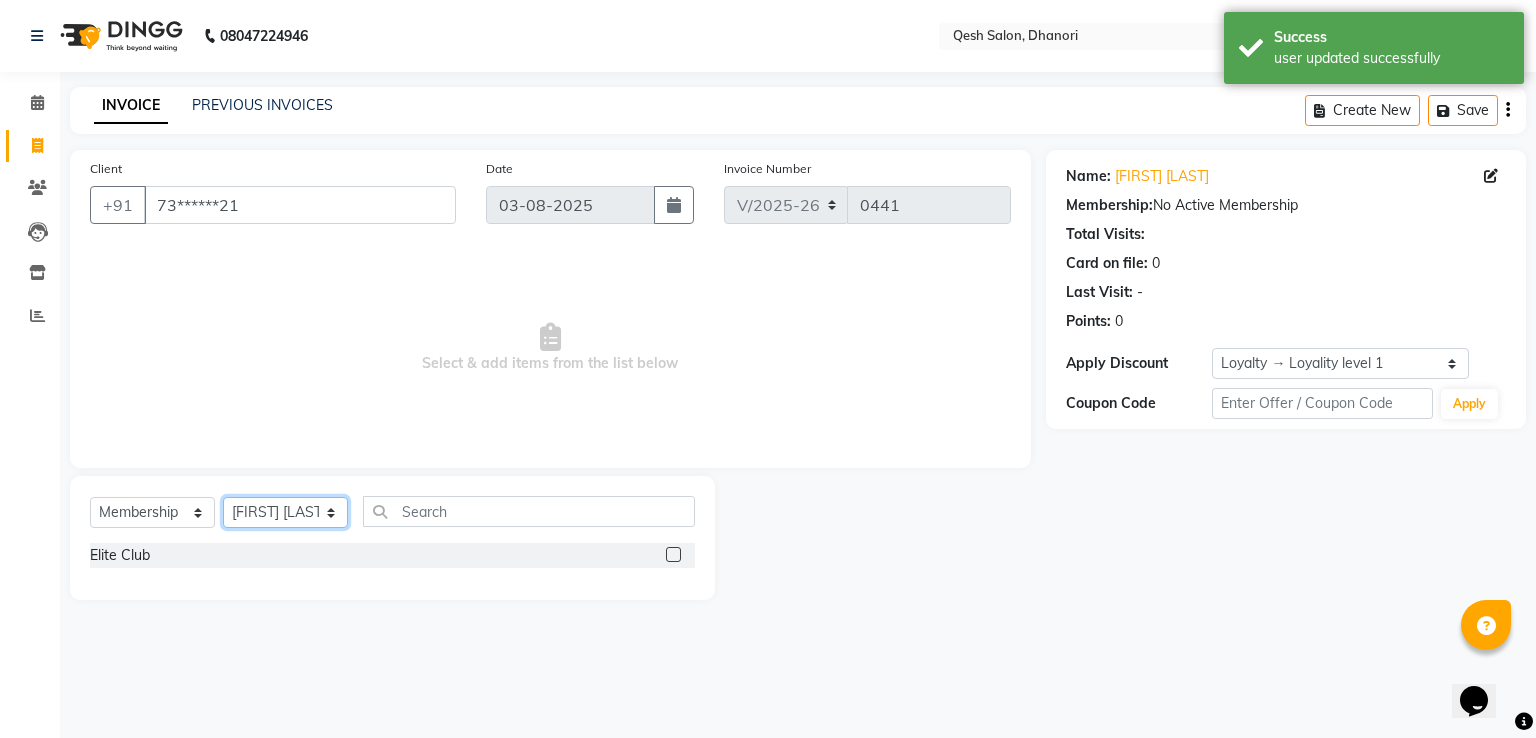 click on "Select Stylist Gagandeep Arora Harry Siril Anthony Prashansa Kumari Salon Sunil Kisan Wani Vanita Kamble Vinod Daulat Sonawane" 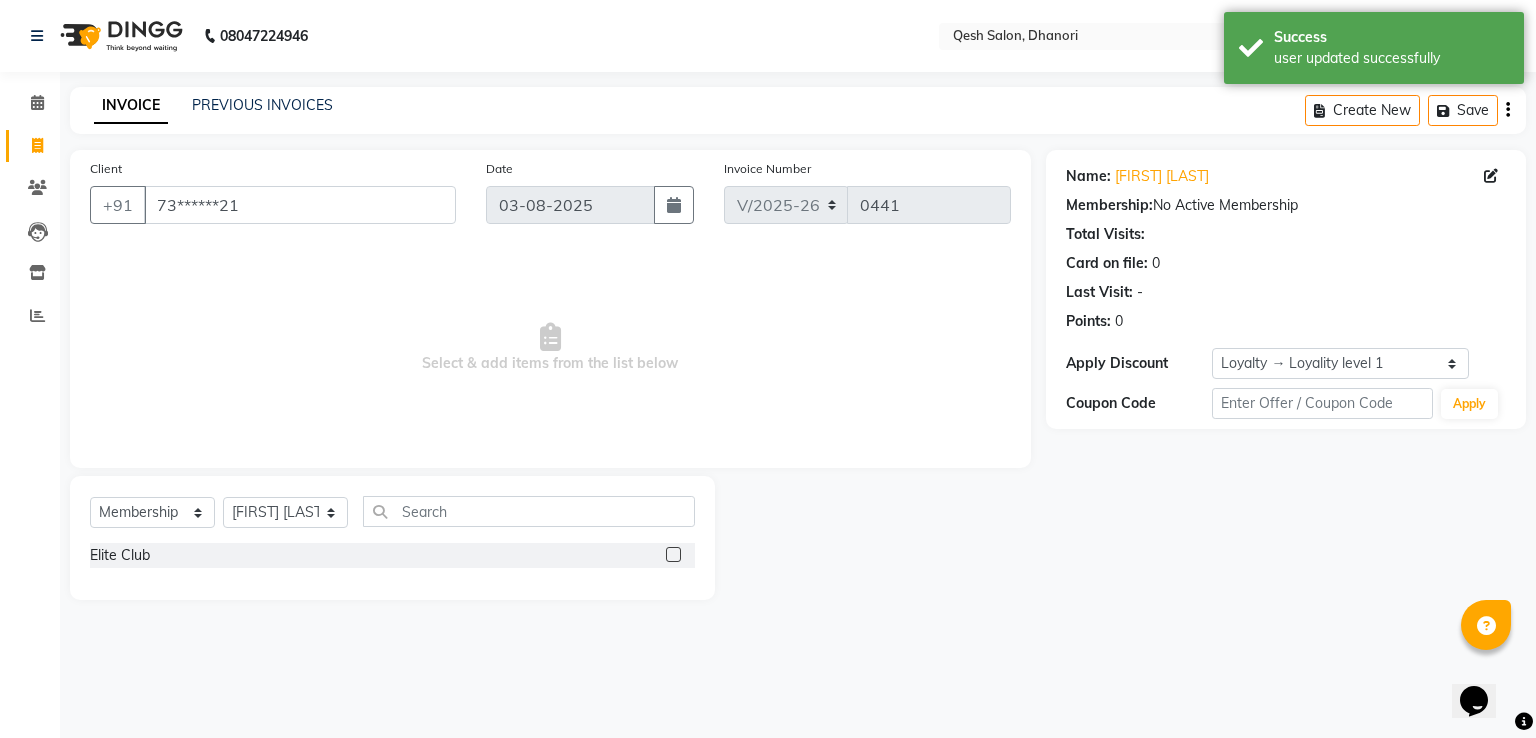click 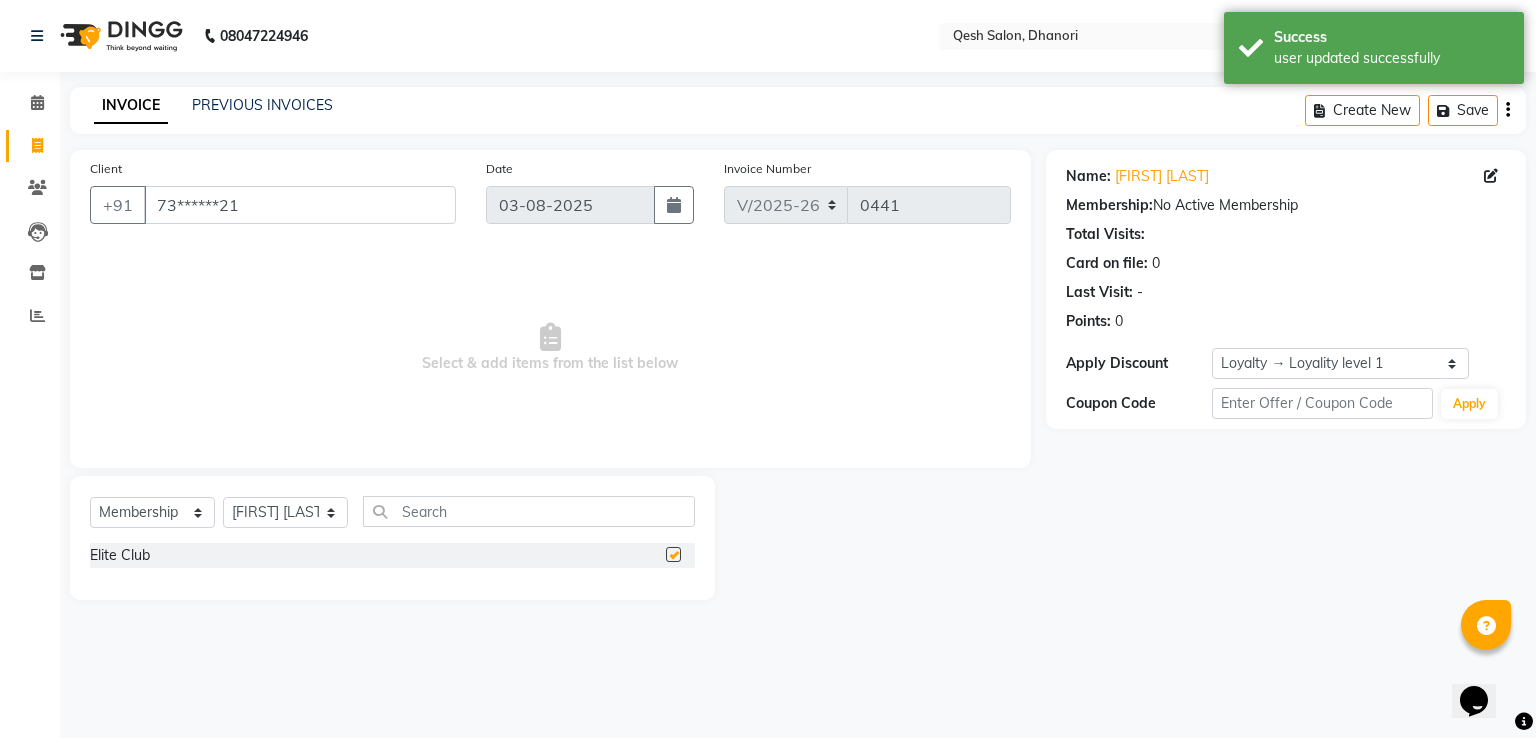 select on "select" 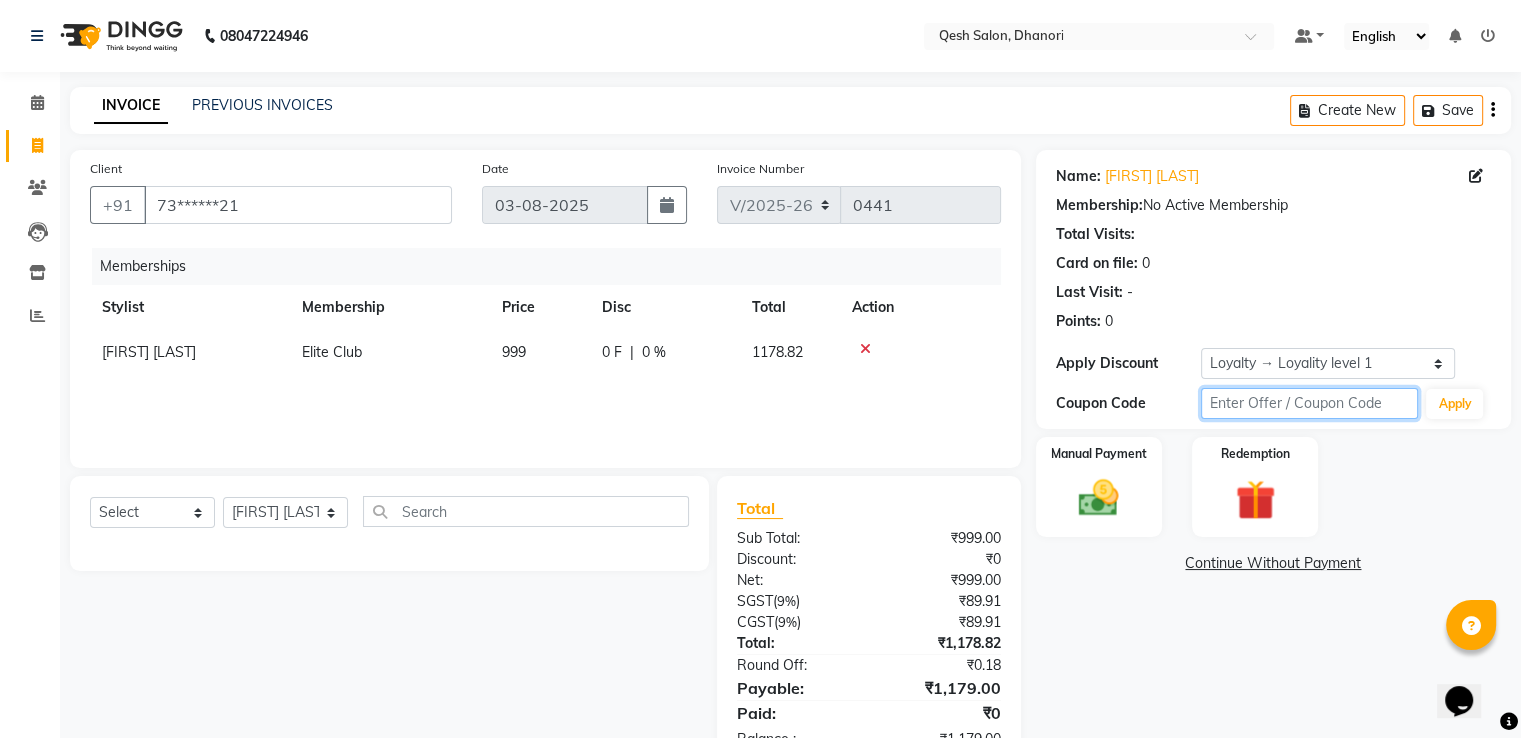 click 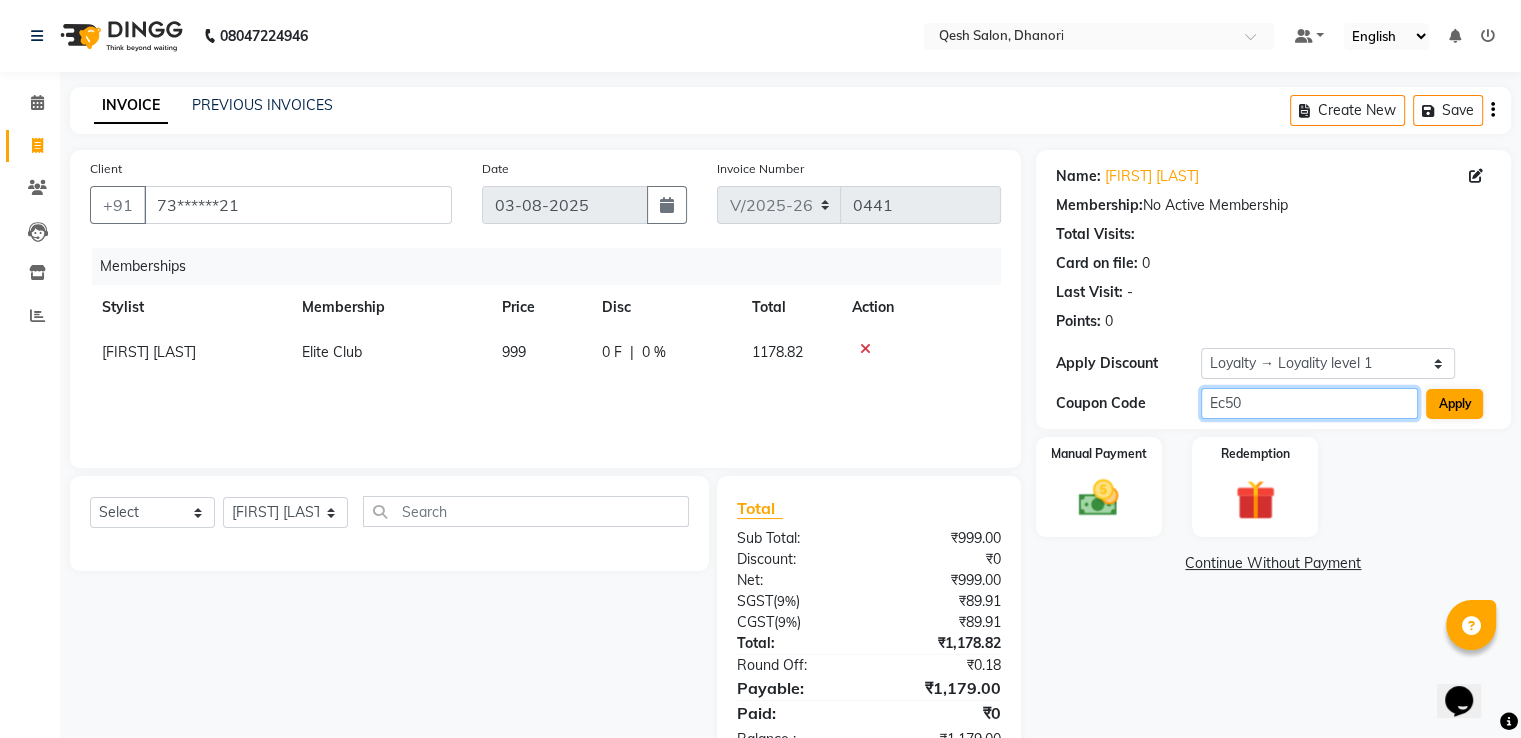 type on "Ec50" 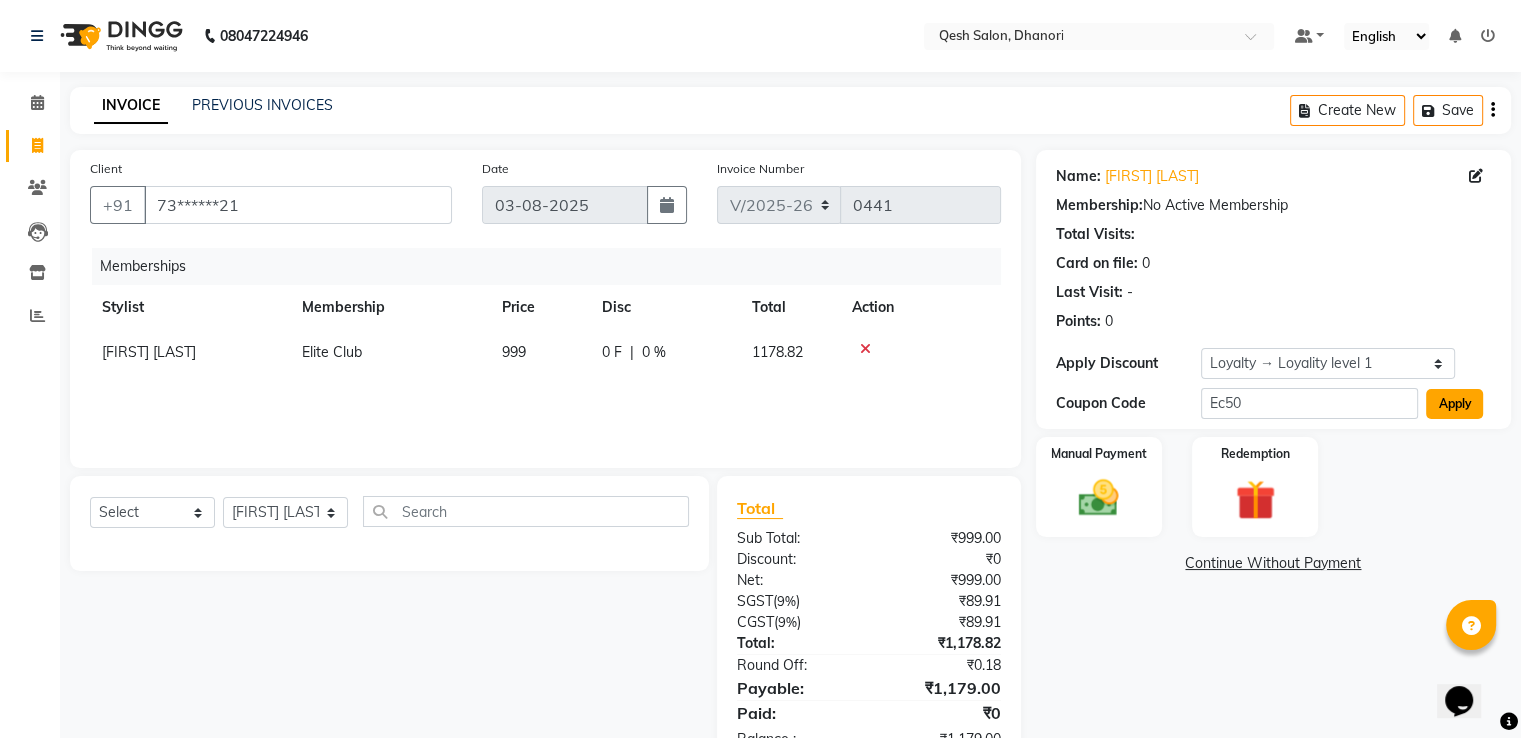 click on "Apply" 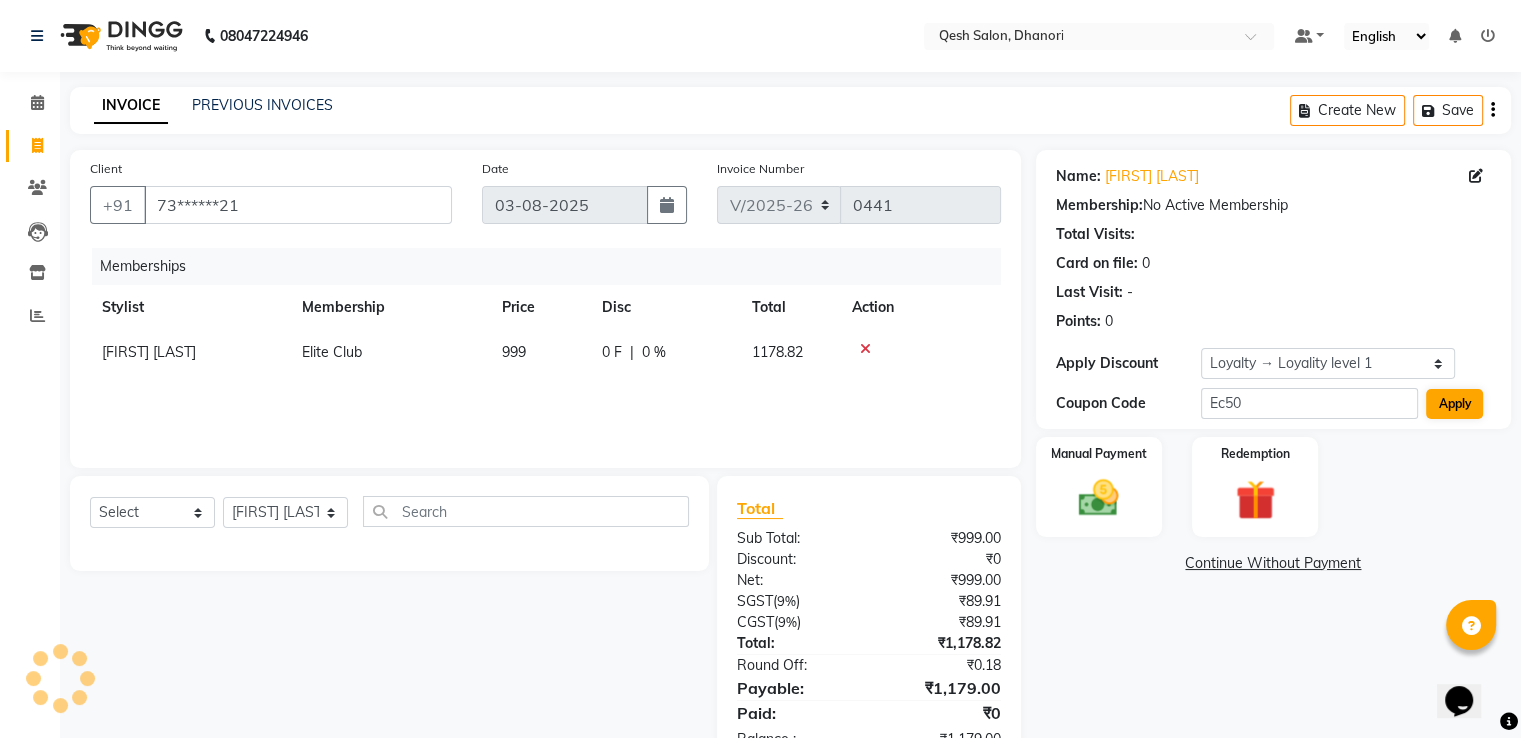 select on "0:" 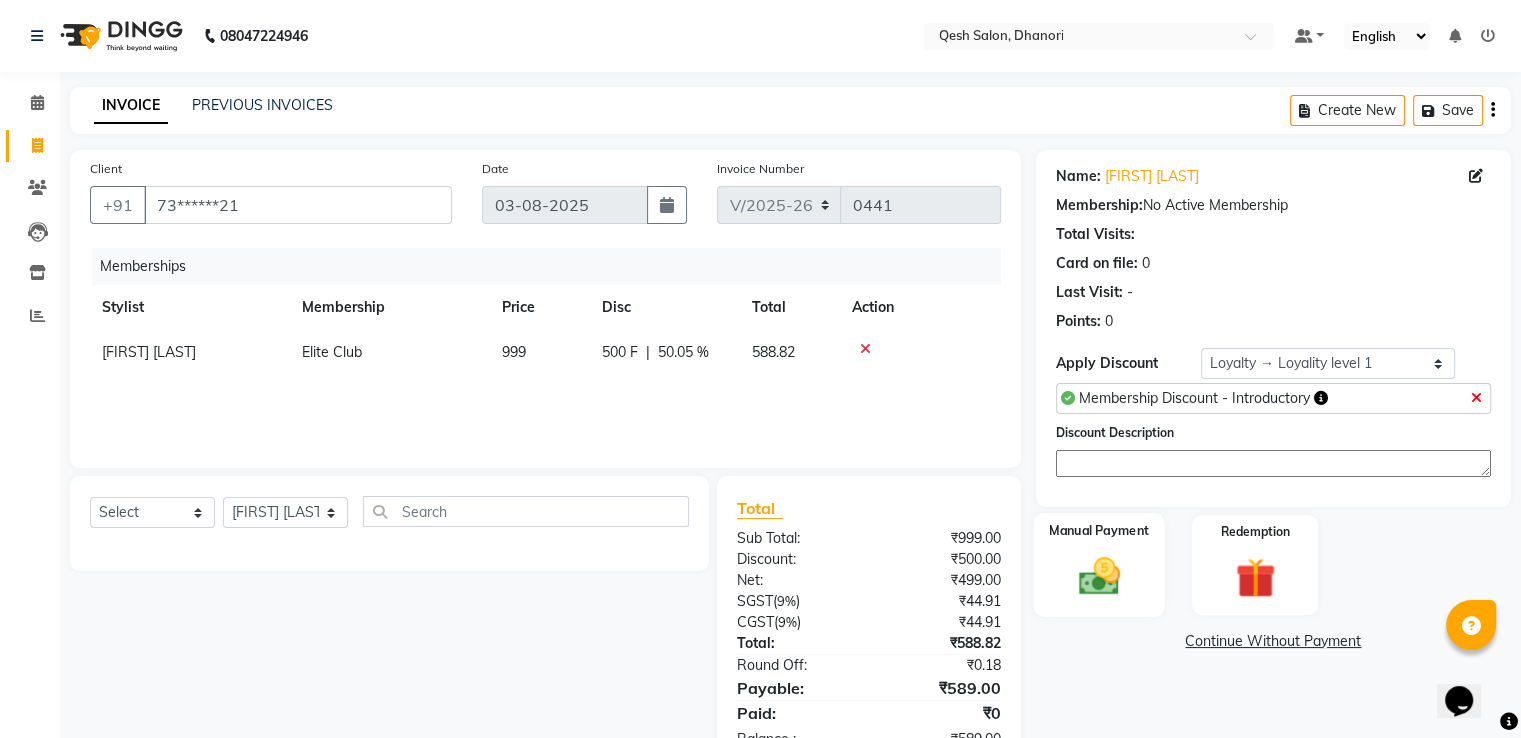 click 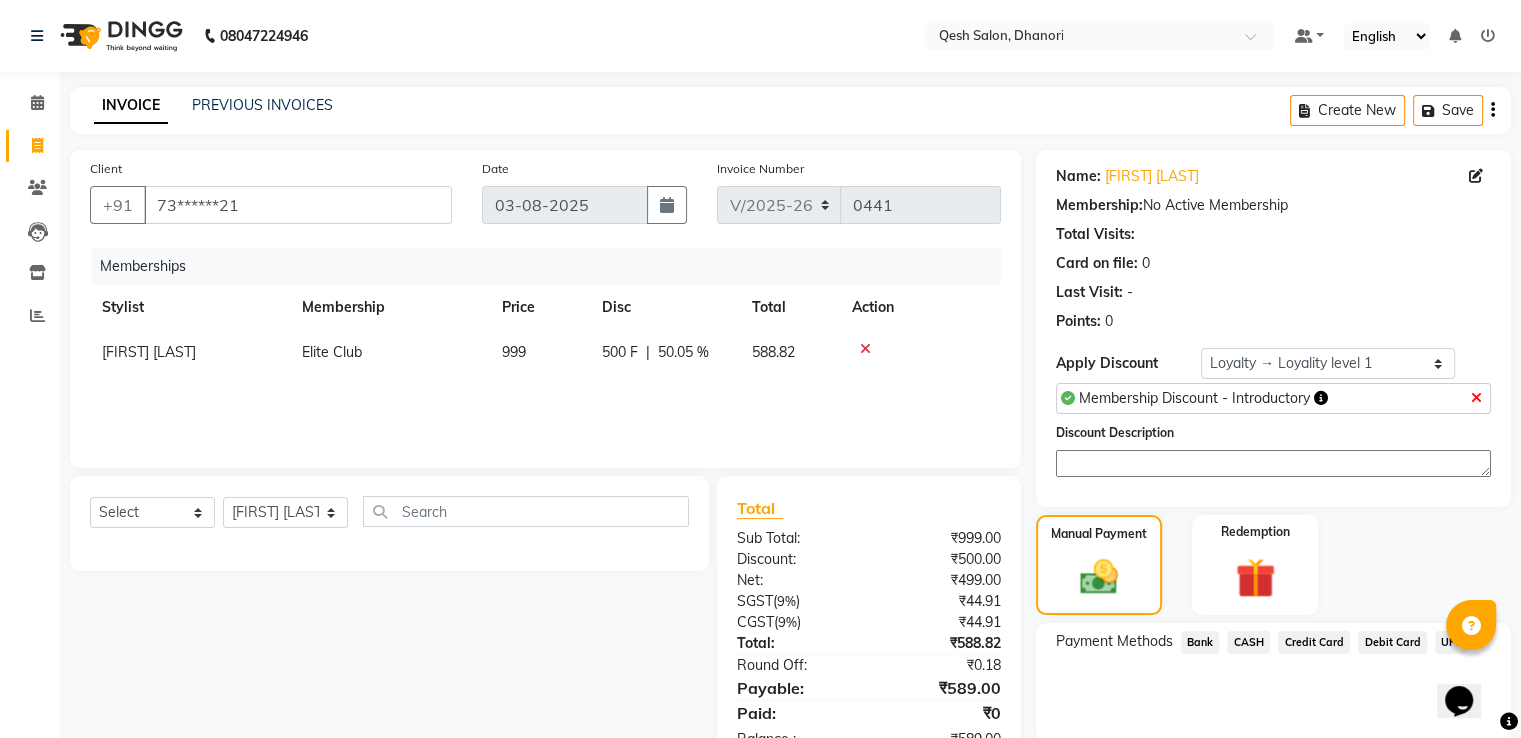 click on "UPI" 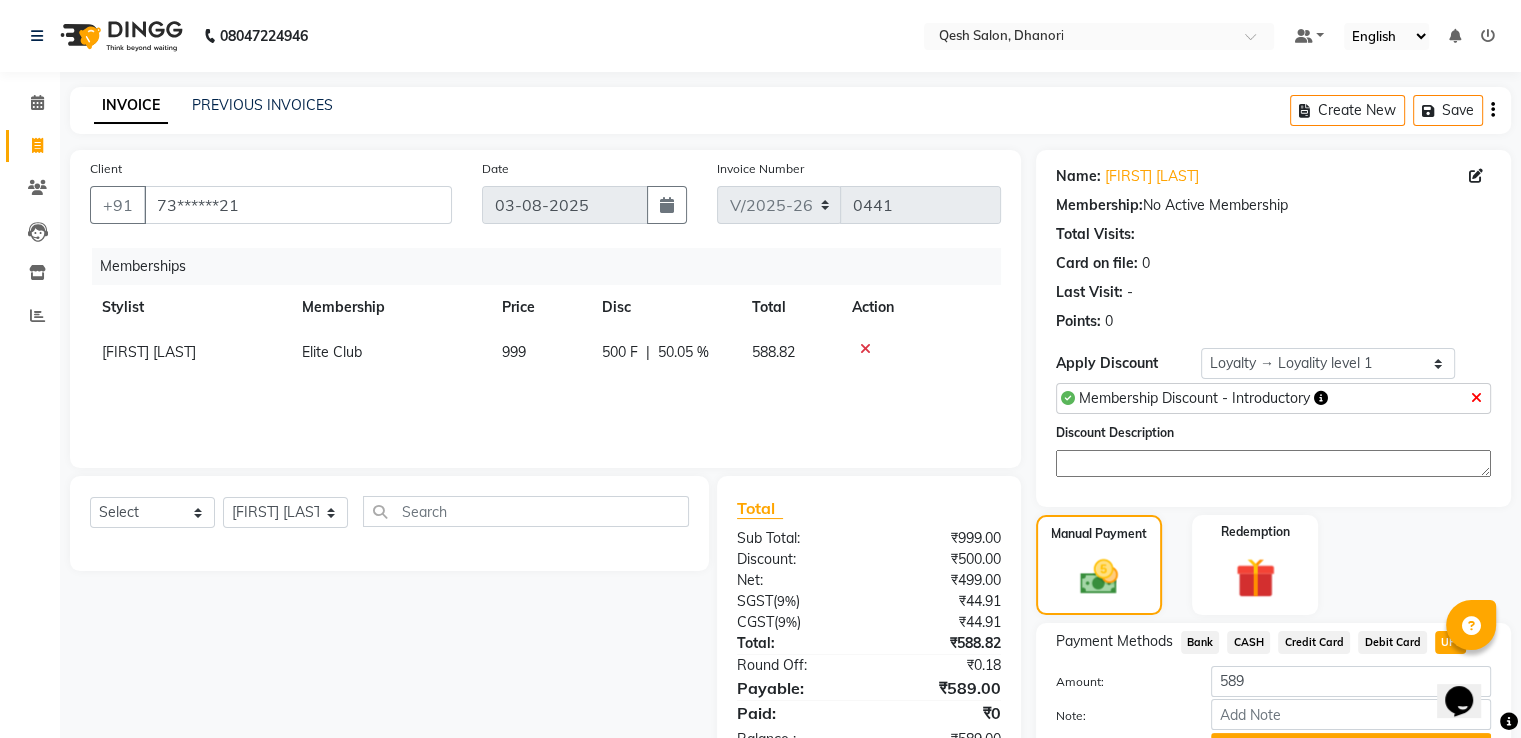 scroll, scrollTop: 105, scrollLeft: 0, axis: vertical 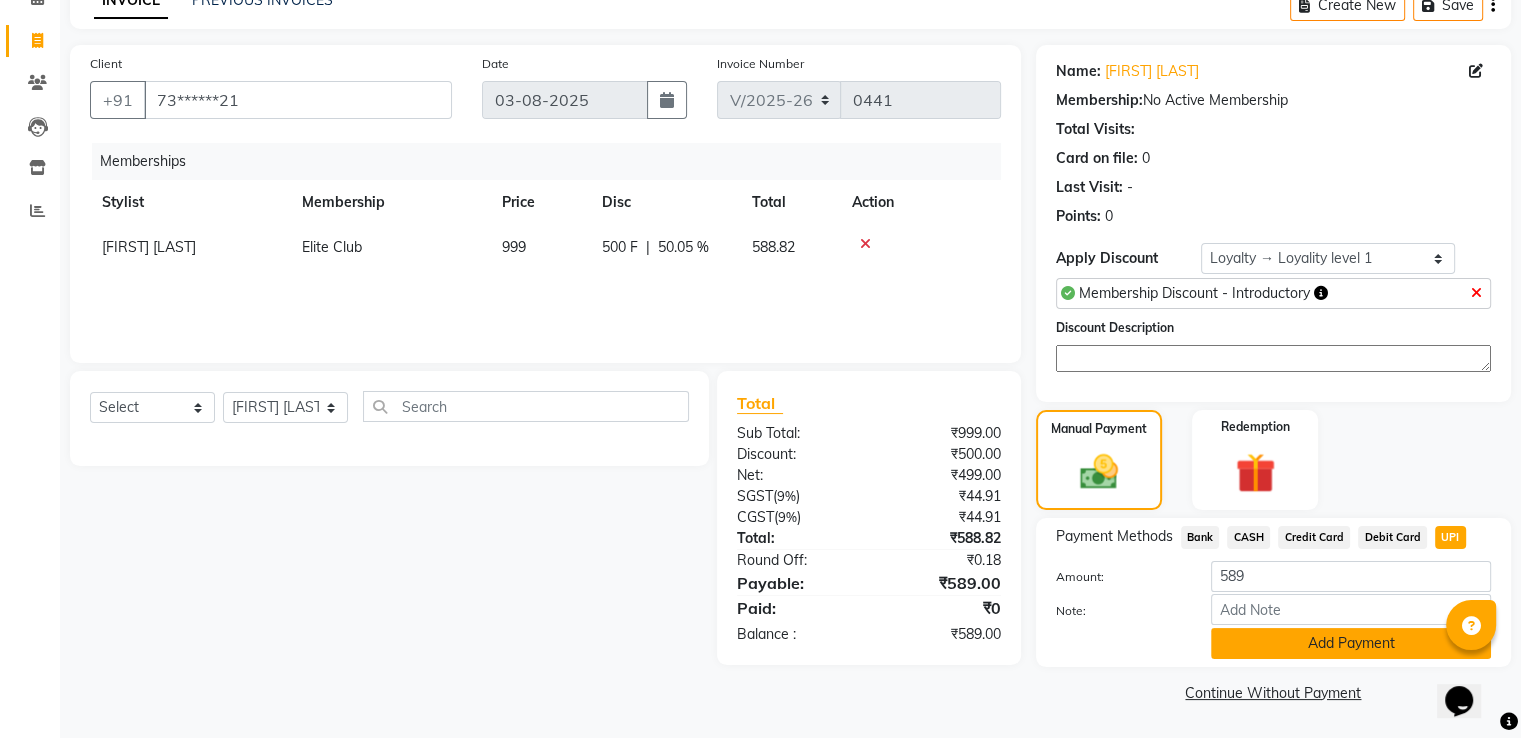 click on "Add Payment" 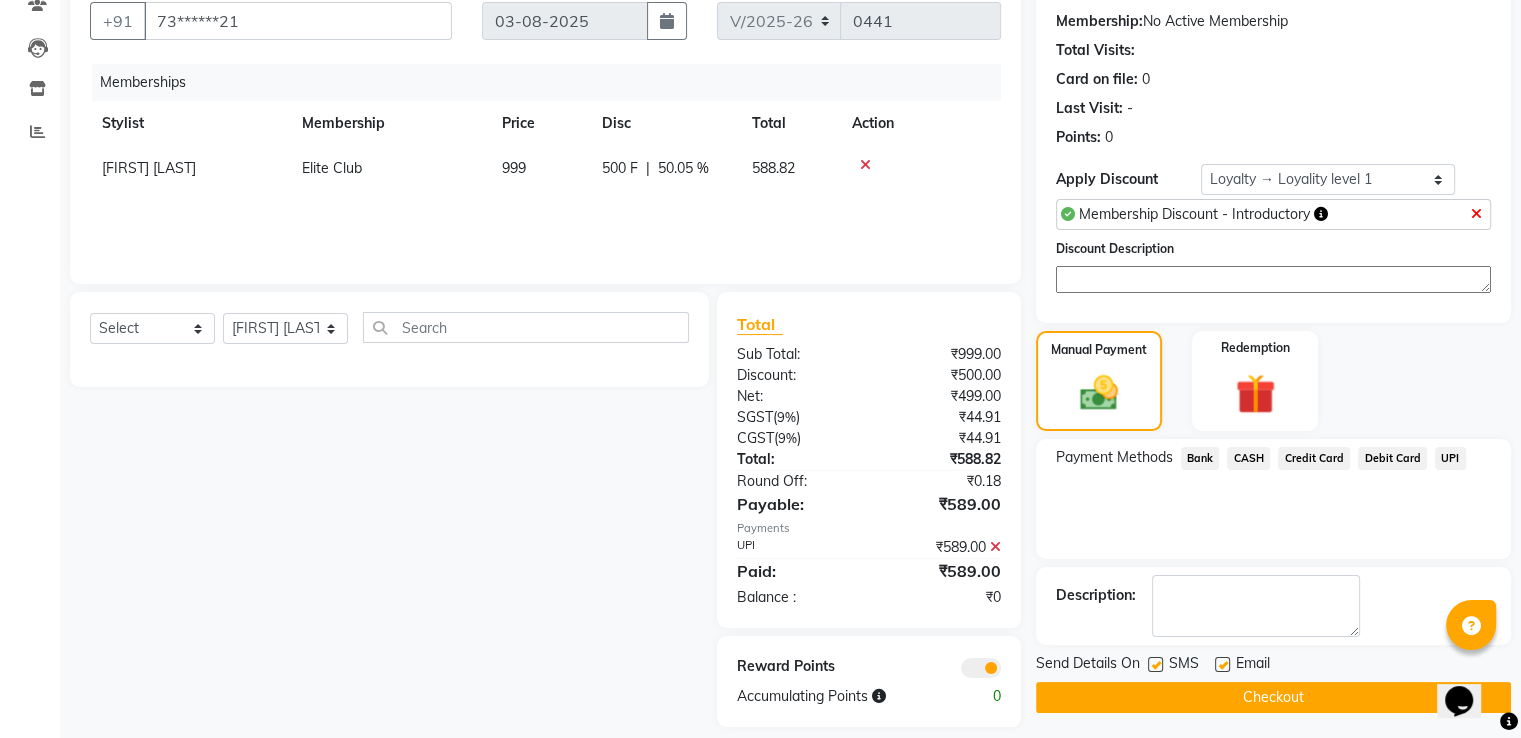 scroll, scrollTop: 204, scrollLeft: 0, axis: vertical 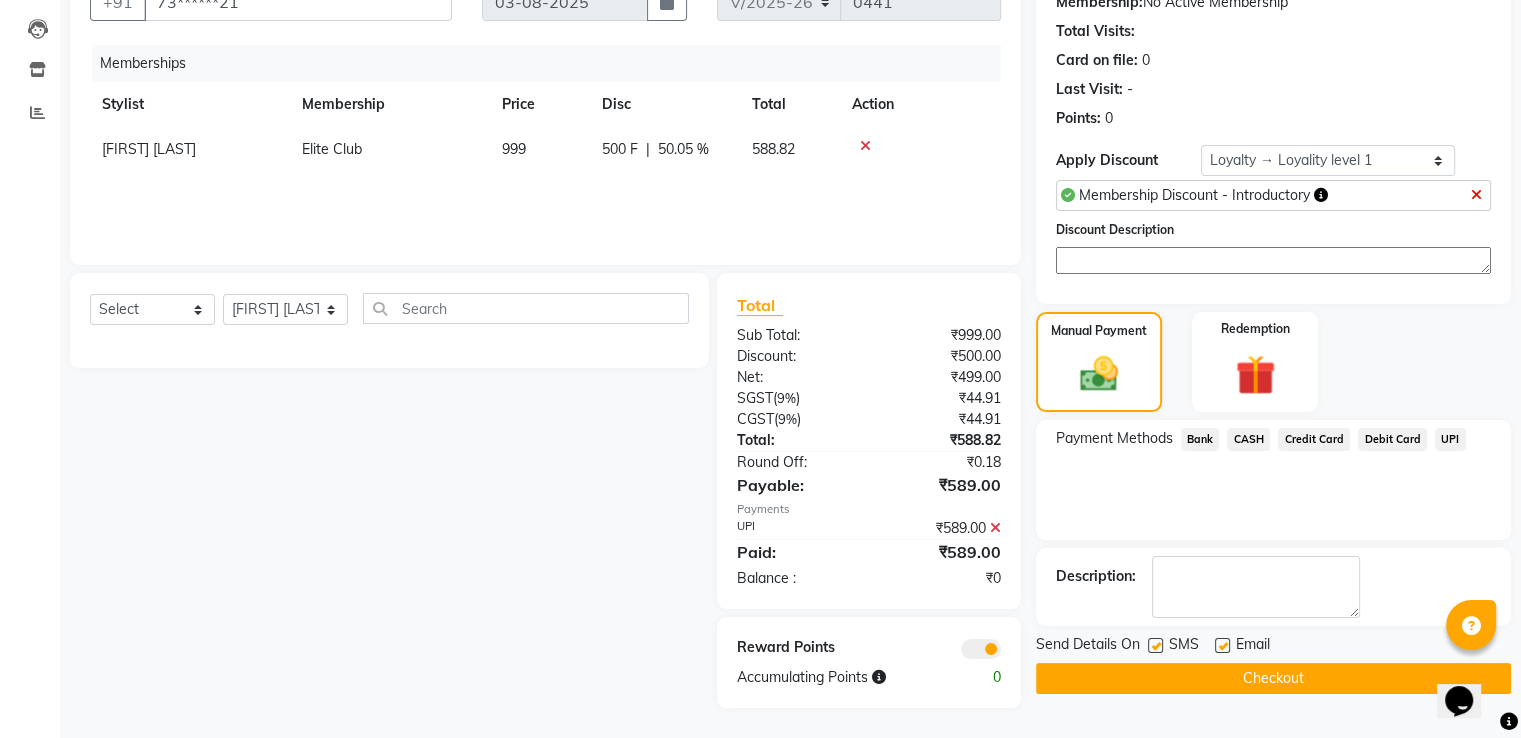 click on "Checkout" 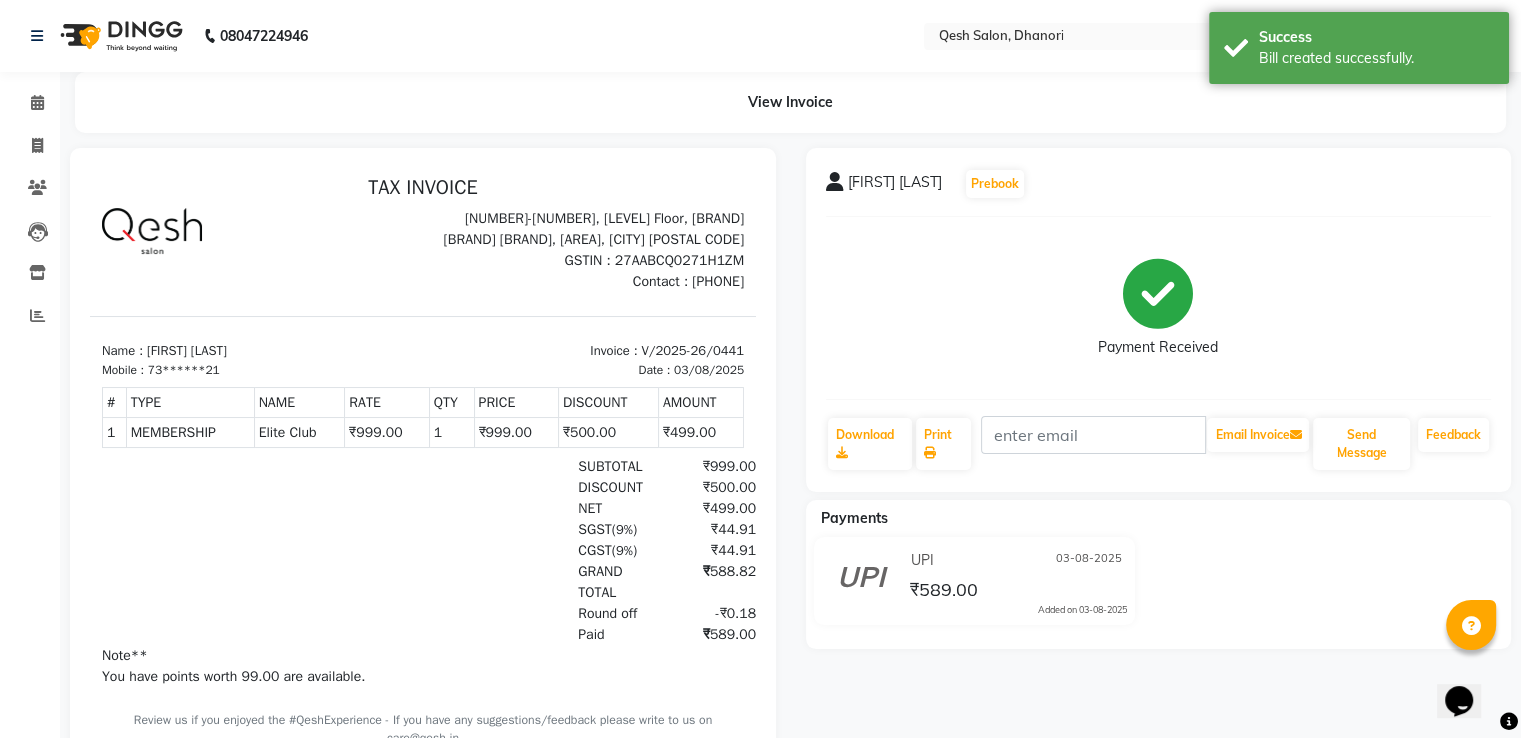 scroll, scrollTop: 0, scrollLeft: 0, axis: both 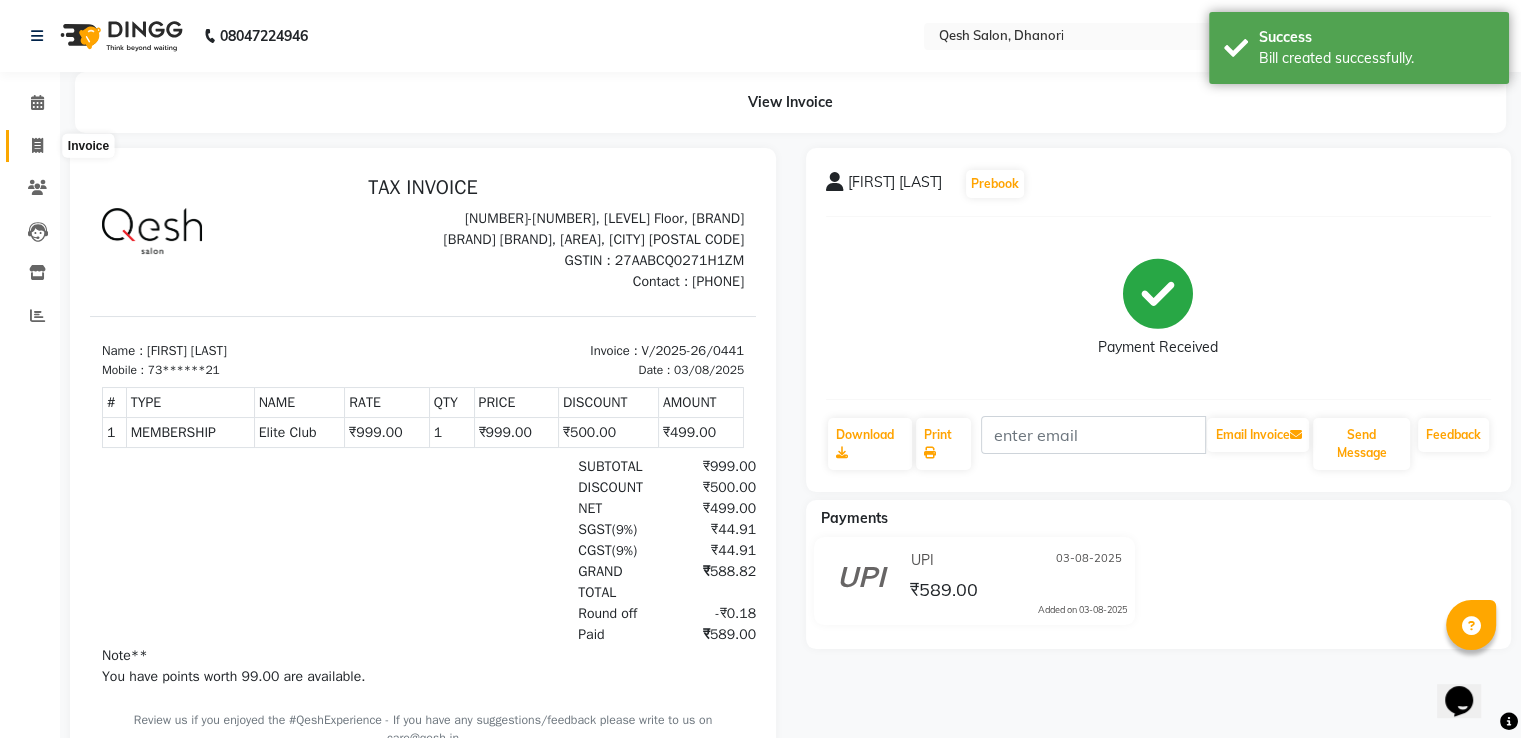 click 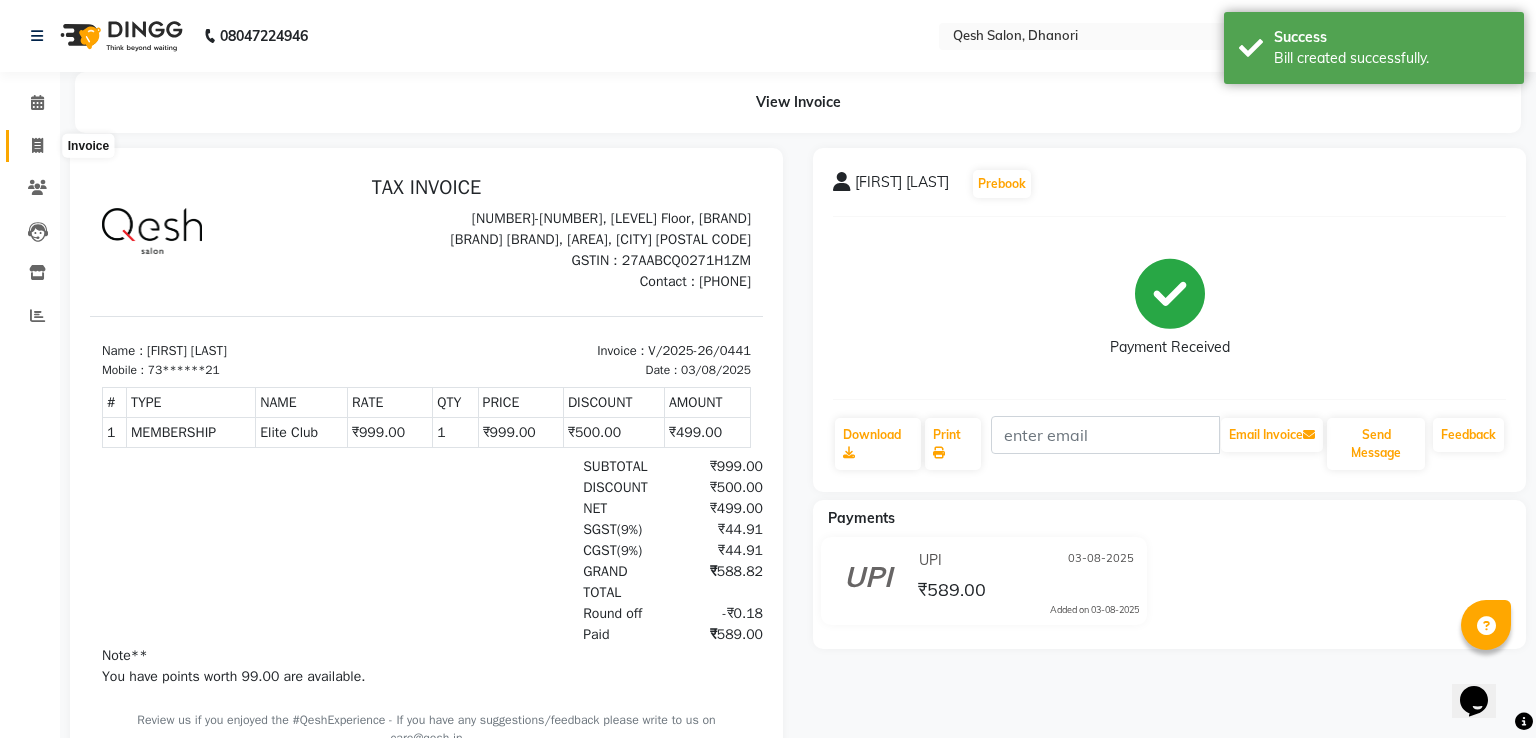 select on "7641" 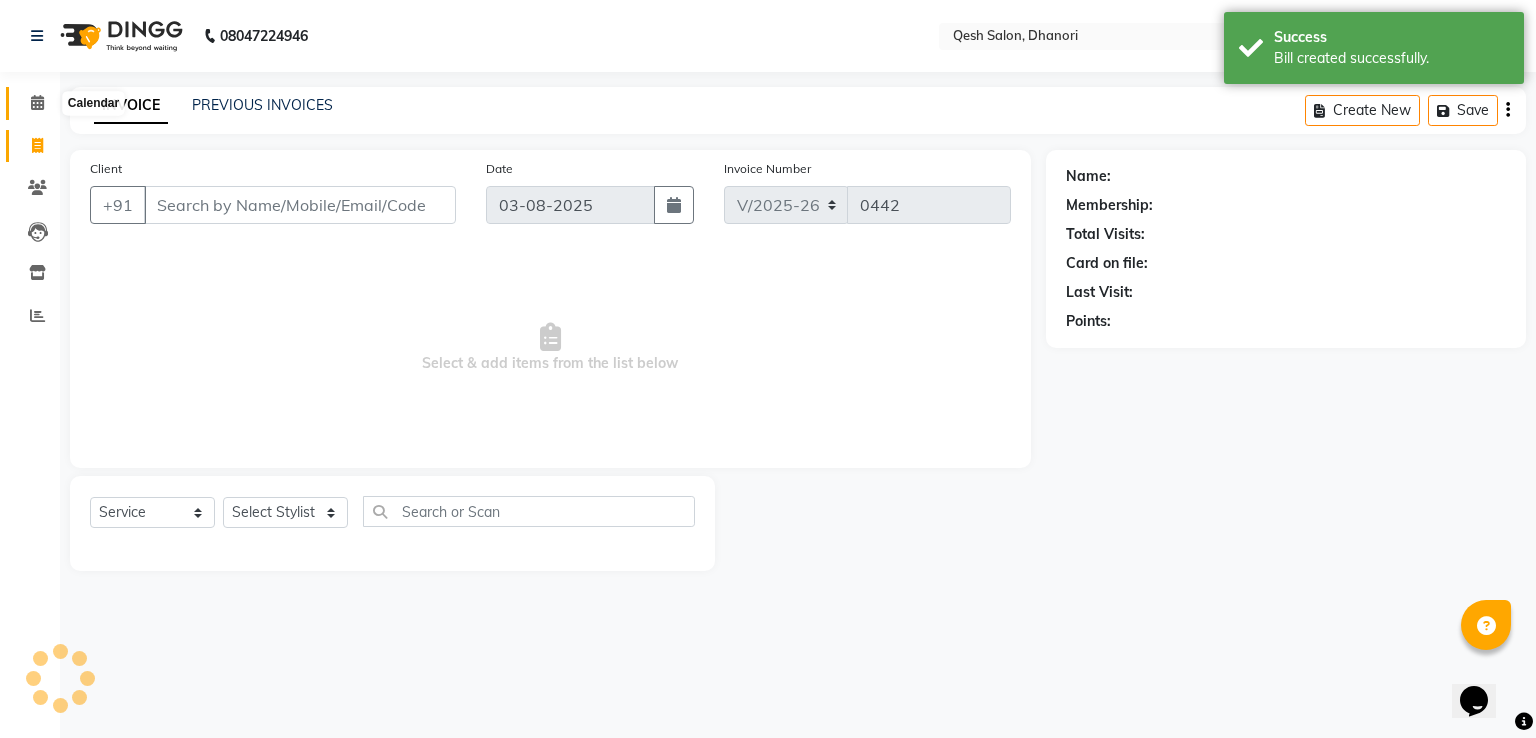 click 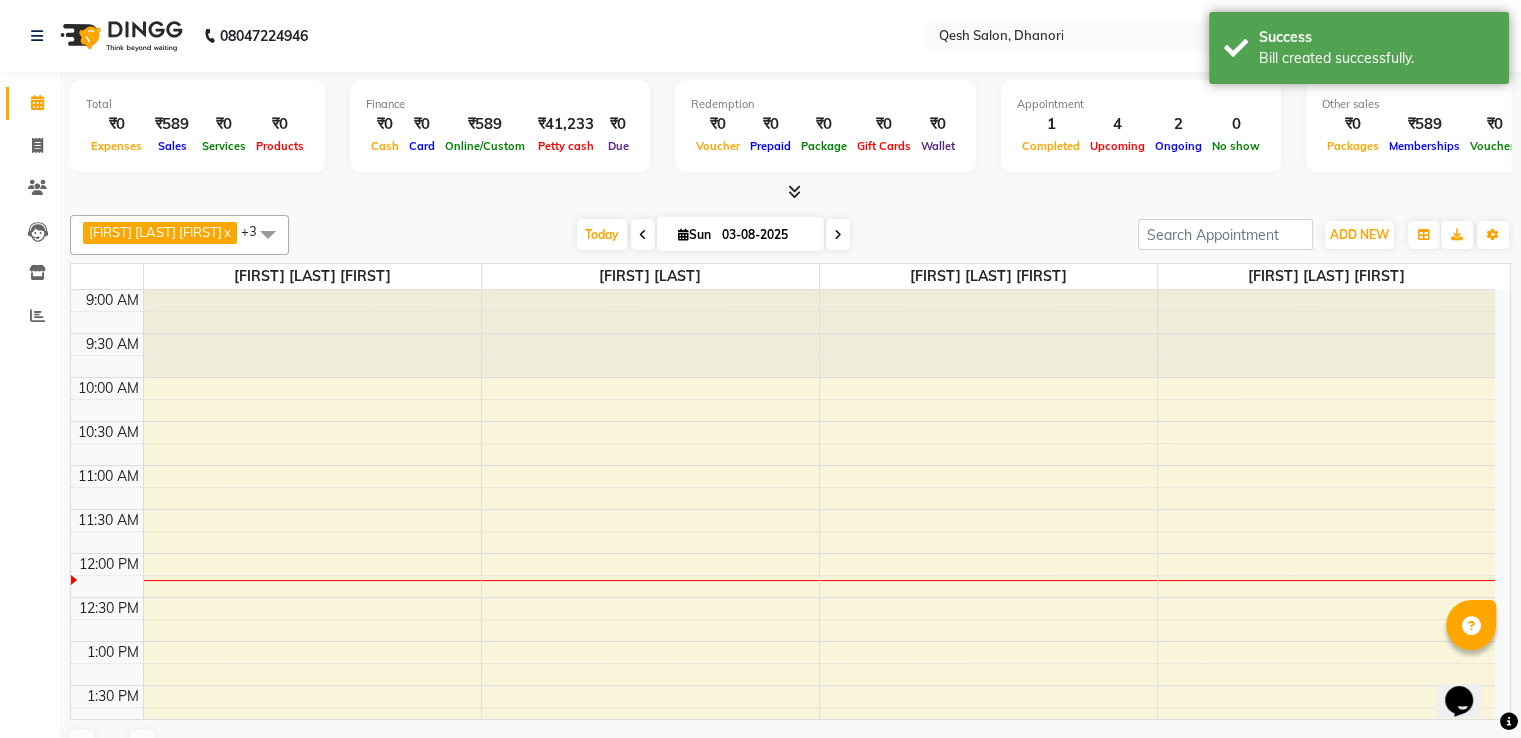 scroll, scrollTop: 0, scrollLeft: 0, axis: both 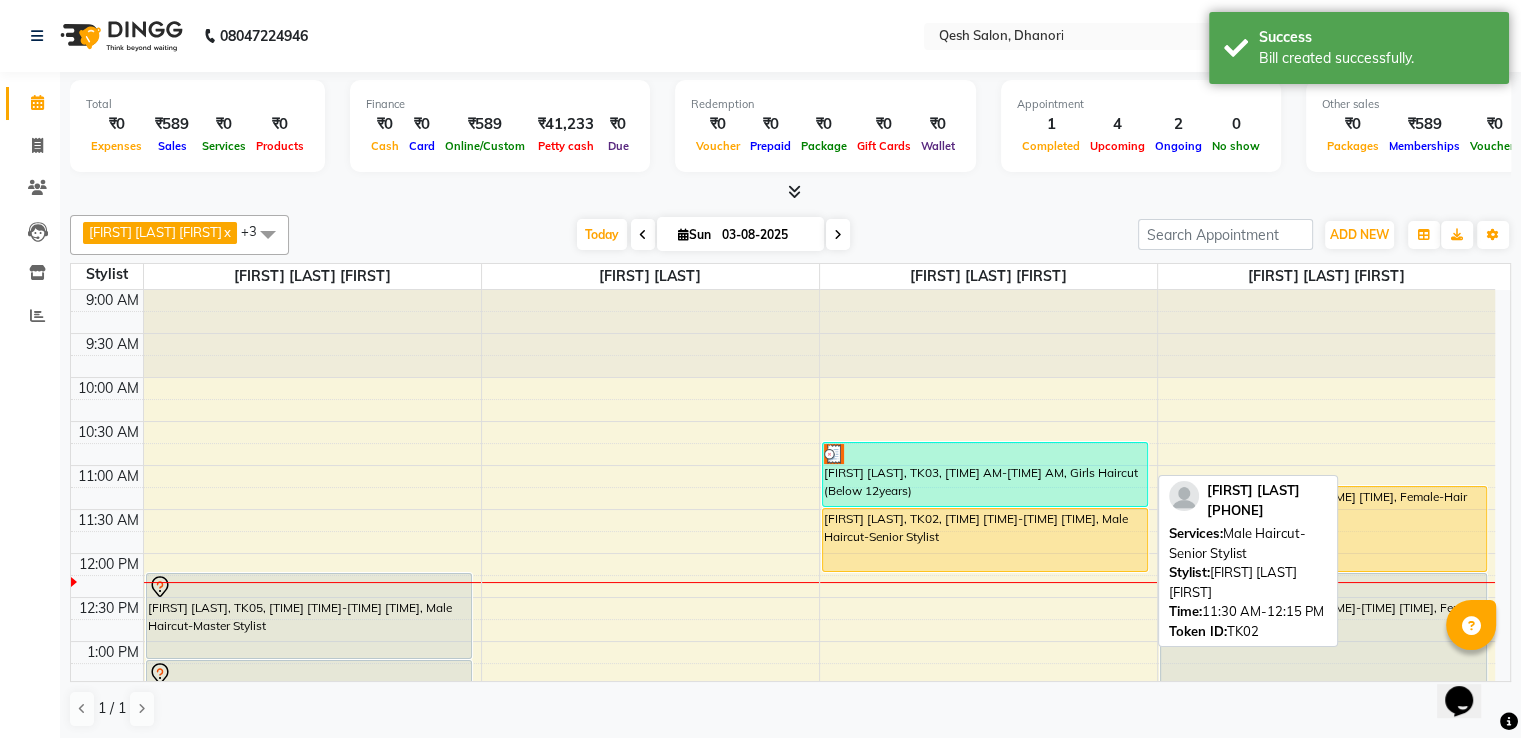 click on "Hemant Bagade, TK02, 11:30 AM-12:15 PM, Male Haircut-Senior Stylist" at bounding box center (985, 540) 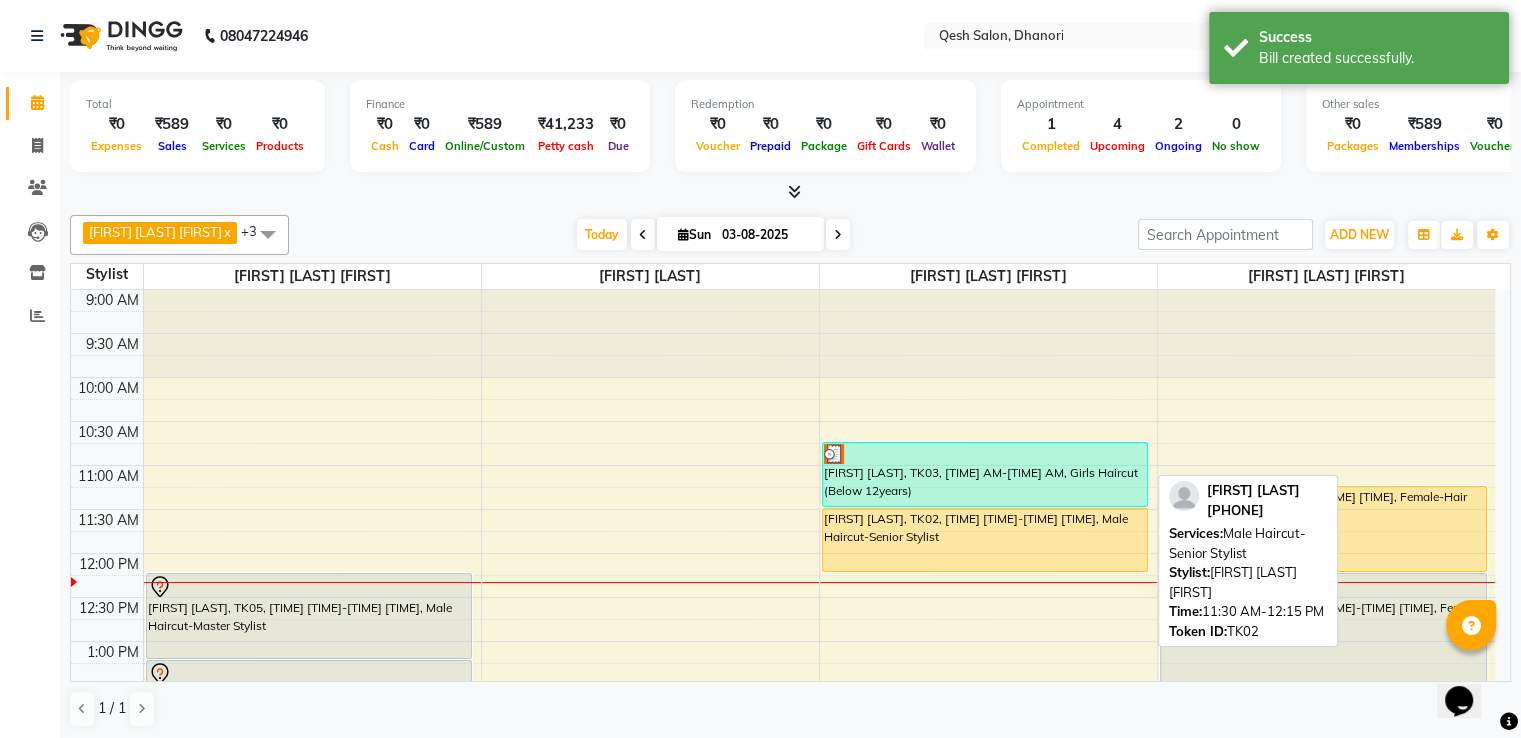 select on "1" 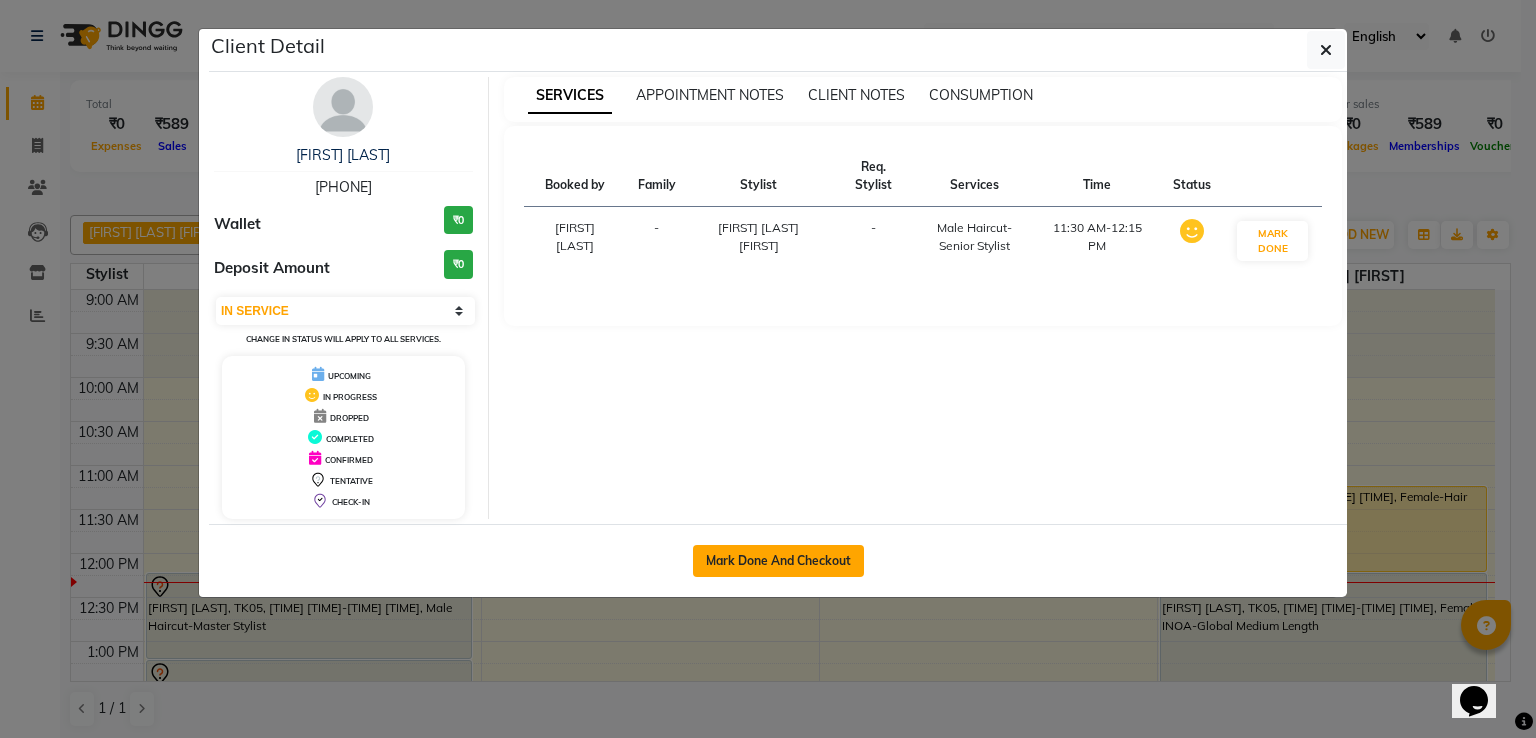 click on "Mark Done And Checkout" 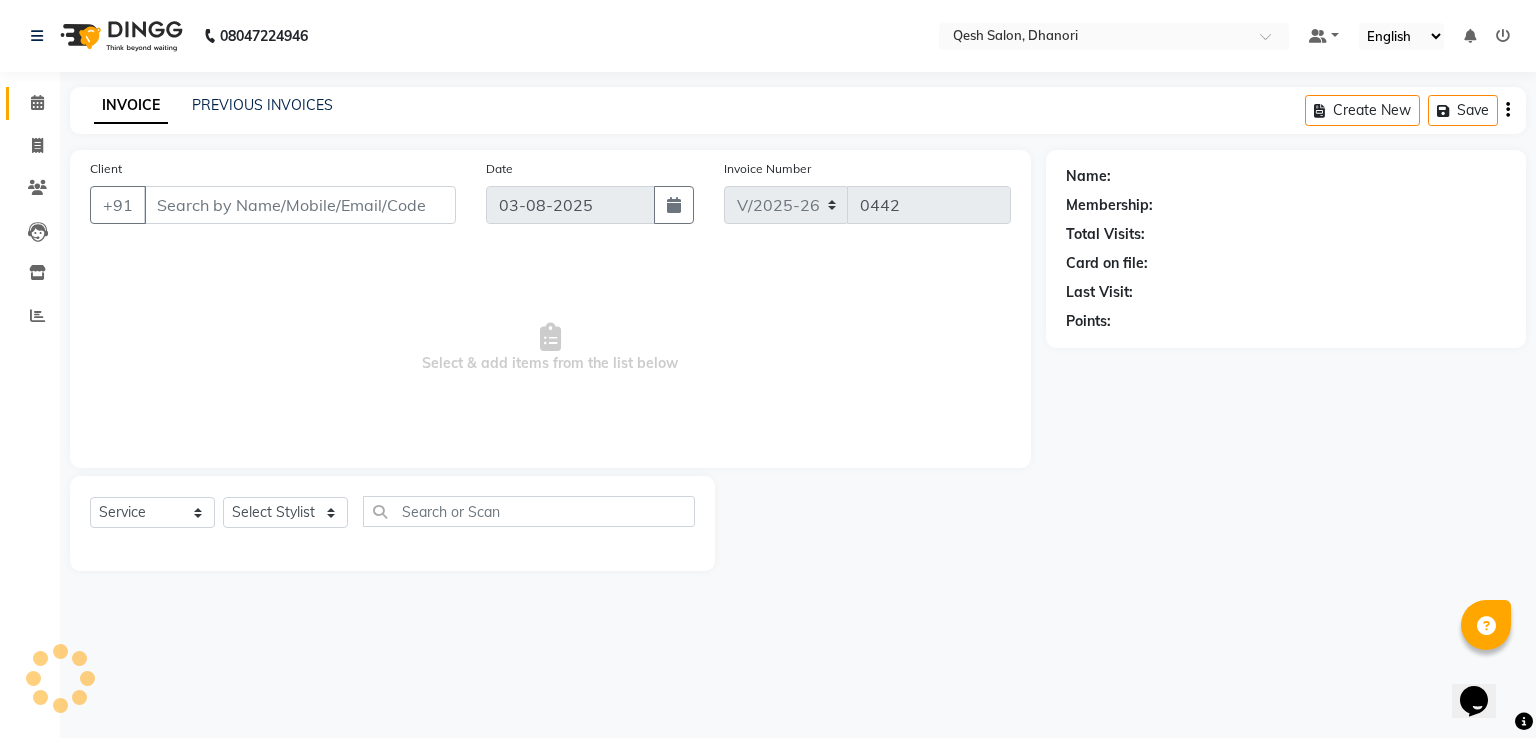 type on "73******21" 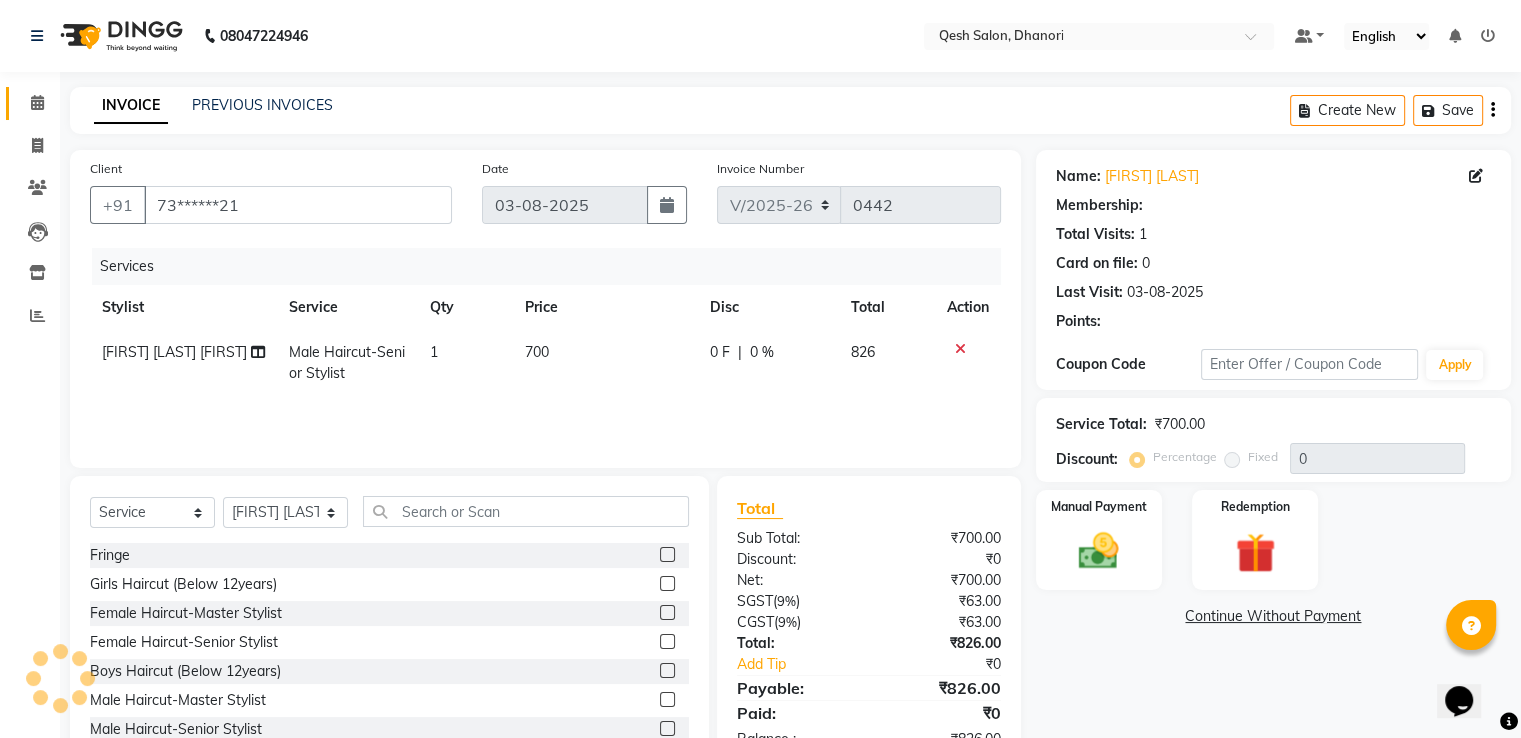 select on "2: Object" 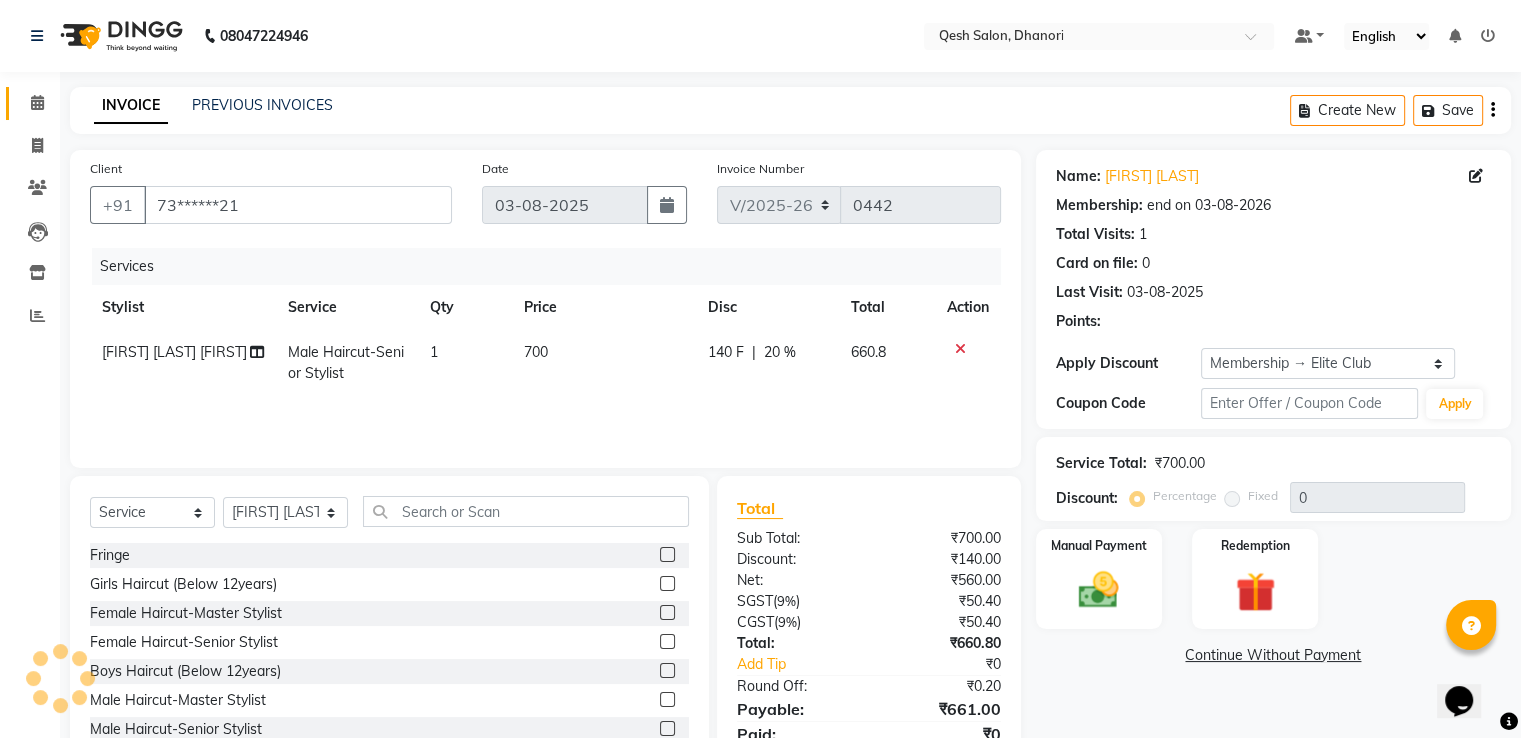 type on "20" 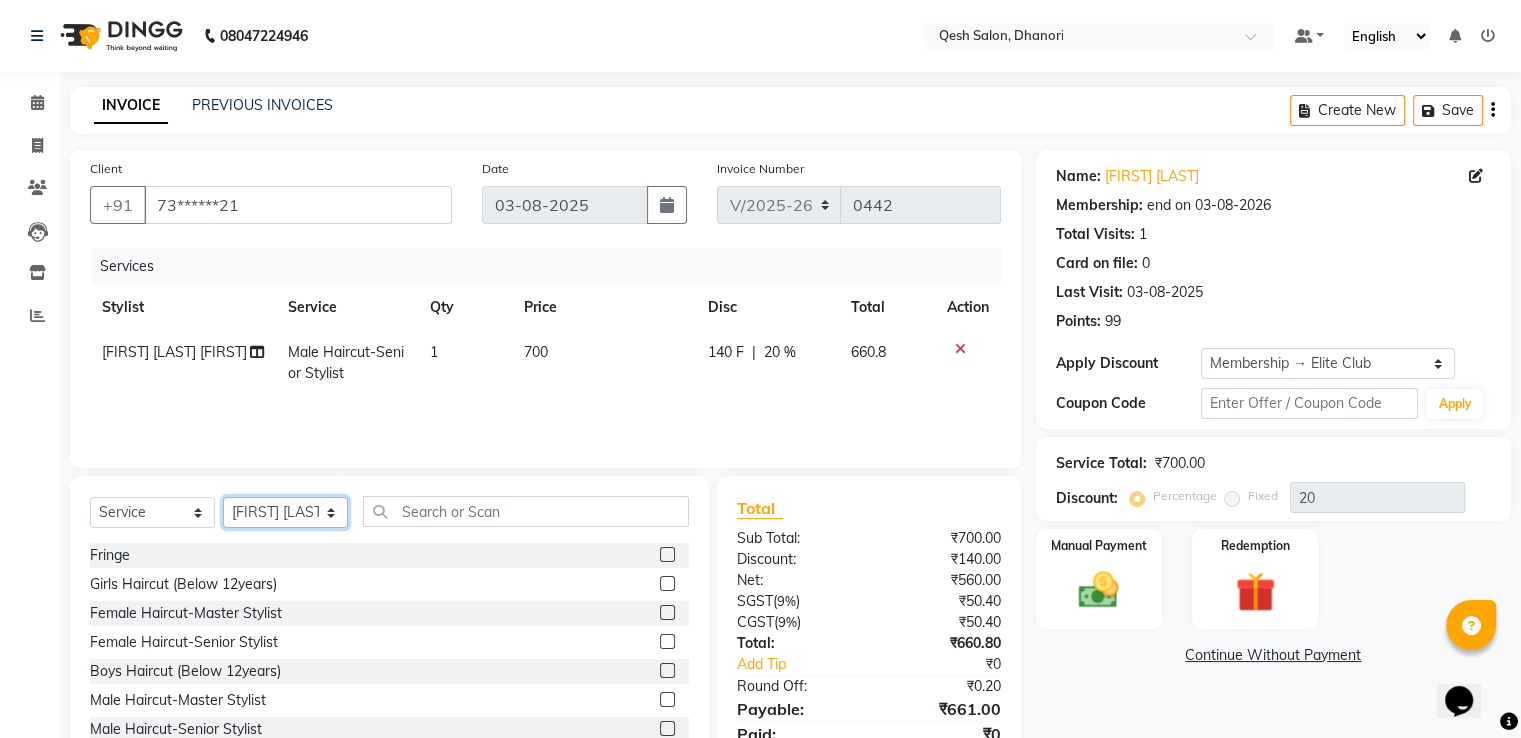 click on "Select Stylist Gagandeep Arora Harry Siril Anthony Prashansa Kumari Salon Sunil Kisan Wani Vanita Kamble Vinod Daulat Sonawane" 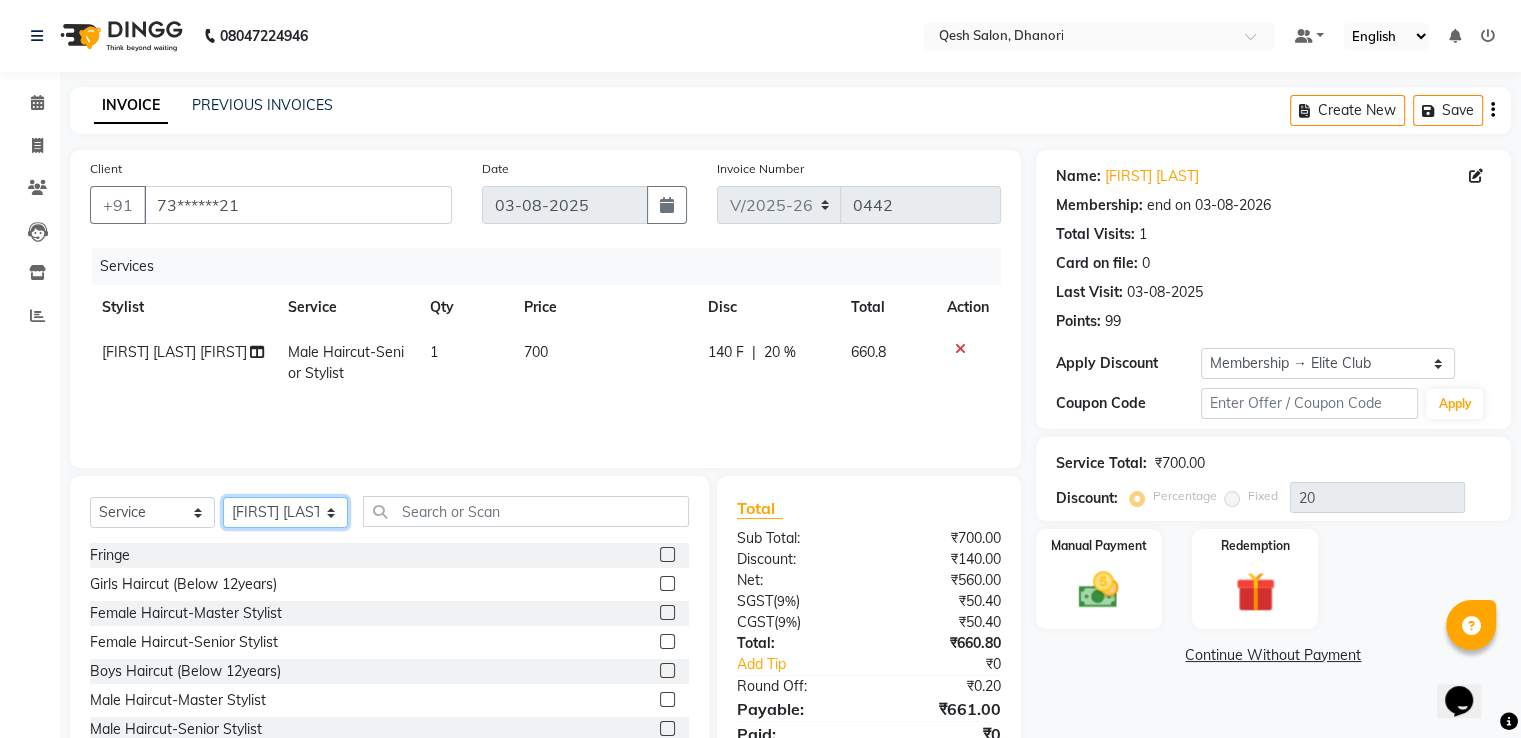 select on "85050" 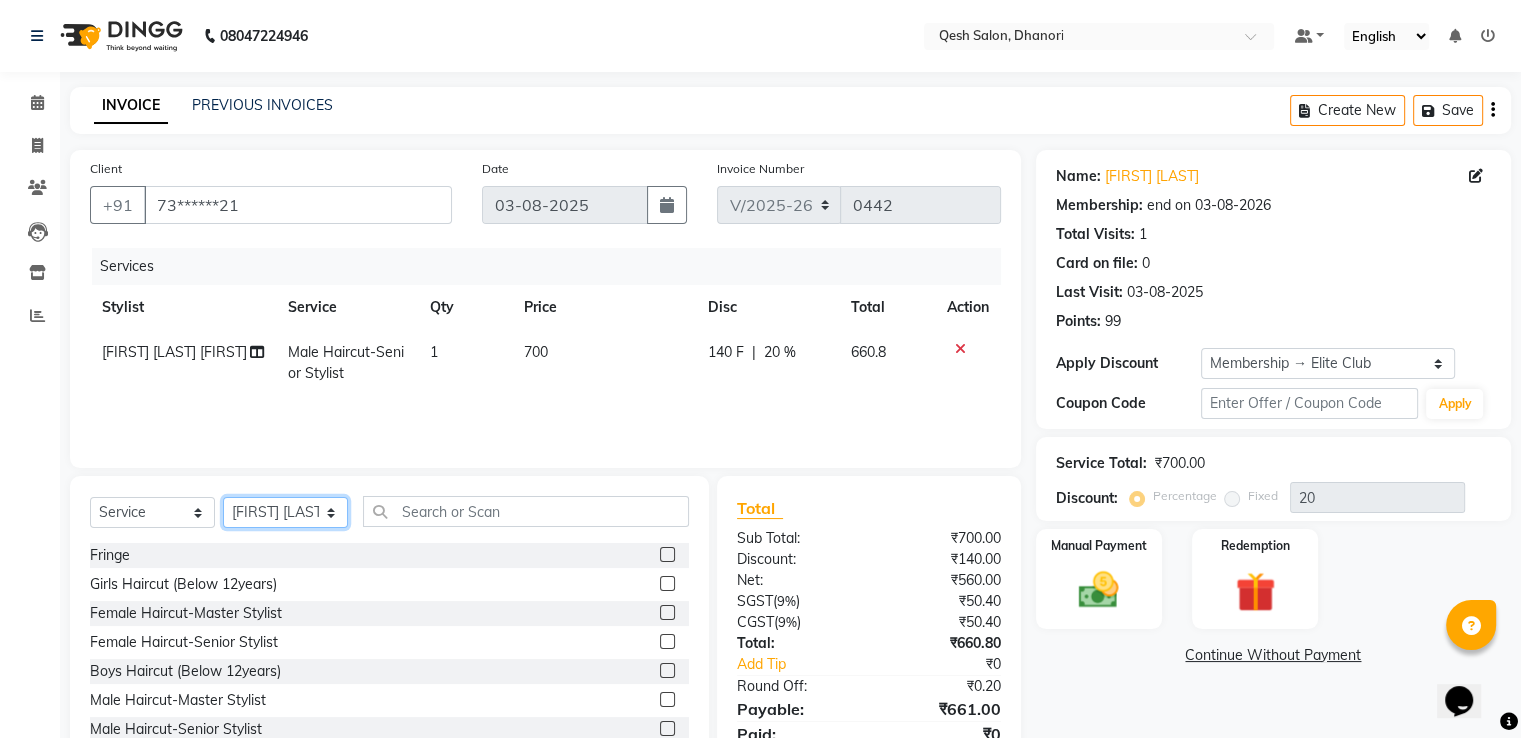 click on "Select Stylist Gagandeep Arora Harry Siril Anthony Prashansa Kumari Salon Sunil Kisan Wani Vanita Kamble Vinod Daulat Sonawane" 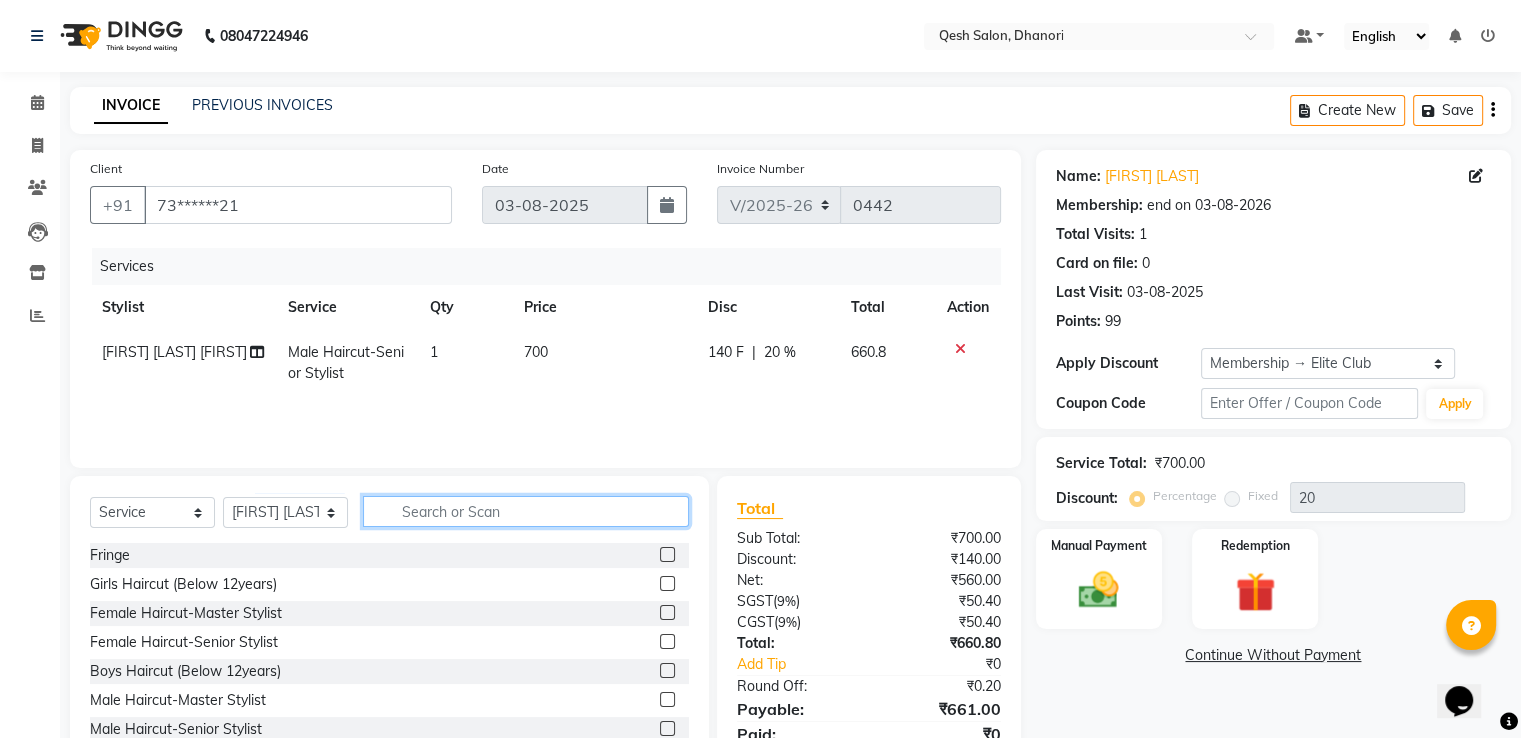 click 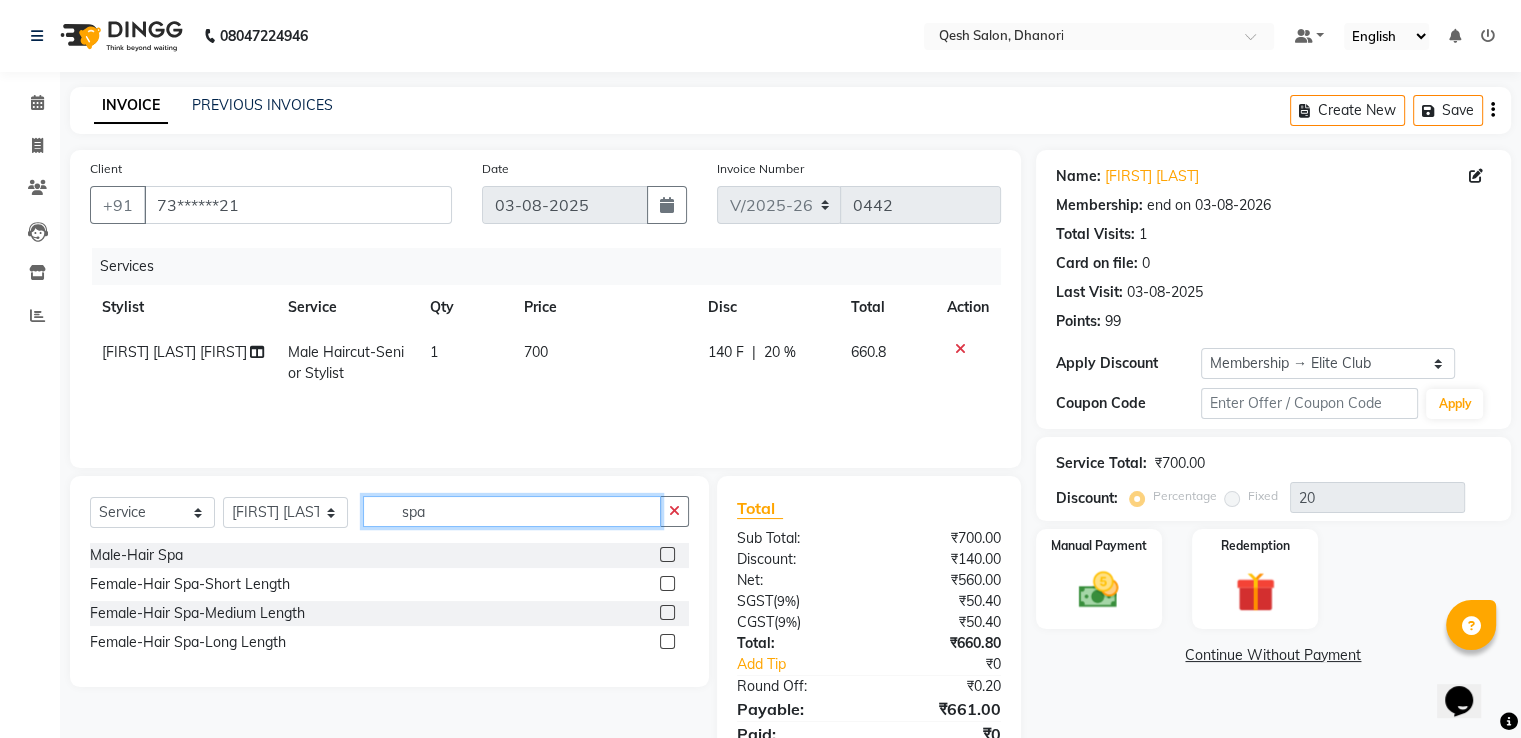 type on "spa" 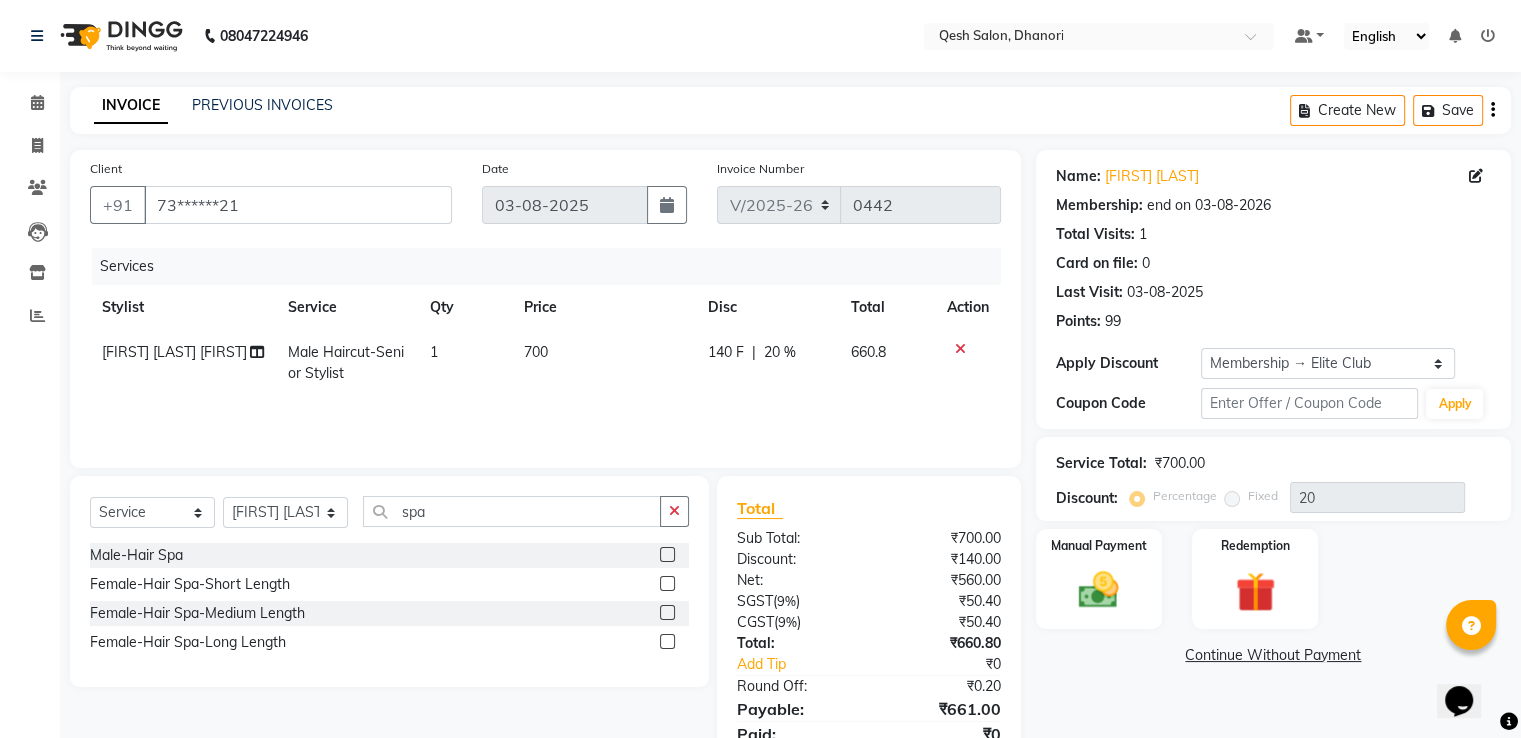 click 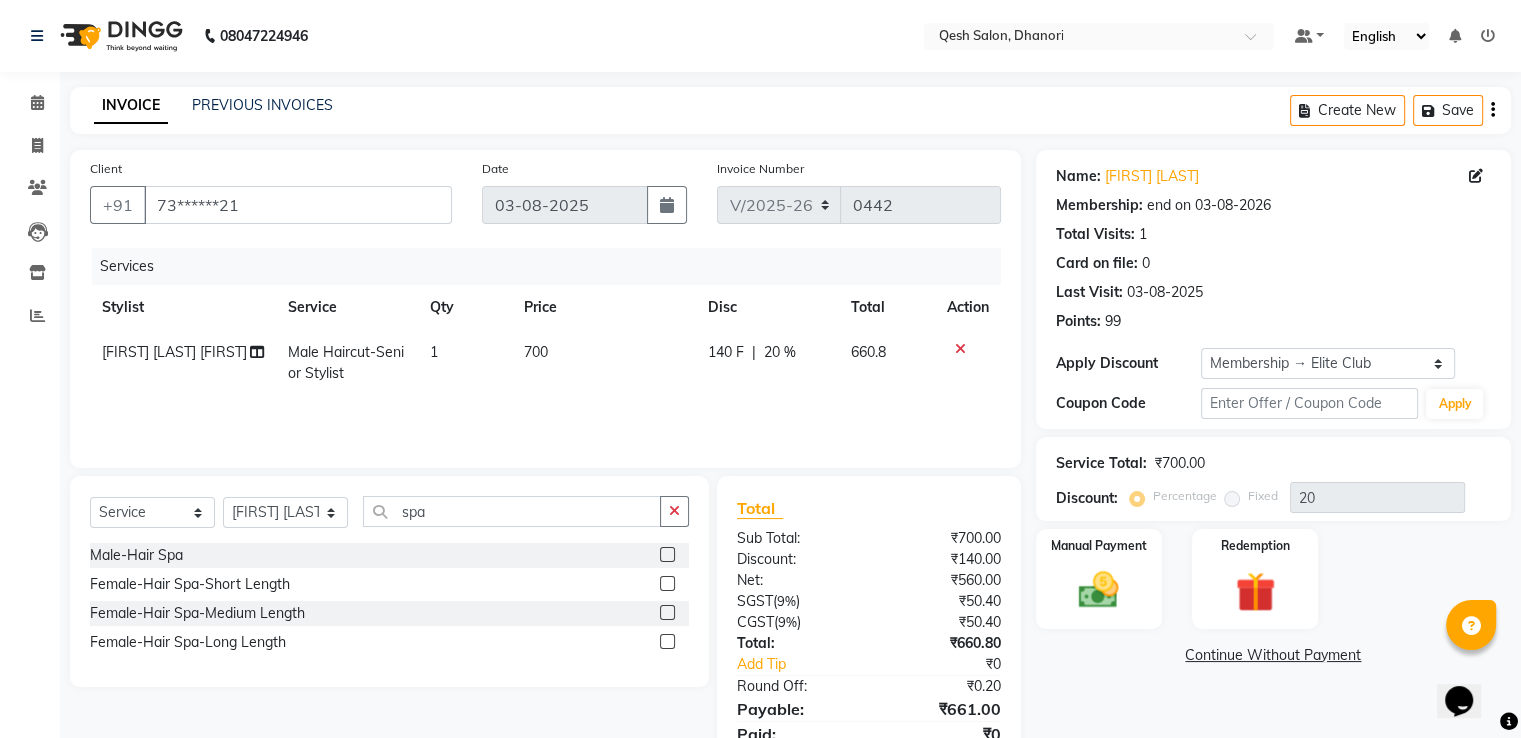 click at bounding box center [666, 613] 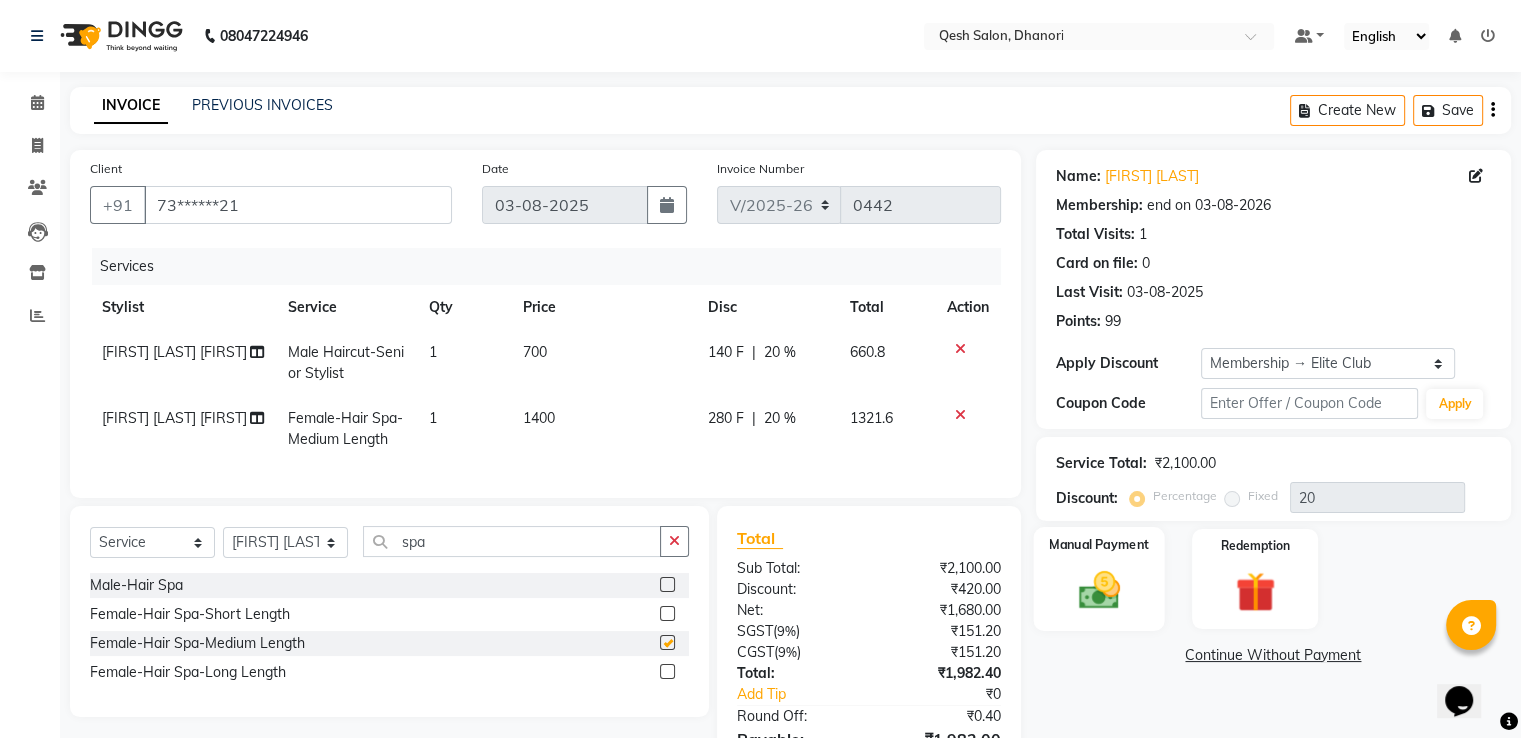 checkbox on "false" 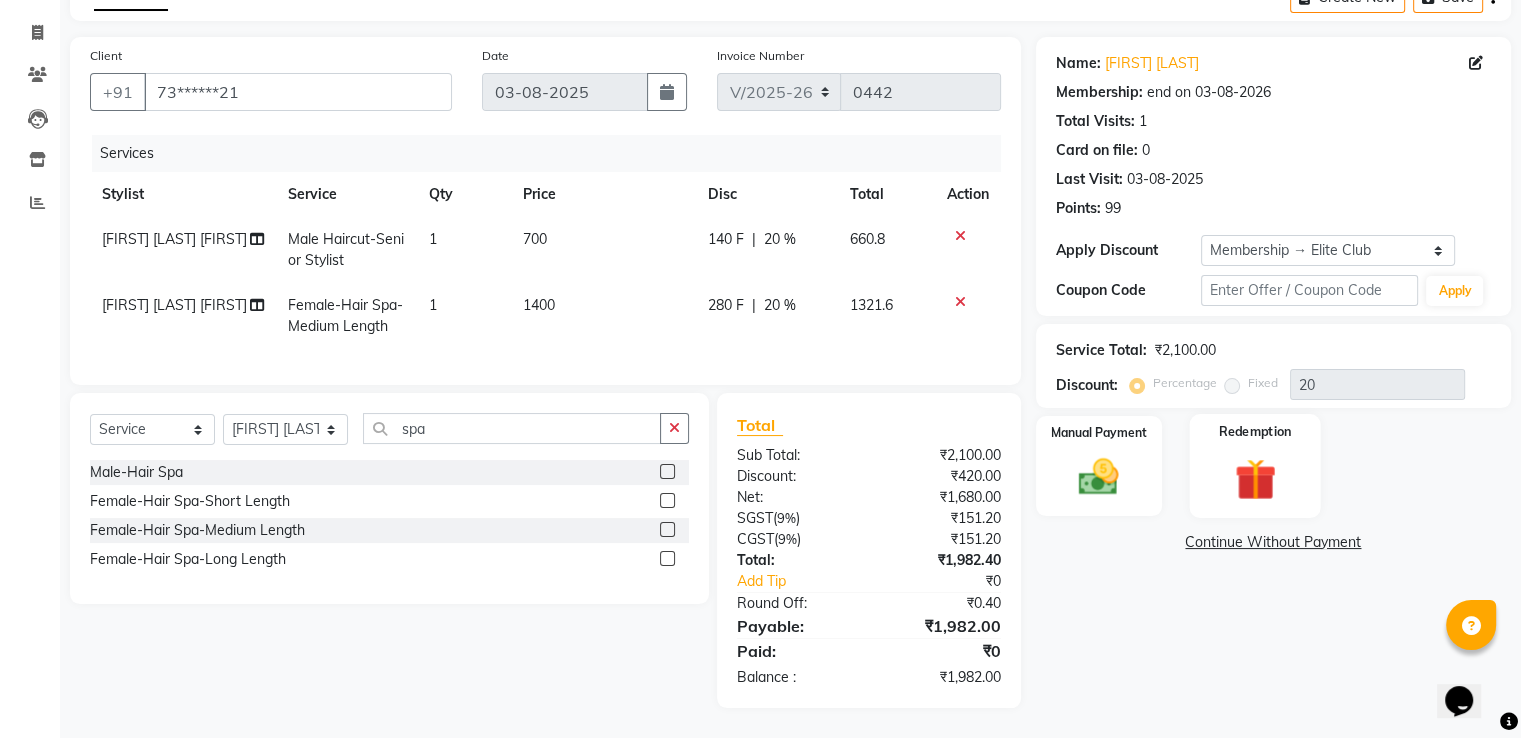 scroll, scrollTop: 129, scrollLeft: 0, axis: vertical 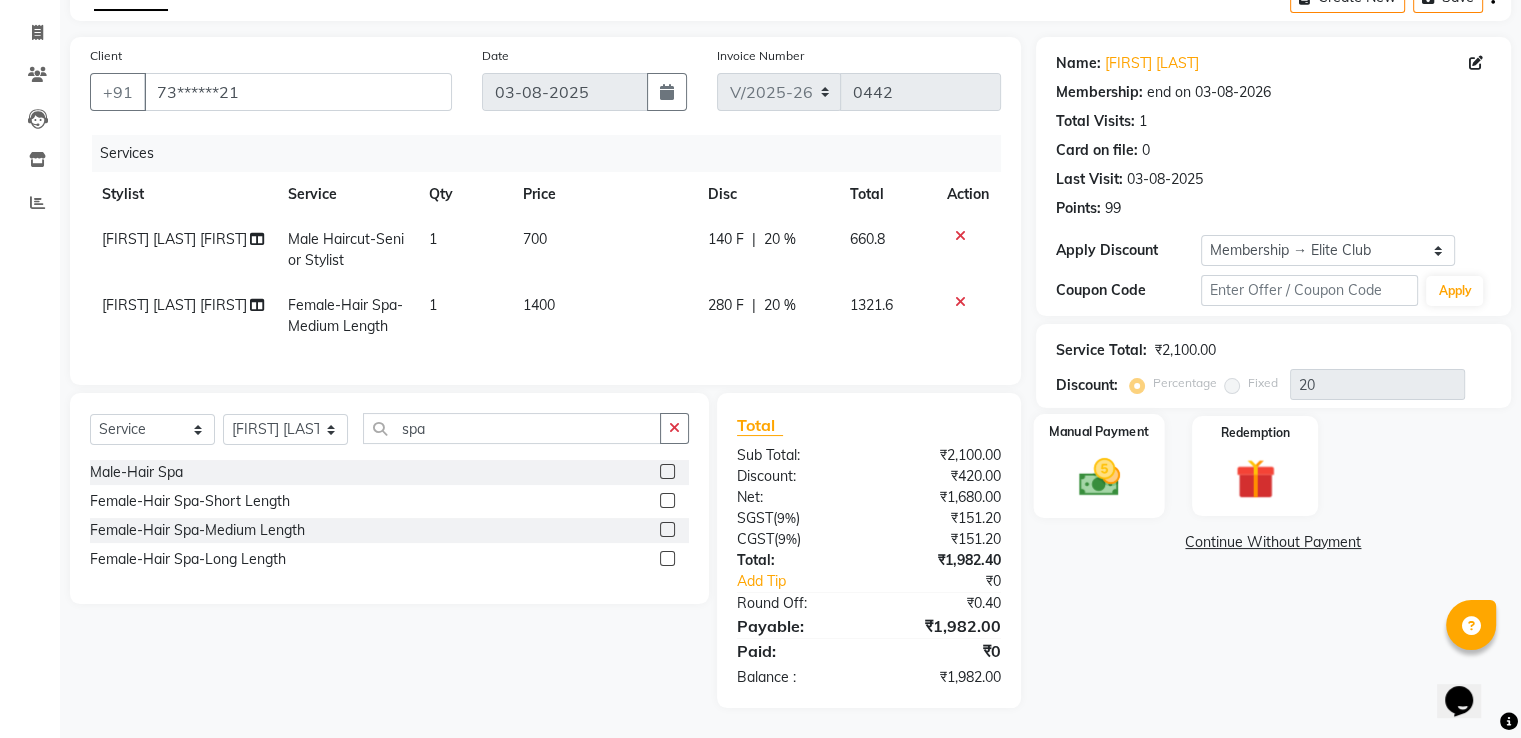 click on "Manual Payment" 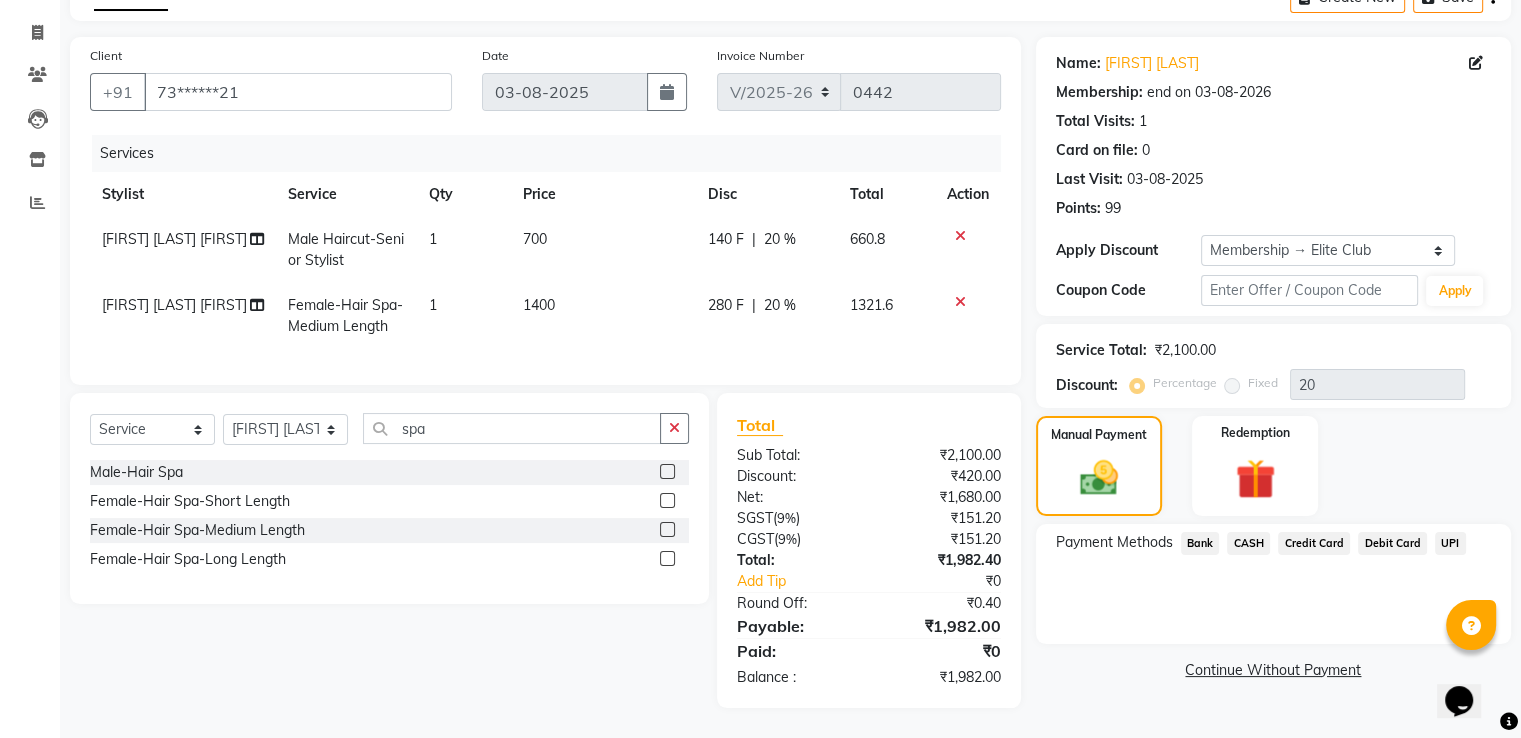 click on "UPI" 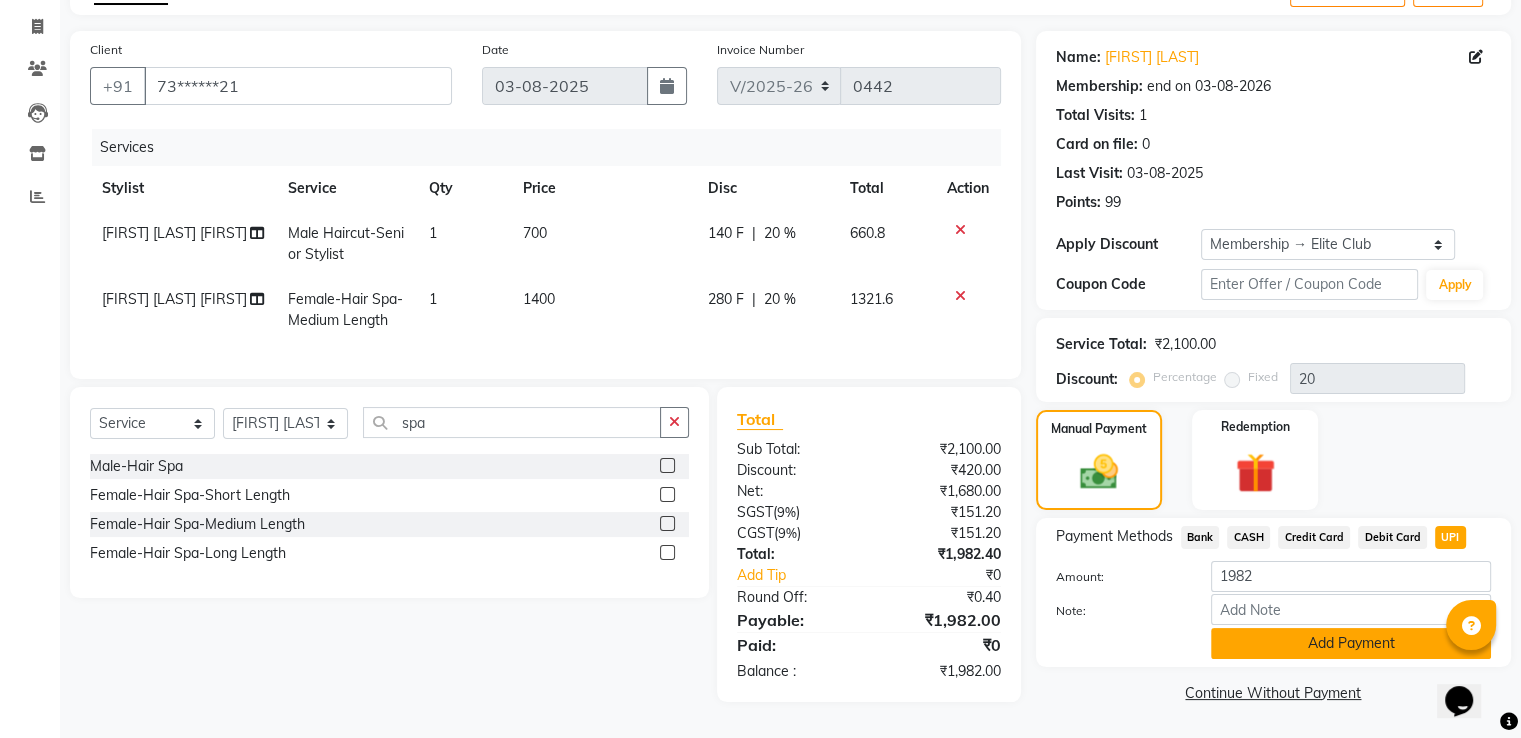 click on "Add Payment" 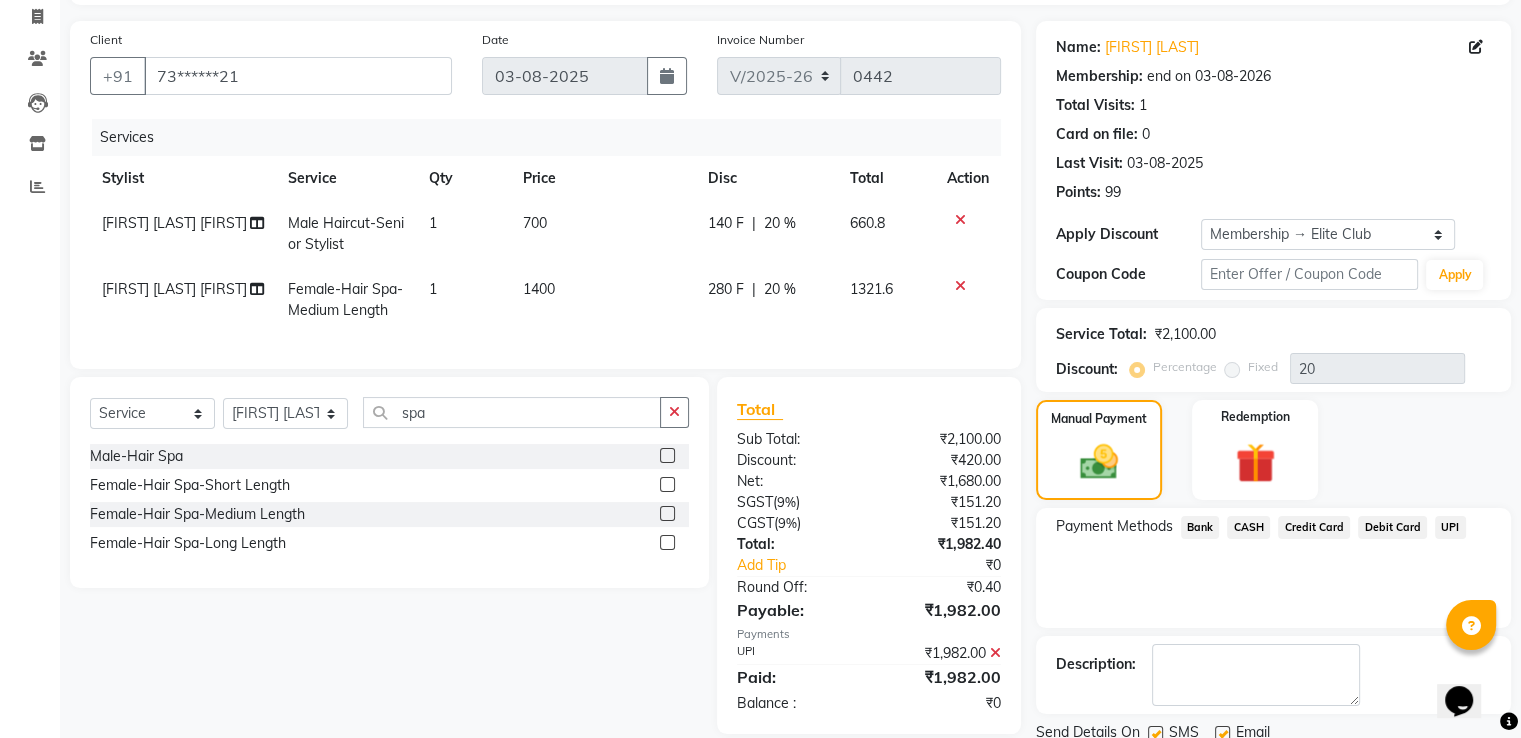 scroll, scrollTop: 301, scrollLeft: 0, axis: vertical 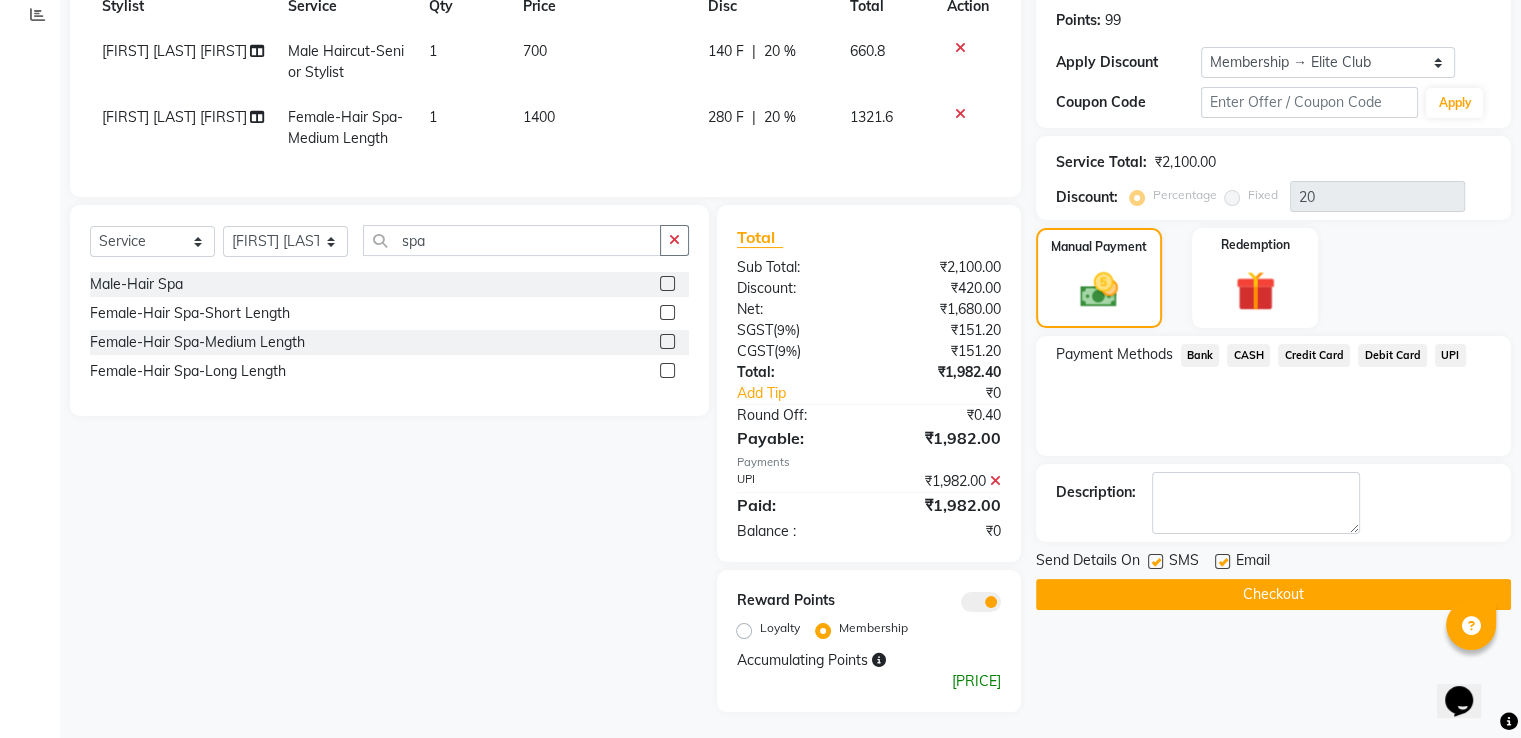 click on "Checkout" 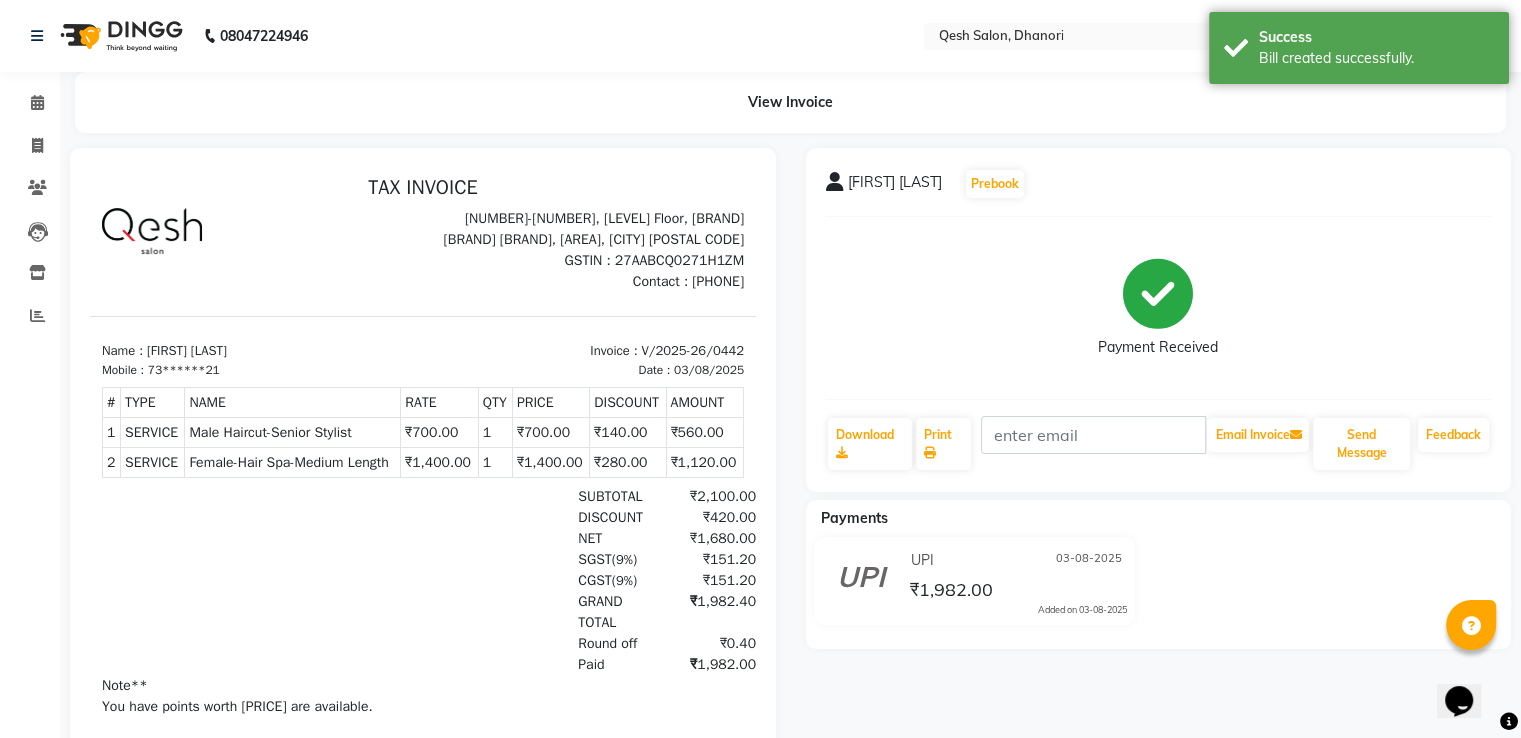 scroll, scrollTop: 0, scrollLeft: 0, axis: both 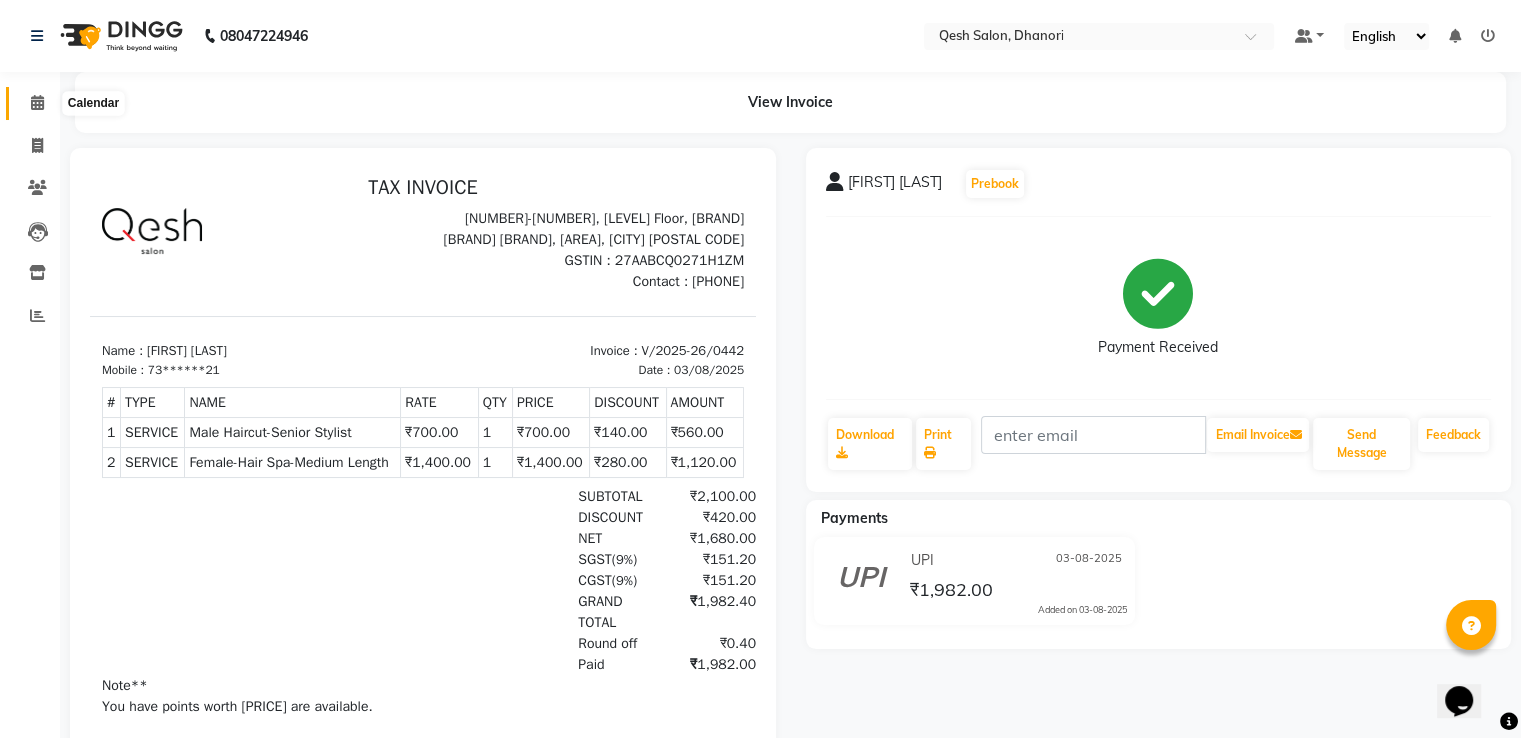 click 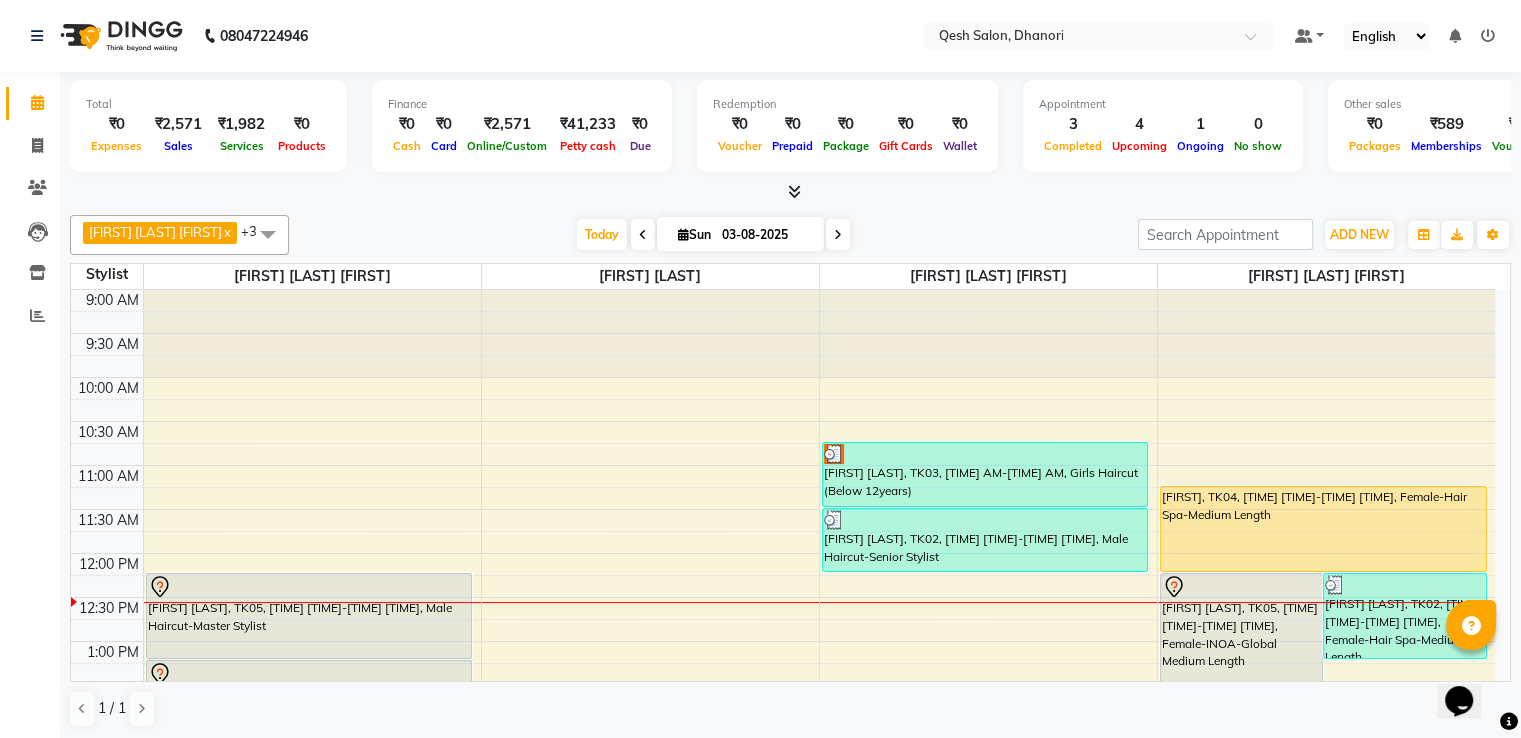scroll, scrollTop: 1, scrollLeft: 0, axis: vertical 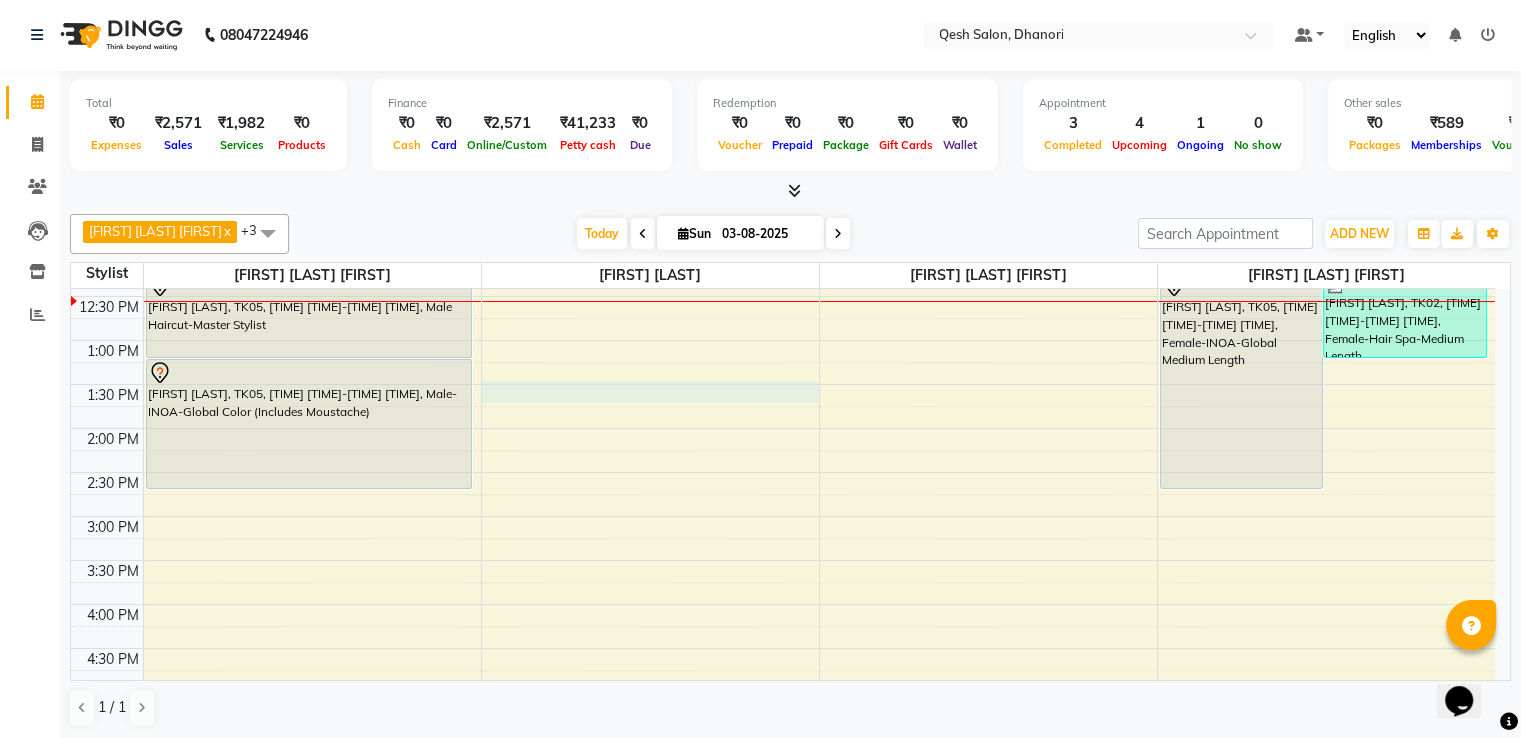 click on "9:00 AM 9:30 AM 10:00 AM 10:30 AM 11:00 AM 11:30 AM 12:00 PM 12:30 PM 1:00 PM 1:30 PM 2:00 PM 2:30 PM 3:00 PM 3:30 PM 4:00 PM 4:30 PM 5:00 PM 5:30 PM 6:00 PM 6:30 PM 7:00 PM 7:30 PM 8:00 PM 8:30 PM 9:00 PM 9:30 PM 10:00 PM 10:30 PM             Aditya chauhan, TK05, 12:15 PM-01:15 PM, Male Haircut-Master Stylist             Aditya chauhan, TK05, 01:15 PM-02:45 PM, Male-INOA-Global Color (Includes Moustache)     Abhishek, TK01, 07:30 PM-09:00 PM, Male Haircut-Master Stylist,Beard Trim/Style     Jai Kshirsagagar, TK03, 10:45 AM-11:30 AM, Girls Haircut (Below 12years)     Hemant Bagade, TK02, 11:30 AM-12:15 PM, Male Haircut-Senior Stylist             Aditya chauhan, TK05, 12:15 PM-02:45 PM, Female-INOA-Global Medium Length     Hemant Bagade, TK02, 12:15 PM-01:15 PM, Female-Hair Spa-Medium Length    Mona, TK04, 11:15 AM-12:15 PM, Female-Hair Spa-Medium Length" at bounding box center [783, 604] 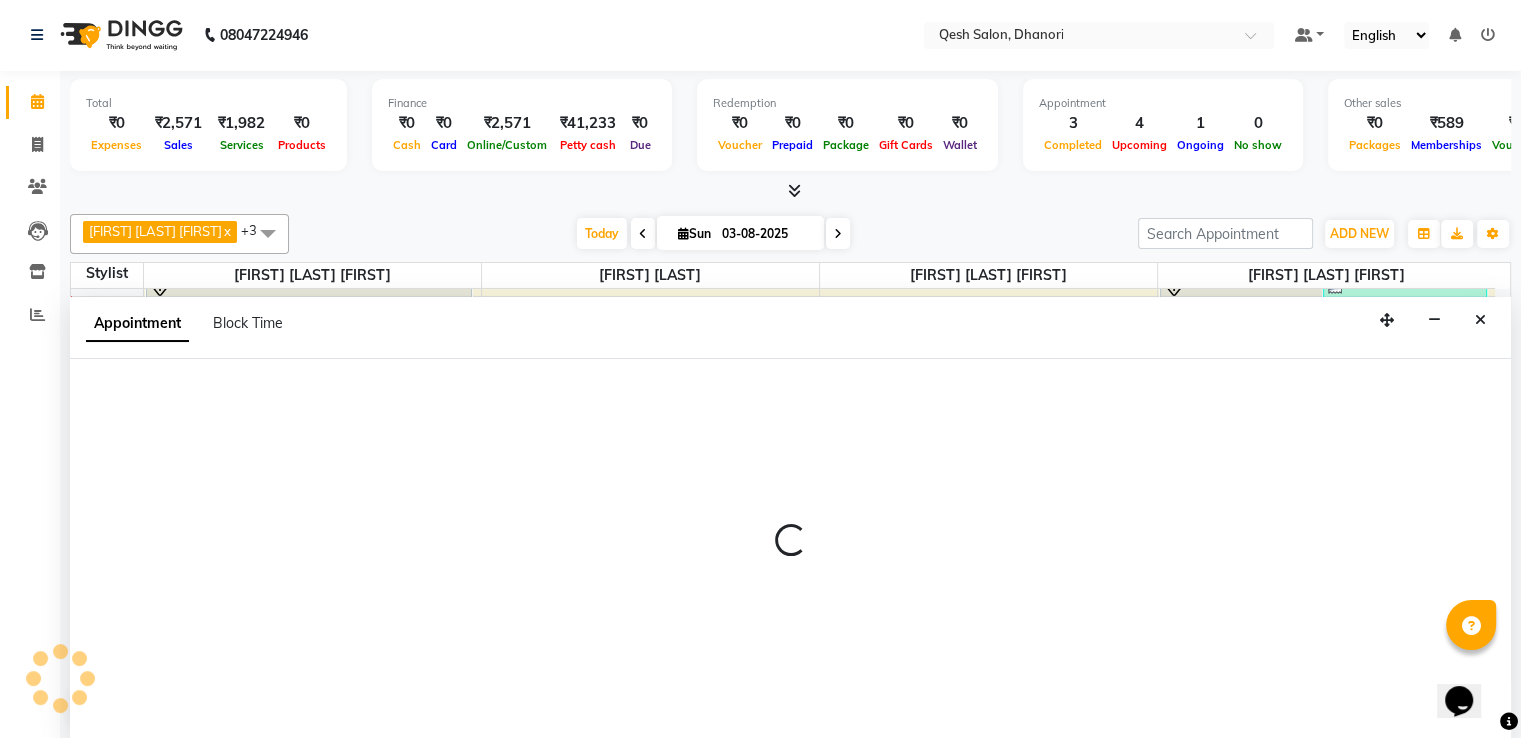 select on "83667" 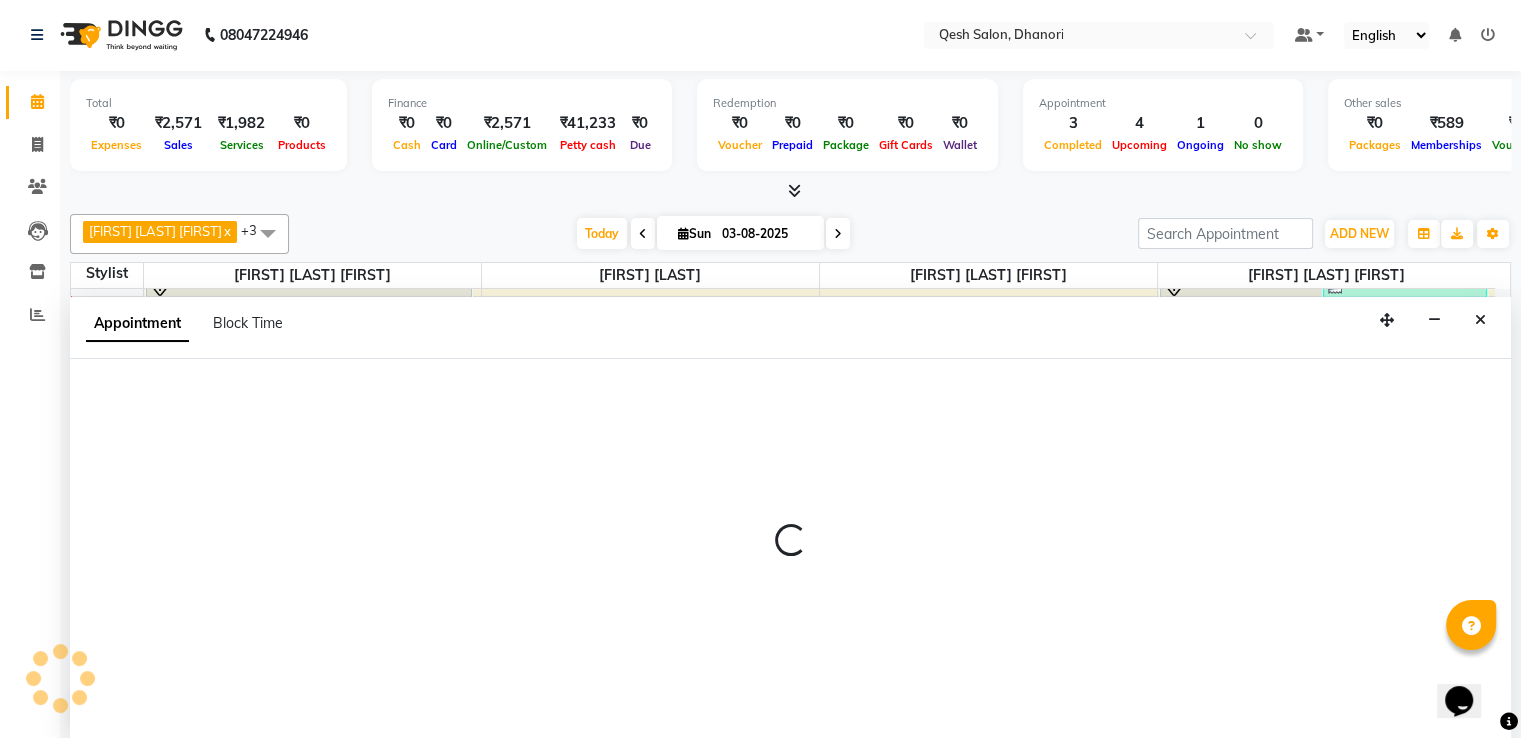 select on "810" 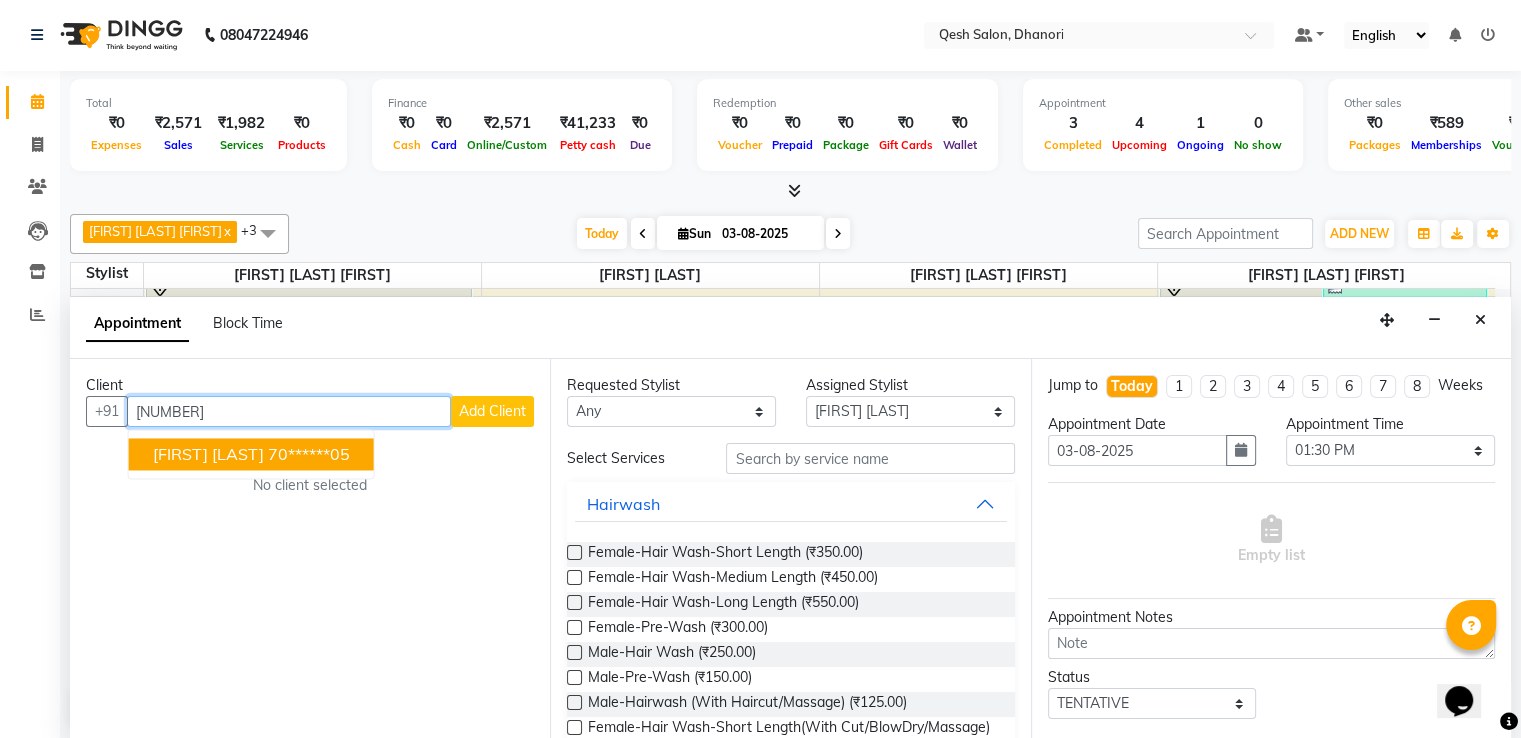click on "Vikram Murdande" at bounding box center (208, 454) 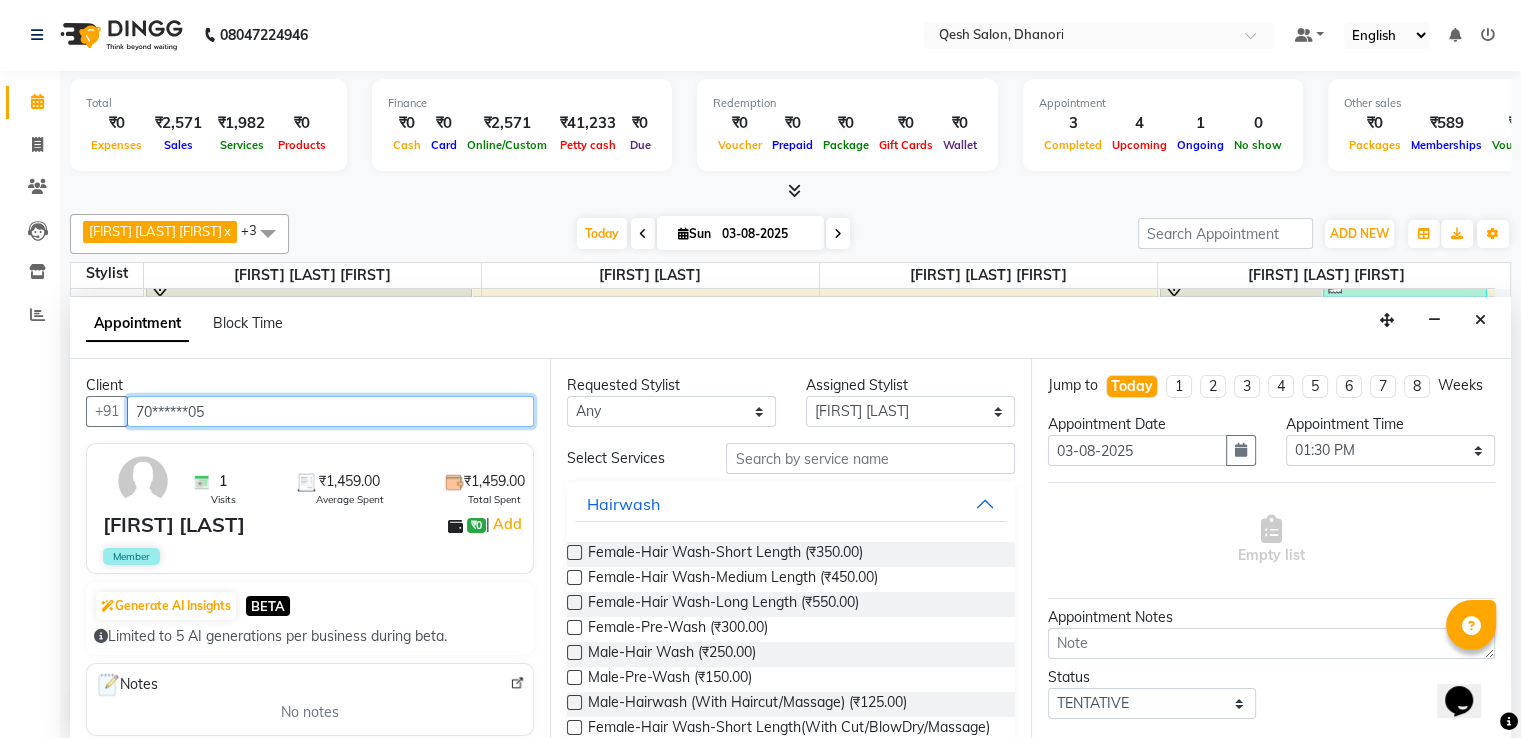 type on "70******05" 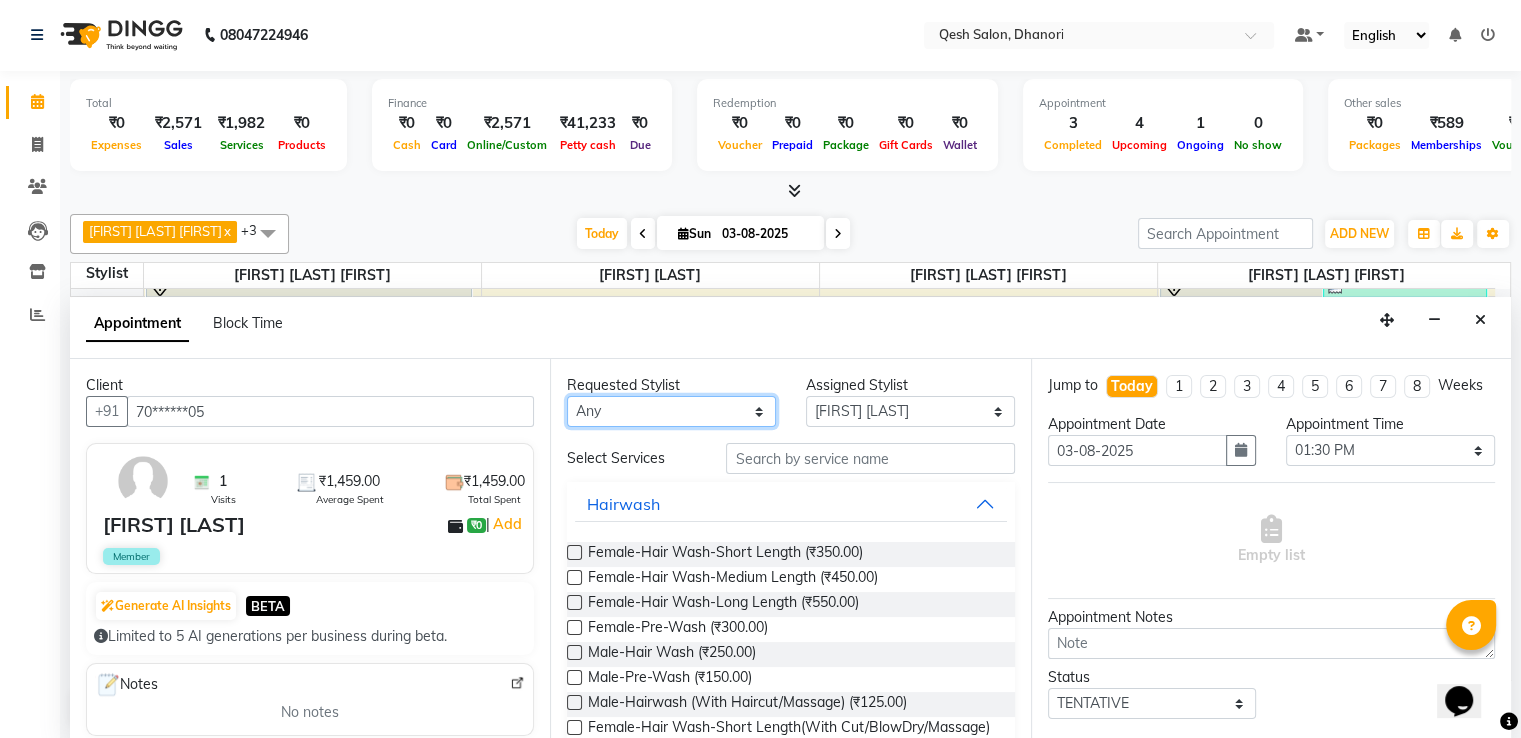 click on "Any [FIRST] [LAST] [FIRST] [LAST] [FIRST] [LAST] [FIRST] [LAST] [FIRST] [LAST]" at bounding box center (671, 411) 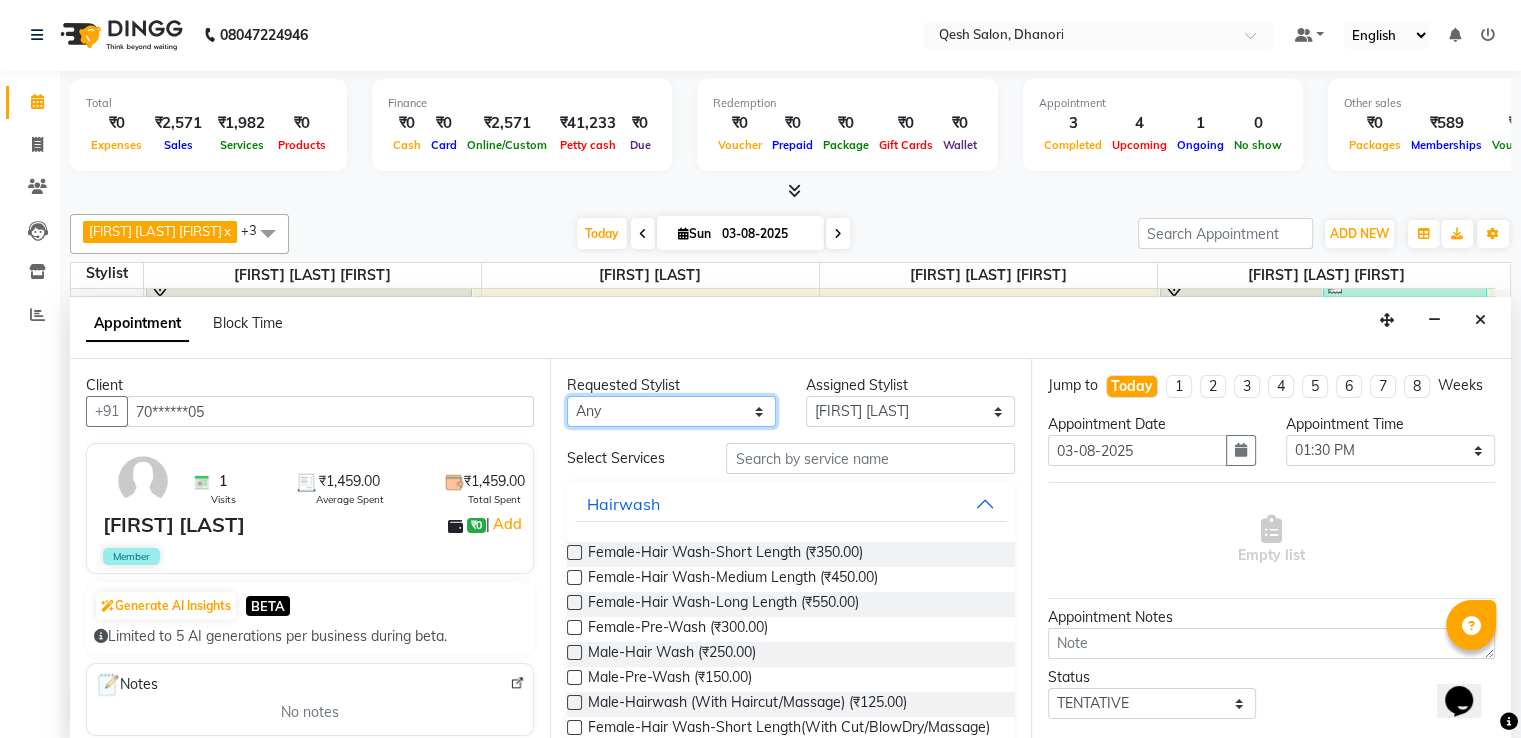 select on "83667" 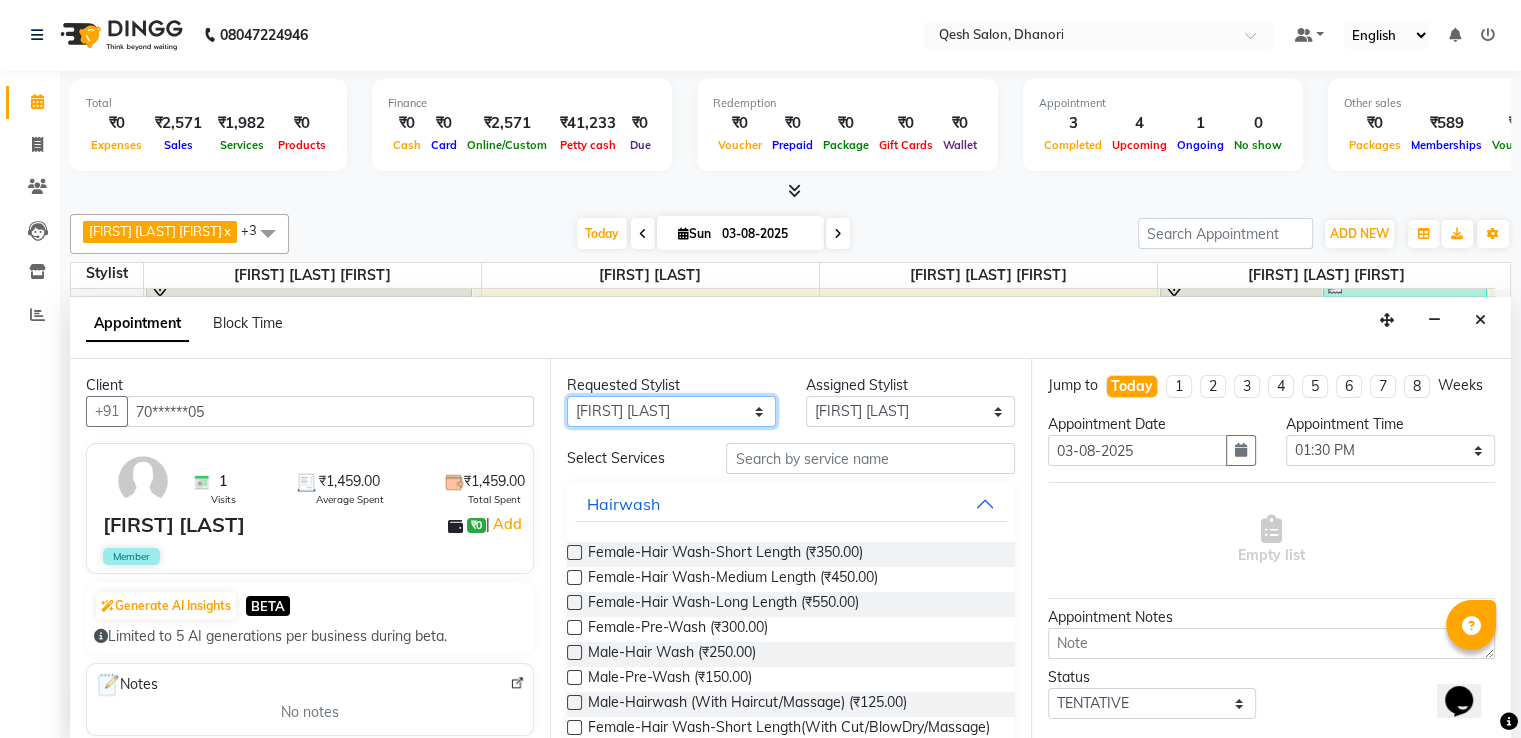 click on "Any [FIRST] [LAST] [FIRST] [LAST] [FIRST] [LAST] [FIRST] [LAST] [FIRST] [LAST]" at bounding box center [671, 411] 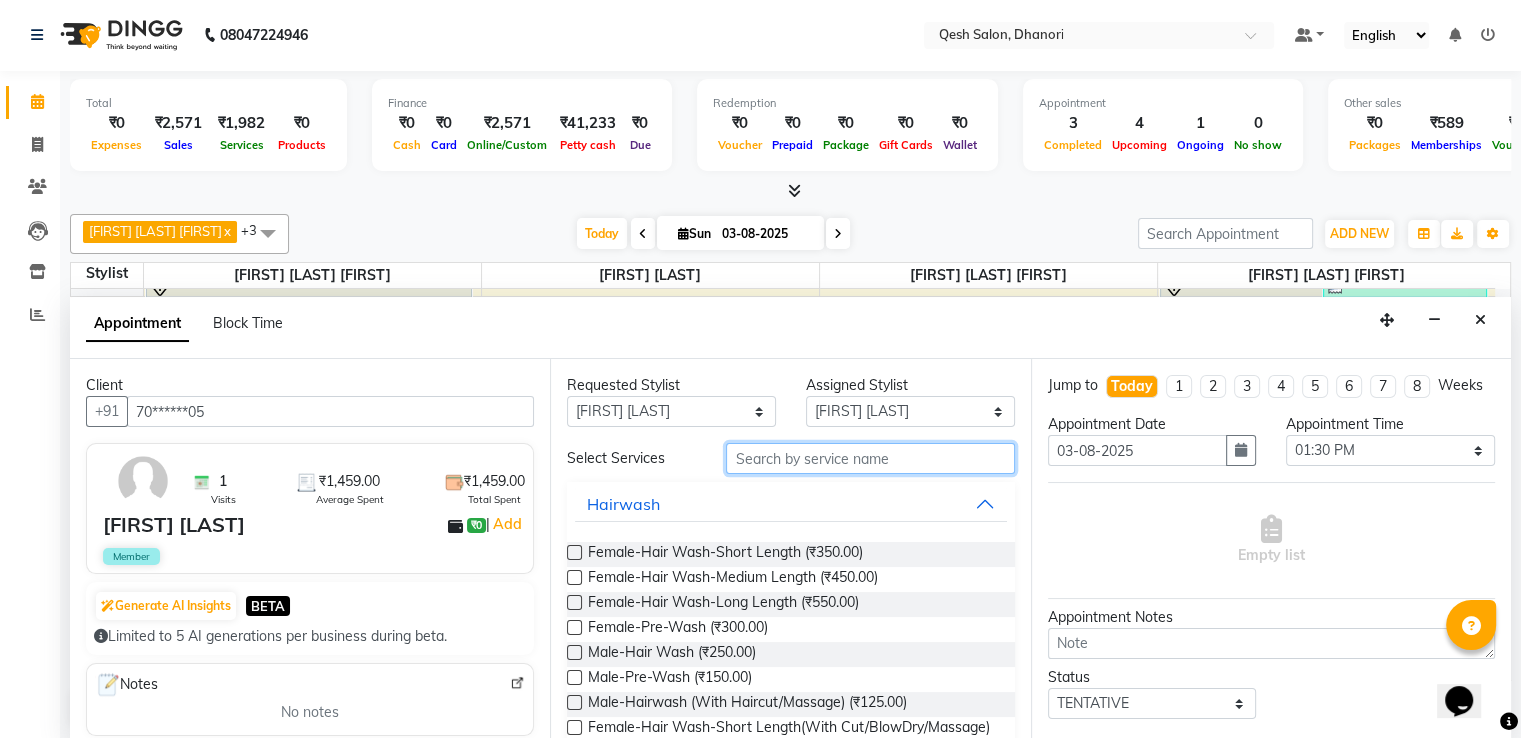 click at bounding box center [870, 458] 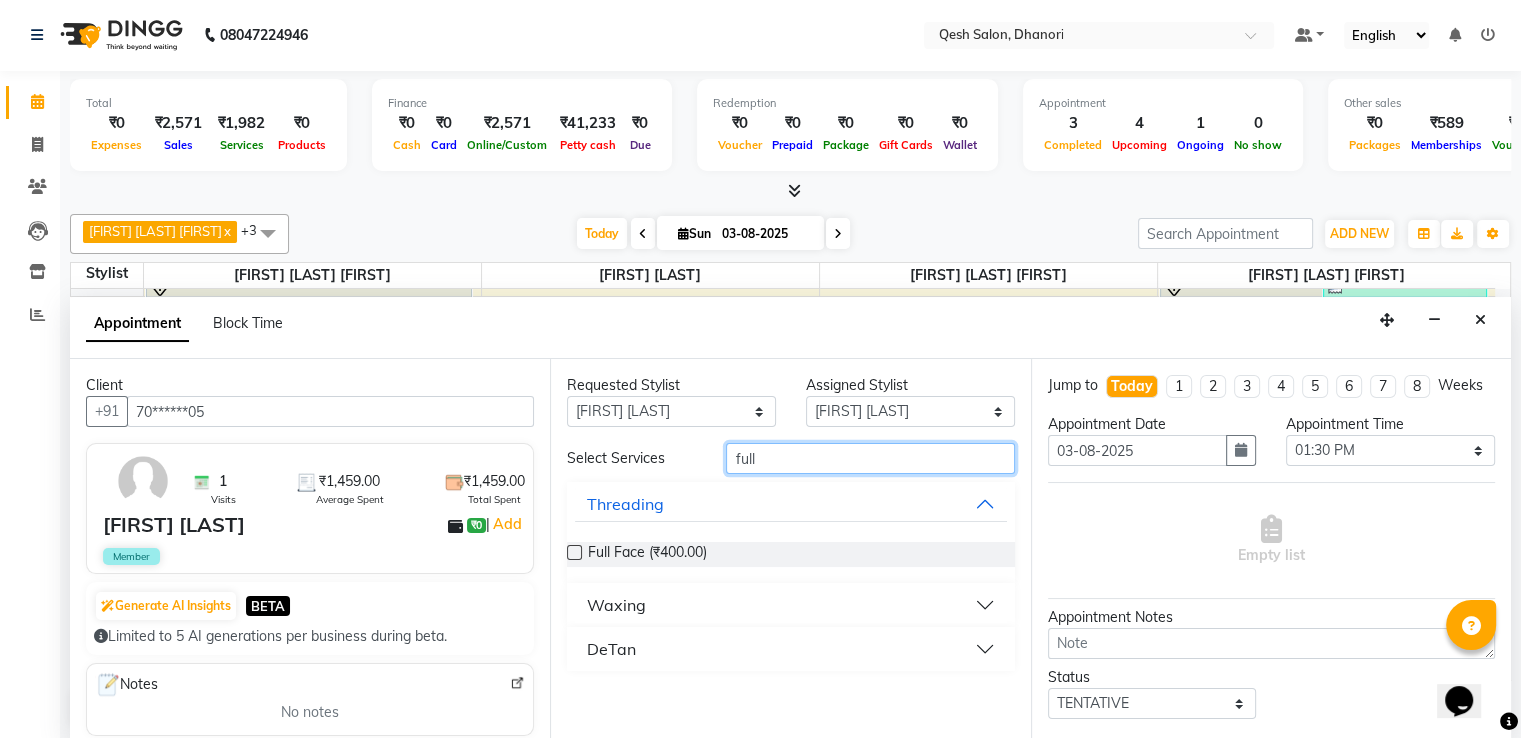 type on "full" 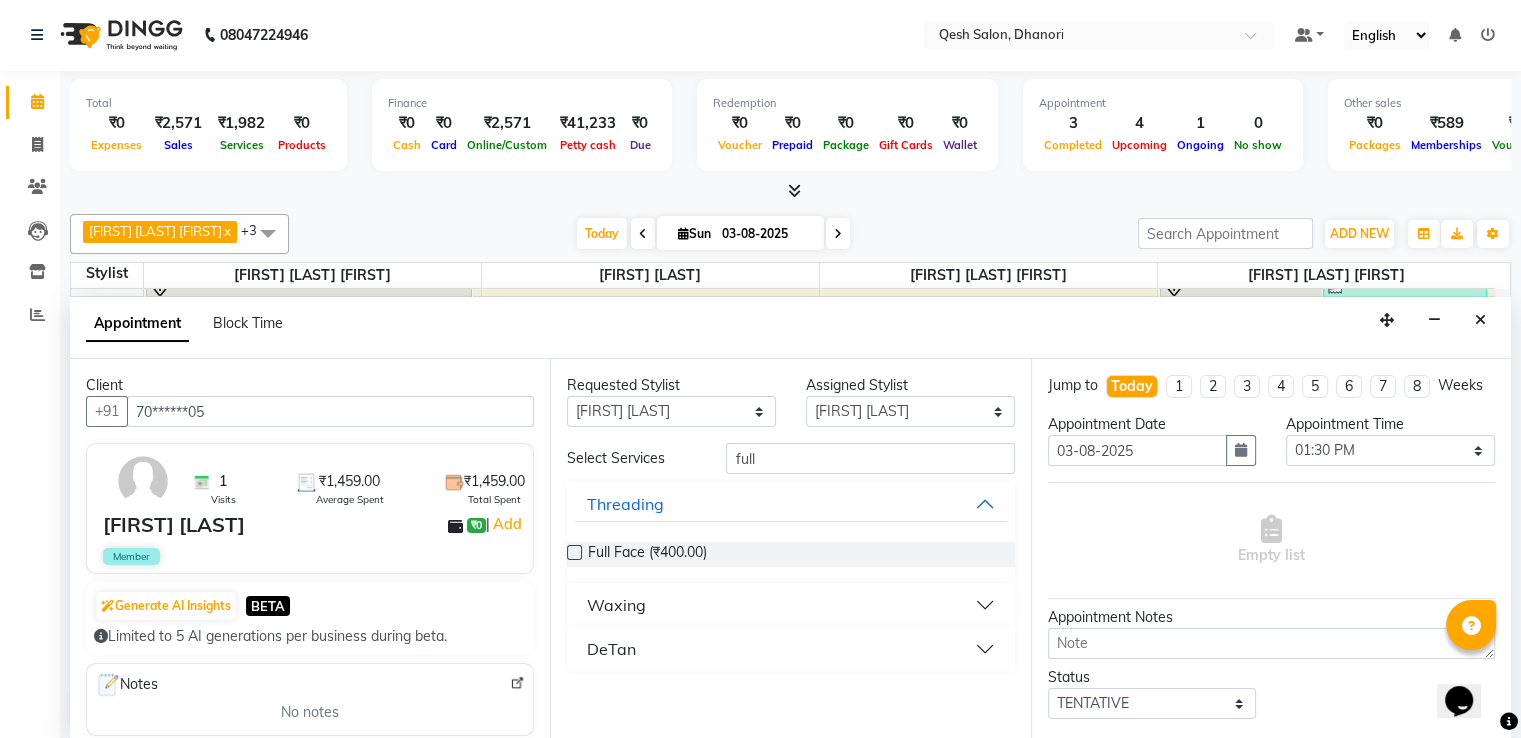 click on "DeTan" at bounding box center (790, 649) 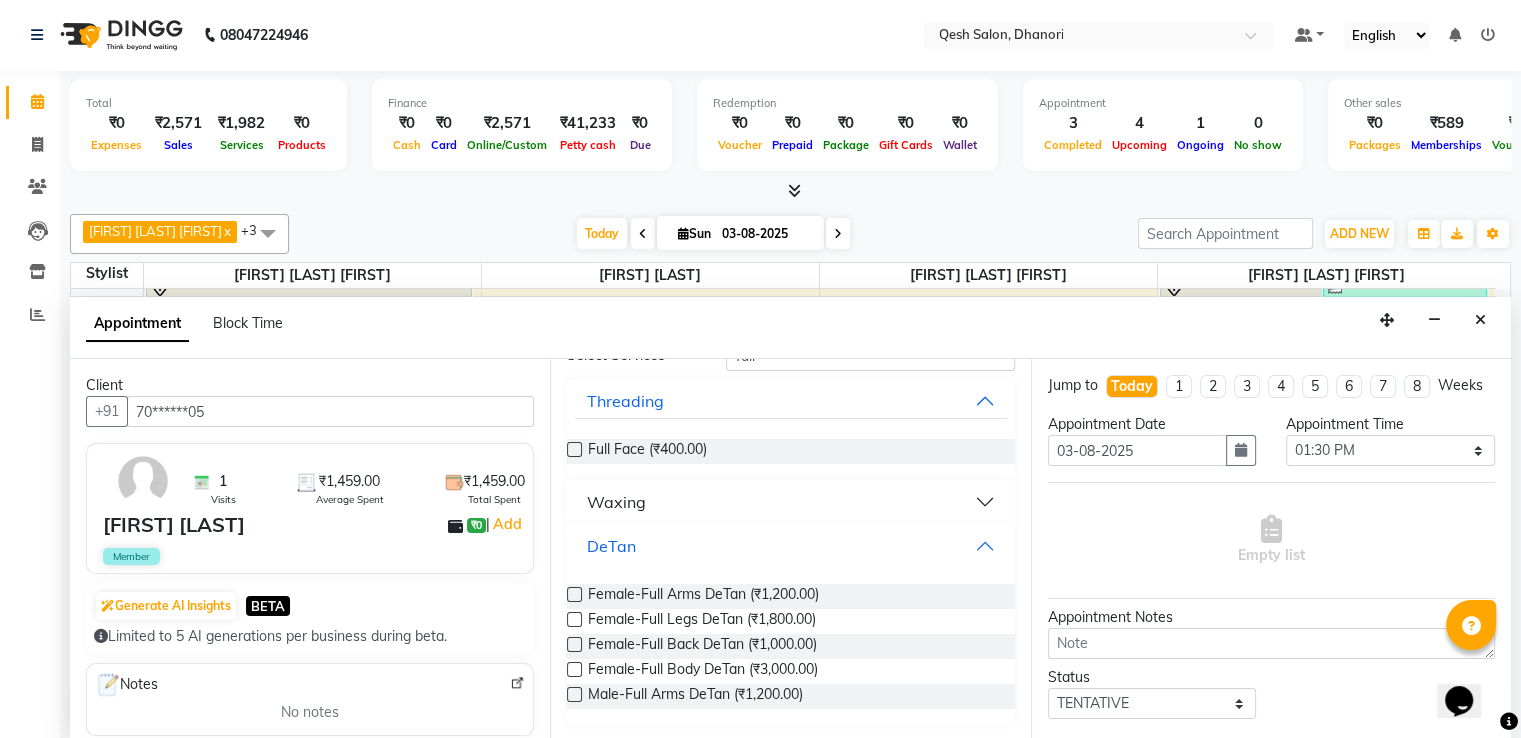 scroll, scrollTop: 104, scrollLeft: 0, axis: vertical 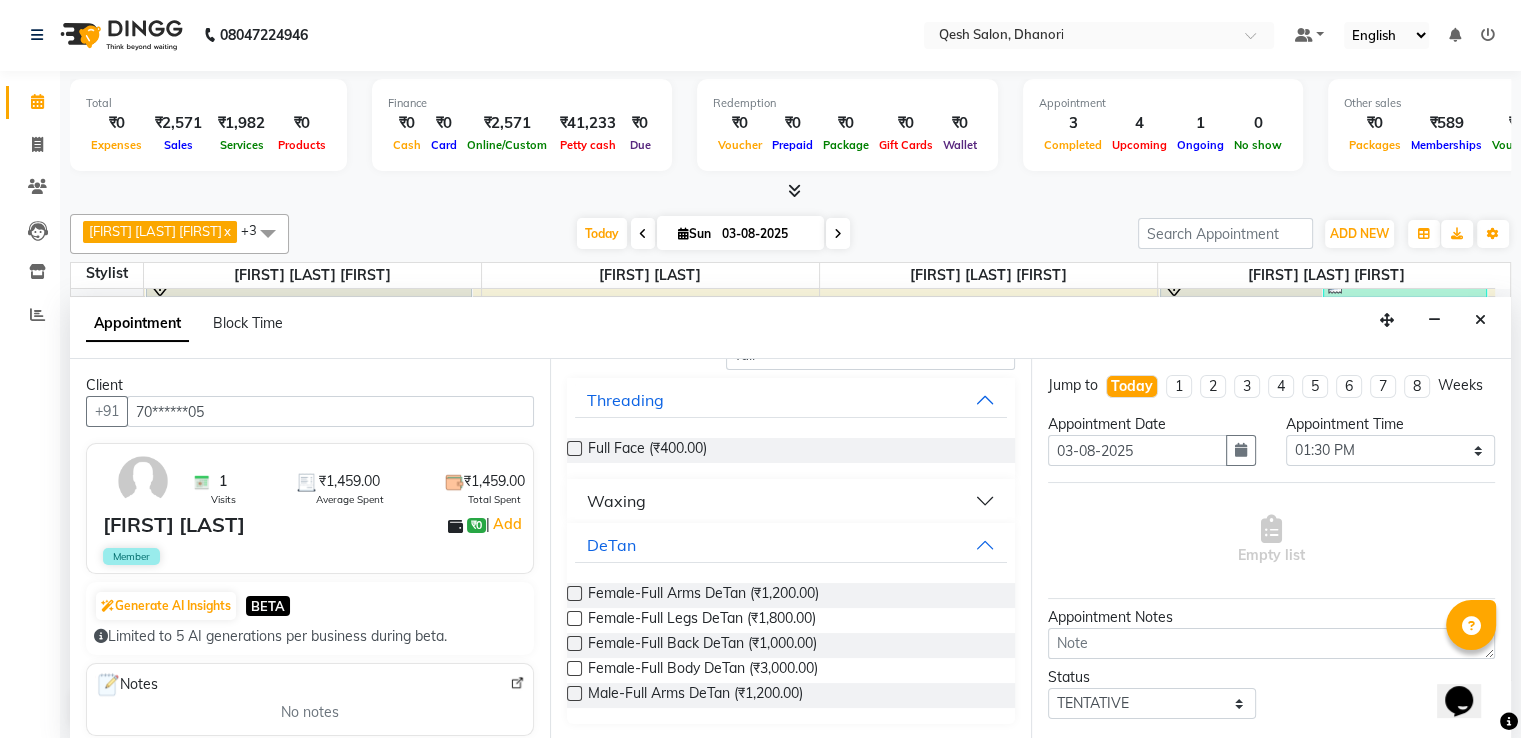 click at bounding box center (574, 668) 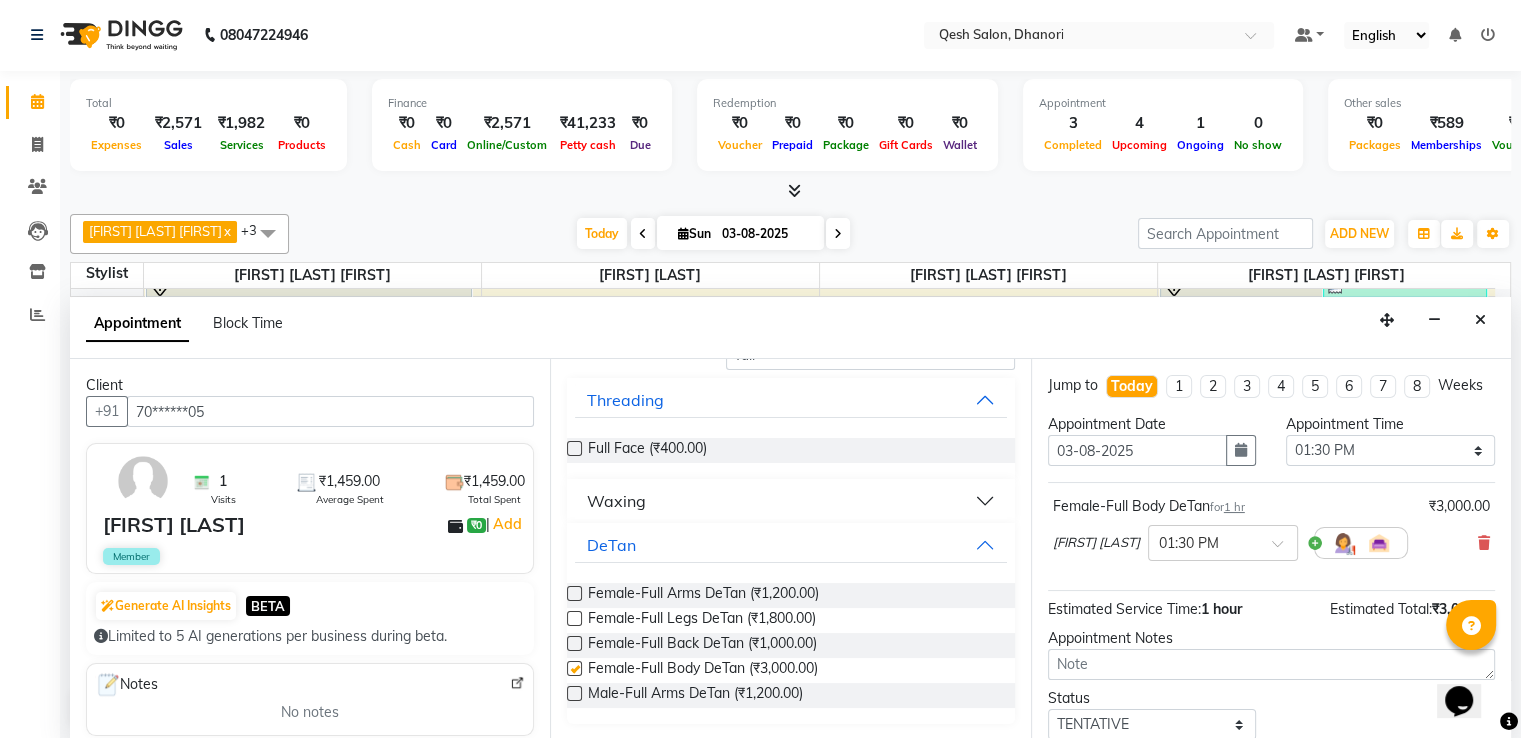 checkbox on "false" 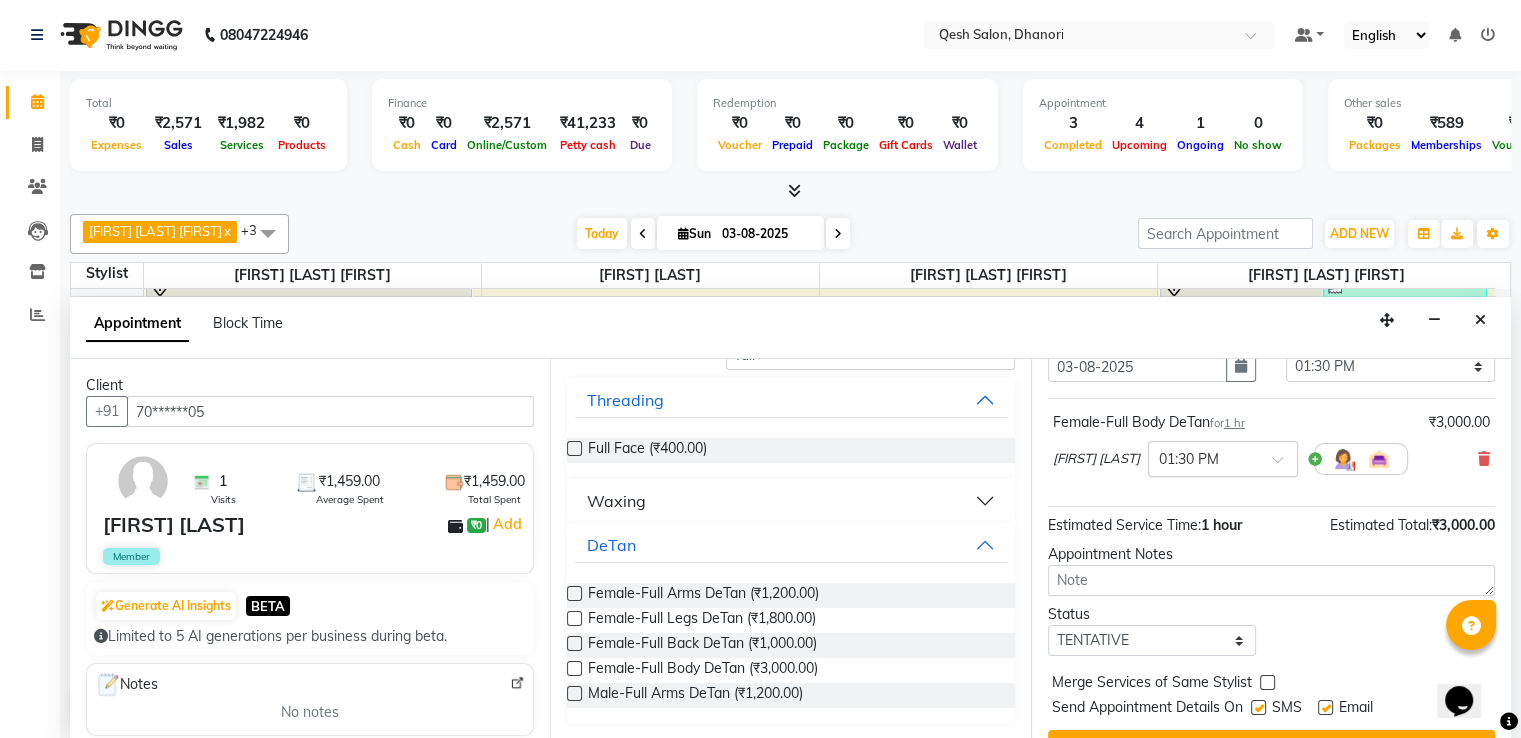 scroll, scrollTop: 144, scrollLeft: 0, axis: vertical 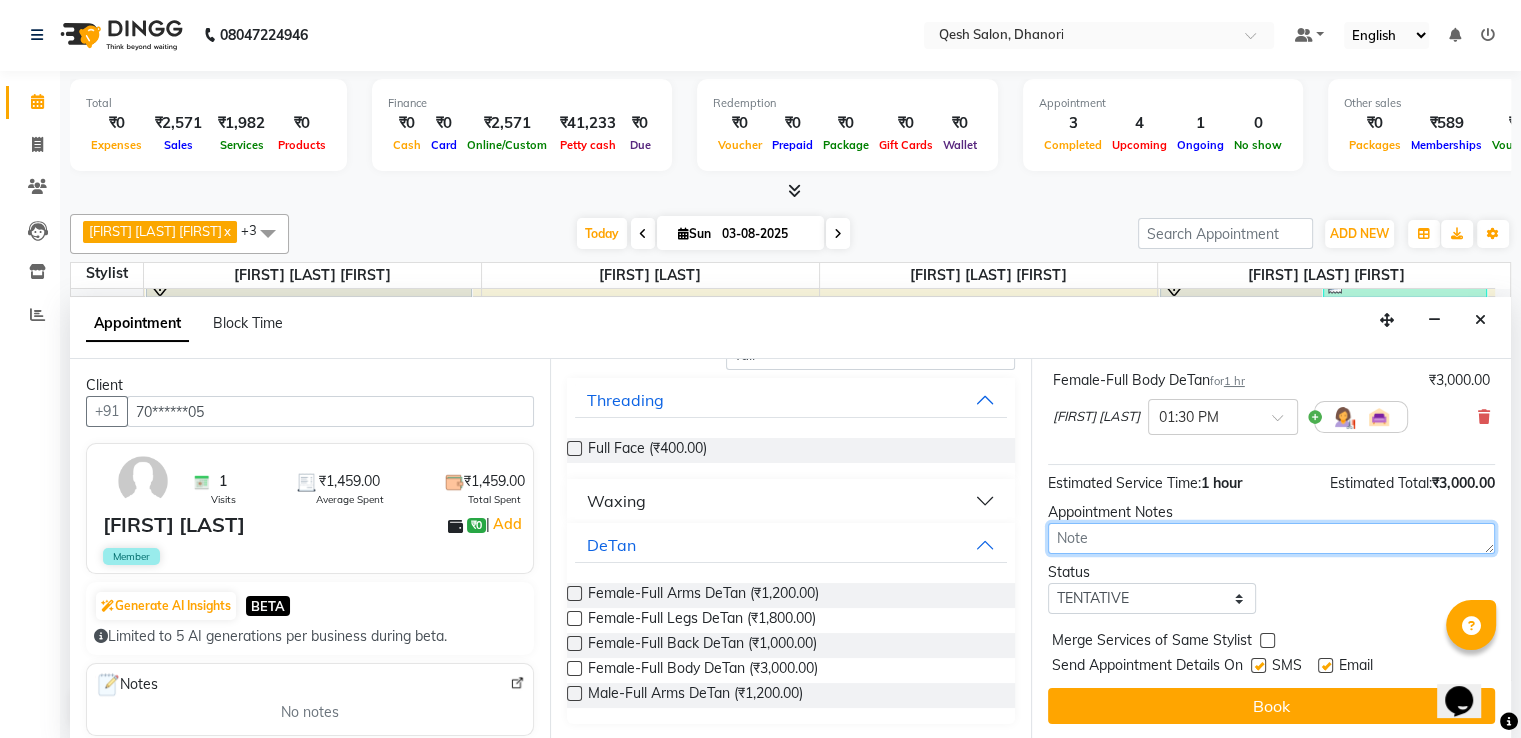 click at bounding box center (1271, 538) 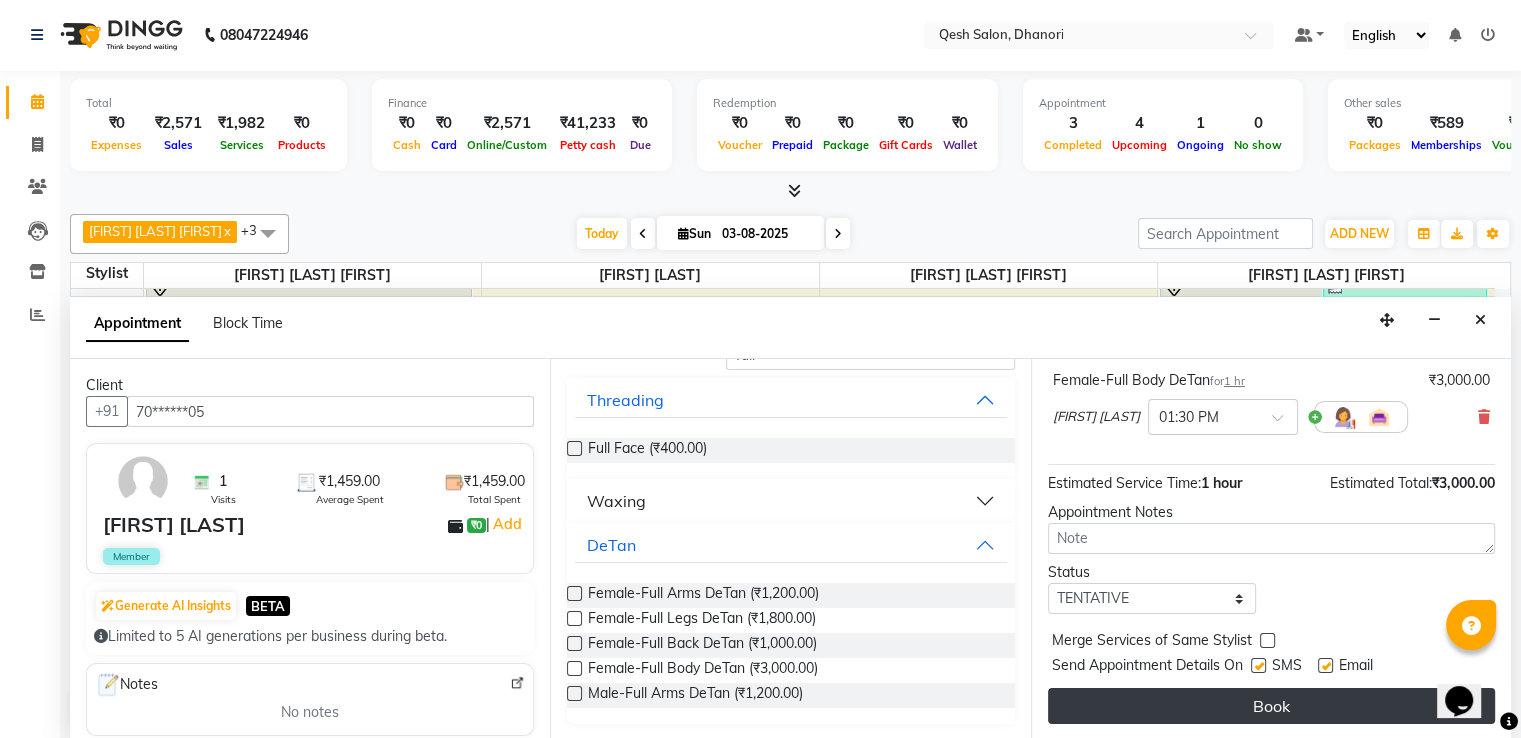 click on "Book" at bounding box center (1271, 706) 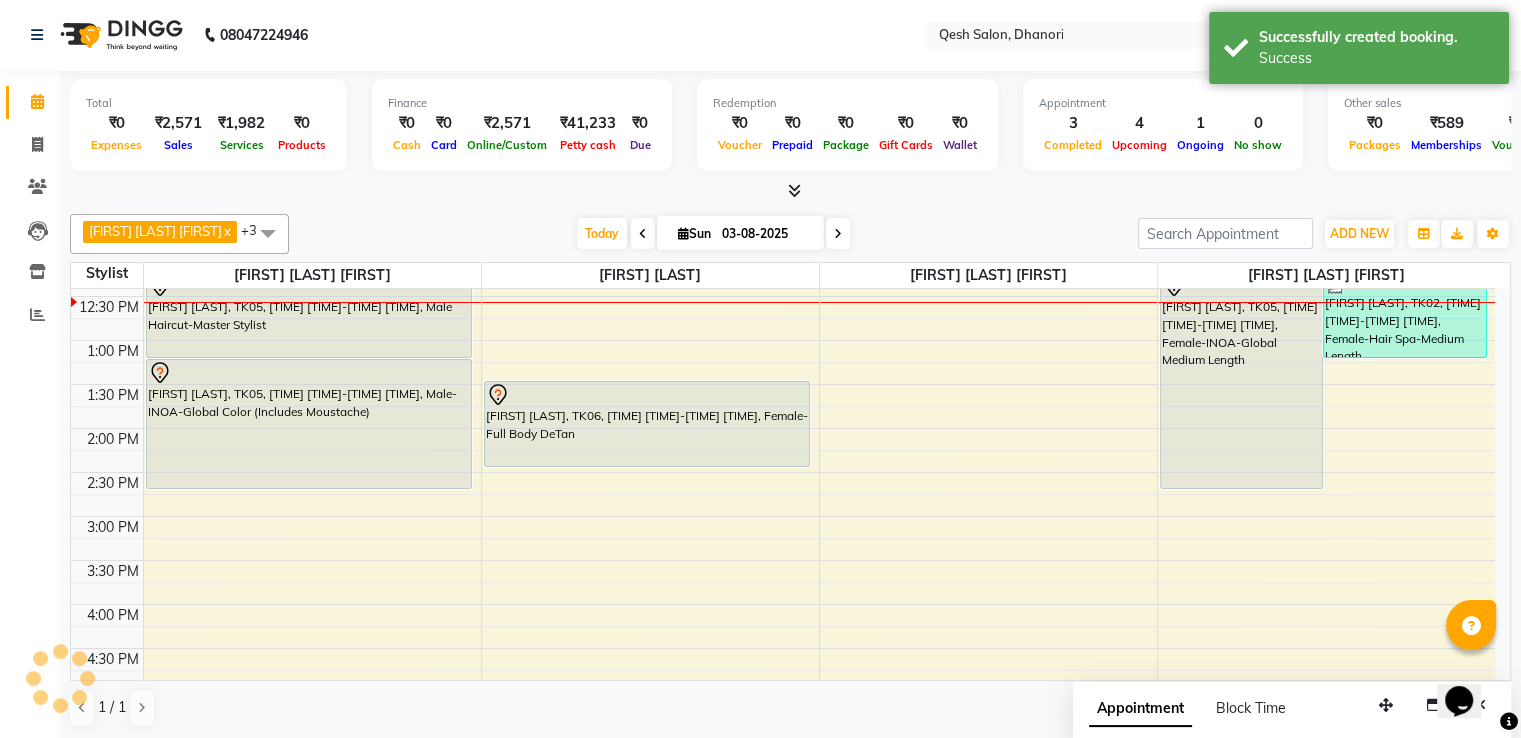 scroll, scrollTop: 0, scrollLeft: 0, axis: both 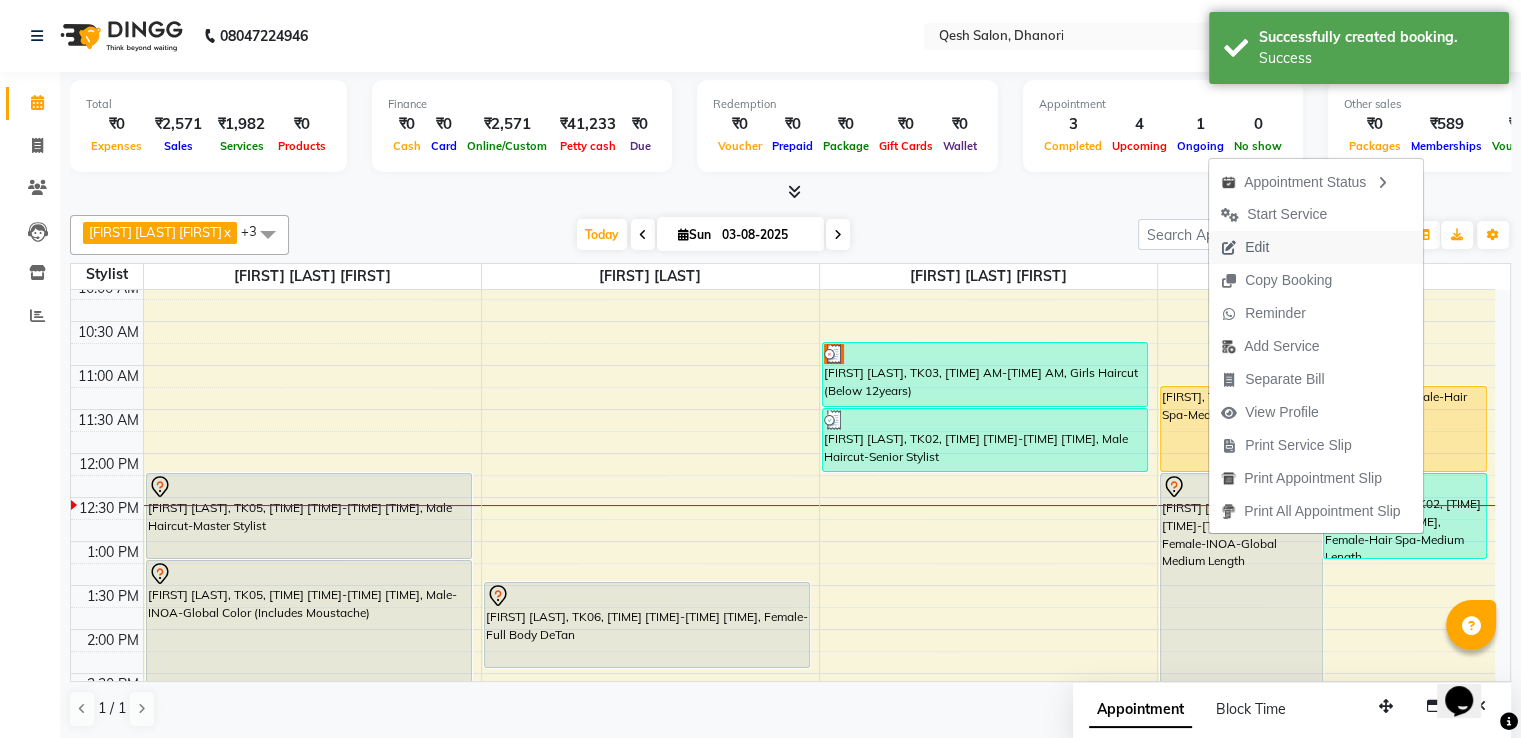 click on "Edit" at bounding box center [1257, 247] 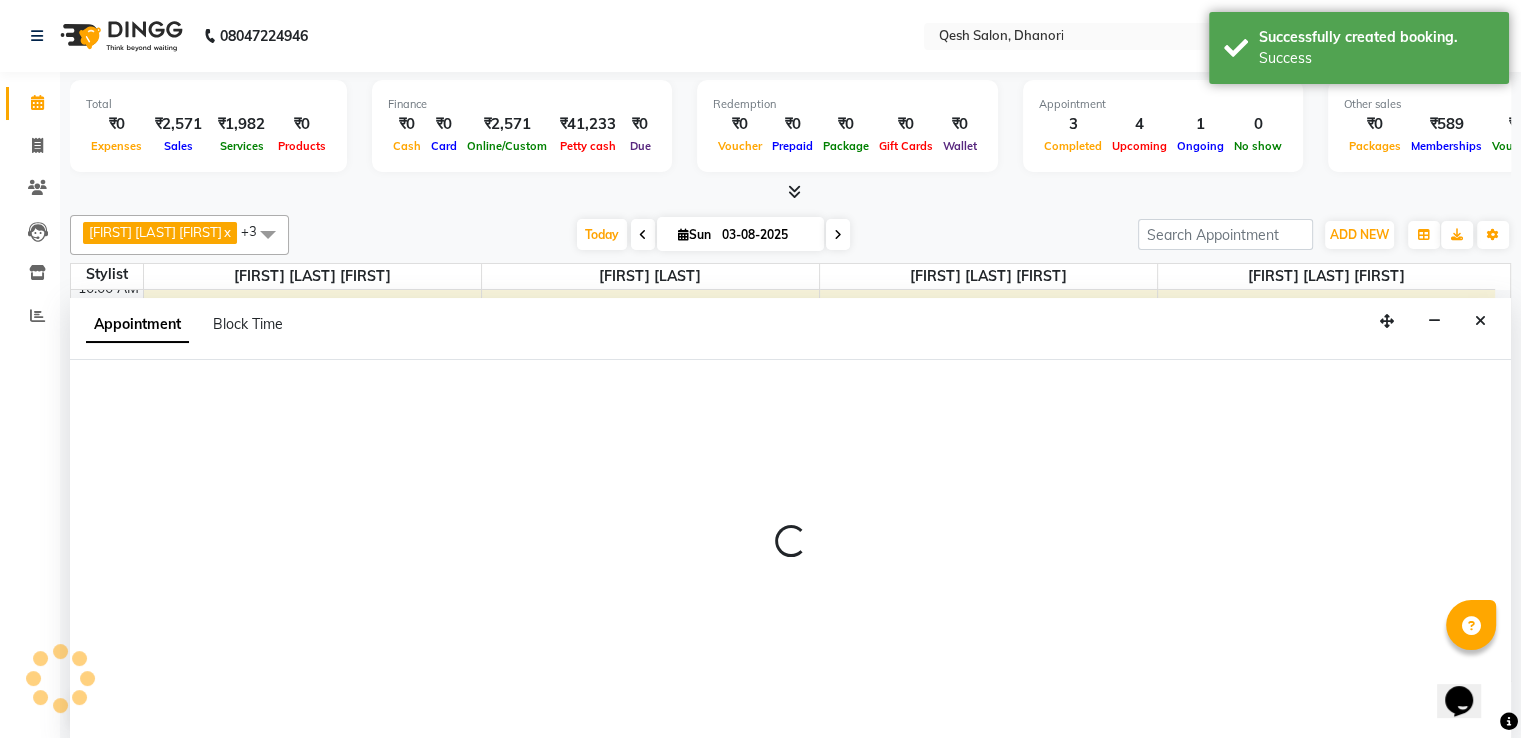 scroll, scrollTop: 1, scrollLeft: 0, axis: vertical 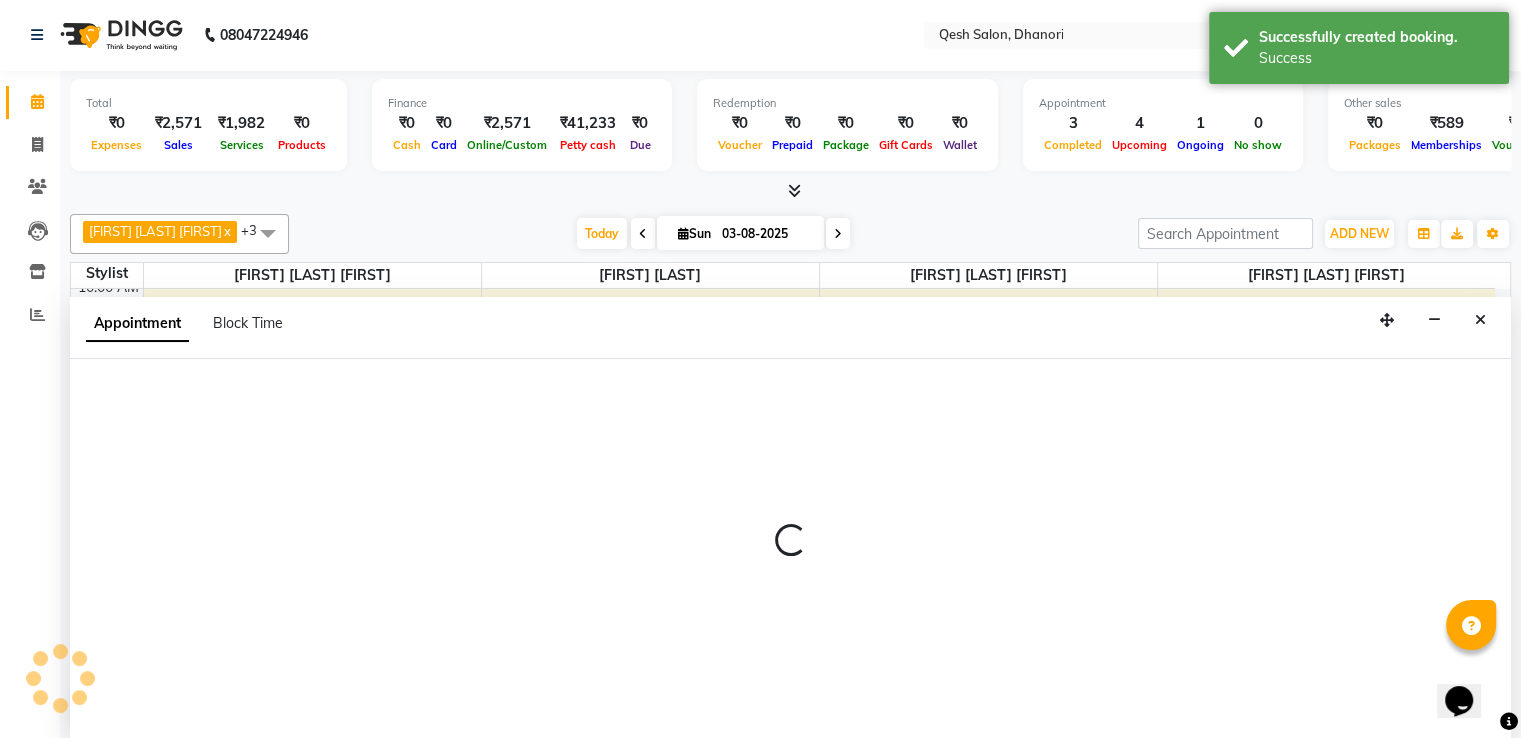 select on "tentative" 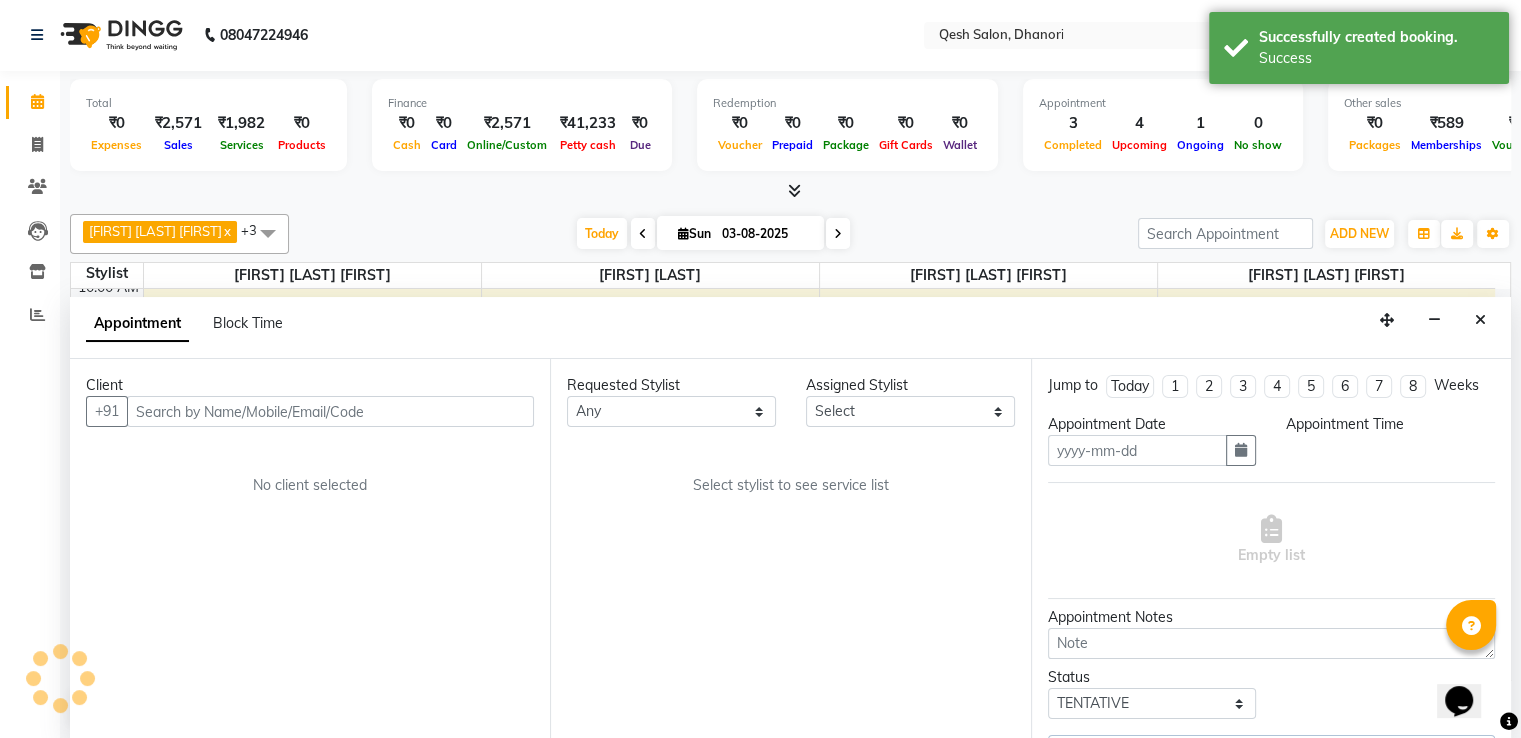 type on "03-08-2025" 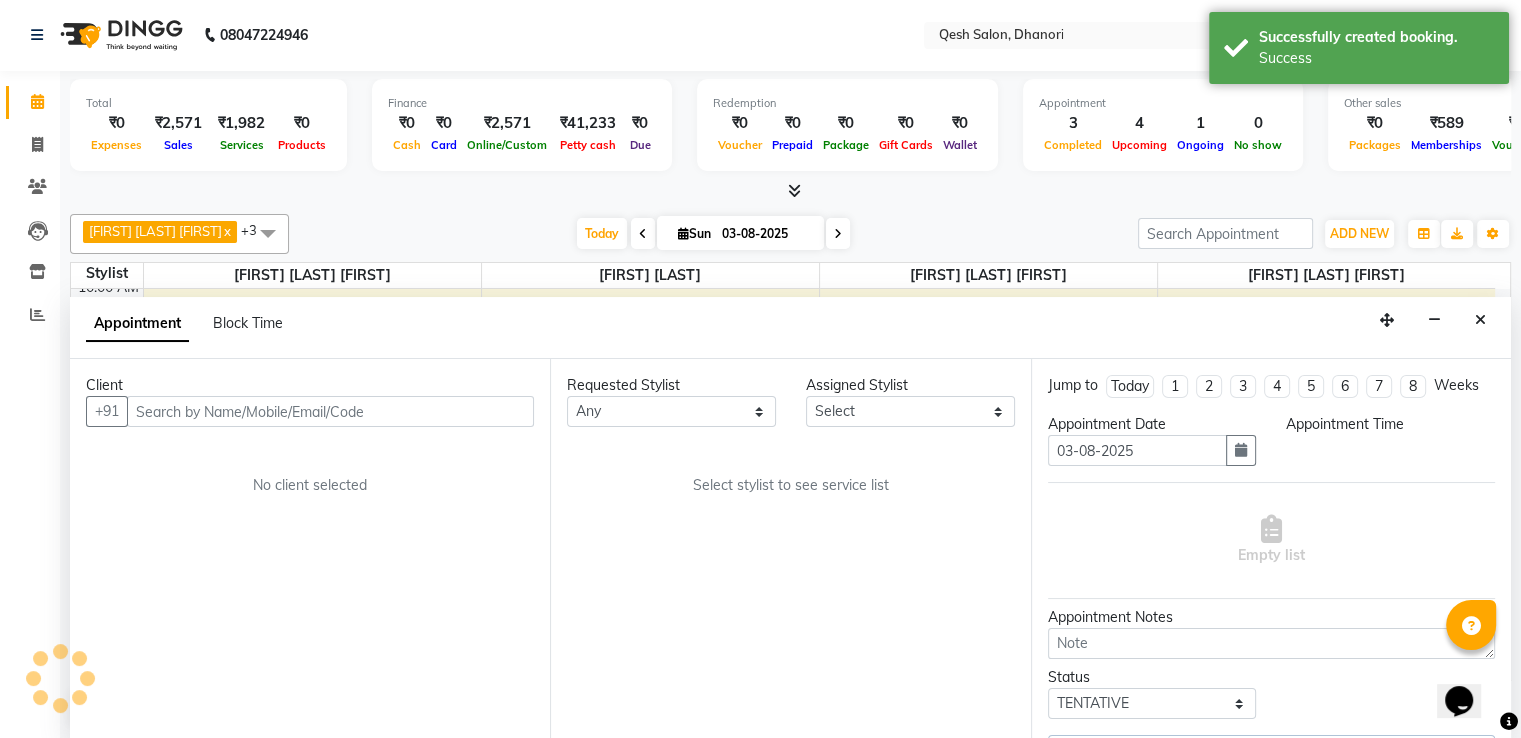 scroll, scrollTop: 0, scrollLeft: 0, axis: both 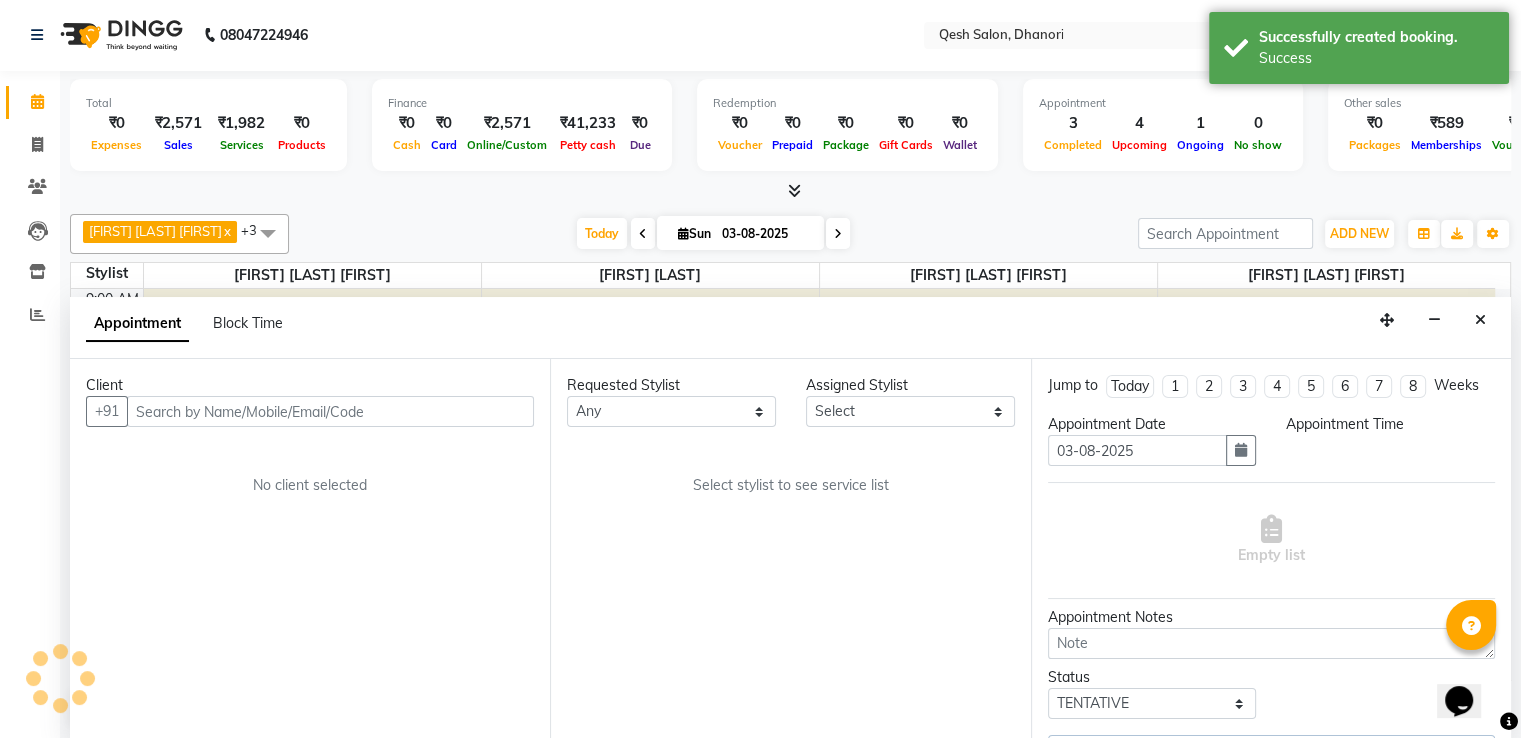 select on "735" 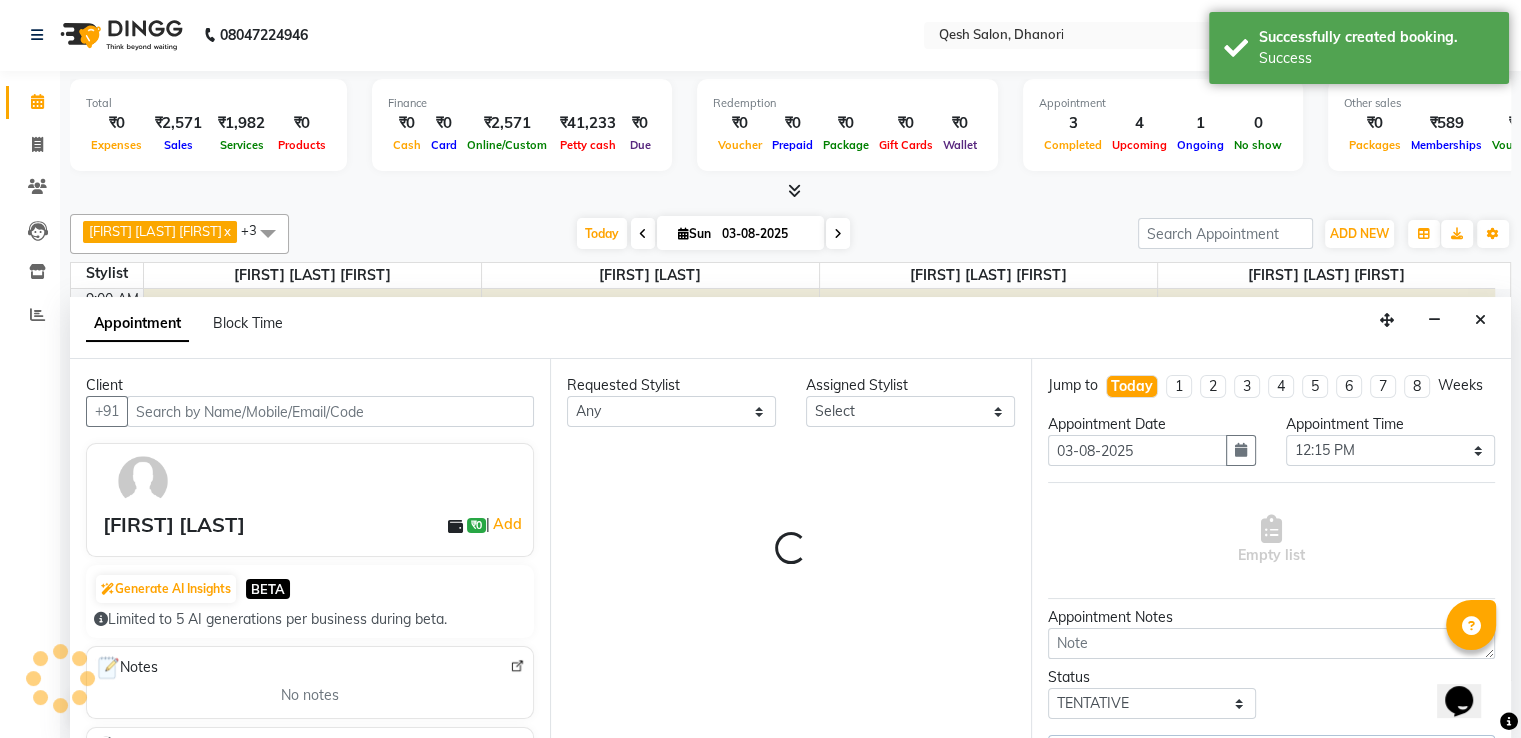 select on "79251" 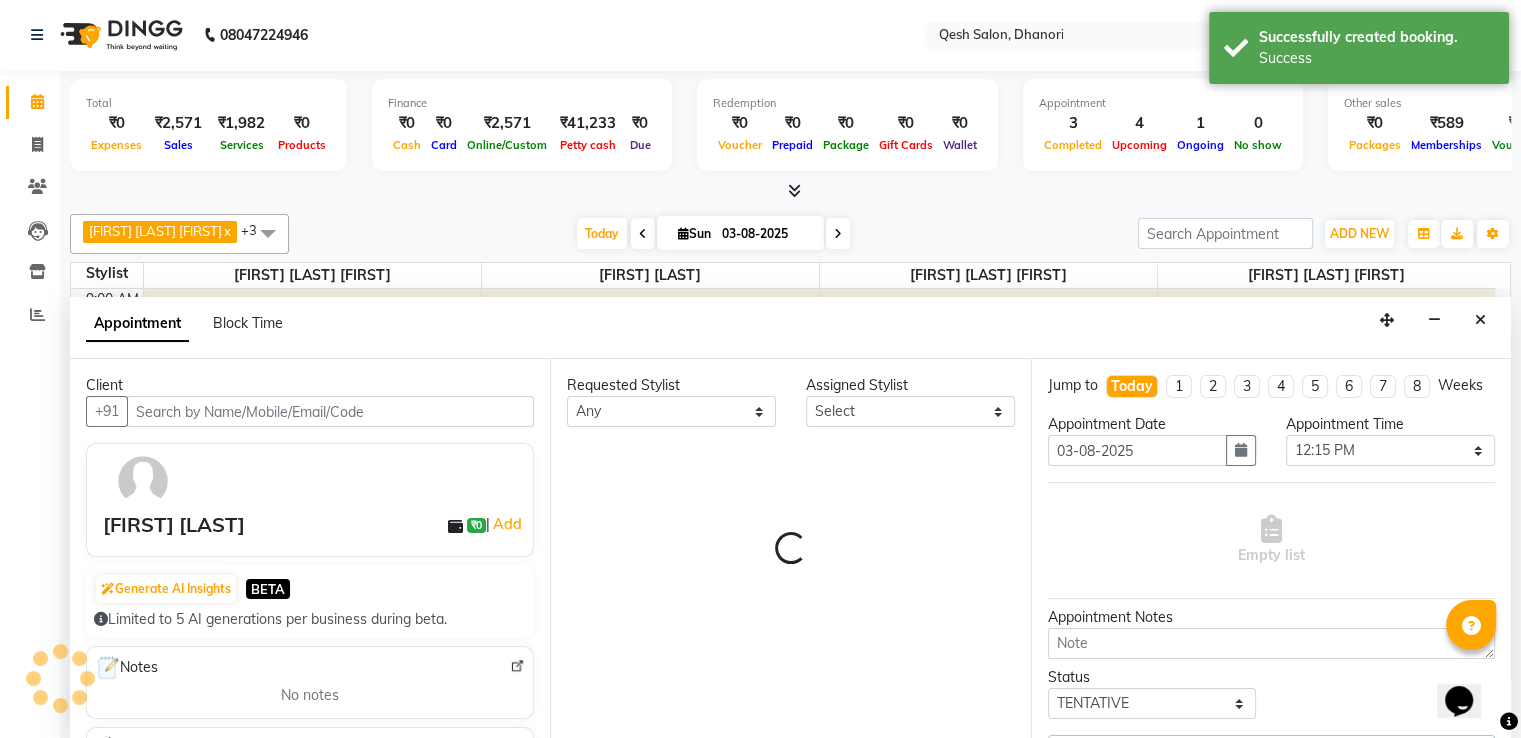 select on "79251" 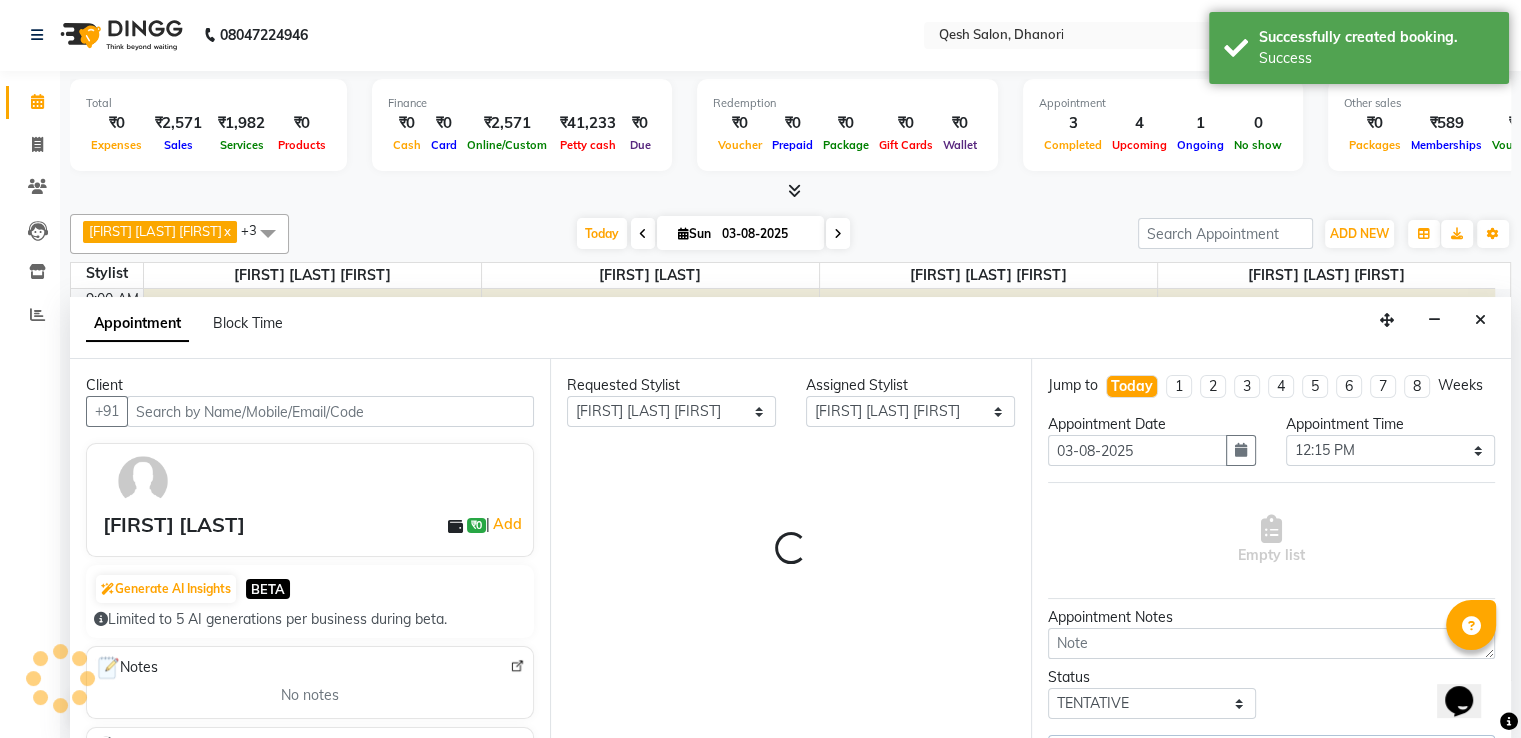 scroll, scrollTop: 263, scrollLeft: 0, axis: vertical 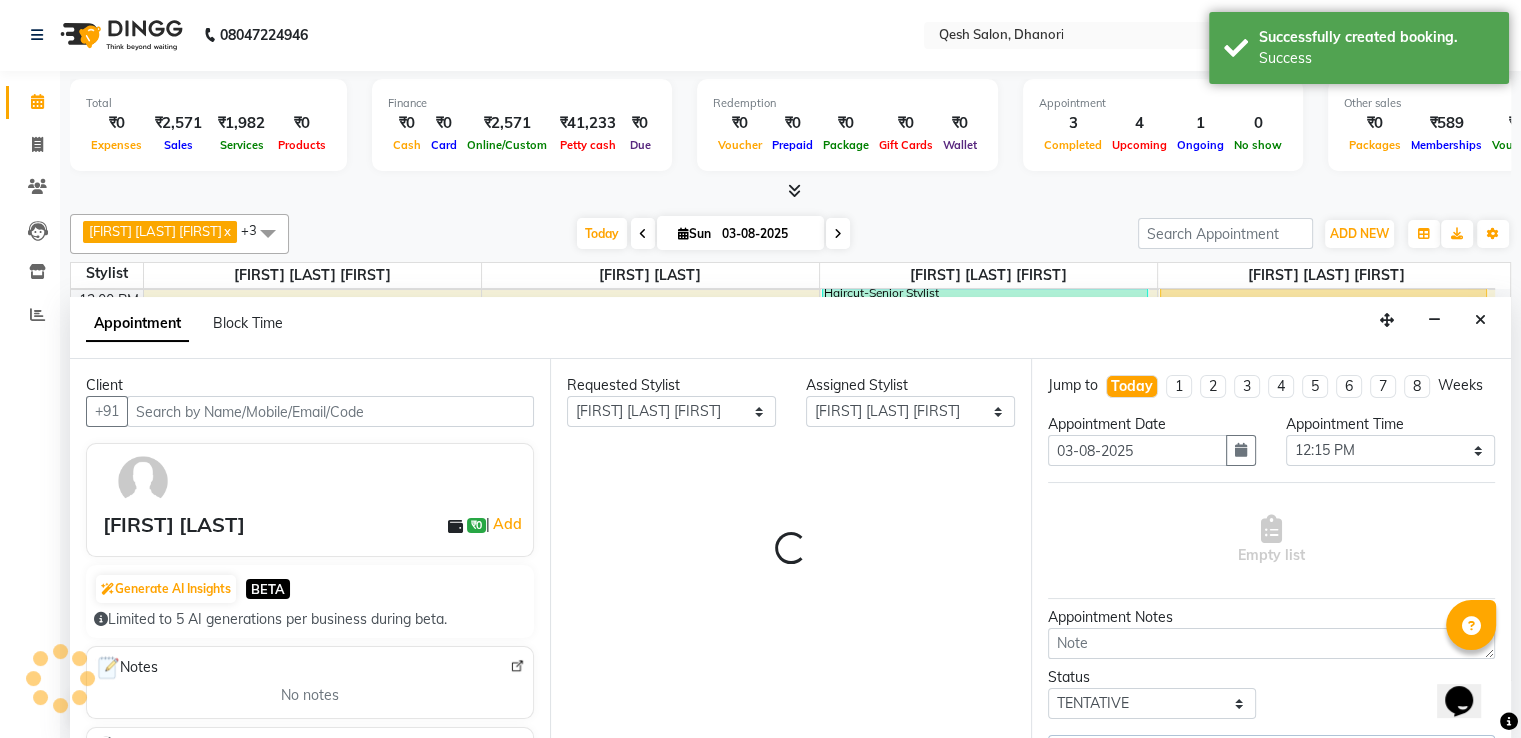 select on "3869" 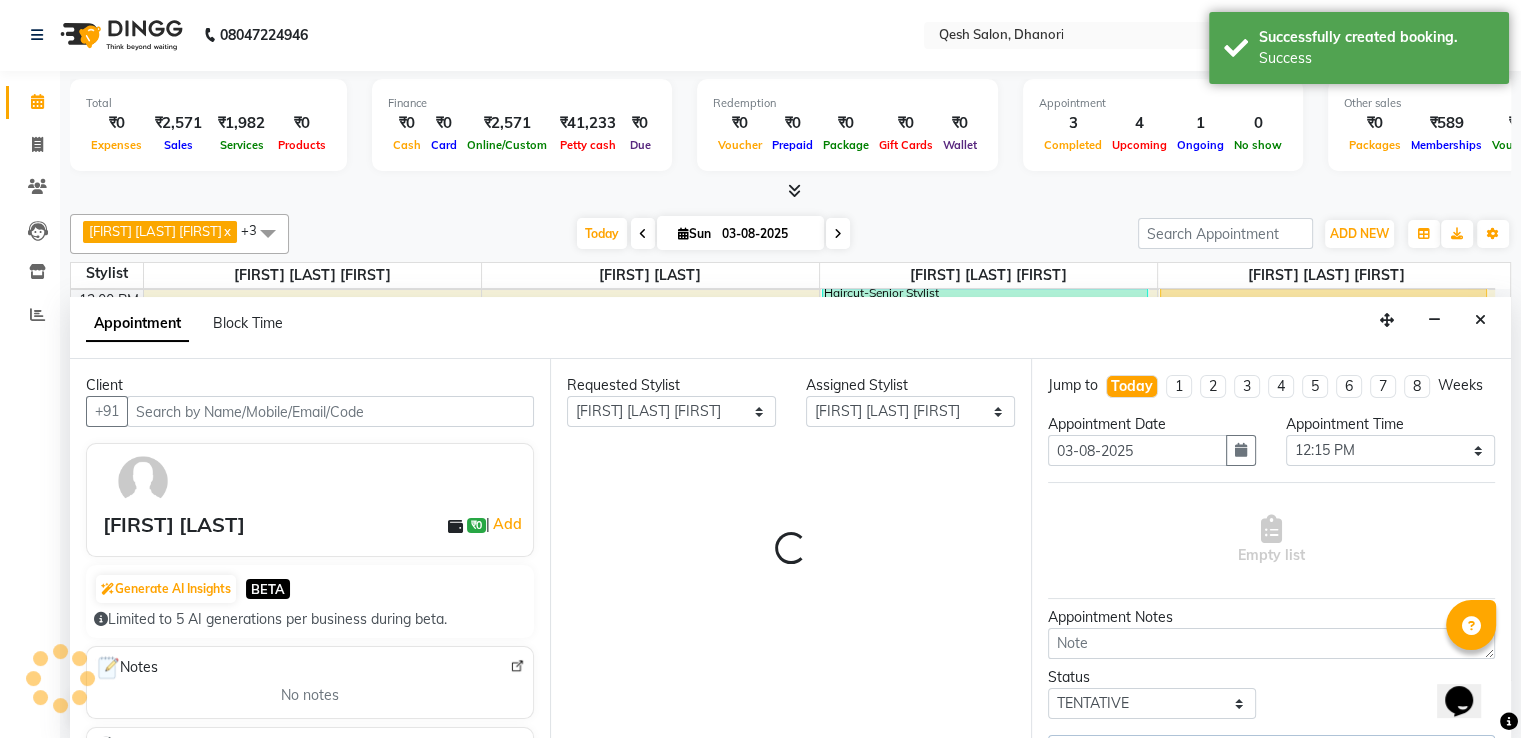 select on "3869" 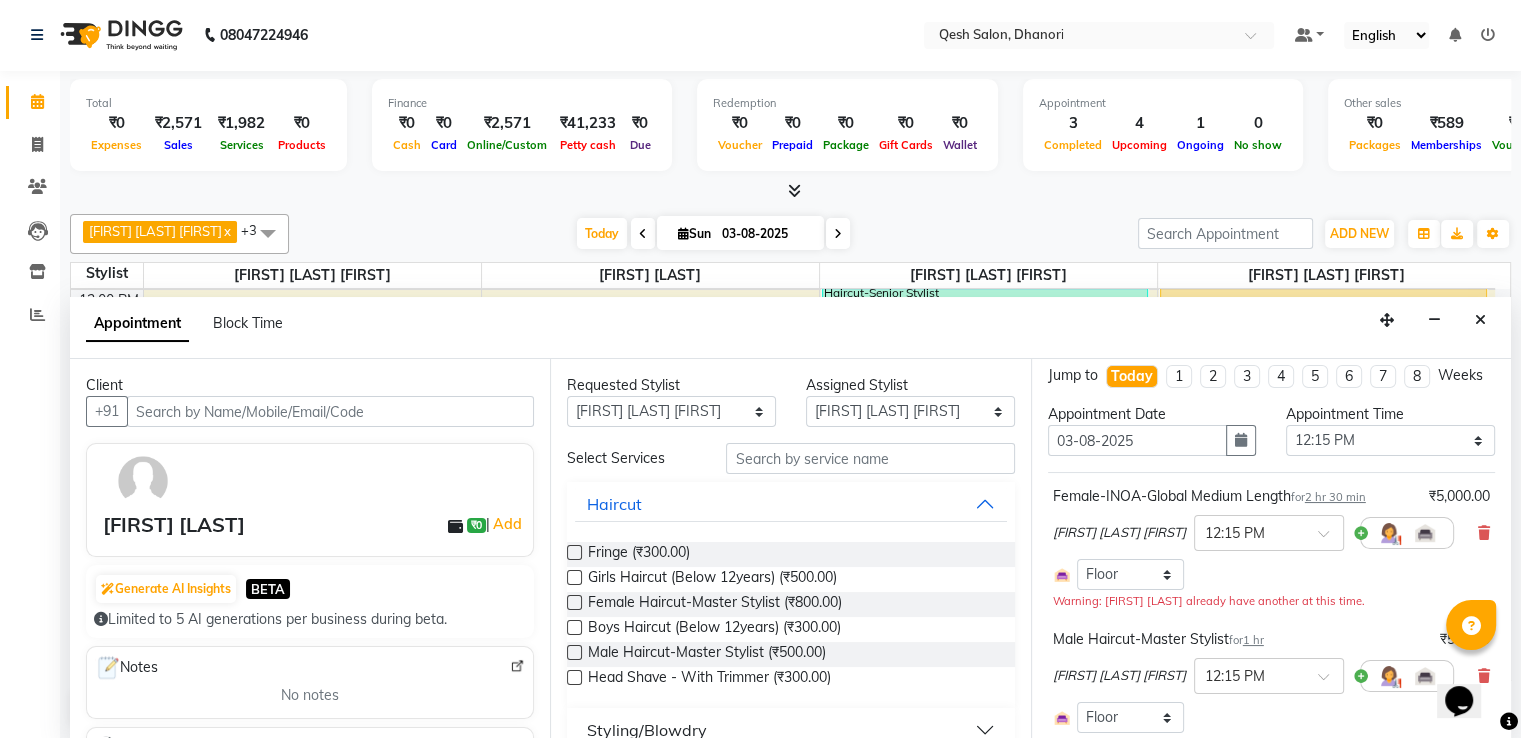 scroll, scrollTop: 0, scrollLeft: 0, axis: both 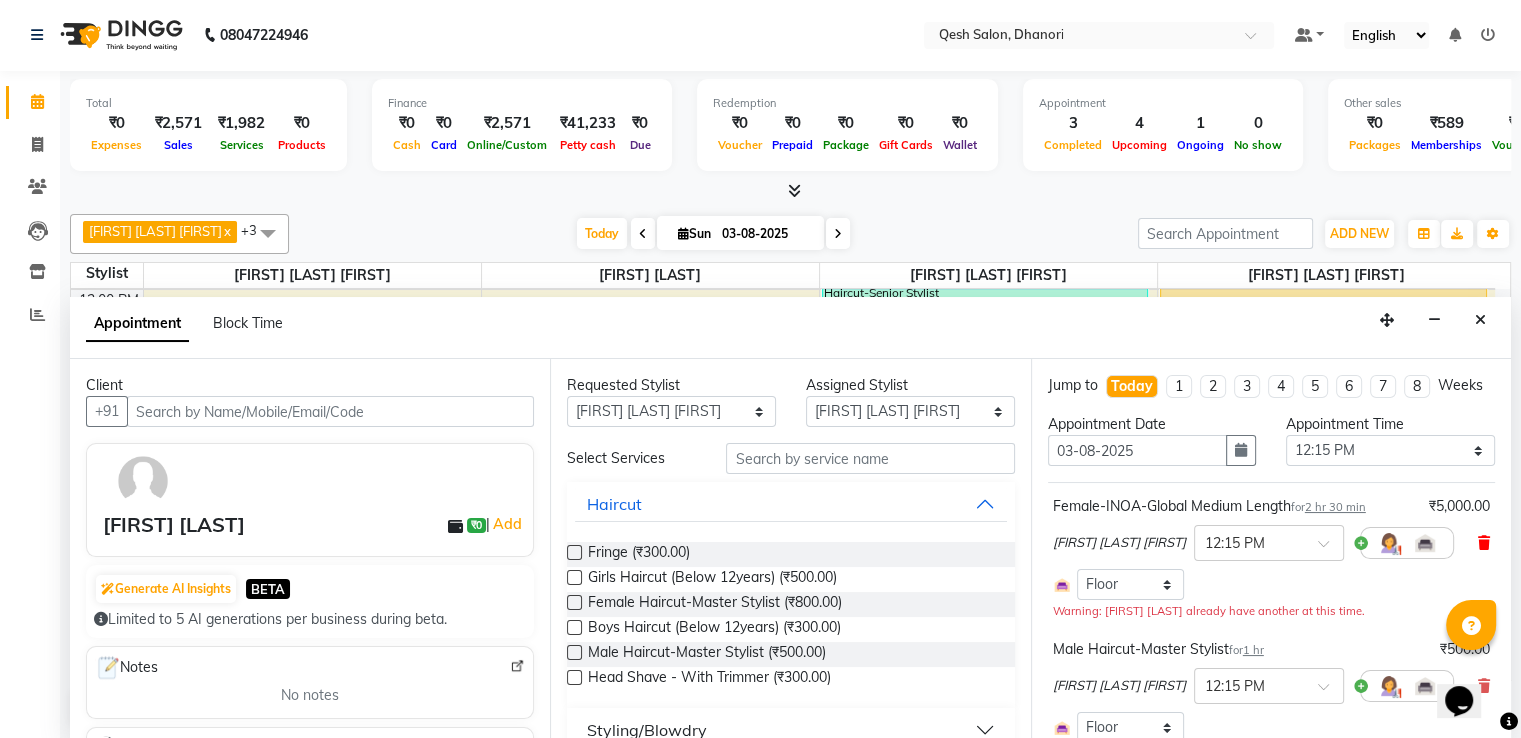 click at bounding box center (1484, 543) 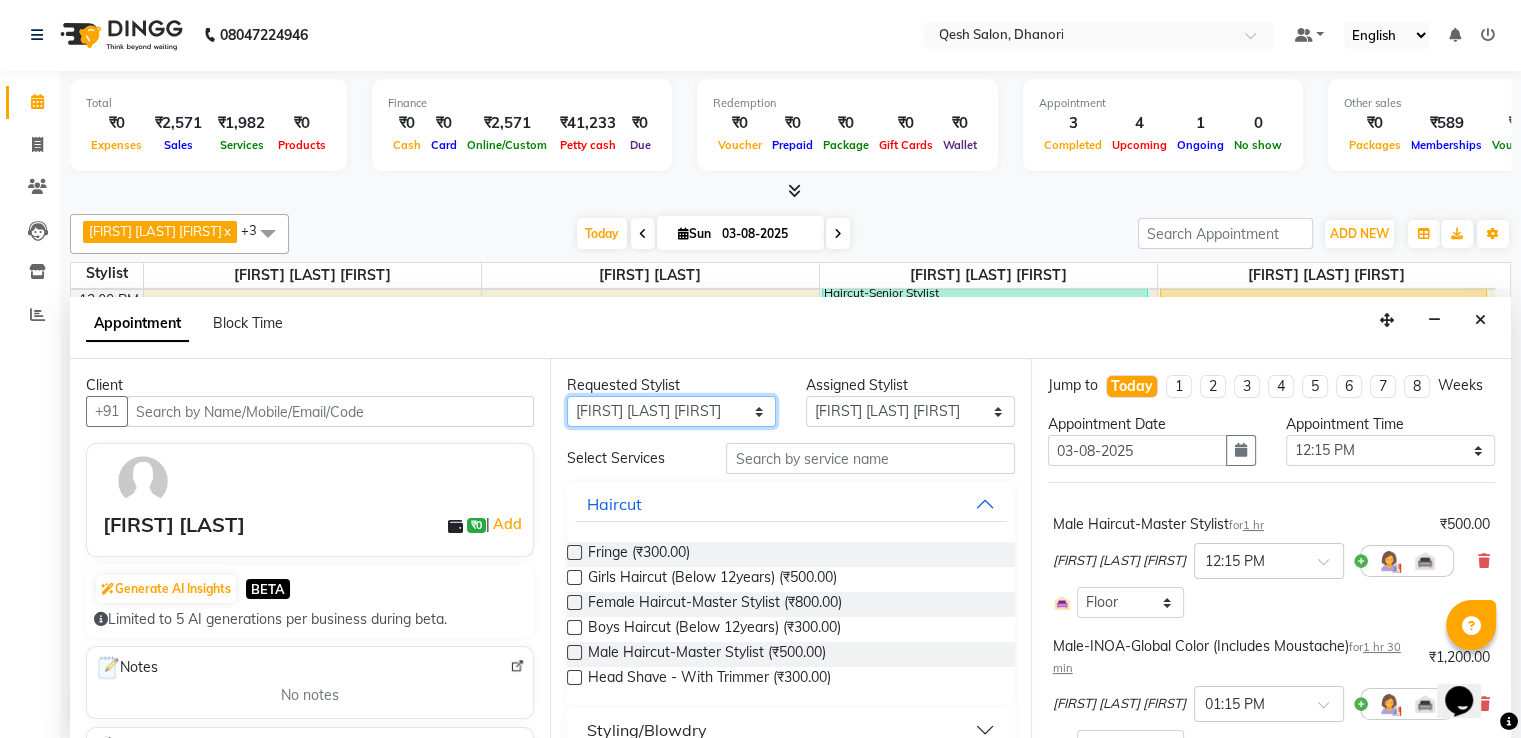 click on "Any [FIRST] [LAST] [FIRST] [LAST] [FIRST] [LAST] [FIRST] [LAST] [FIRST] [LAST]" at bounding box center (671, 411) 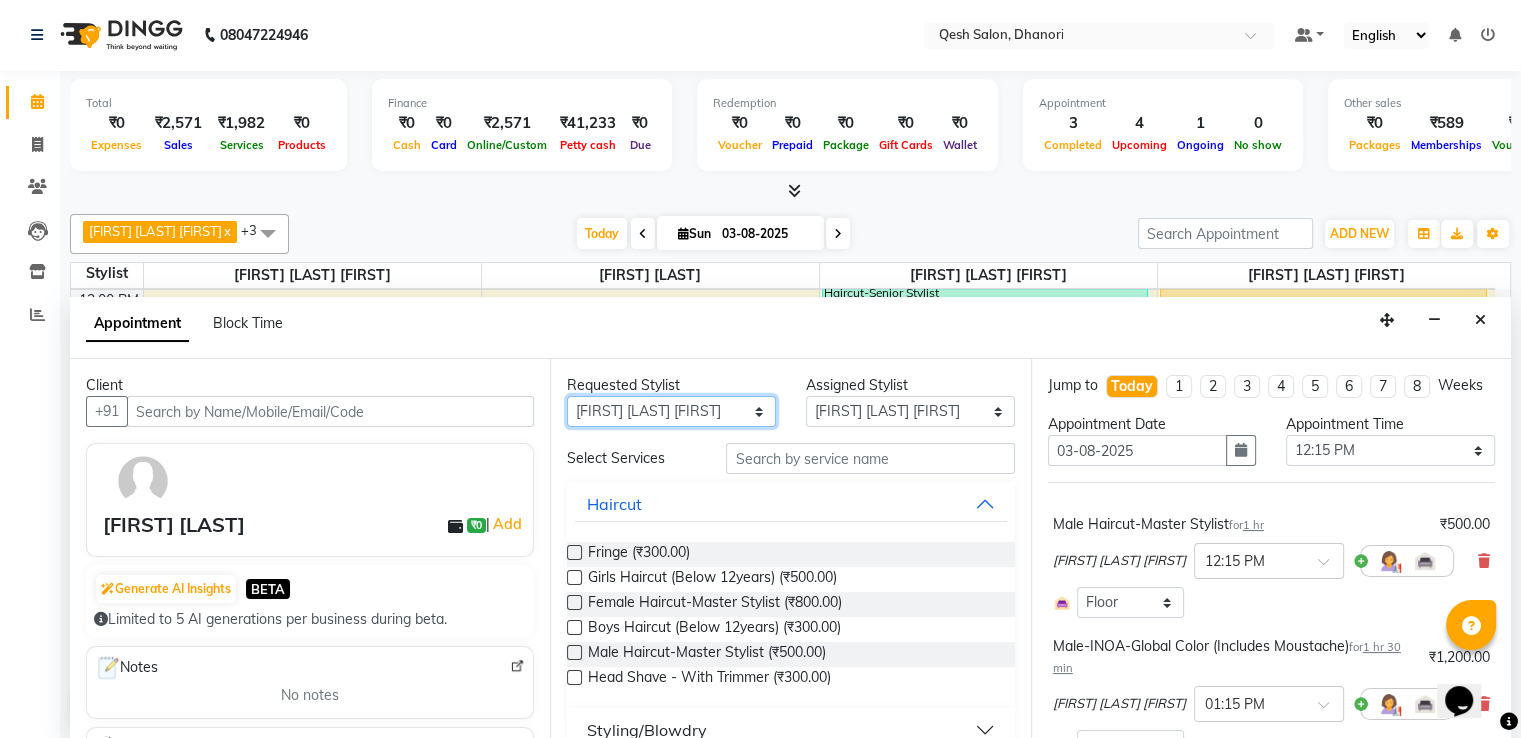 select on "85050" 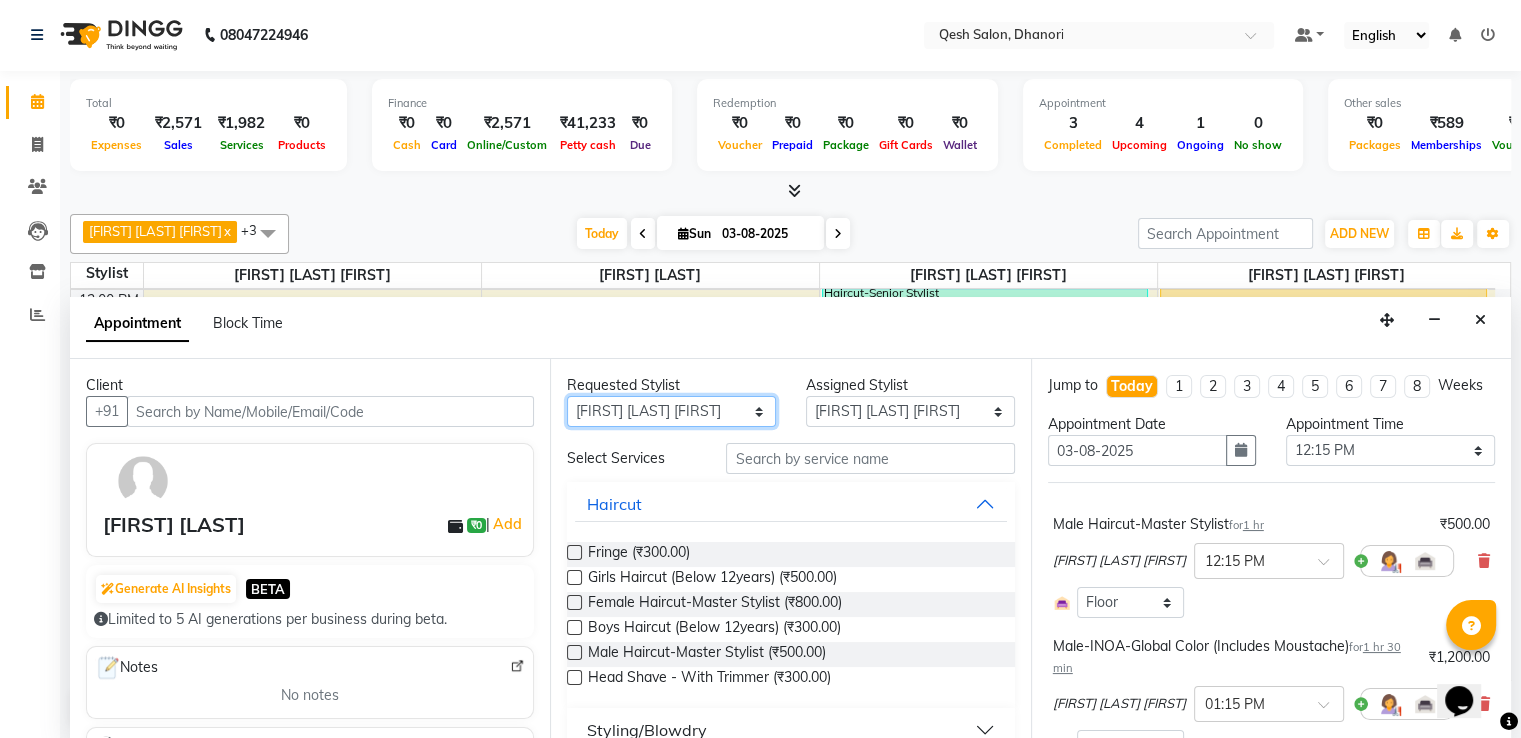 click on "Any [FIRST] [LAST] [FIRST] [LAST] [FIRST] [LAST] [FIRST] [LAST] [FIRST] [LAST]" at bounding box center [671, 411] 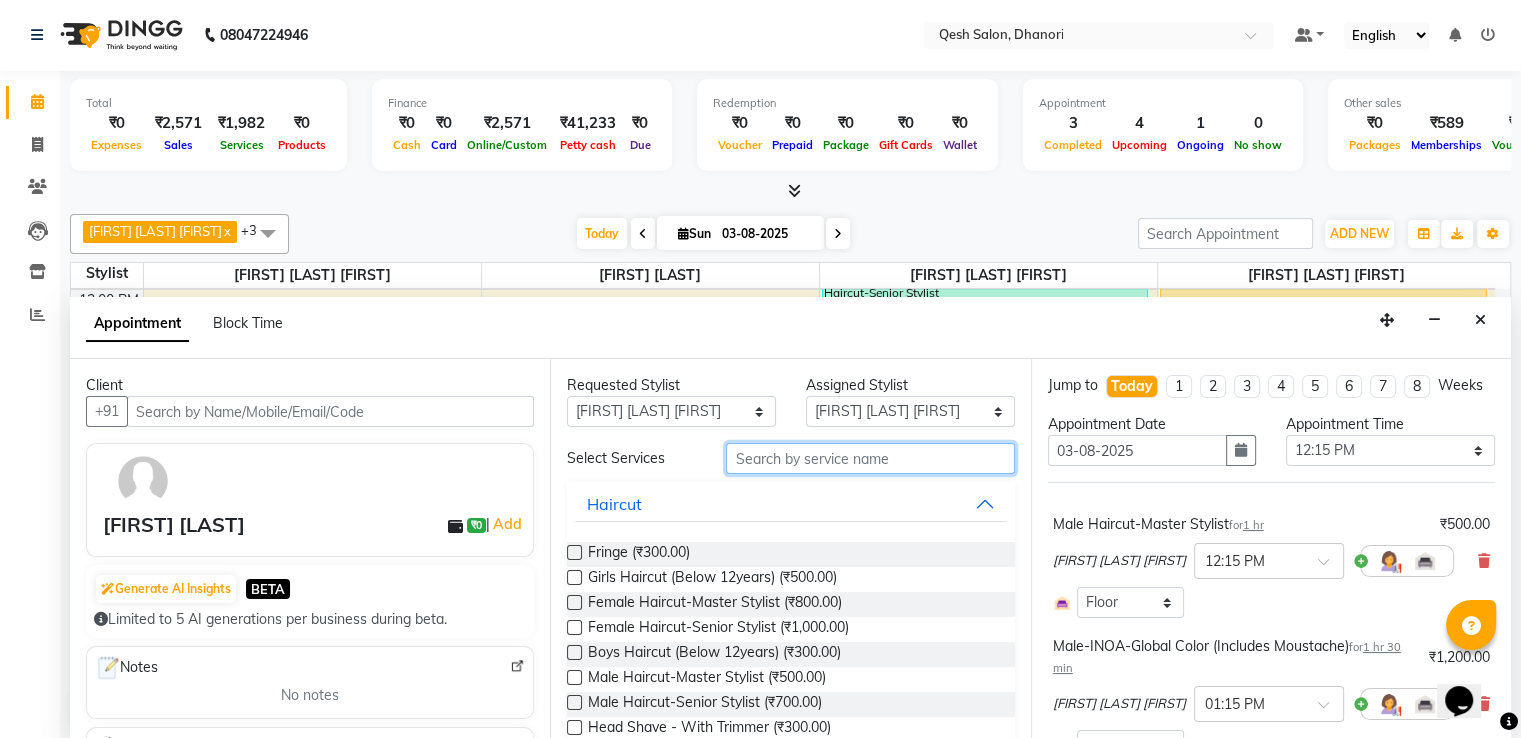 click at bounding box center [870, 458] 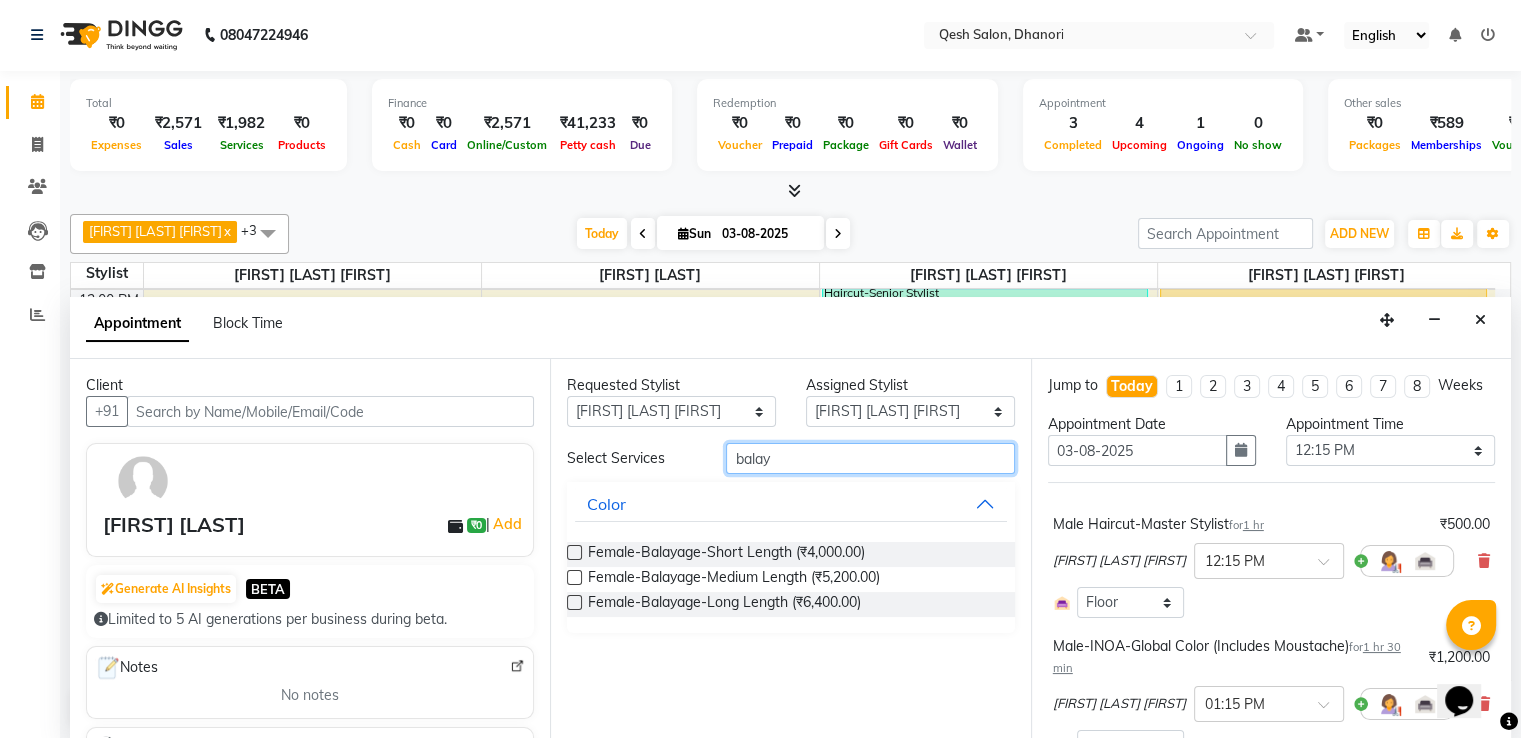 type on "balay" 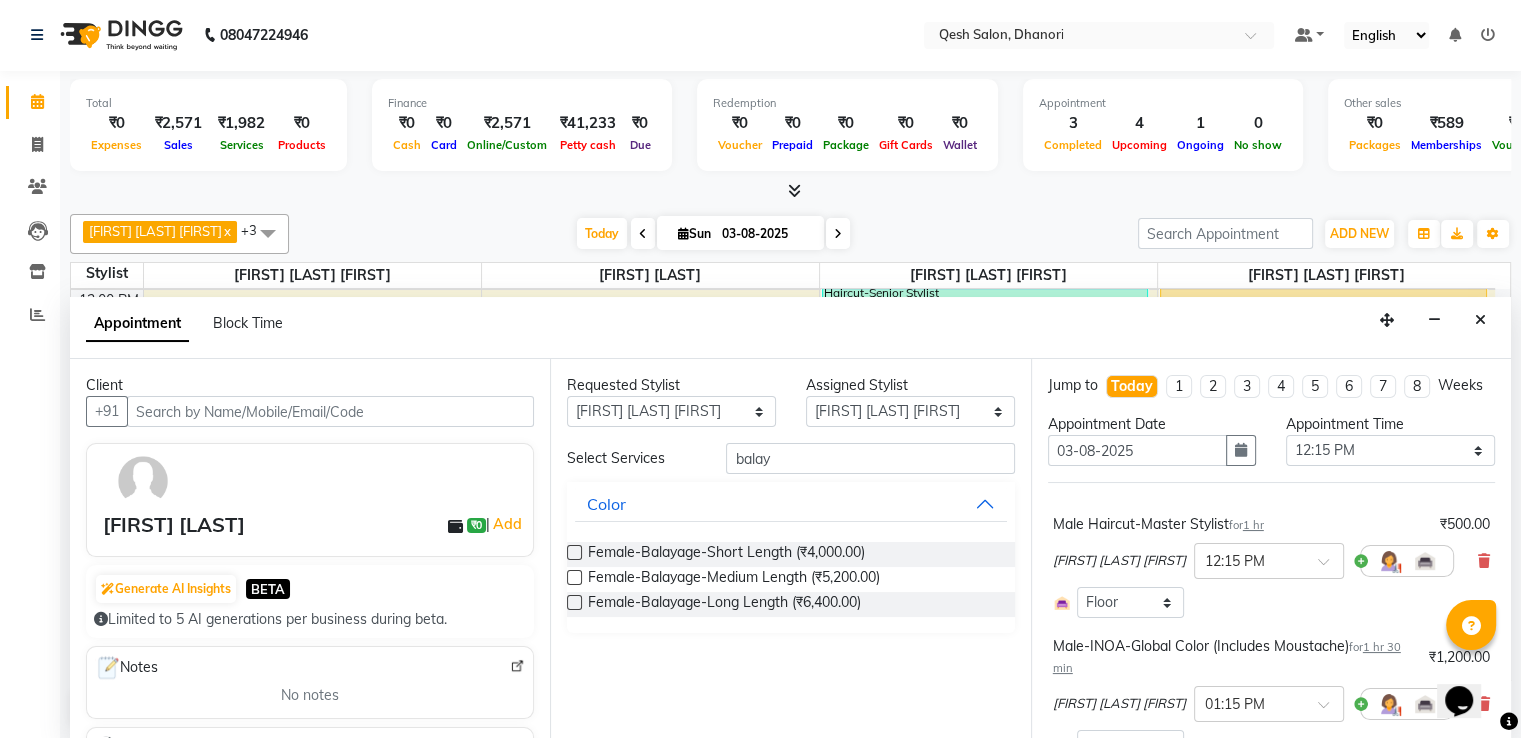 click on "Female-Balayage-Medium Length (₹5,200.00)" at bounding box center (790, 579) 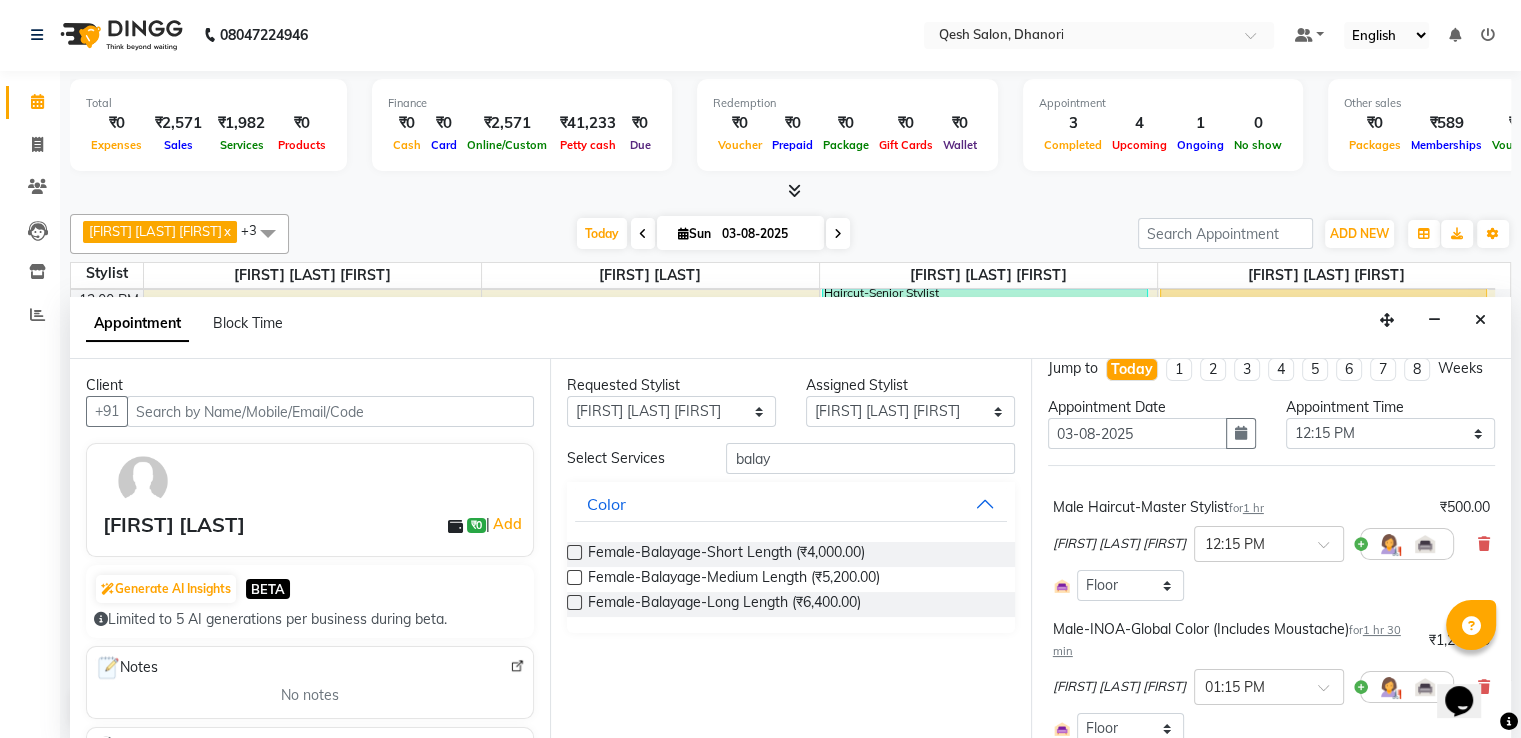scroll, scrollTop: 0, scrollLeft: 0, axis: both 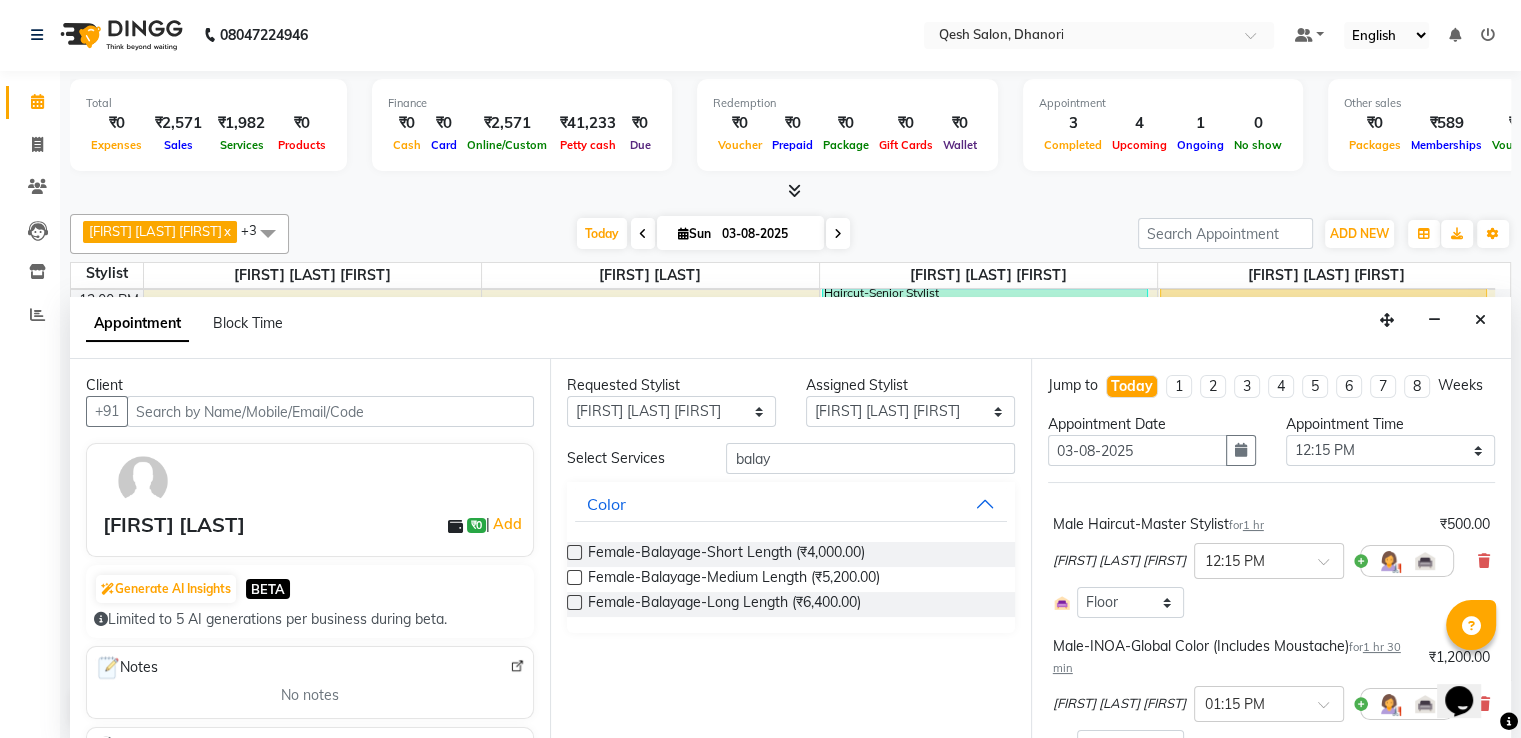 click at bounding box center [574, 577] 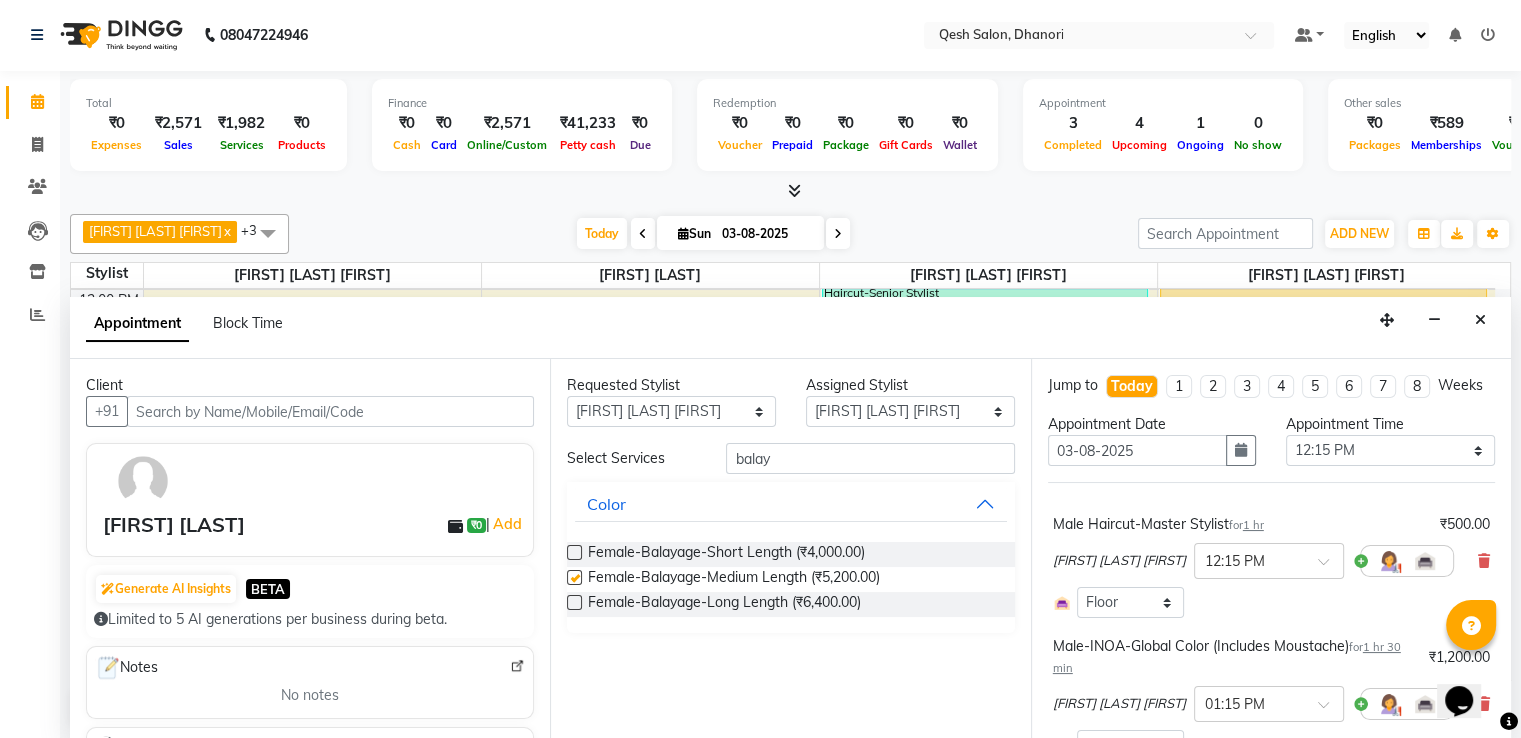 checkbox on "false" 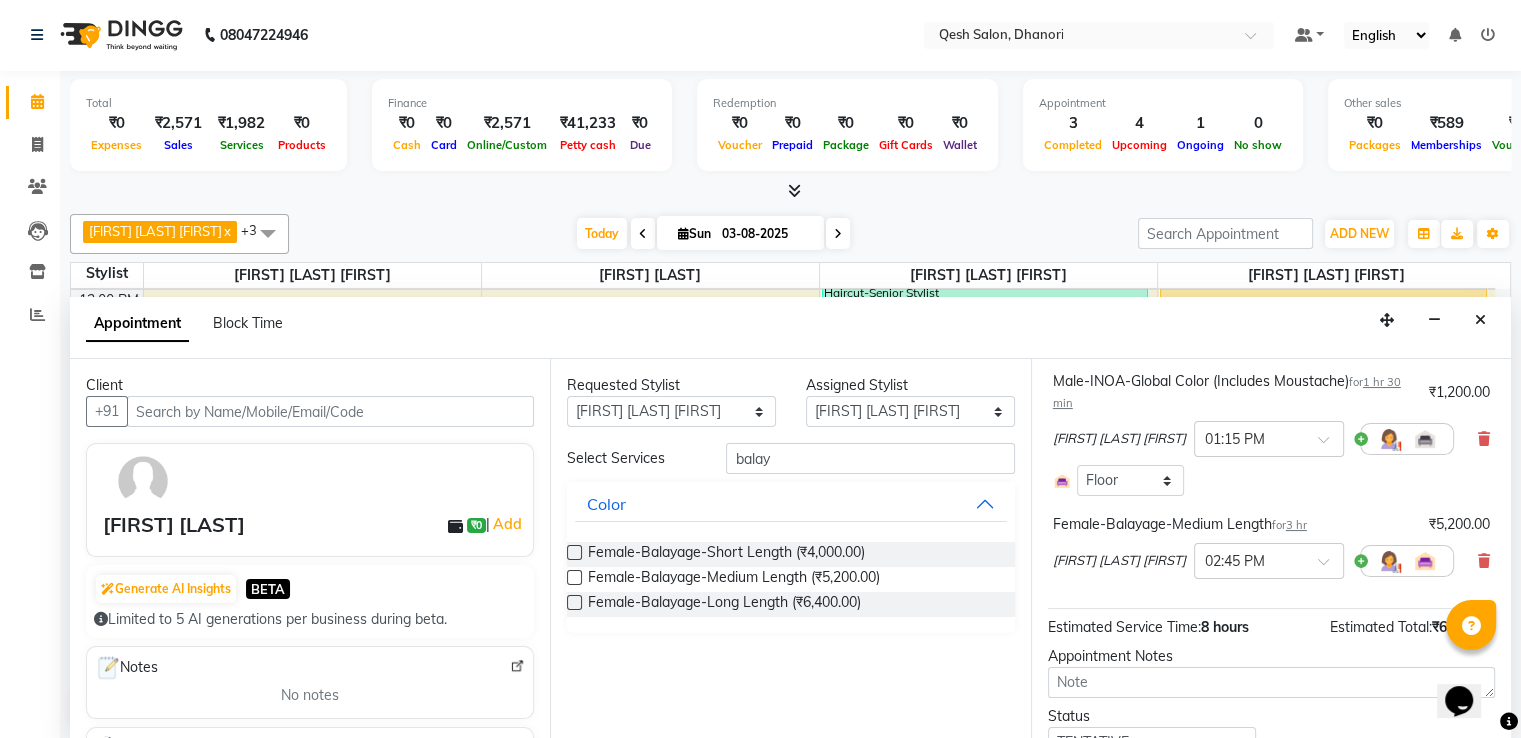 scroll, scrollTop: 300, scrollLeft: 0, axis: vertical 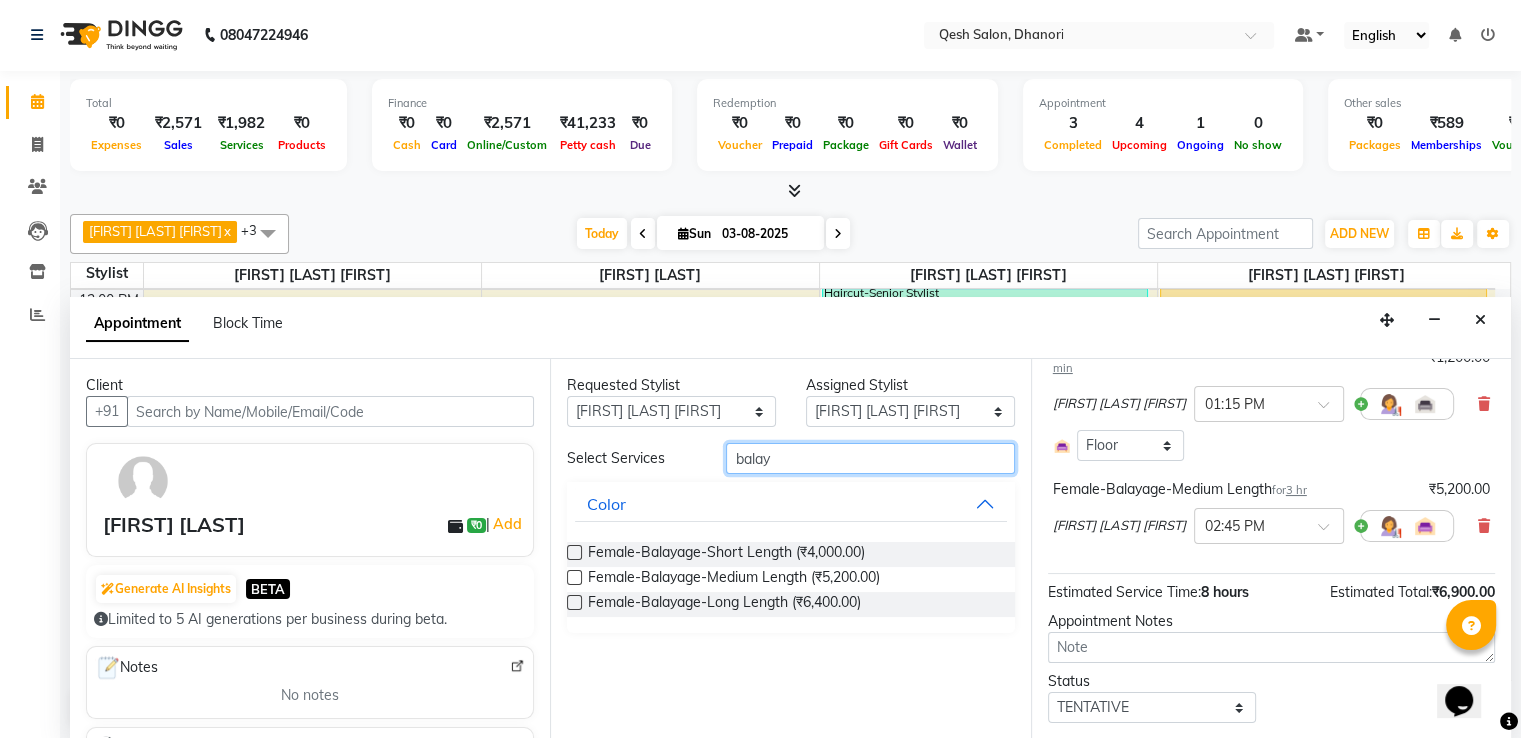click on "balay" at bounding box center (870, 458) 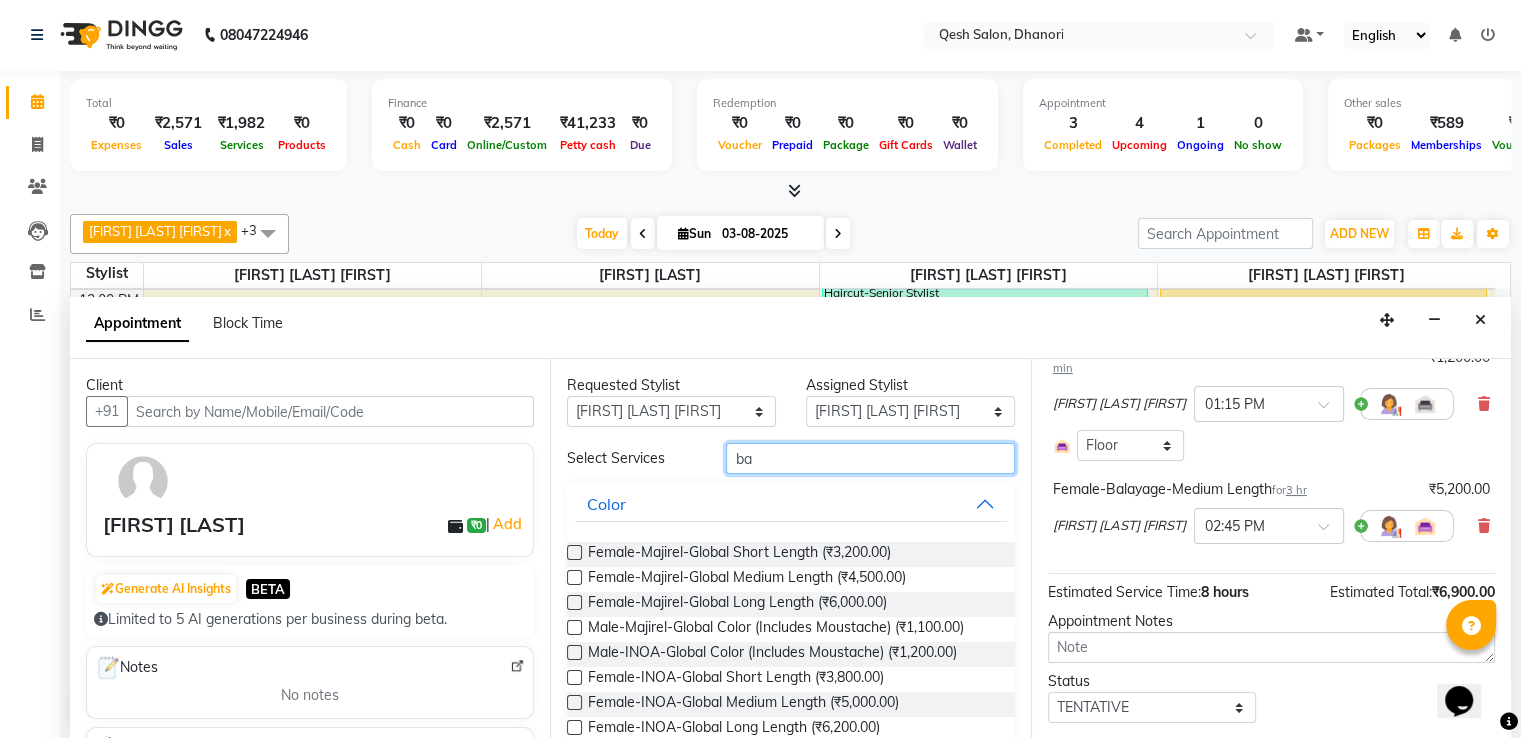 type on "b" 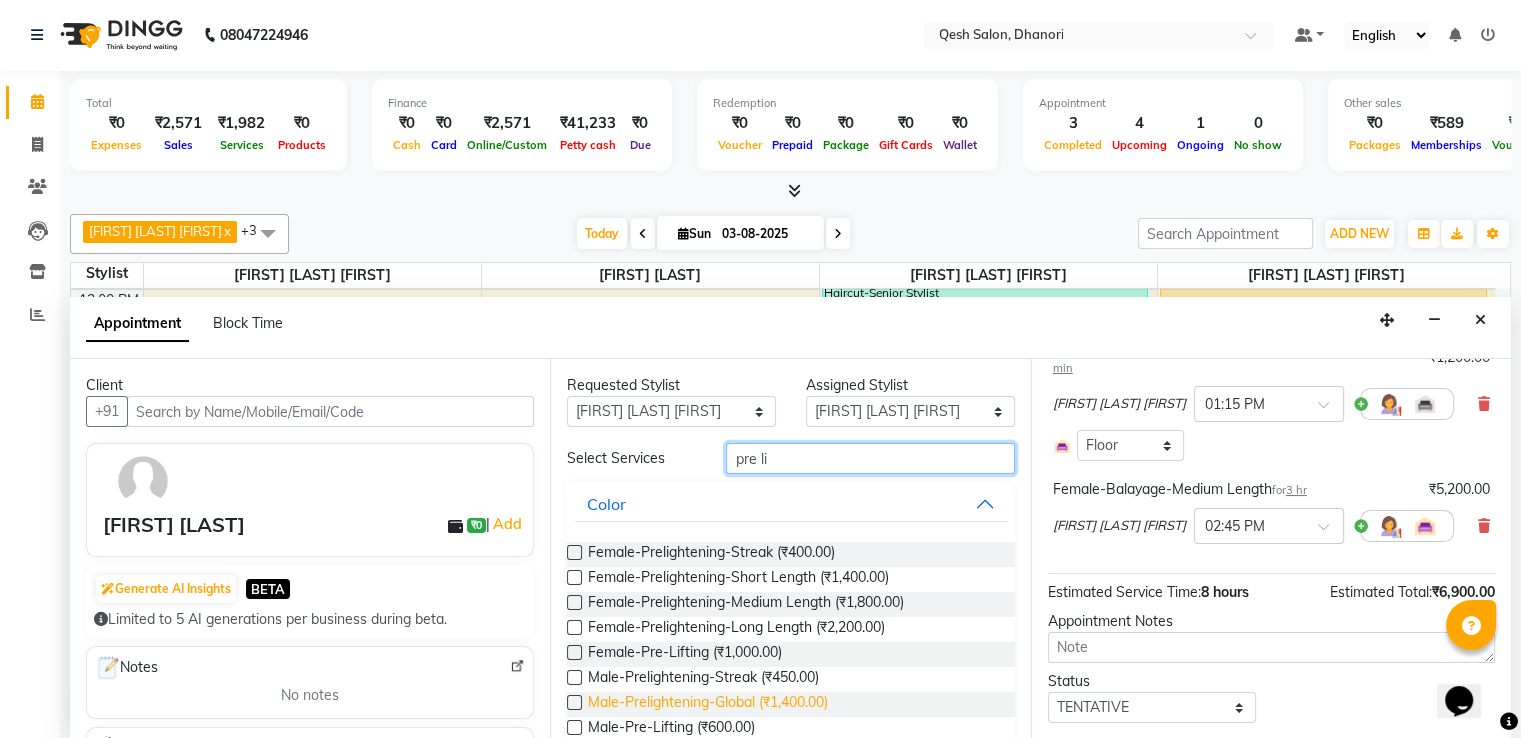 scroll, scrollTop: 0, scrollLeft: 0, axis: both 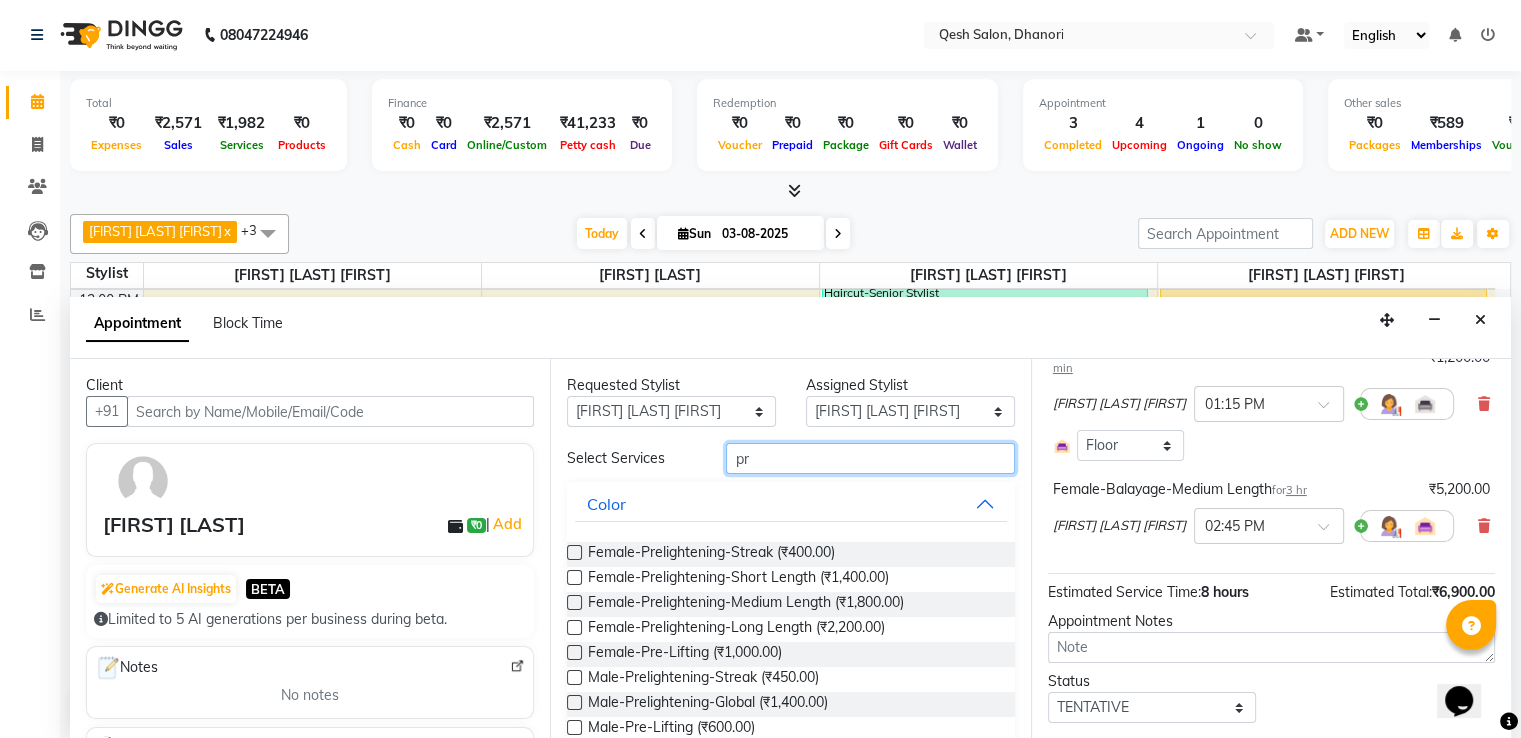 type on "p" 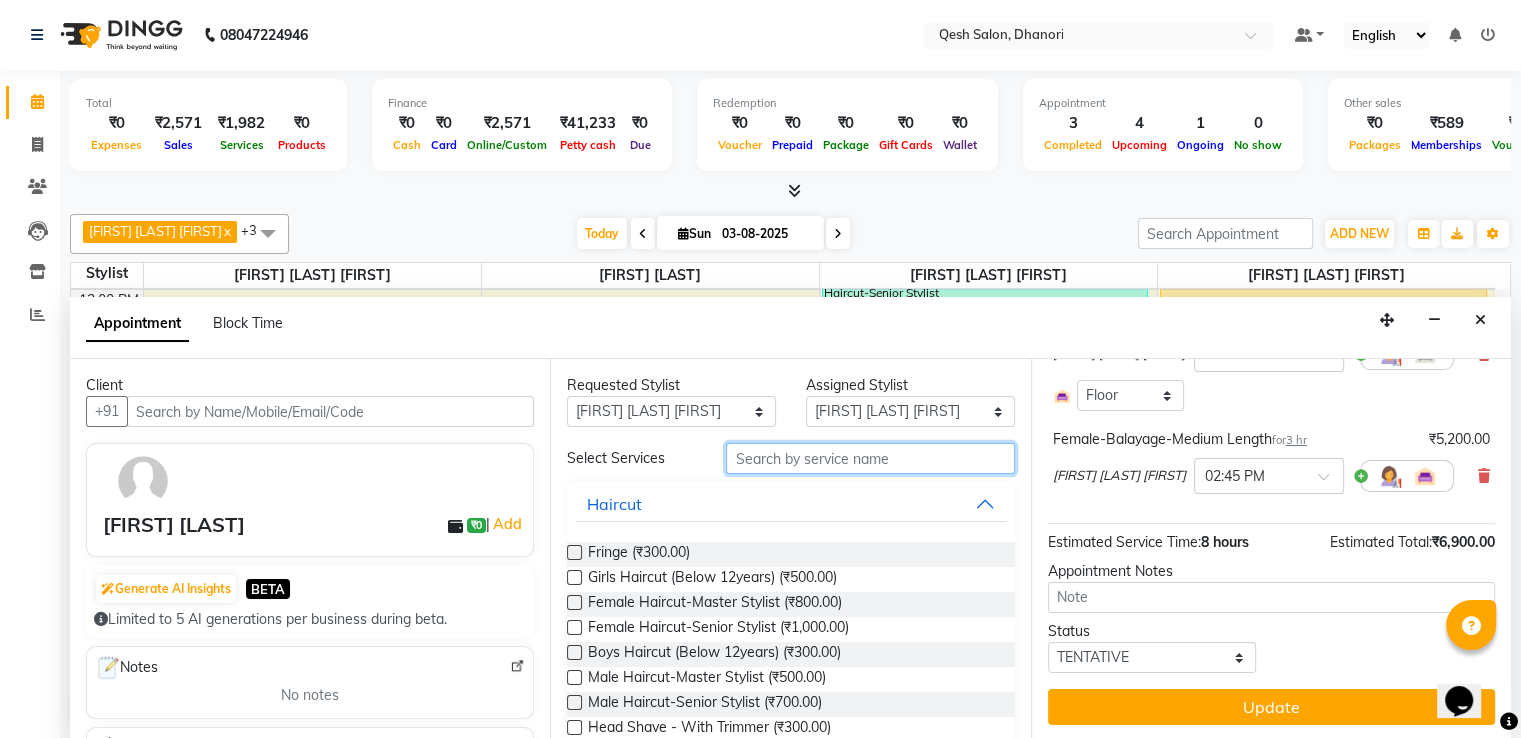 scroll, scrollTop: 369, scrollLeft: 0, axis: vertical 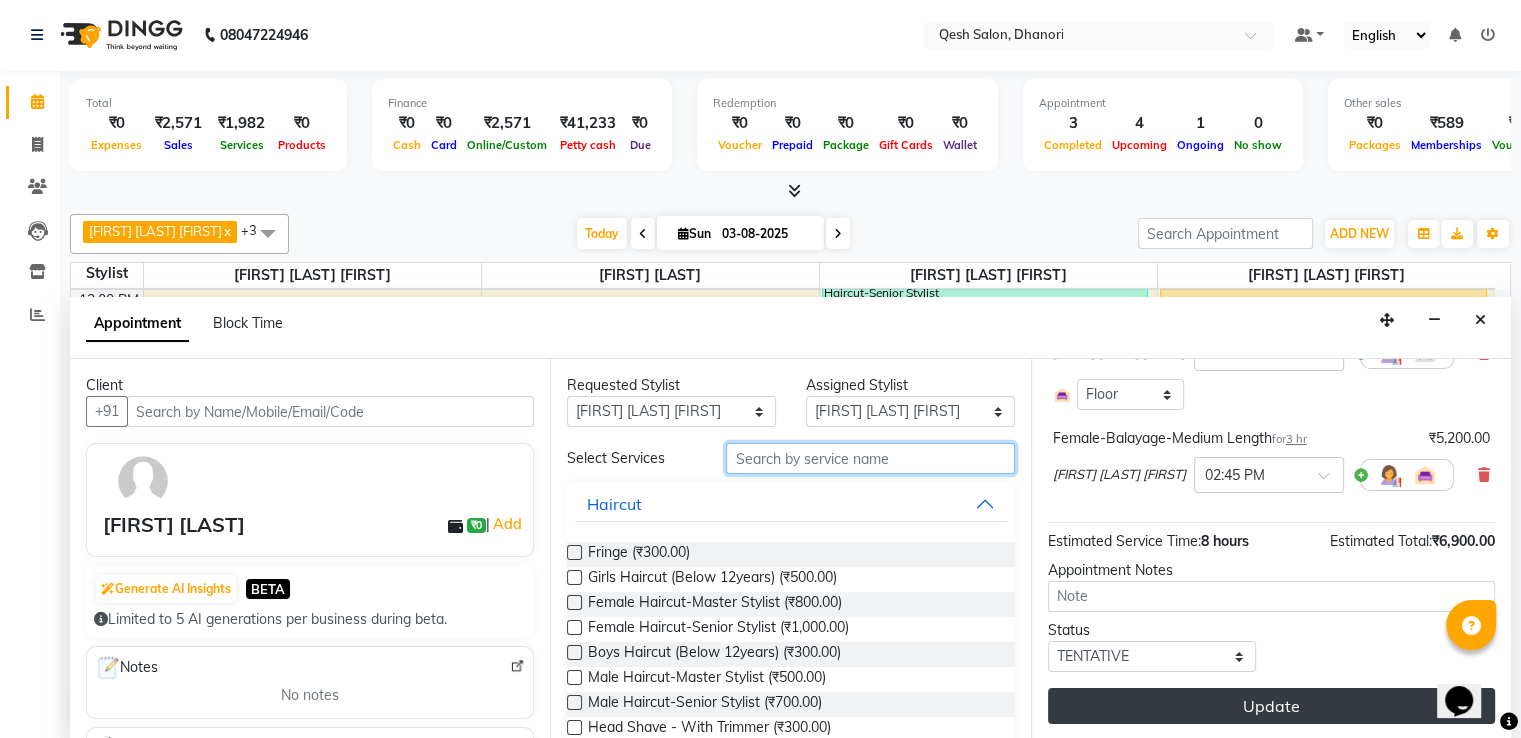 type 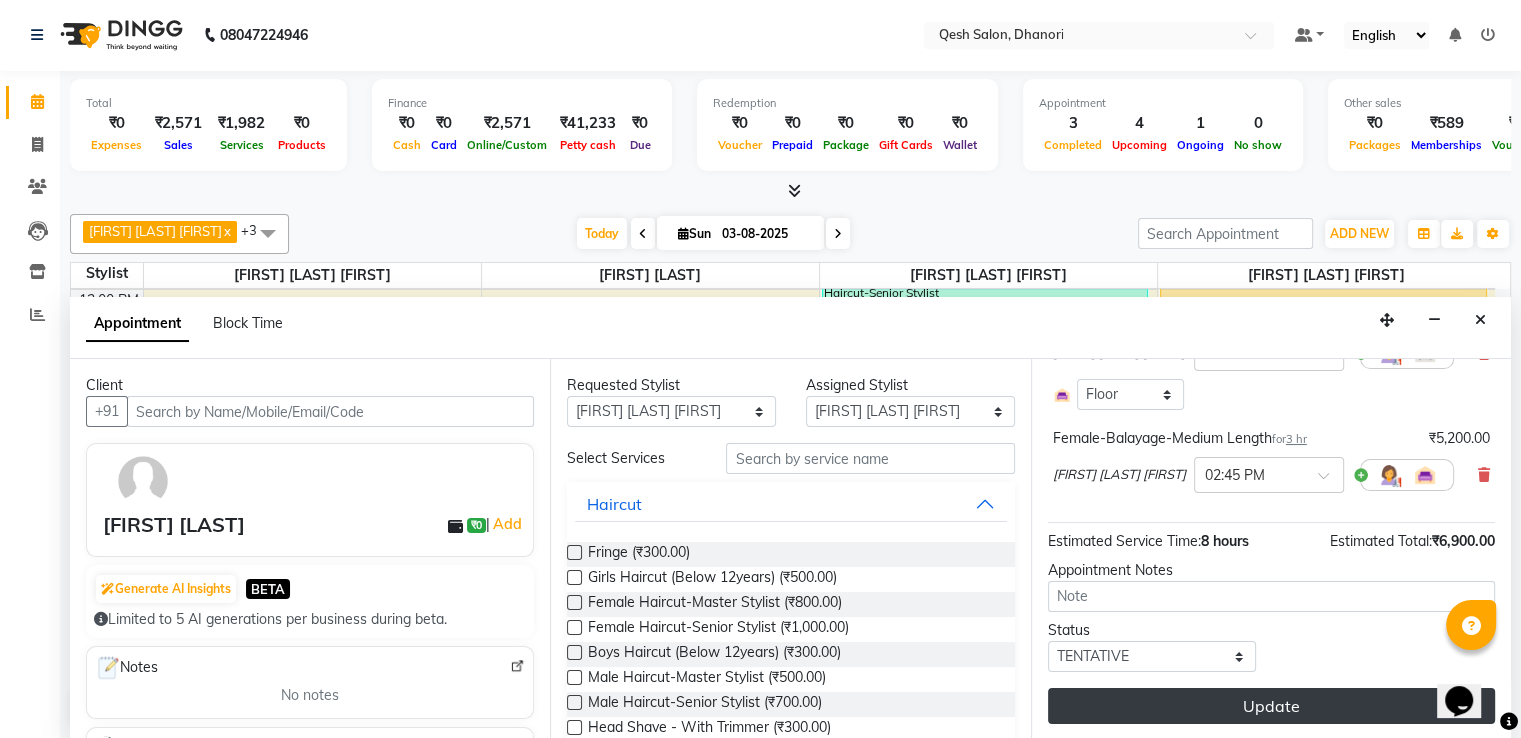 click on "Update" at bounding box center (1271, 706) 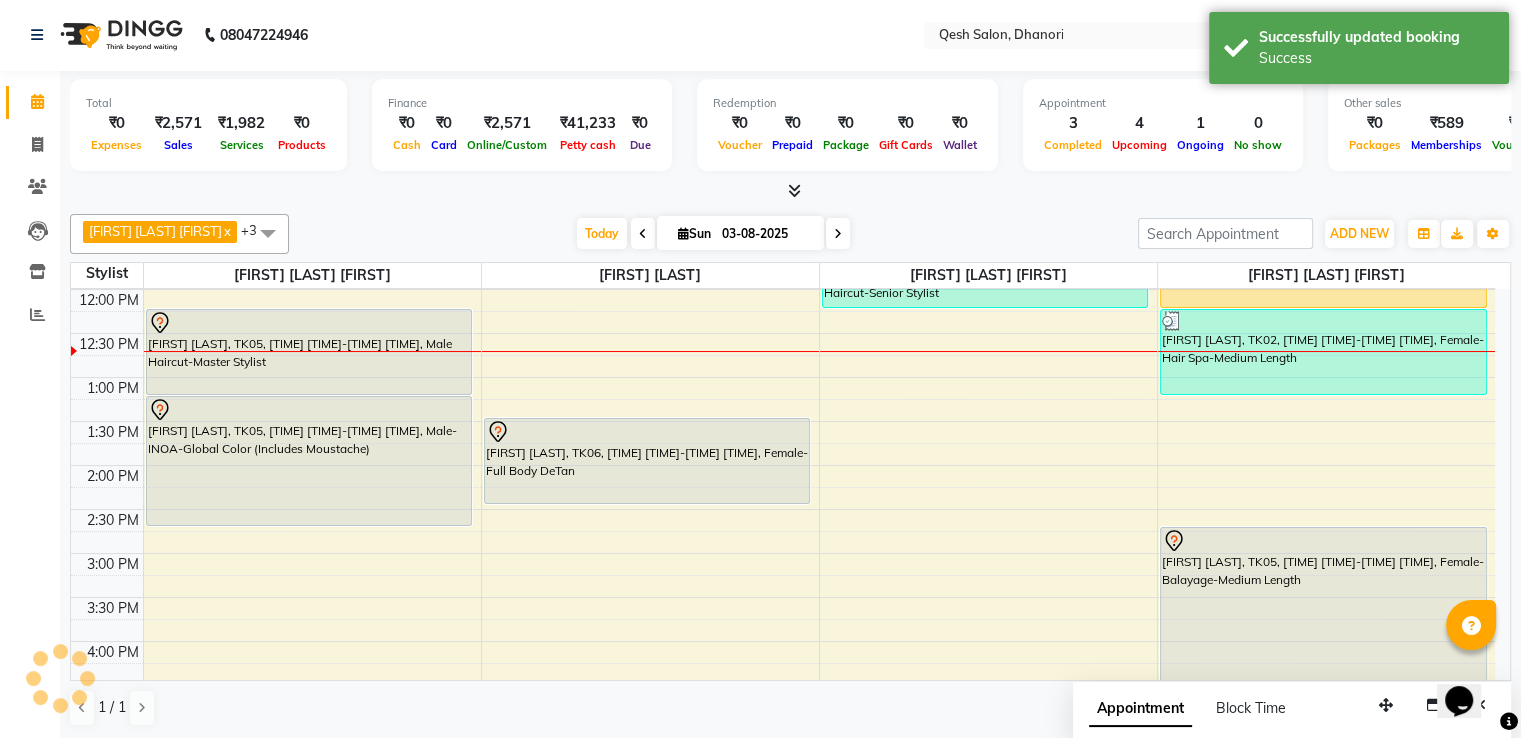 scroll, scrollTop: 0, scrollLeft: 0, axis: both 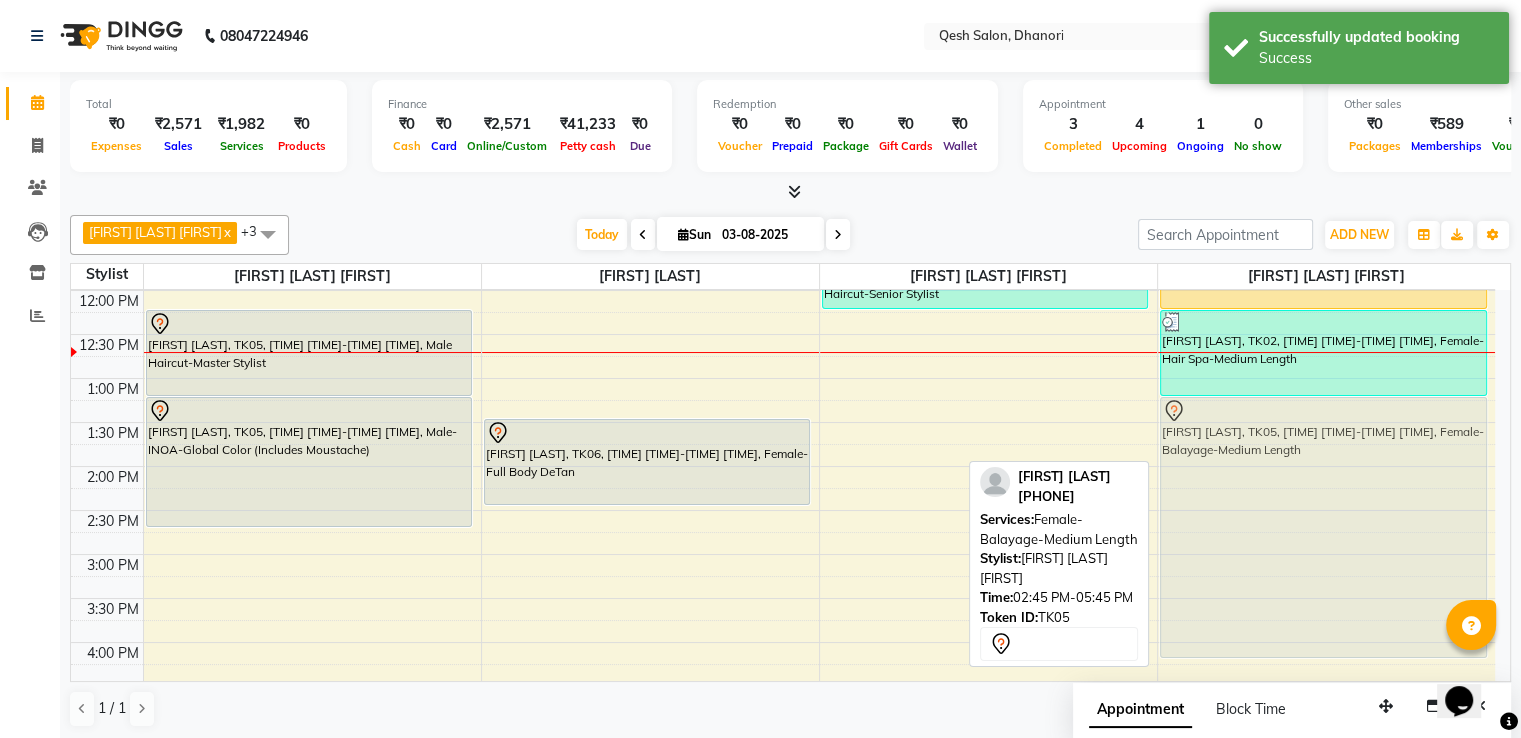 drag, startPoint x: 1369, startPoint y: 624, endPoint x: 1313, endPoint y: 485, distance: 149.8566 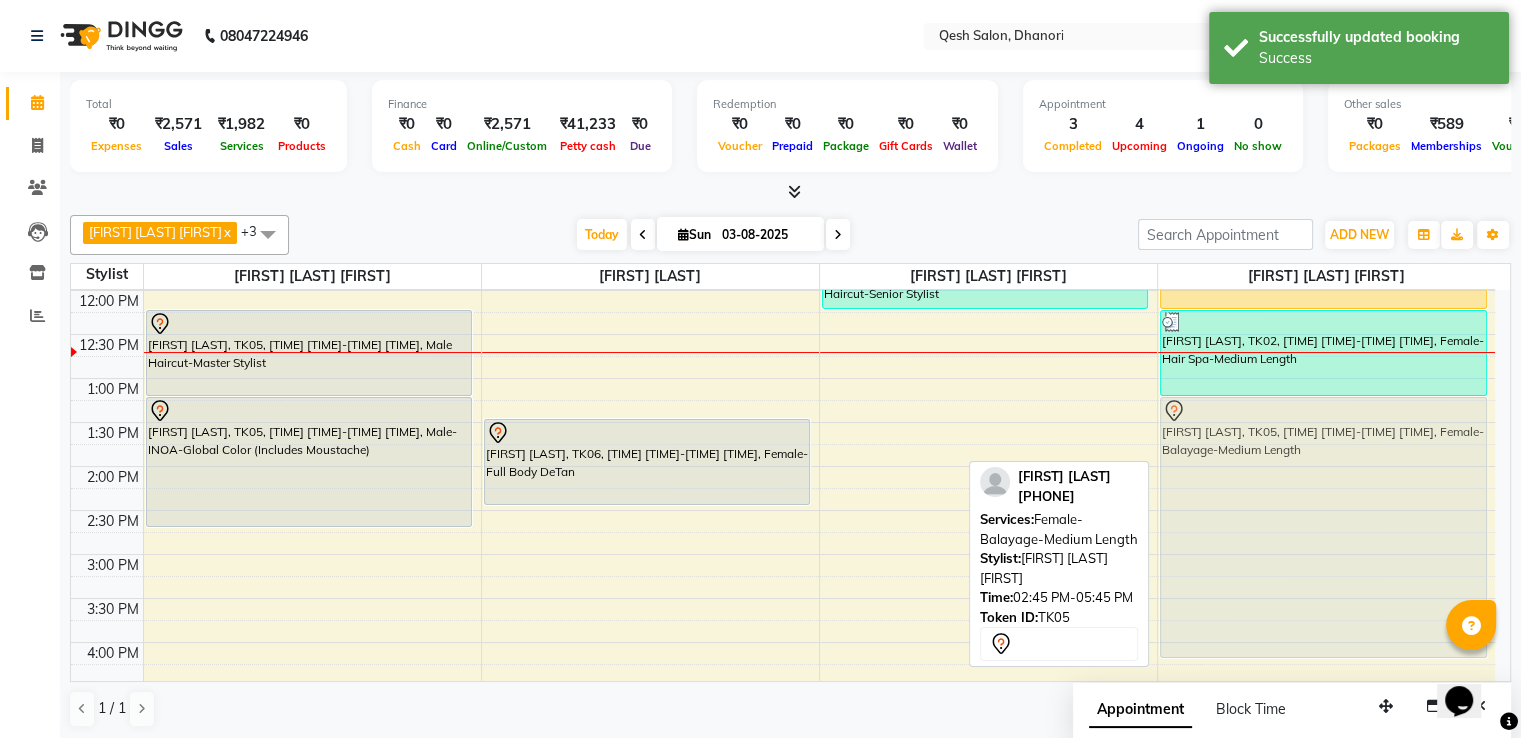 click on "Mona, TK04, 11:15 AM-12:15 PM, Female-Hair Spa-Medium Length     Hemant Bagade, TK02, 12:15 PM-01:15 PM, Female-Hair Spa-Medium Length             Aditya chauhan, TK05, 02:45 PM-05:45 PM, Female-Balayage-Medium Length             Aditya chauhan, TK05, 02:45 PM-05:45 PM, Female-Balayage-Medium Length" at bounding box center [1327, 642] 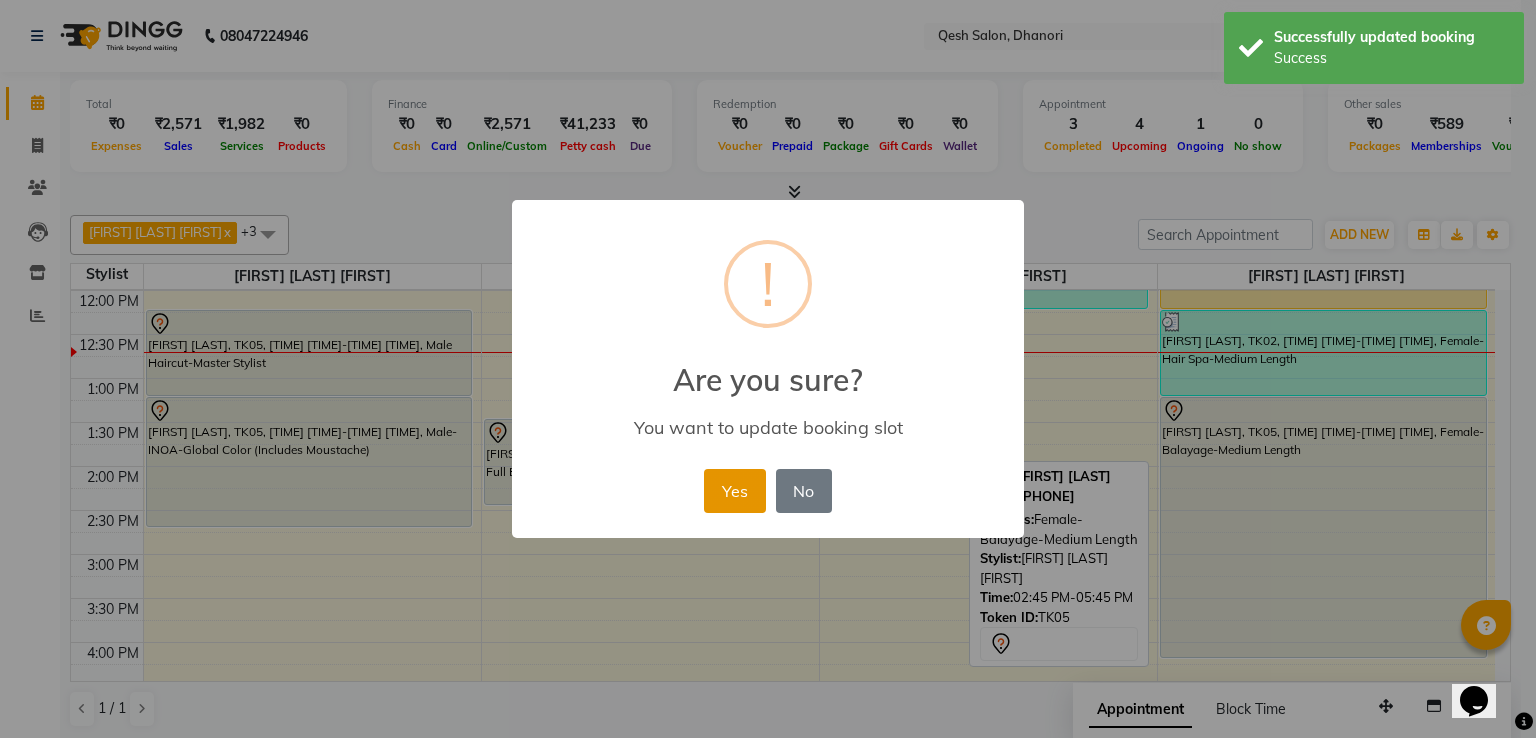 click on "Yes" at bounding box center (734, 491) 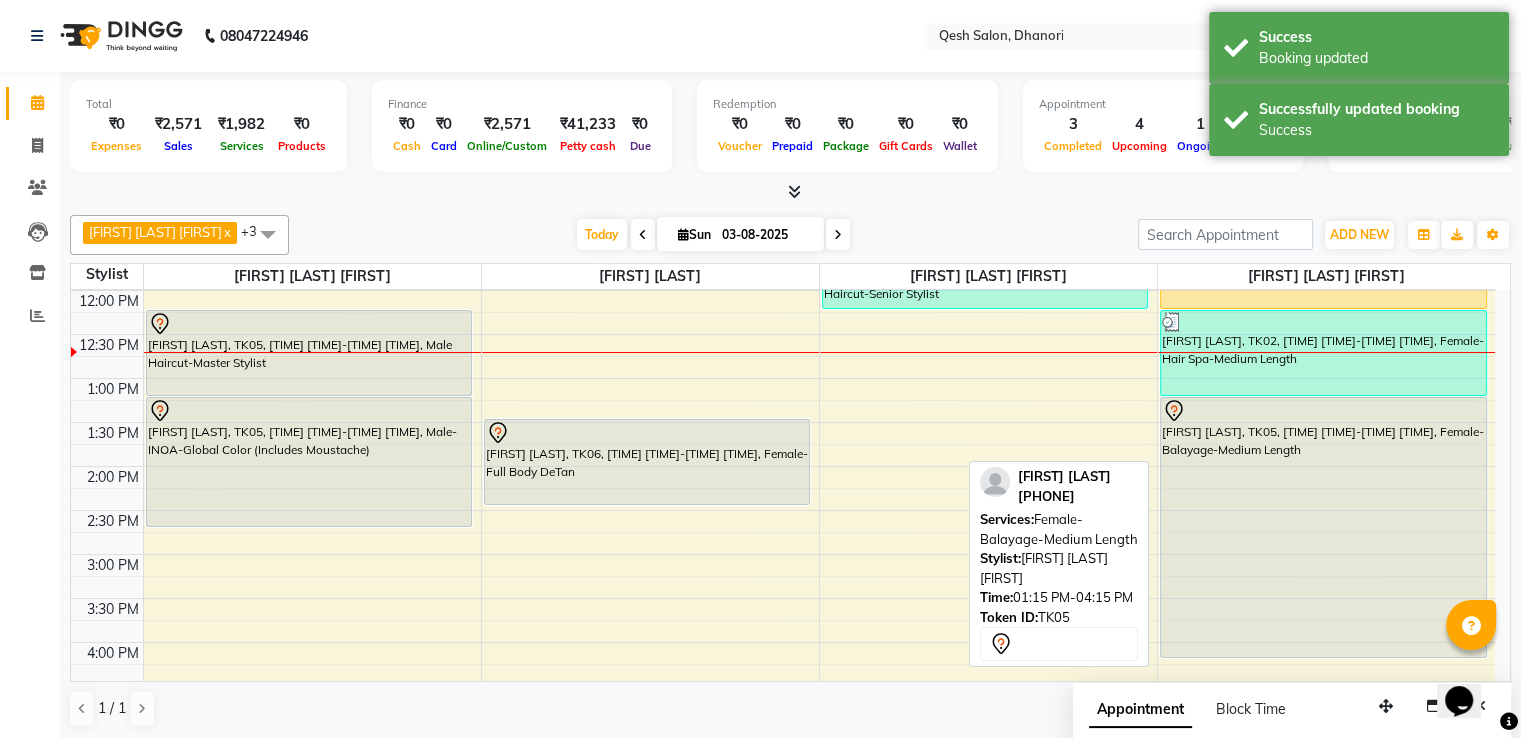 click on "Aditya chauhan, TK05, 01:15 PM-04:15 PM, Female-Balayage-Medium Length" at bounding box center [1323, 527] 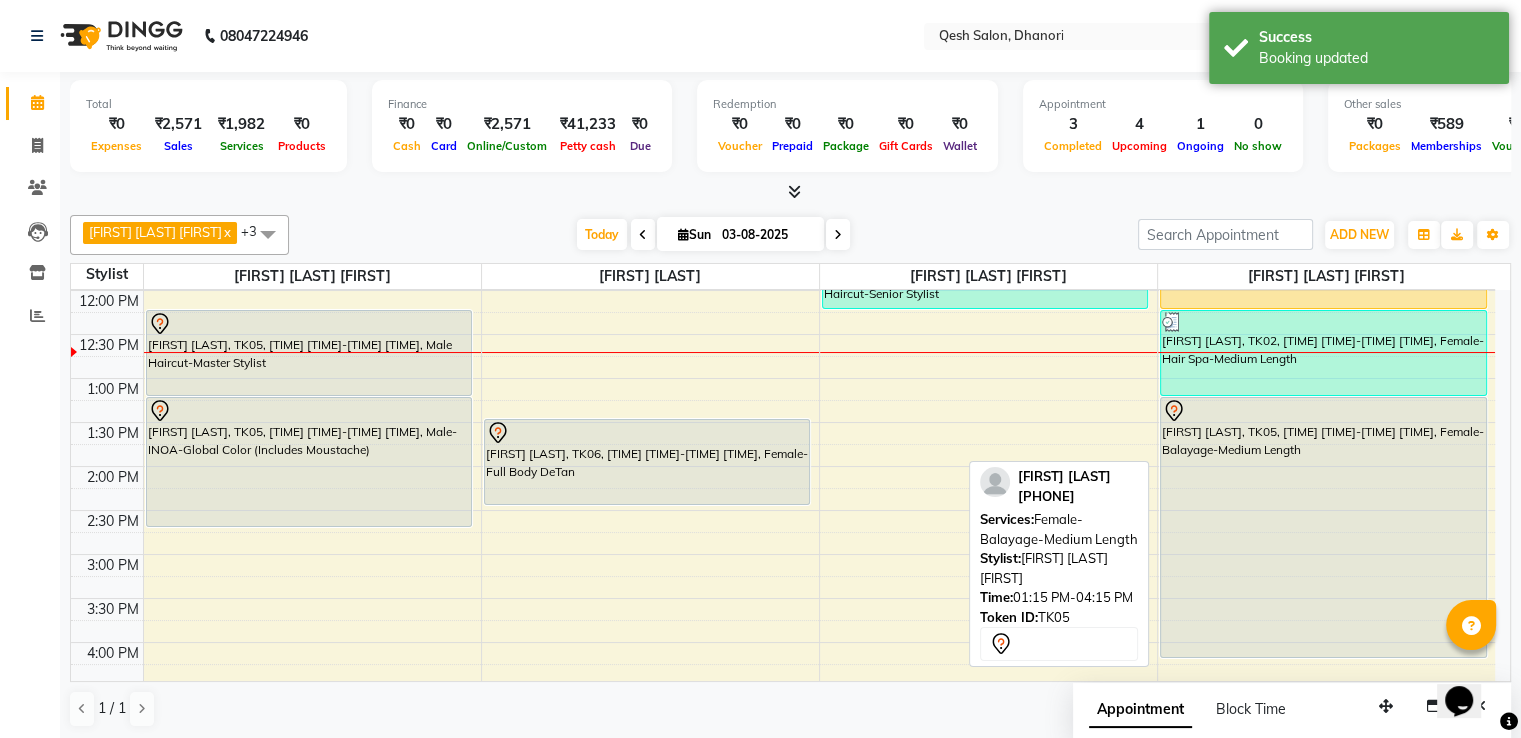 click on "Aditya chauhan, TK05, 01:15 PM-04:15 PM, Female-Balayage-Medium Length" at bounding box center (1323, 527) 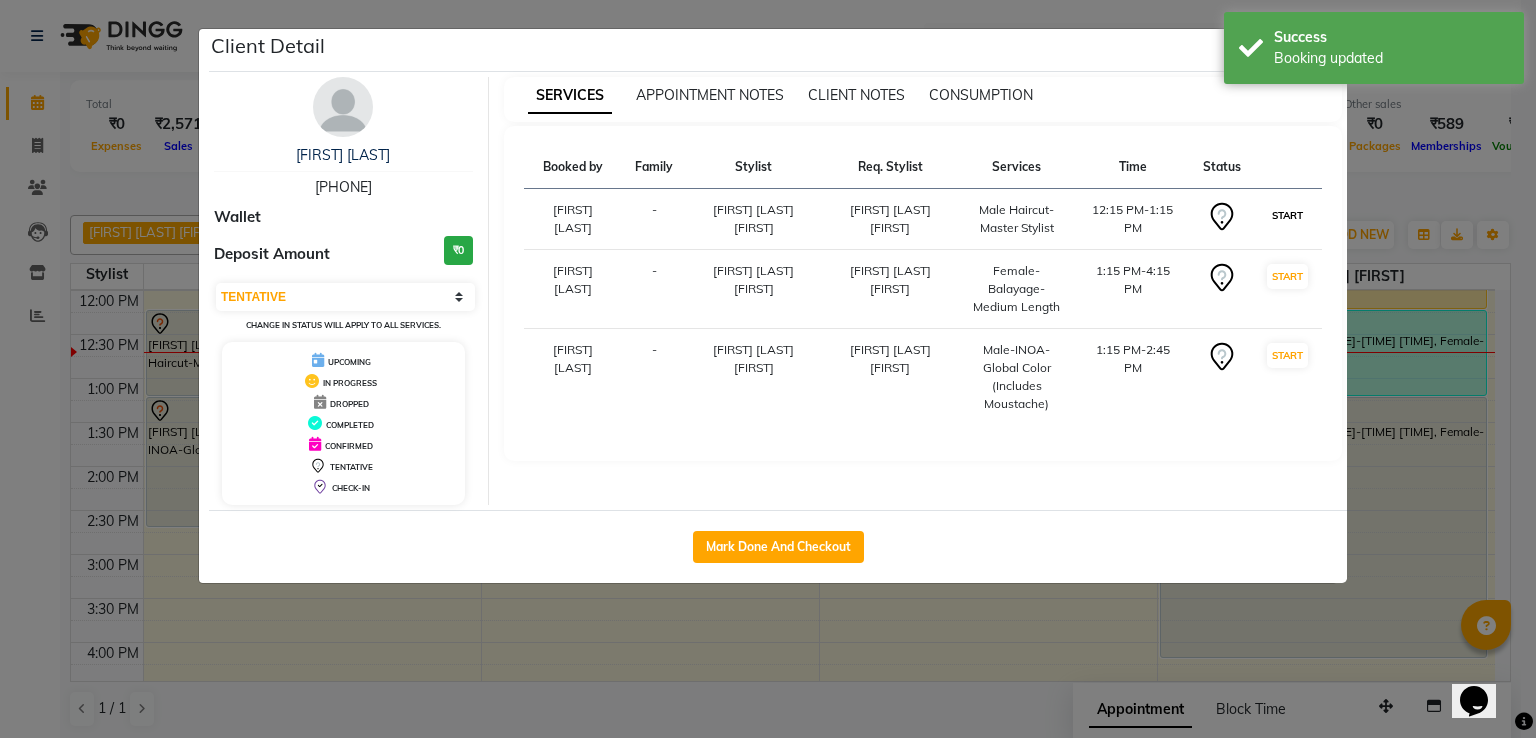 click on "START" at bounding box center [1287, 215] 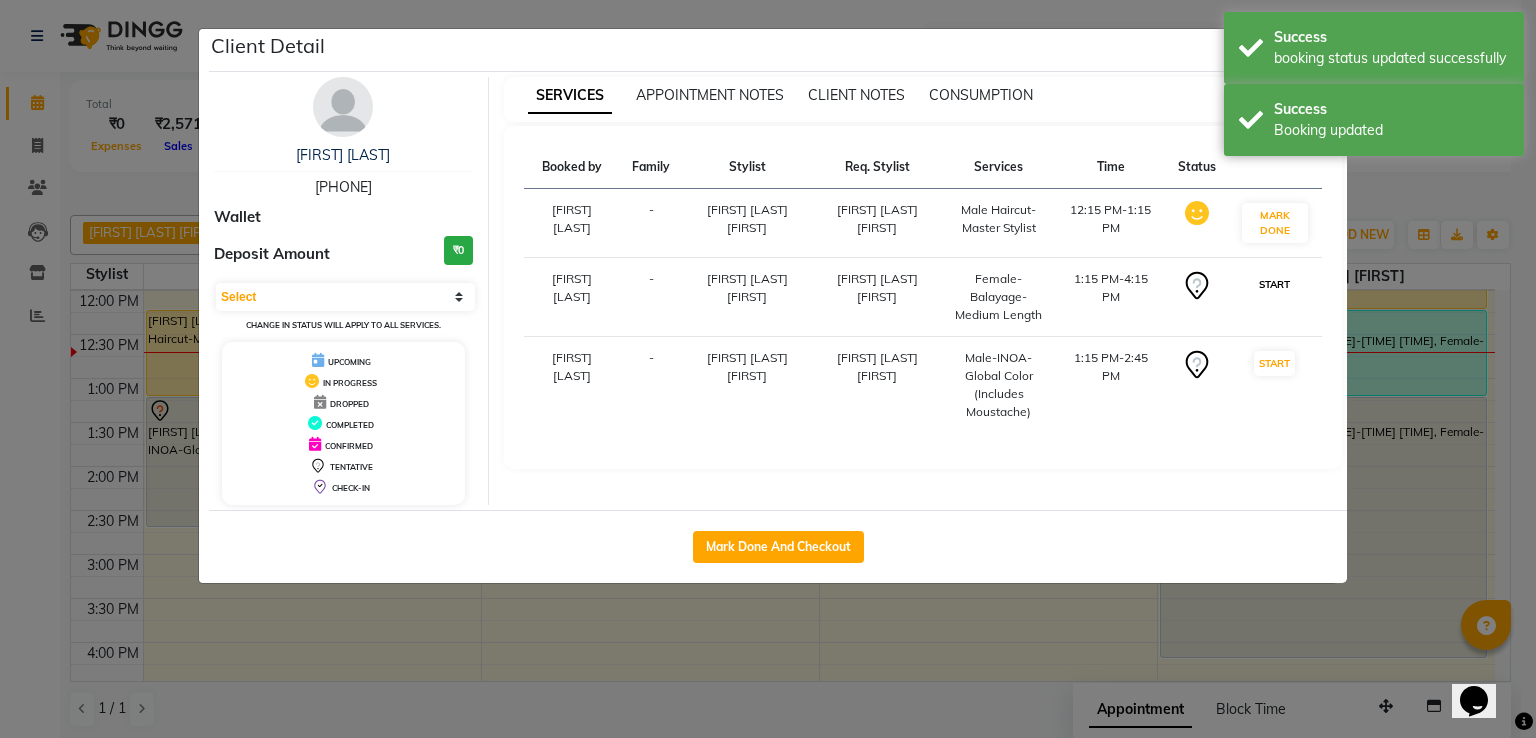 click on "START" at bounding box center (1274, 284) 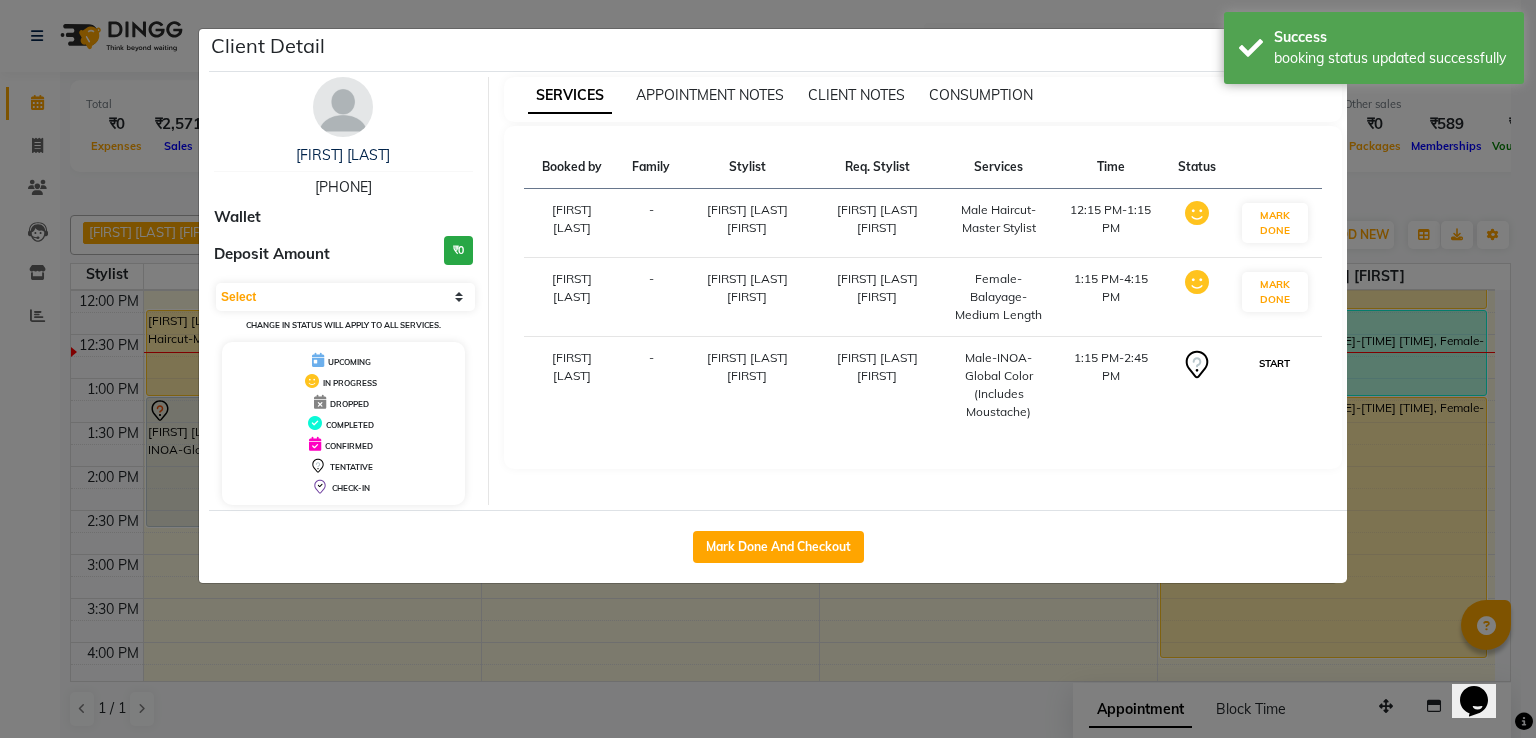 click on "START" at bounding box center (1274, 363) 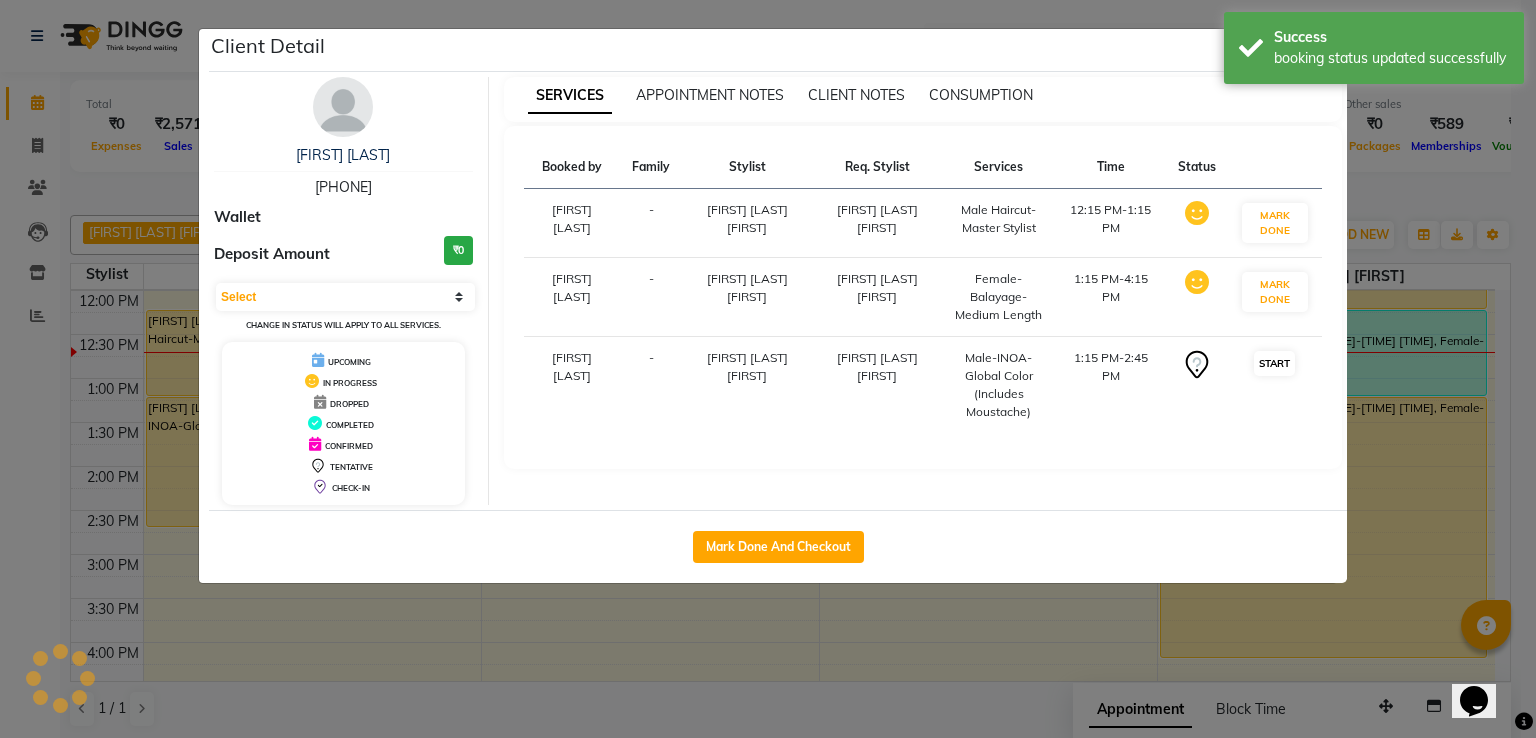 select on "1" 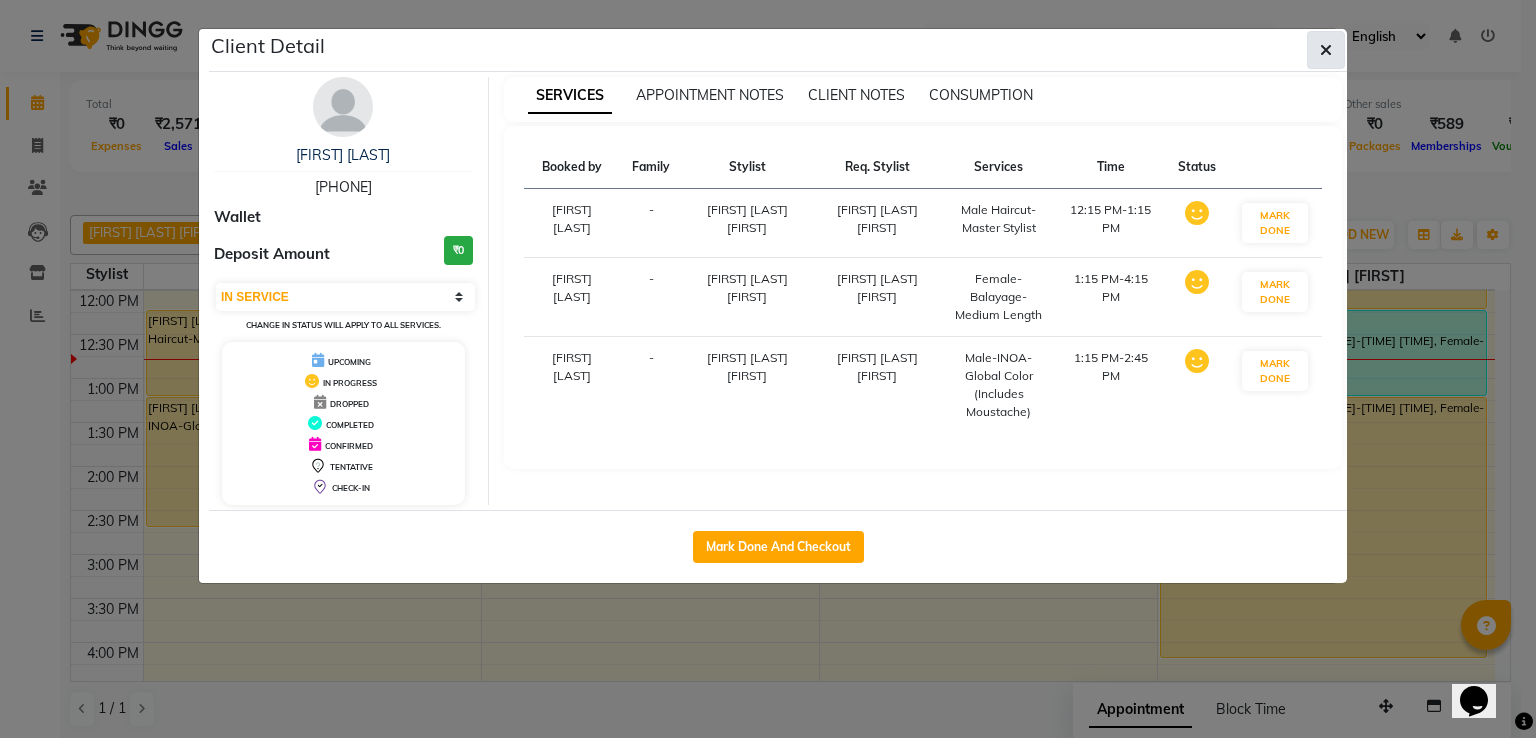 click 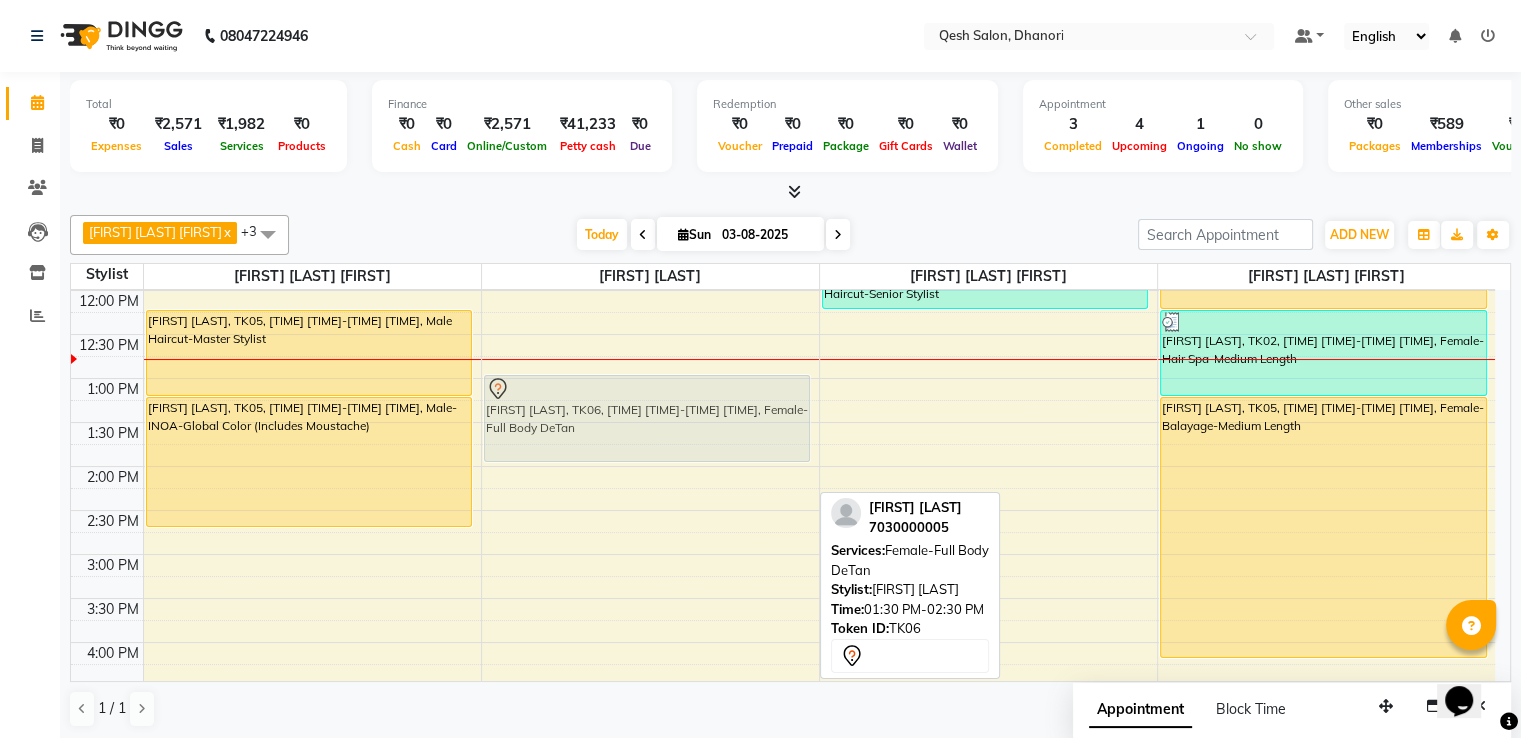 drag, startPoint x: 656, startPoint y: 475, endPoint x: 656, endPoint y: 439, distance: 36 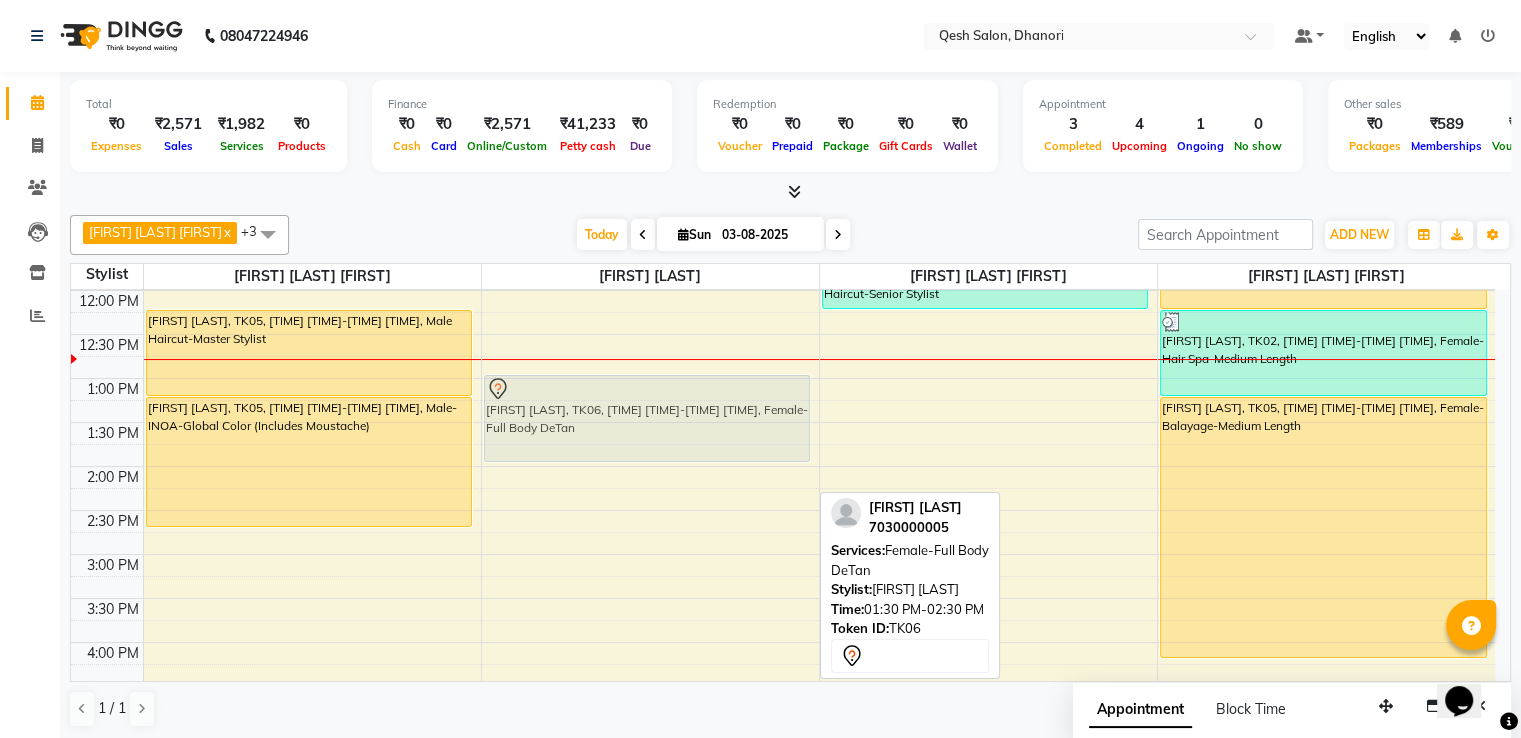 click on "Vikram Murdande, TK06, 01:30 PM-02:30 PM, Female-Full Body DeTan             Vikram Murdande, TK06, 01:30 PM-02:30 PM, Female-Full Body DeTan" at bounding box center (650, 642) 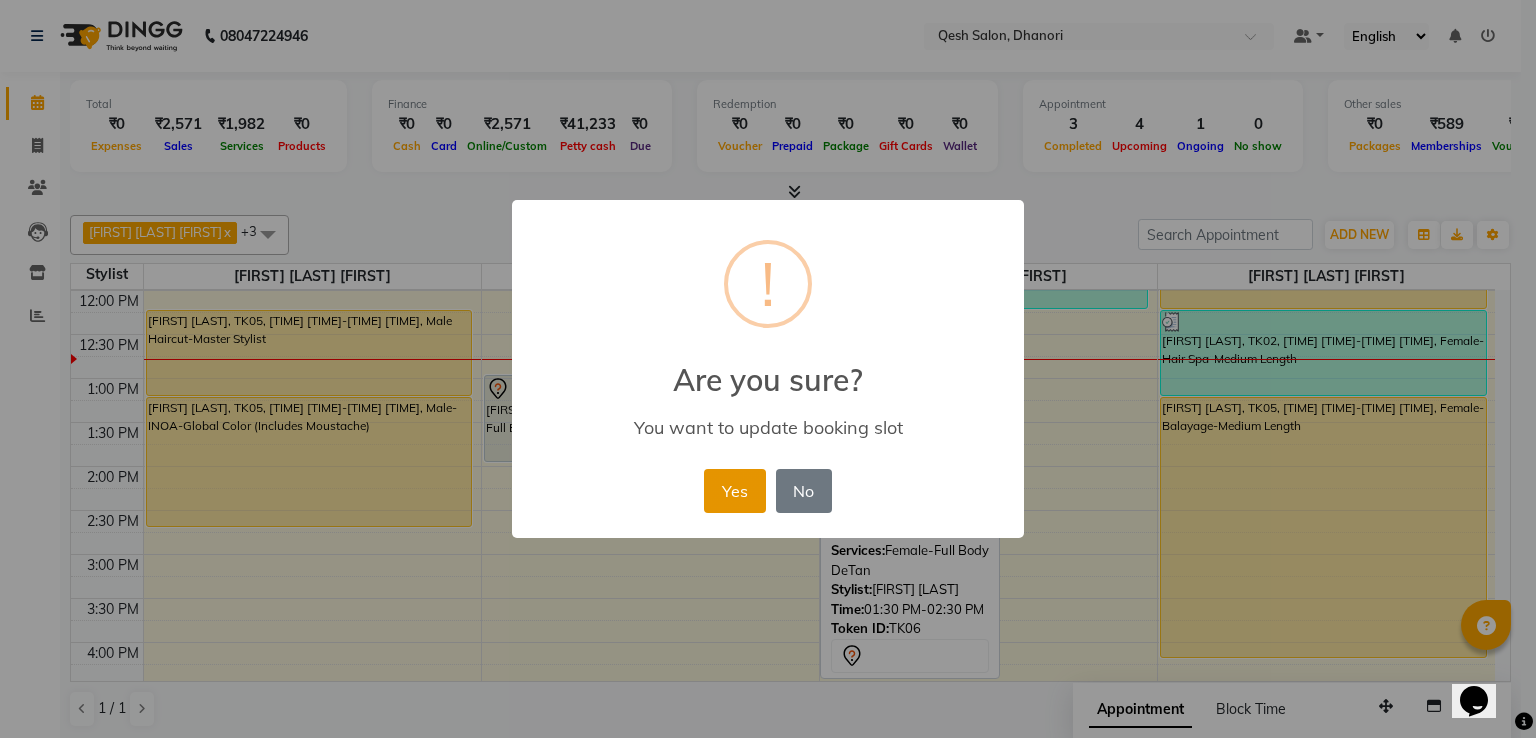 click on "Yes" at bounding box center (734, 491) 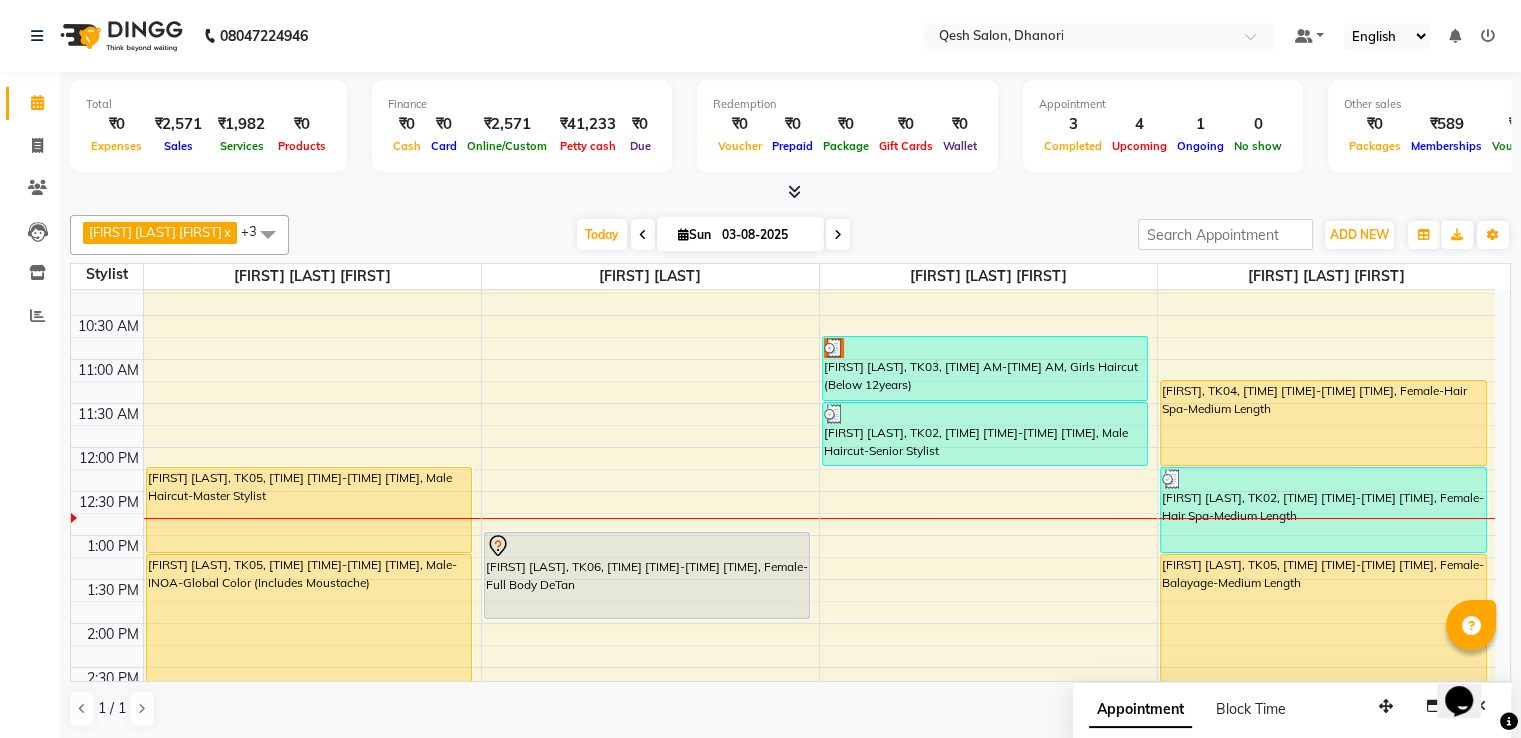 scroll, scrollTop: 63, scrollLeft: 0, axis: vertical 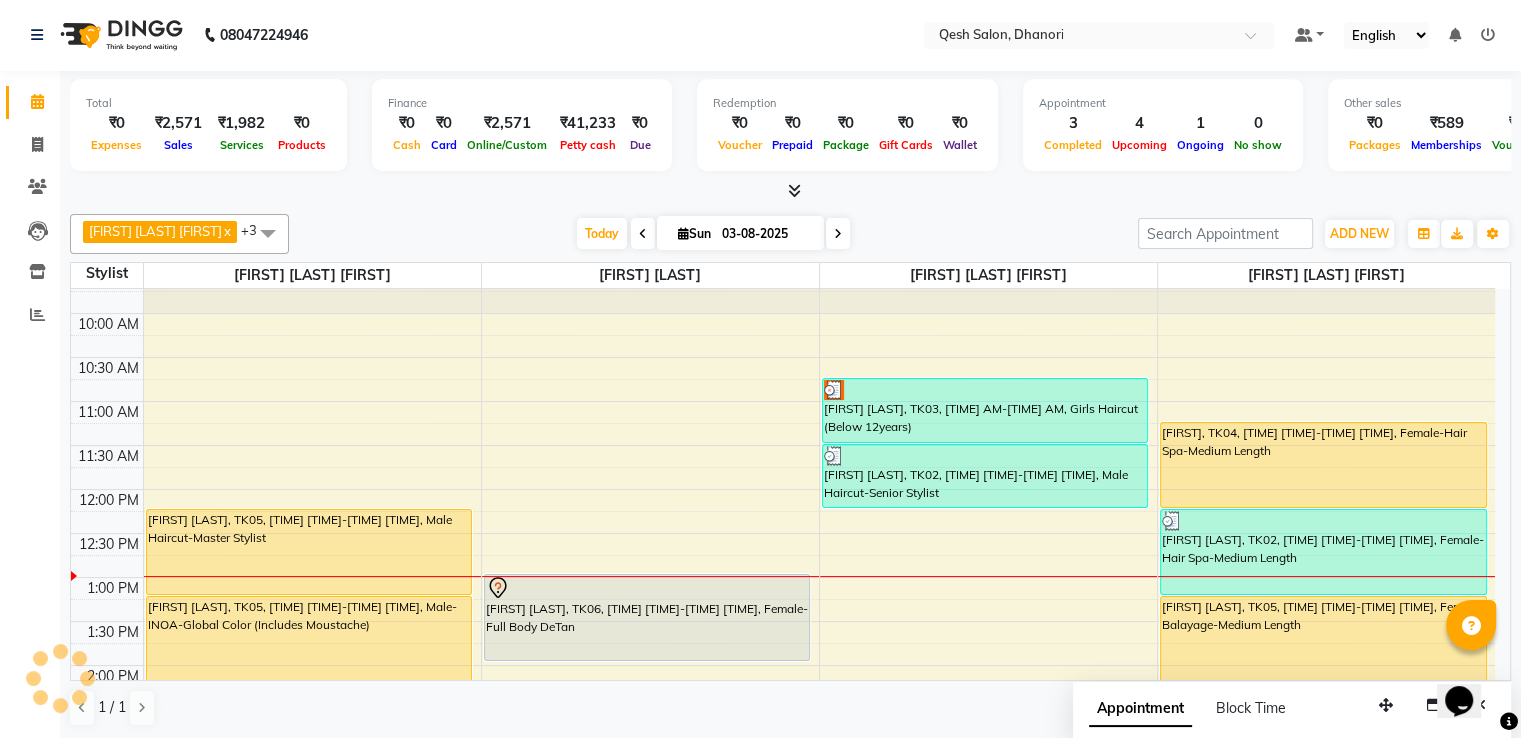 click on "Default Panel My Panel English ENGLISH Español العربية मराठी हिंदी ગુજરાતી தமிழ் 中文 Notifications nothing to show" at bounding box center [1099, 35] 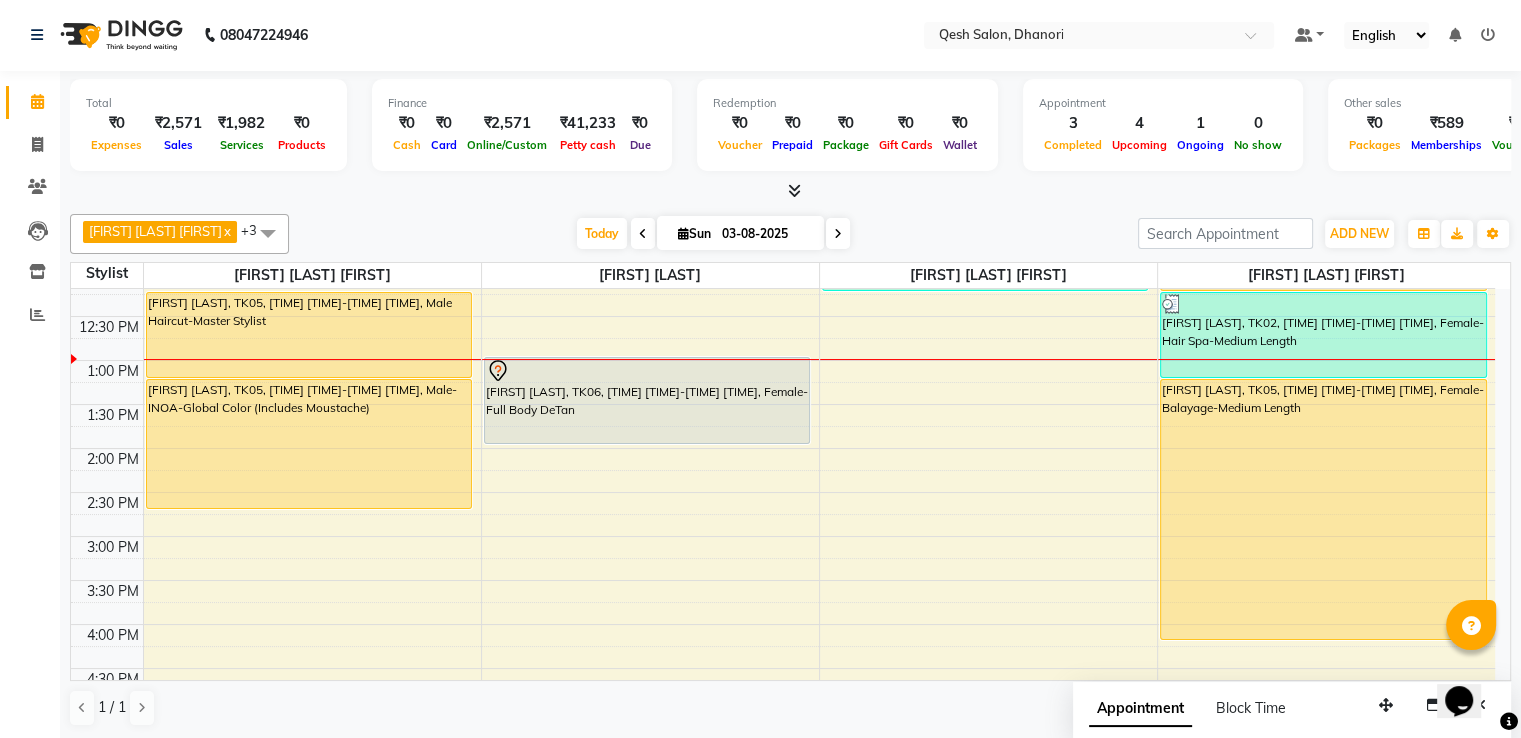 scroll, scrollTop: 224, scrollLeft: 0, axis: vertical 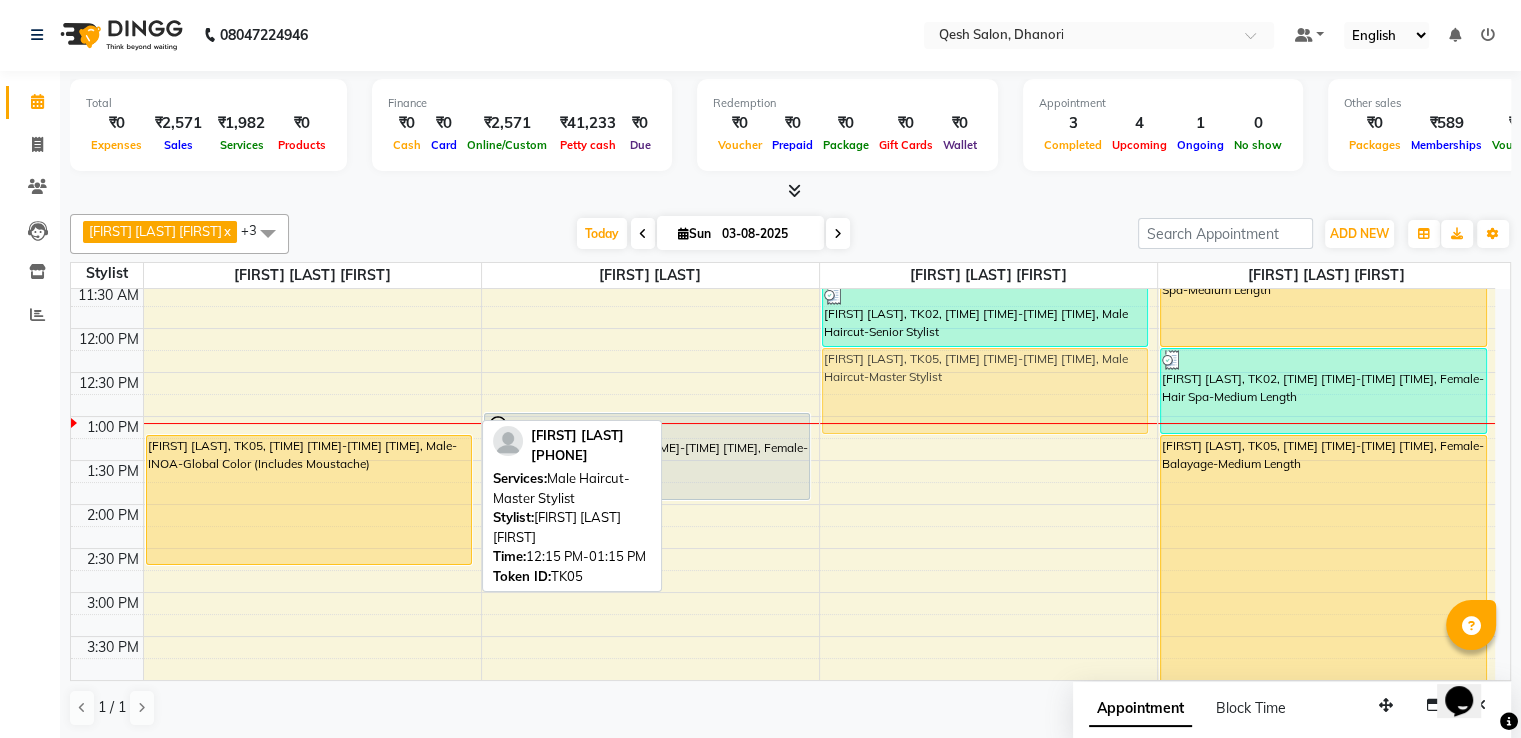 drag, startPoint x: 343, startPoint y: 400, endPoint x: 867, endPoint y: 395, distance: 524.02386 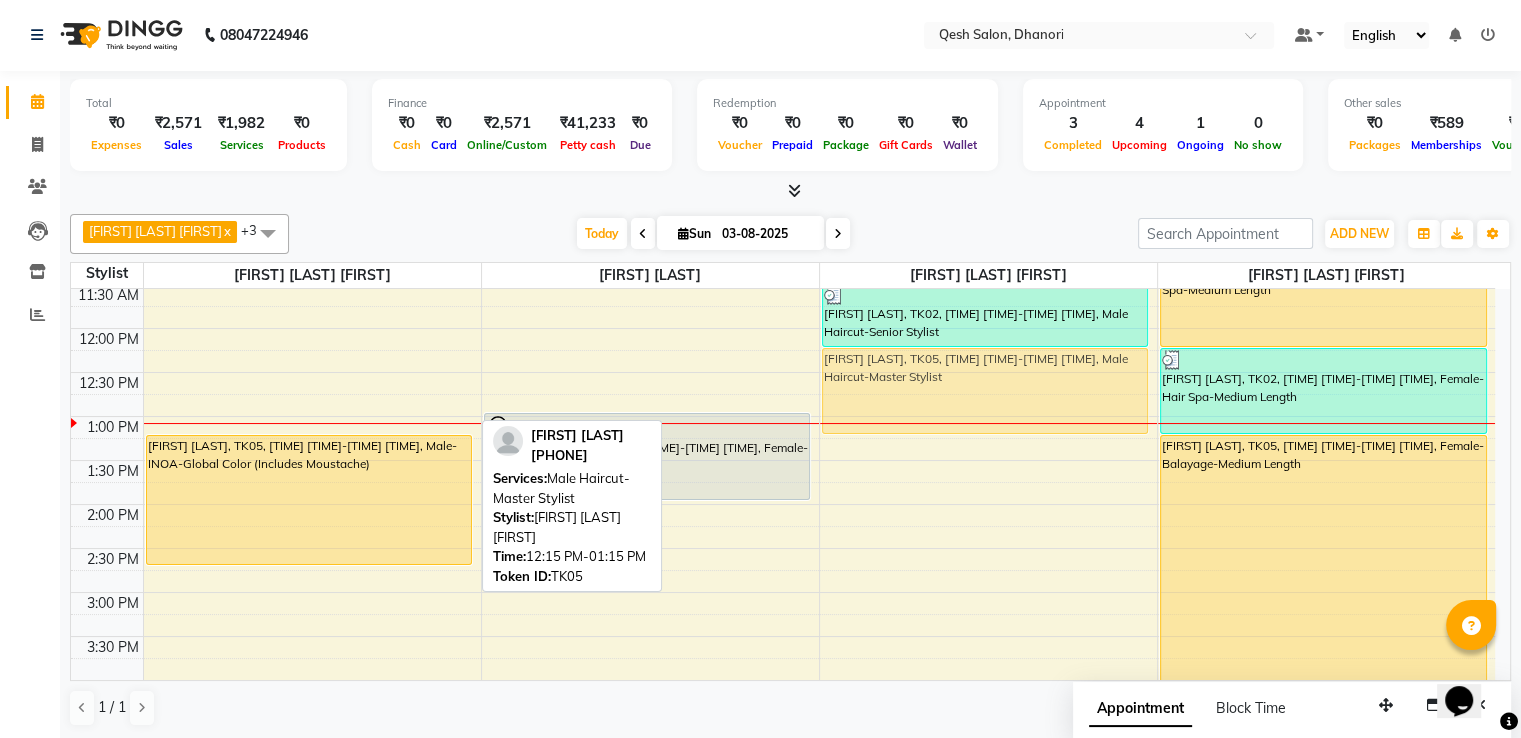 click on "Aditya chauhan, TK05, 12:15 PM-01:15 PM, Male Haircut-Master Stylist    Aditya chauhan, TK05, 01:15 PM-02:45 PM, Male-INOA-Global Color (Includes Moustache)     Abhishek, TK01, 07:30 PM-09:00 PM, Male Haircut-Master Stylist,Beard Trim/Style             Vikram Murdande, TK06, 01:00 PM-02:00 PM, Female-Full Body DeTan     Jai Kshirsagagar, TK03, 10:45 AM-11:30 AM, Girls Haircut (Below 12years)     Hemant Bagade, TK02, 11:30 AM-12:15 PM, Male Haircut-Senior Stylist    Aditya chauhan, TK05, 12:15 PM-01:15 PM, Male Haircut-Master Stylist    Mona, TK04, 11:15 AM-12:15 PM, Female-Hair Spa-Medium Length     Hemant Bagade, TK02, 12:15 PM-01:15 PM, Female-Hair Spa-Medium Length    Aditya chauhan, TK05, 01:15 PM-04:15 PM, Female-Balayage-Medium Length" at bounding box center (783, 680) 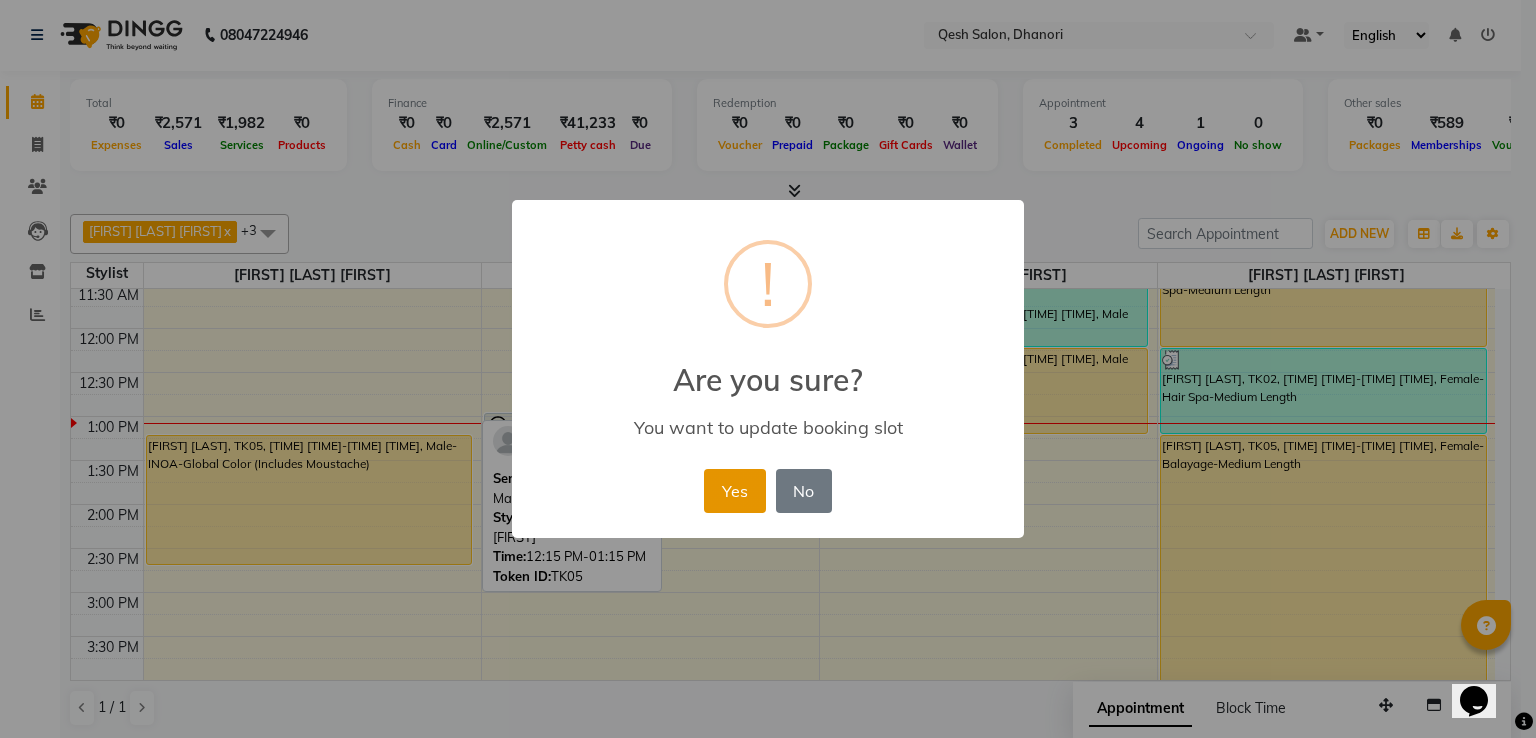 click on "Yes" at bounding box center (734, 491) 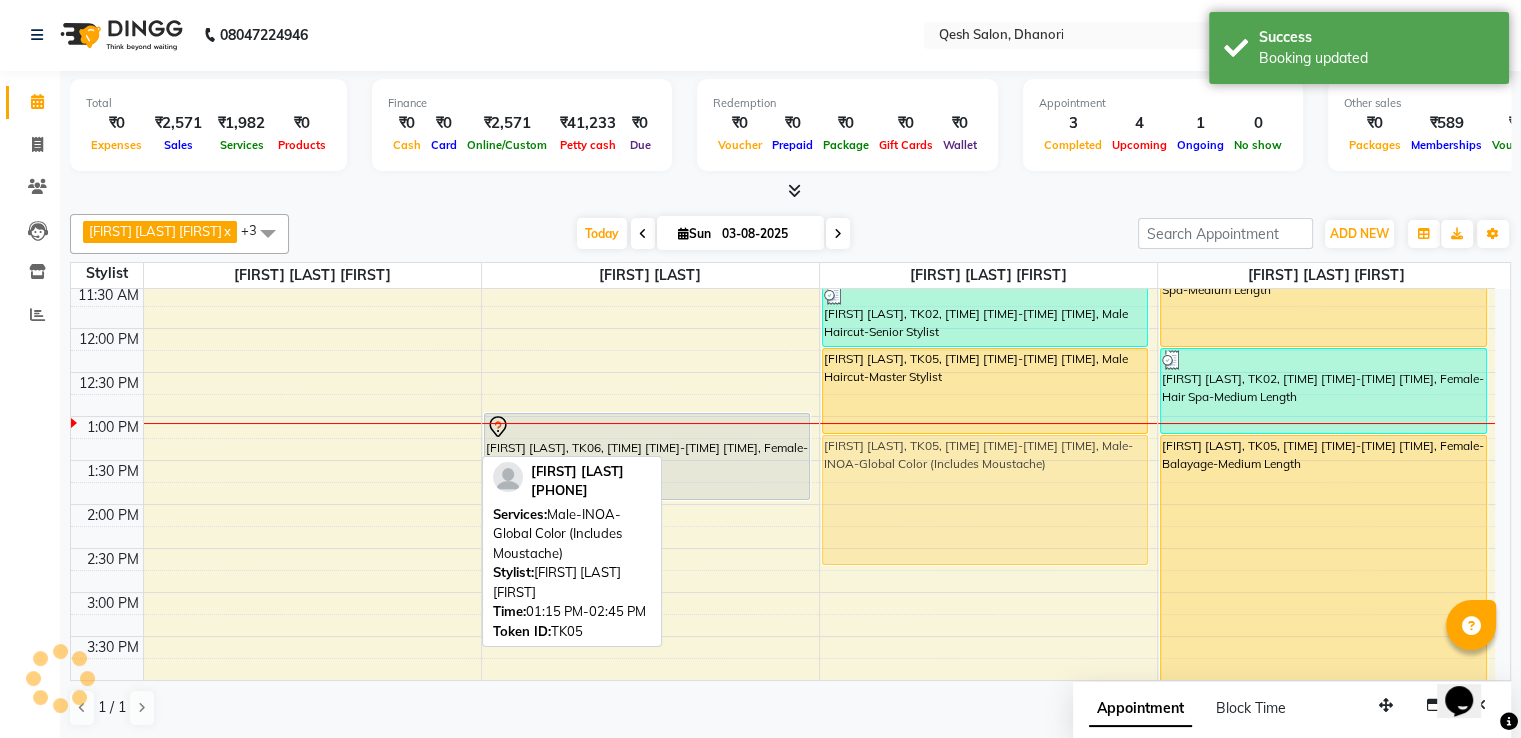 drag, startPoint x: 274, startPoint y: 540, endPoint x: 899, endPoint y: 531, distance: 625.0648 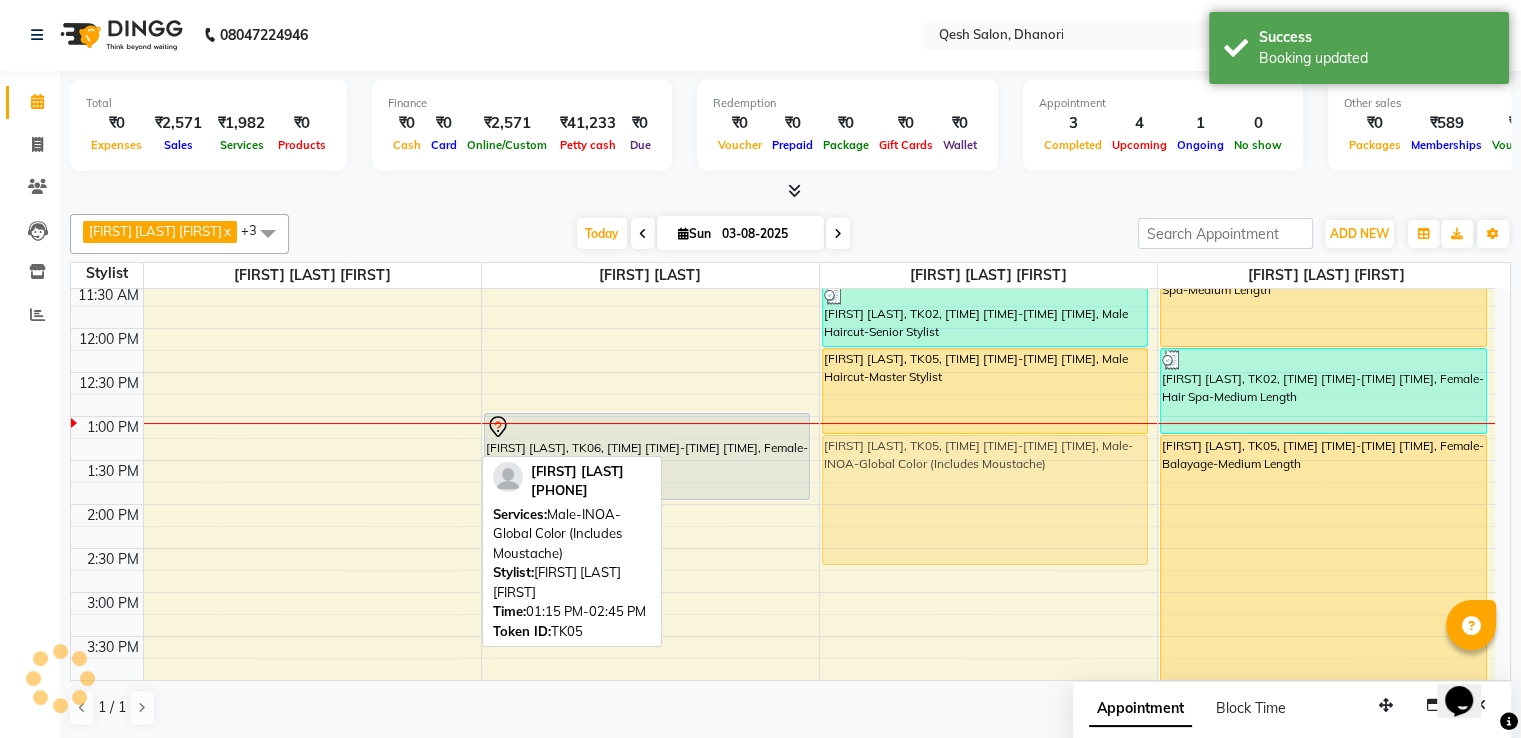 click on "Aditya chauhan, TK05, 01:15 PM-02:45 PM, Male-INOA-Global Color (Includes Moustache)     Abhishek, TK01, 07:30 PM-09:00 PM, Male Haircut-Master Stylist,Beard Trim/Style             Vikram Murdande, TK06, 01:00 PM-02:00 PM, Female-Full Body DeTan     Jai Kshirsagagar, TK03, 10:45 AM-11:30 AM, Girls Haircut (Below 12years)     Hemant Bagade, TK02, 11:30 AM-12:15 PM, Male Haircut-Senior Stylist    Aditya chauhan, TK05, 12:15 PM-01:15 PM, Male Haircut-Master Stylist    Aditya chauhan, TK05, 01:15 PM-02:45 PM, Male-INOA-Global Color (Includes Moustache)    Mona, TK04, 11:15 AM-12:15 PM, Female-Hair Spa-Medium Length     Hemant Bagade, TK02, 12:15 PM-01:15 PM, Female-Hair Spa-Medium Length    Aditya chauhan, TK05, 01:15 PM-04:15 PM, Female-Balayage-Medium Length" at bounding box center [783, 680] 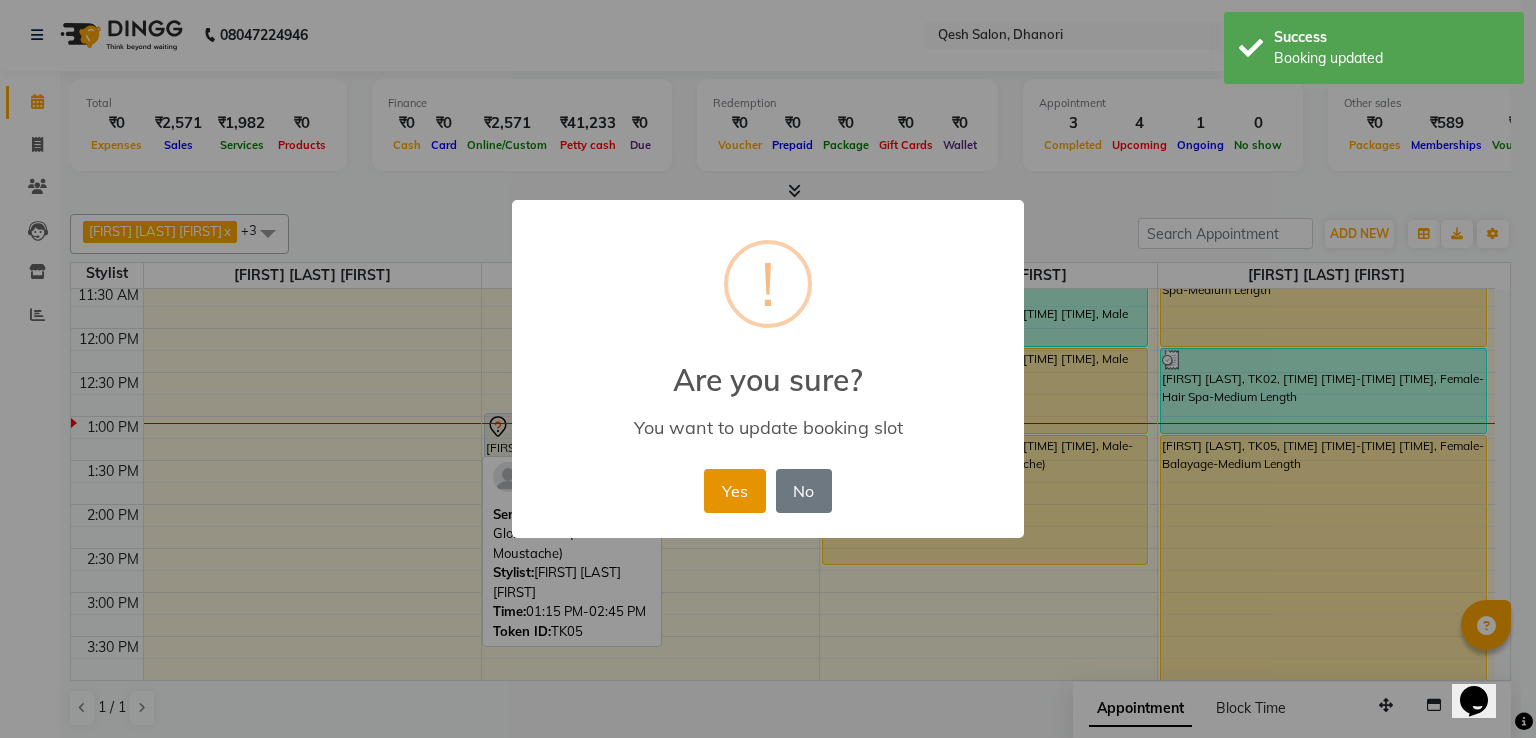 click on "Yes" at bounding box center [734, 491] 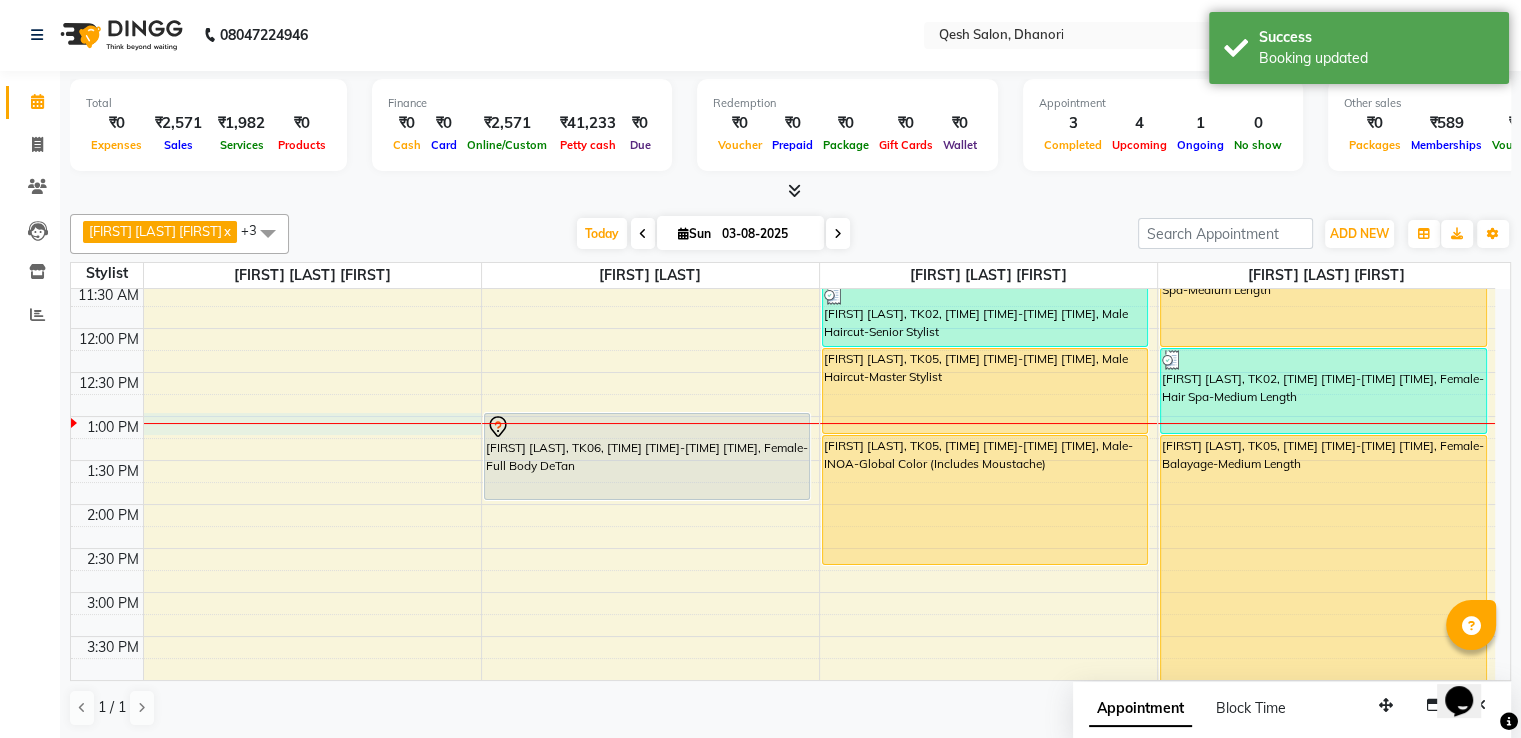 click on "9:00 AM 9:30 AM 10:00 AM 10:30 AM 11:00 AM 11:30 AM 12:00 PM 12:30 PM 1:00 PM 1:30 PM 2:00 PM 2:30 PM 3:00 PM 3:30 PM 4:00 PM 4:30 PM 5:00 PM 5:30 PM 6:00 PM 6:30 PM 7:00 PM 7:30 PM 8:00 PM 8:30 PM 9:00 PM 9:30 PM 10:00 PM 10:30 PM     Abhishek, TK01, 07:30 PM-09:00 PM, Male Haircut-Master Stylist,Beard Trim/Style             Vikram Murdande, TK06, 01:00 PM-02:00 PM, Female-Full Body DeTan     Jai Kshirsagagar, TK03, 10:45 AM-11:30 AM, Girls Haircut (Below 12years)     Hemant Bagade, TK02, 11:30 AM-12:15 PM, Male Haircut-Senior Stylist    Aditya chauhan, TK05, 12:15 PM-01:15 PM, Male Haircut-Master Stylist    Aditya chauhan, TK05, 01:15 PM-02:45 PM, Male-INOA-Global Color (Includes Moustache)    Mona, TK04, 11:15 AM-12:15 PM, Female-Hair Spa-Medium Length     Hemant Bagade, TK02, 12:15 PM-01:15 PM, Female-Hair Spa-Medium Length    Aditya chauhan, TK05, 01:15 PM-04:15 PM, Female-Balayage-Medium Length" at bounding box center (783, 680) 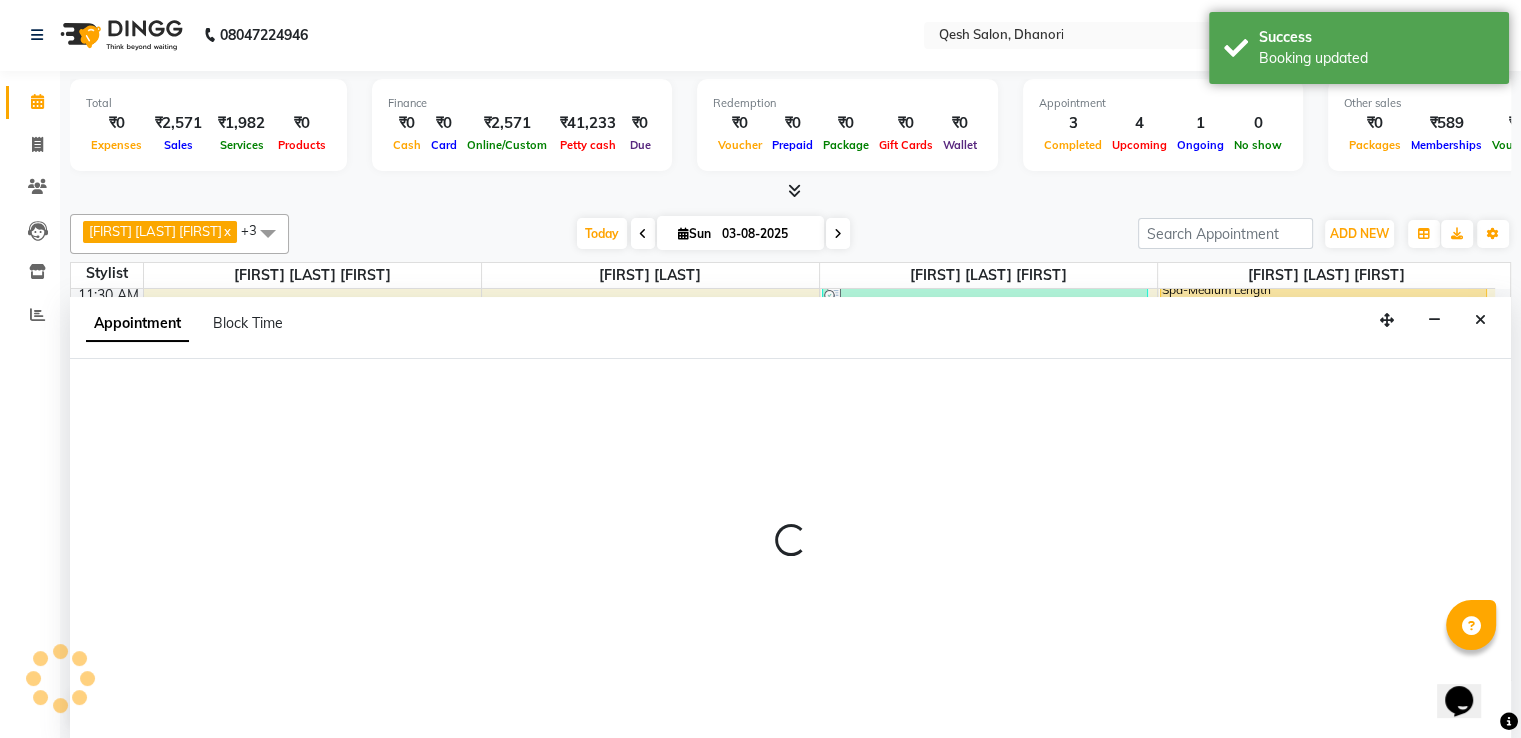 select on "79251" 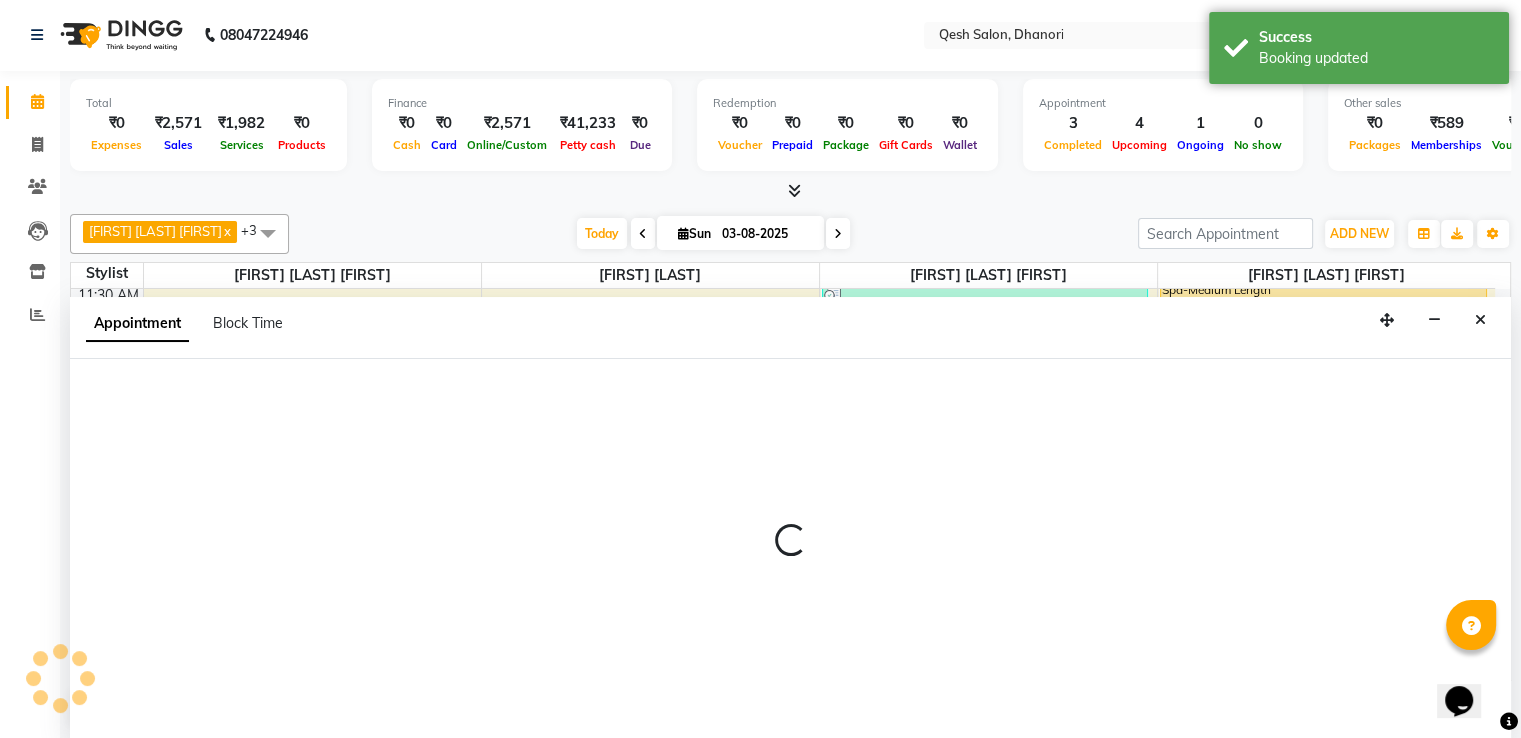 select on "780" 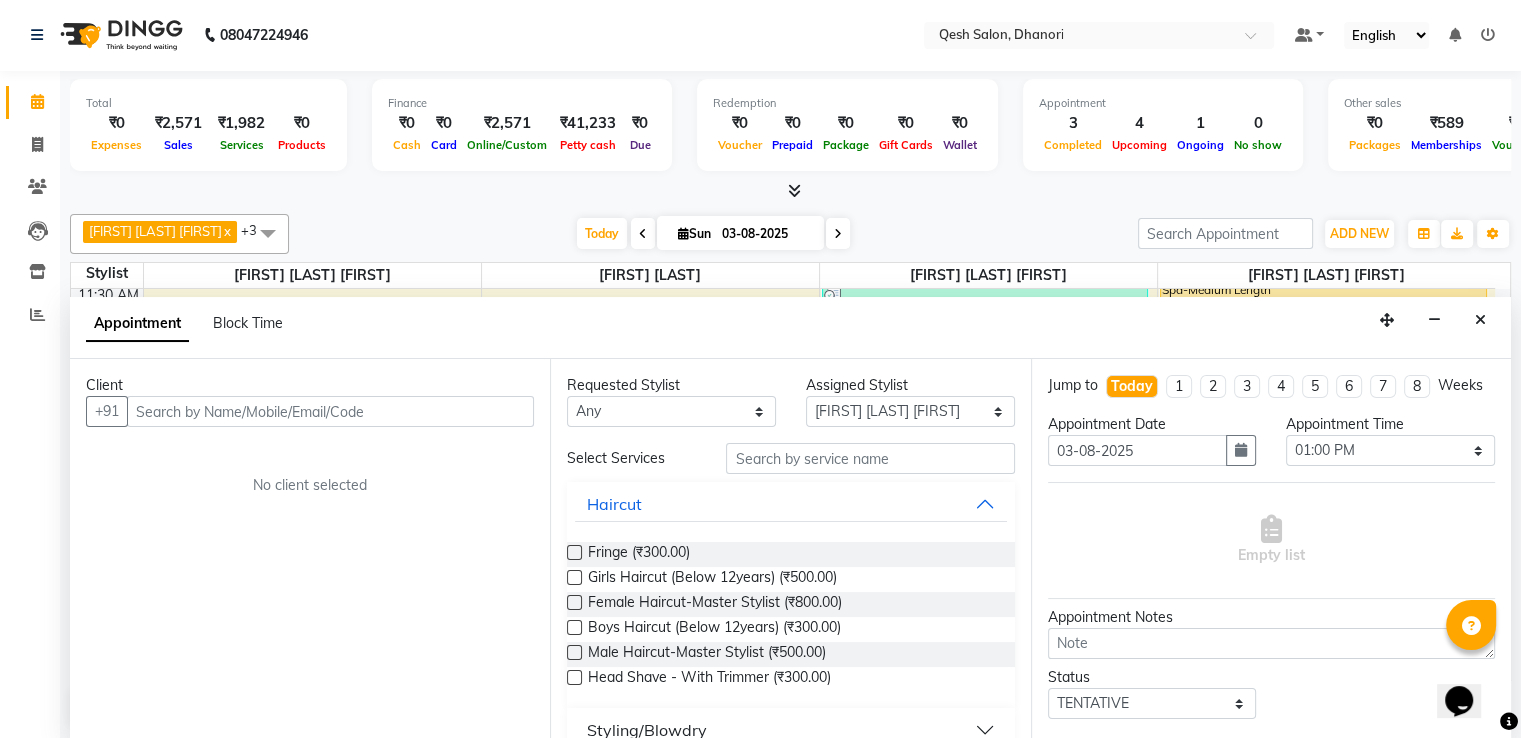 click at bounding box center (330, 411) 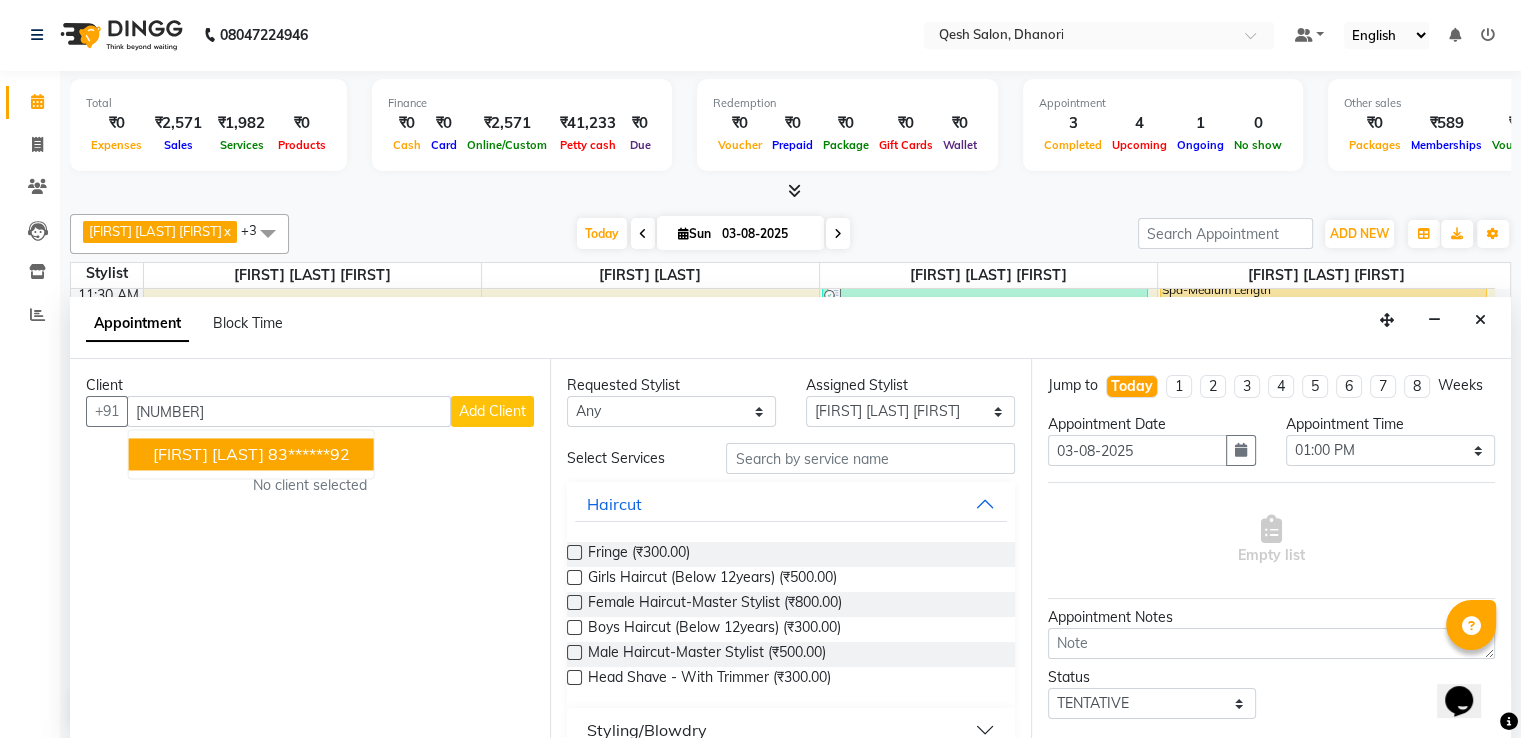 click on "83******92" at bounding box center (309, 454) 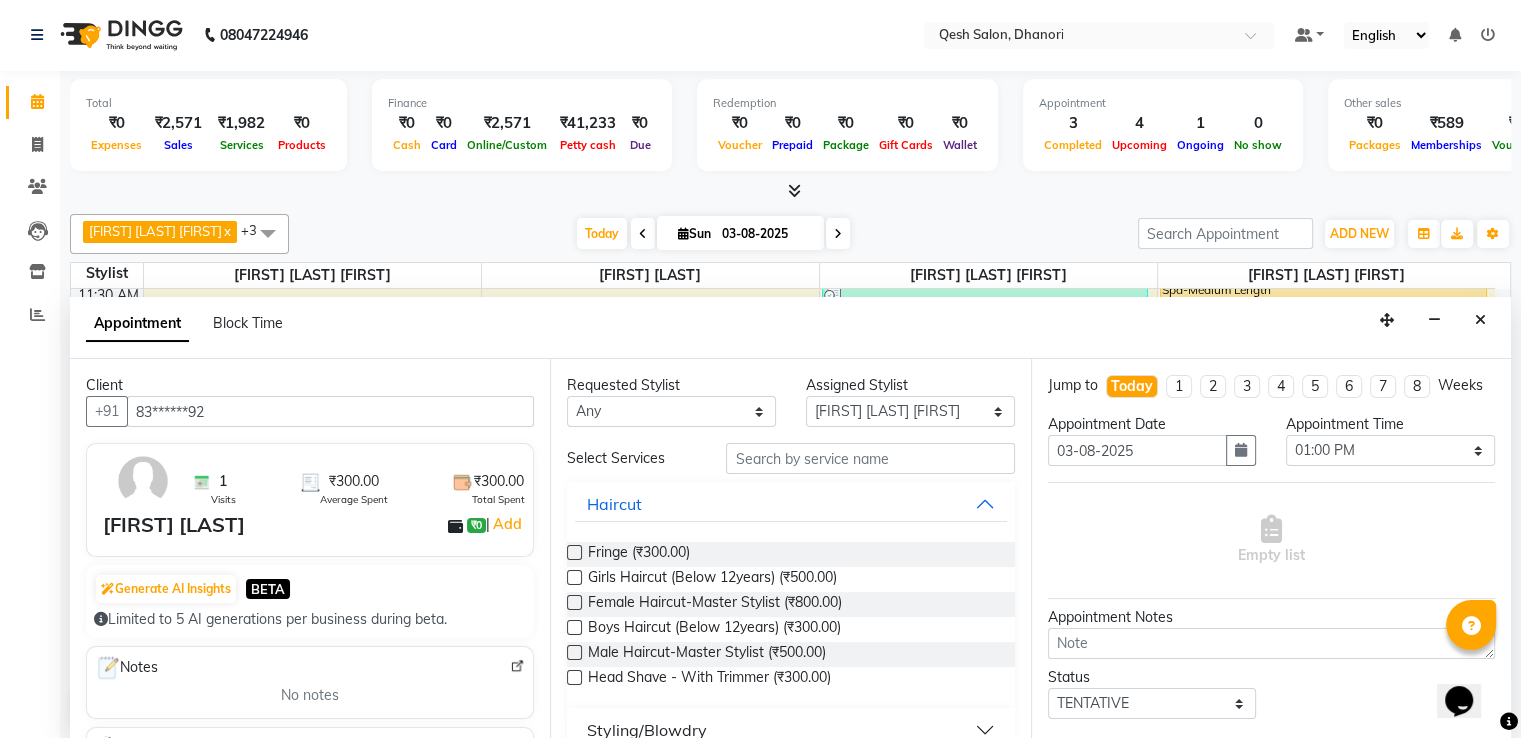 type on "83******92" 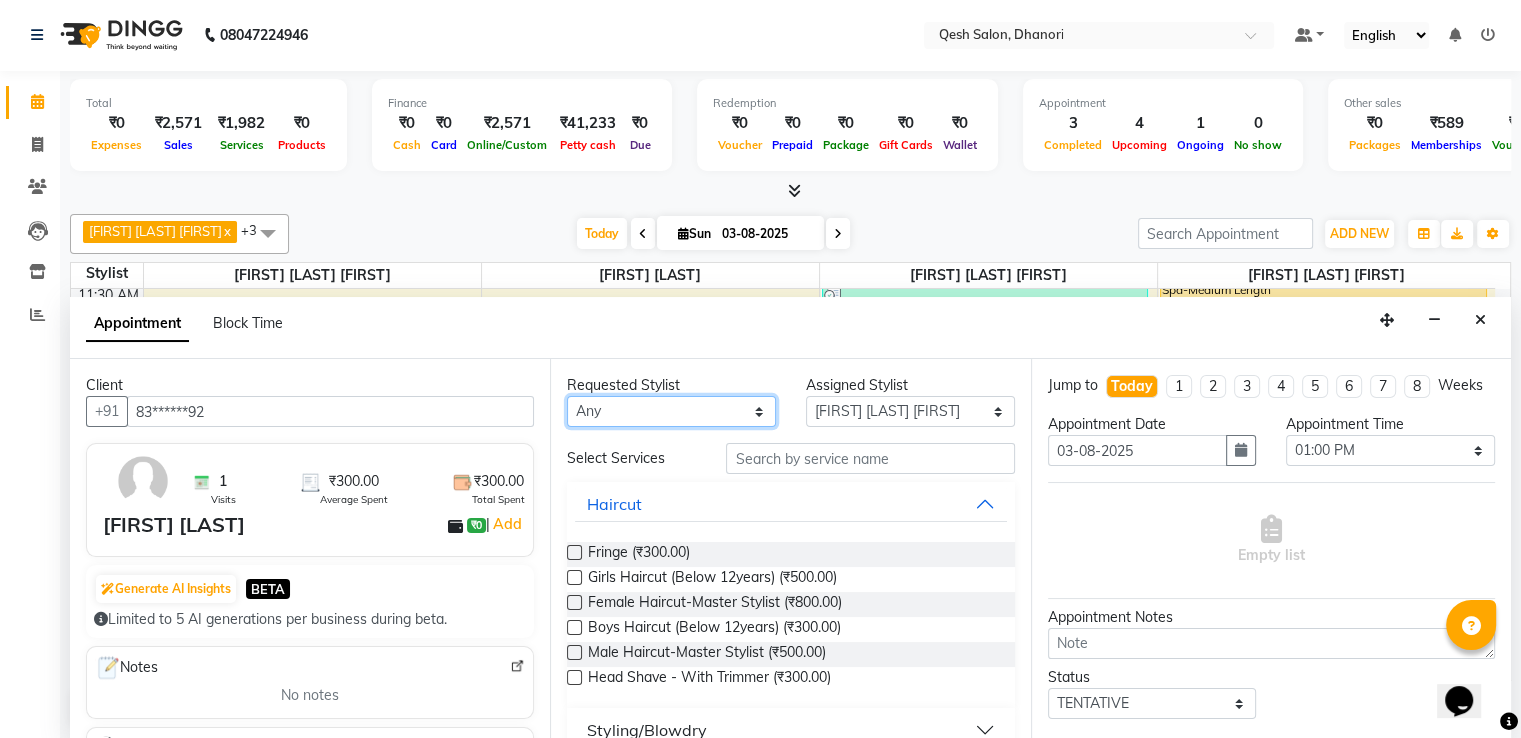 click on "Any [FIRST] [LAST] [FIRST] [LAST] [FIRST] [LAST] [FIRST] [LAST] [FIRST] [LAST]" at bounding box center [671, 411] 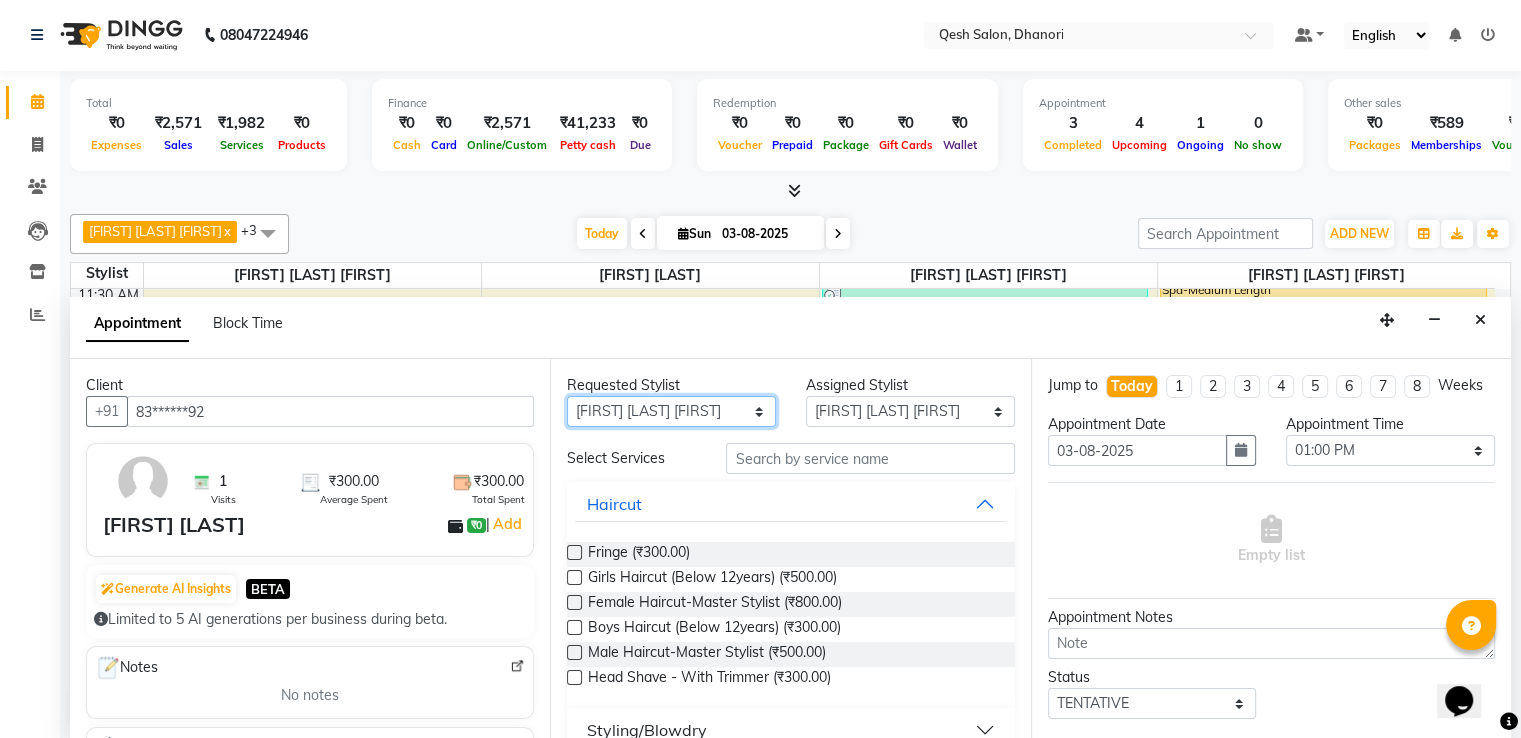 click on "Any [FIRST] [LAST] [FIRST] [LAST] [FIRST] [LAST] [FIRST] [LAST] [FIRST] [LAST]" at bounding box center (671, 411) 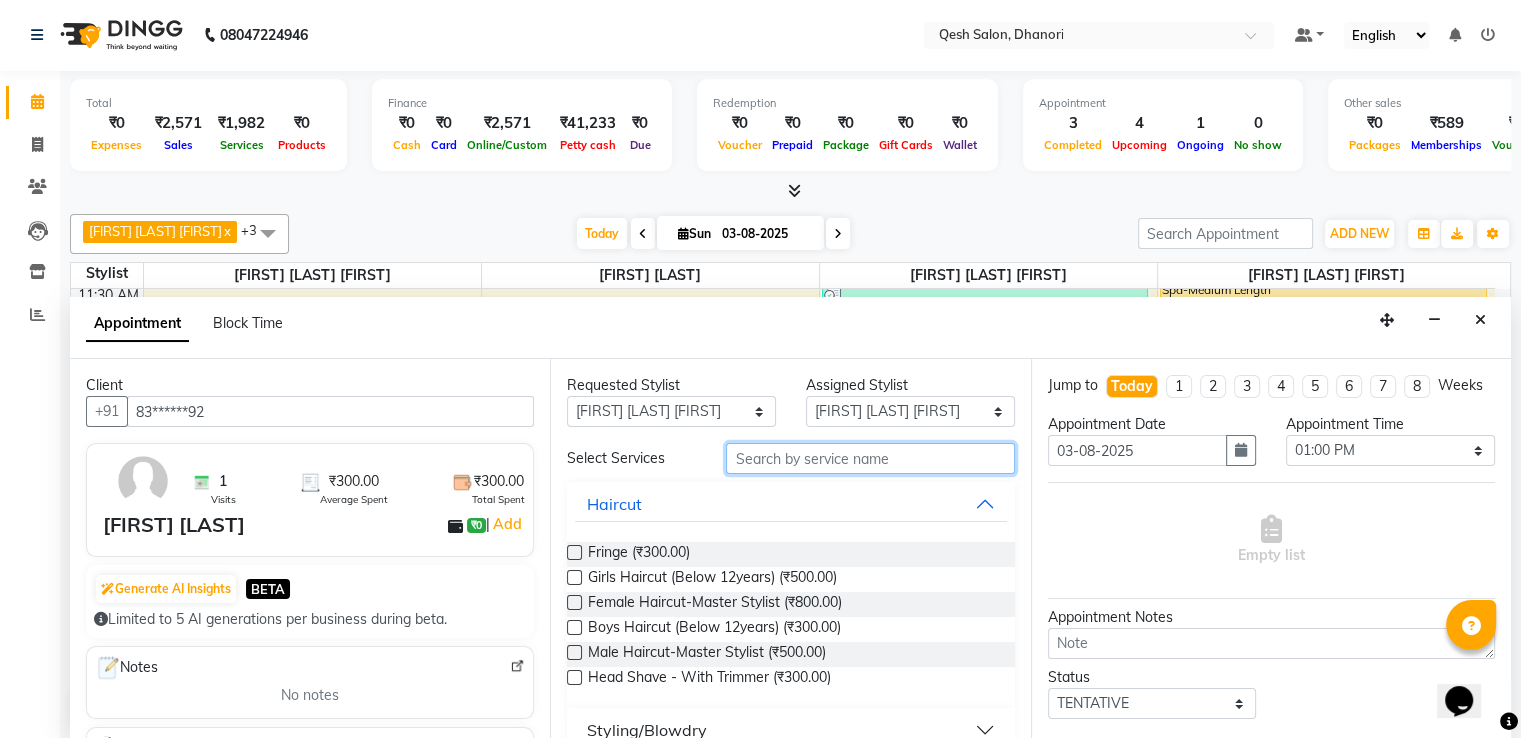 click at bounding box center (870, 458) 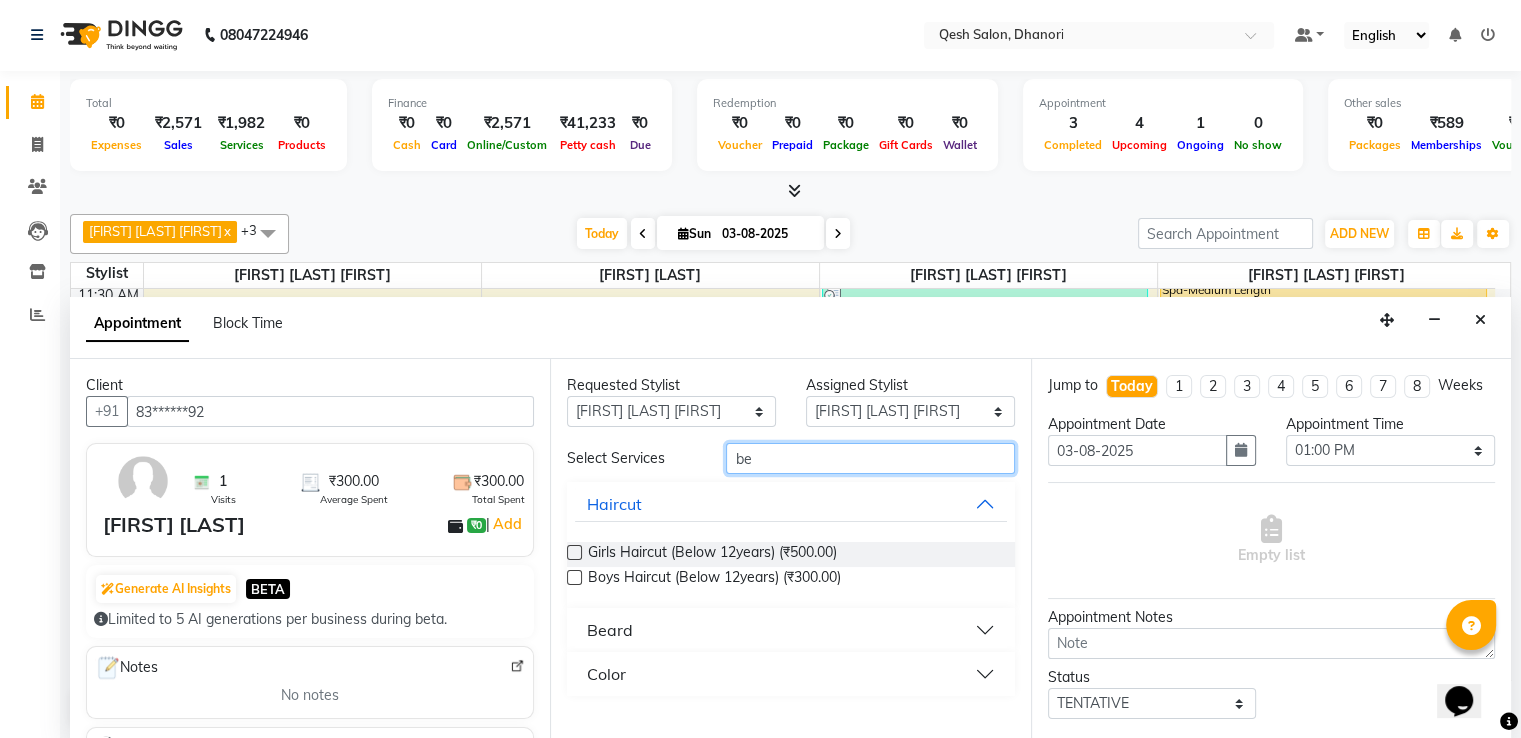 type on "be" 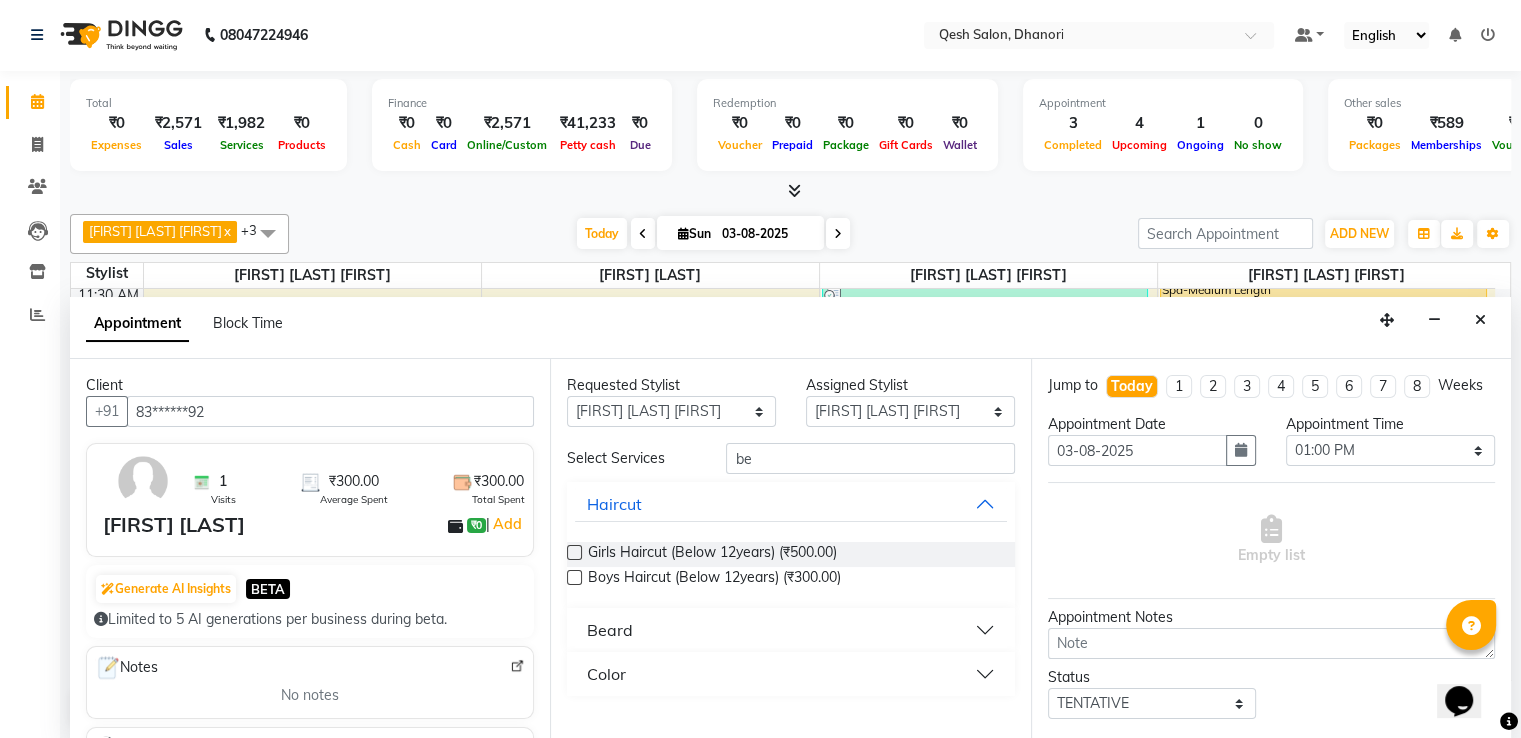 click on "Beard" at bounding box center (610, 630) 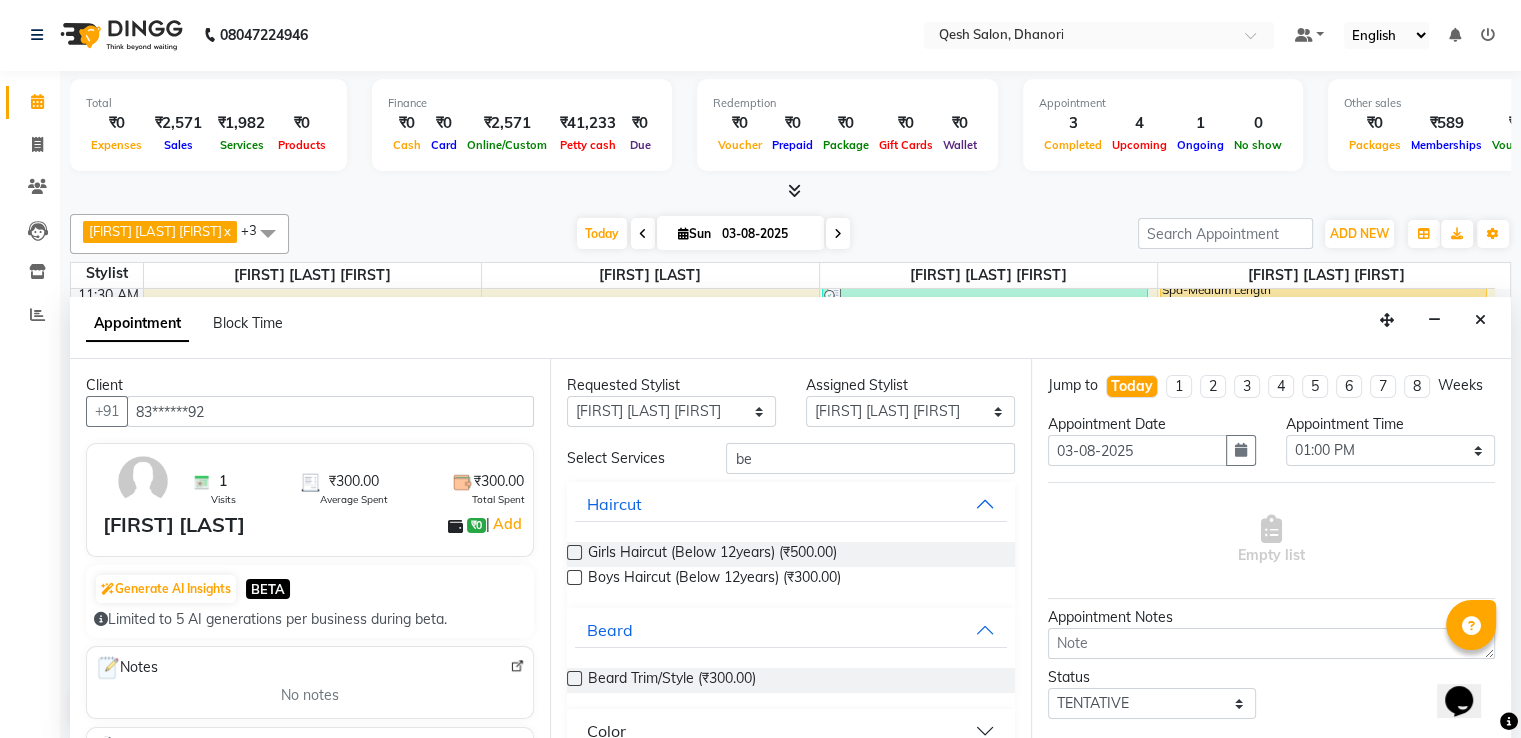 click at bounding box center (574, 678) 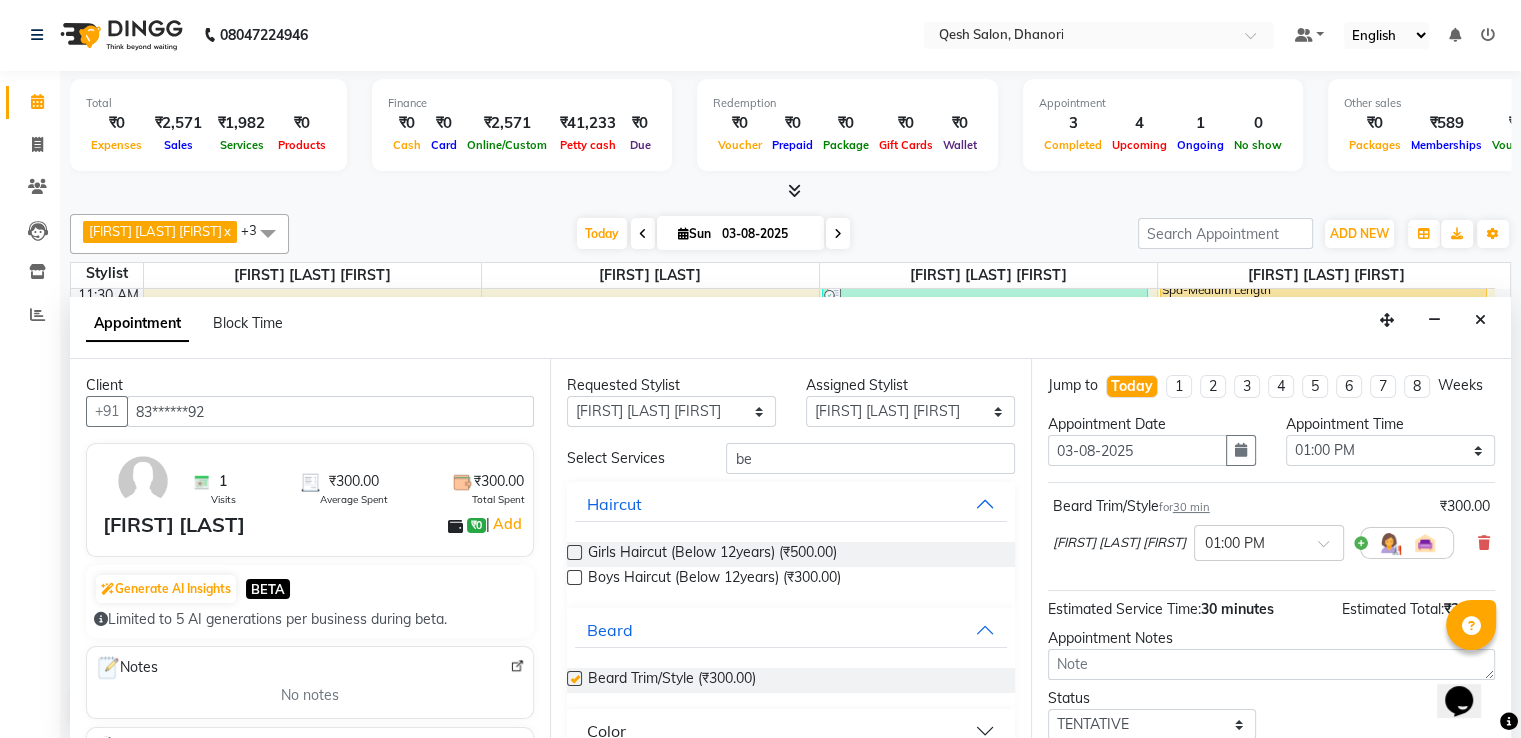 checkbox on "false" 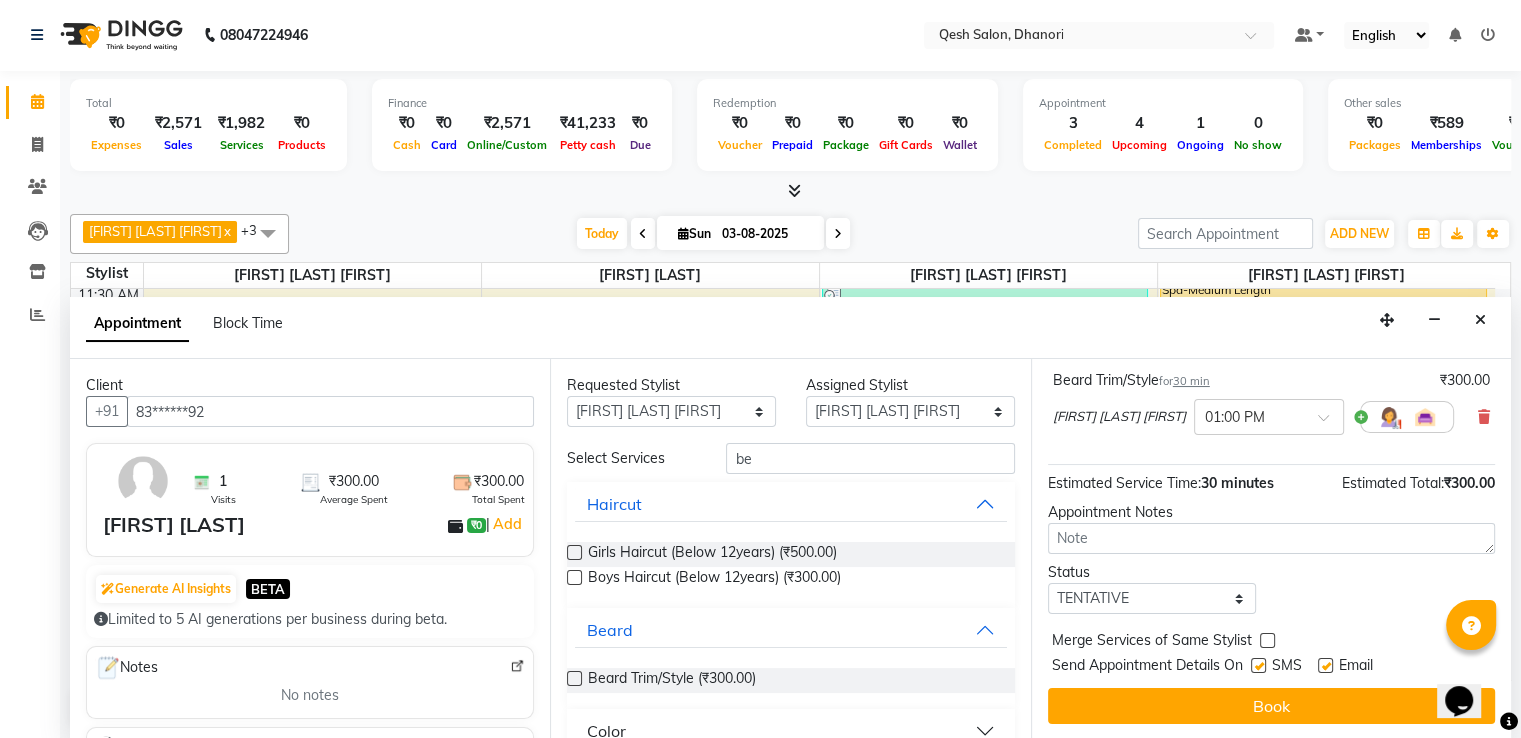 scroll, scrollTop: 144, scrollLeft: 0, axis: vertical 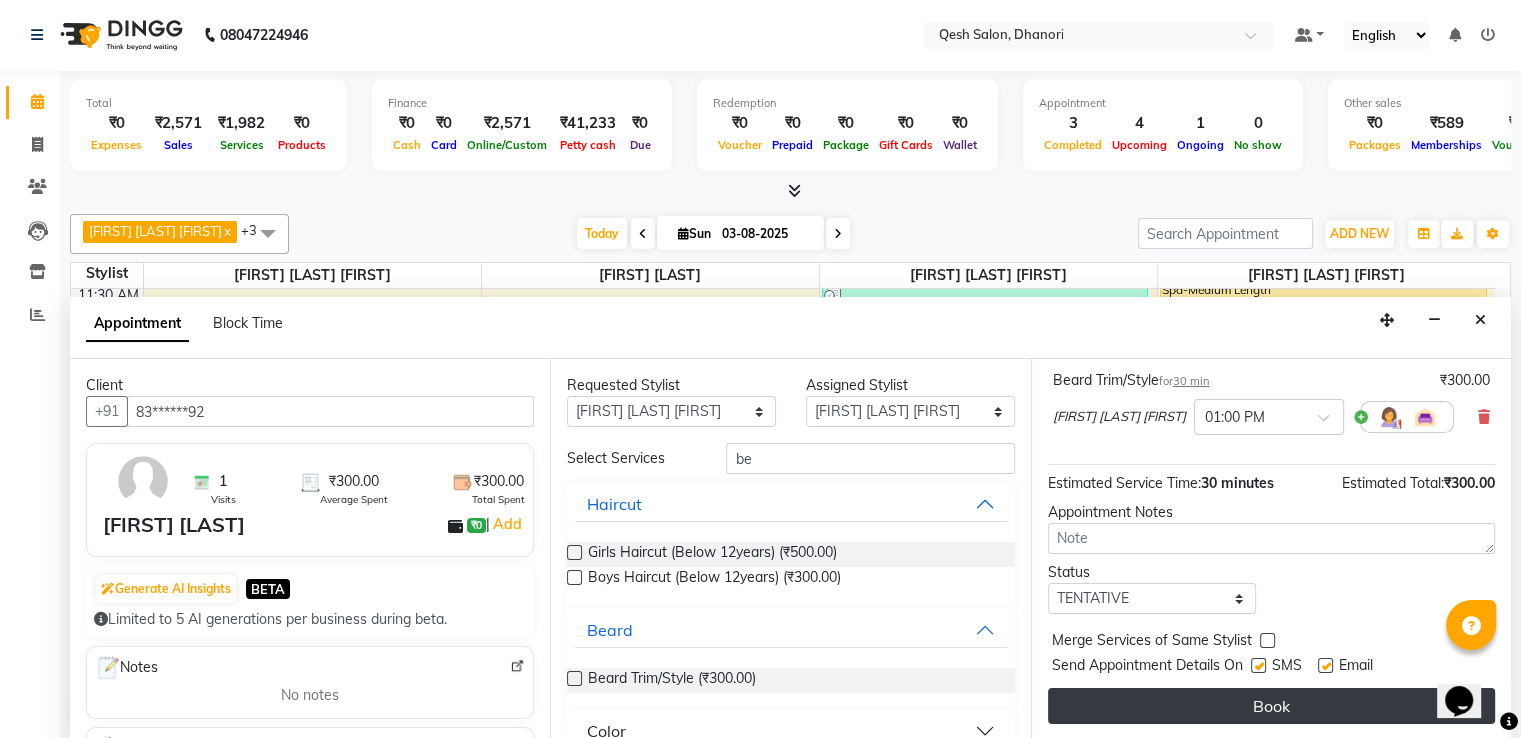 click on "Book" at bounding box center [1271, 706] 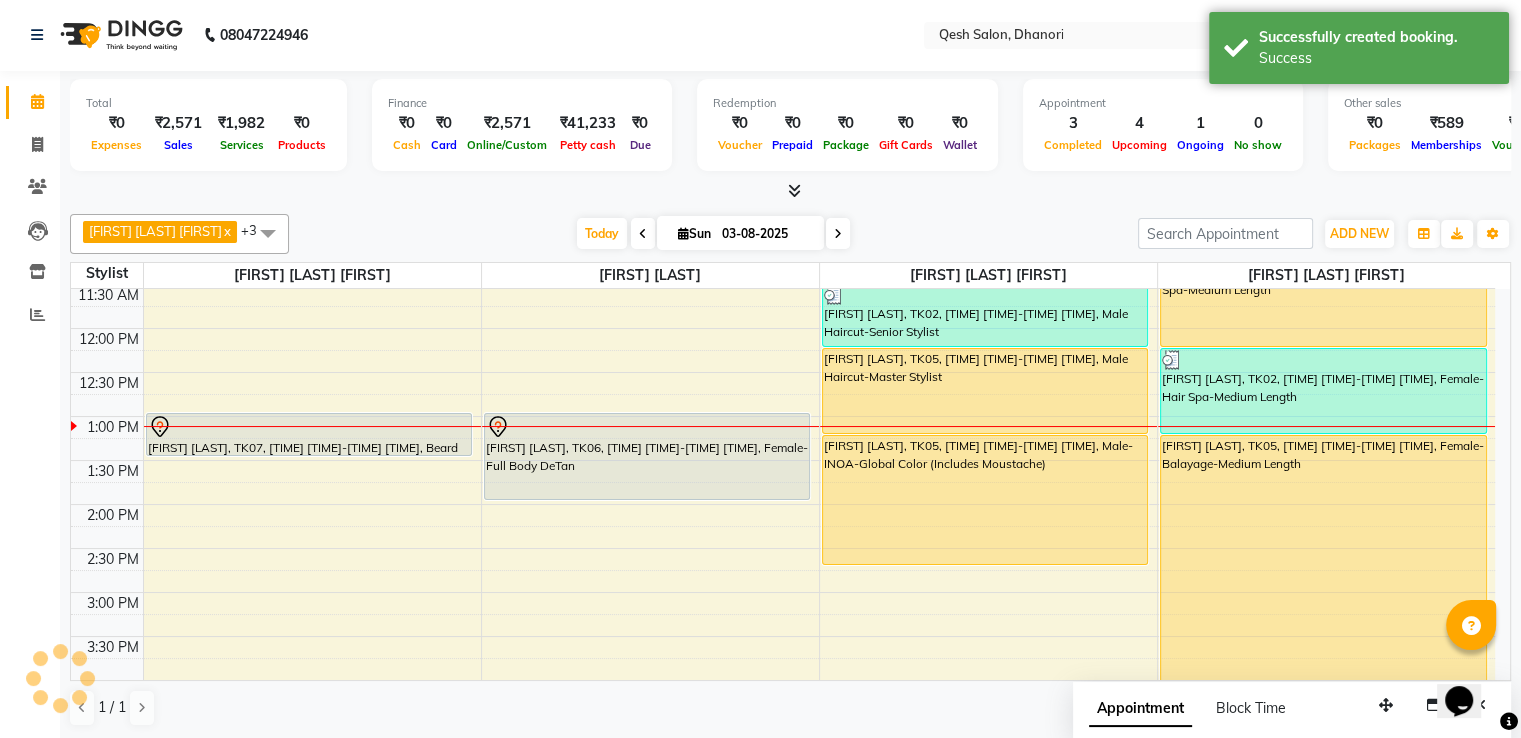 scroll, scrollTop: 0, scrollLeft: 0, axis: both 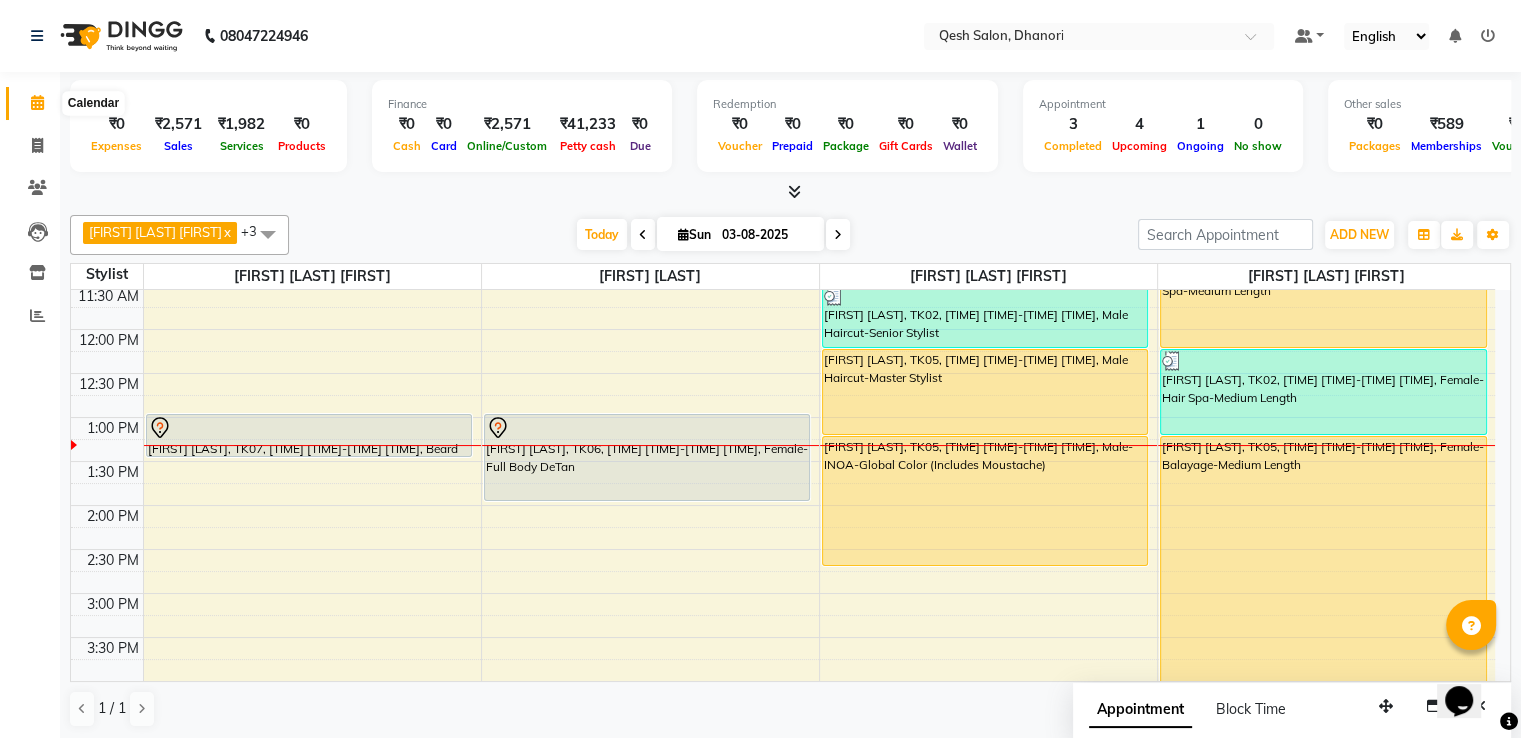 click 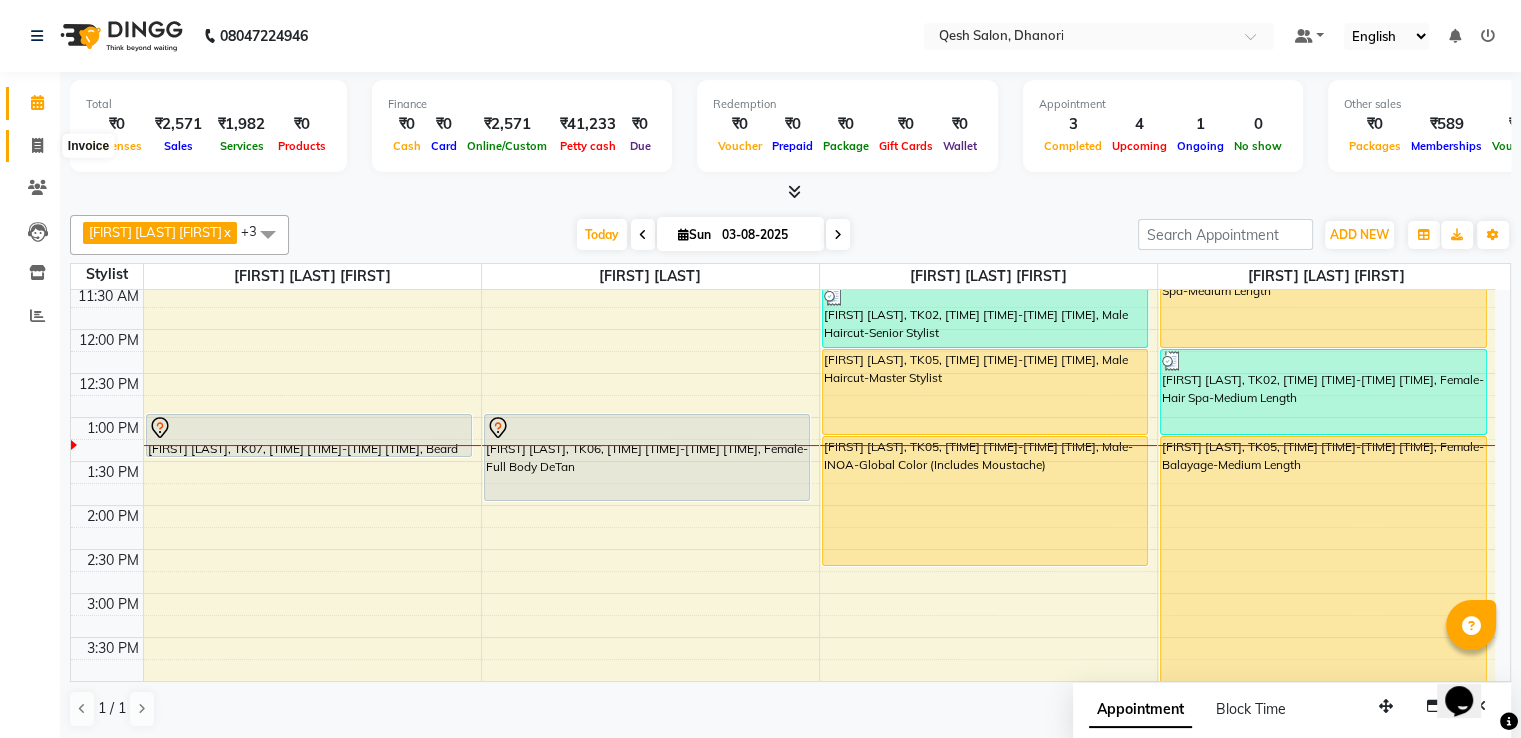 click 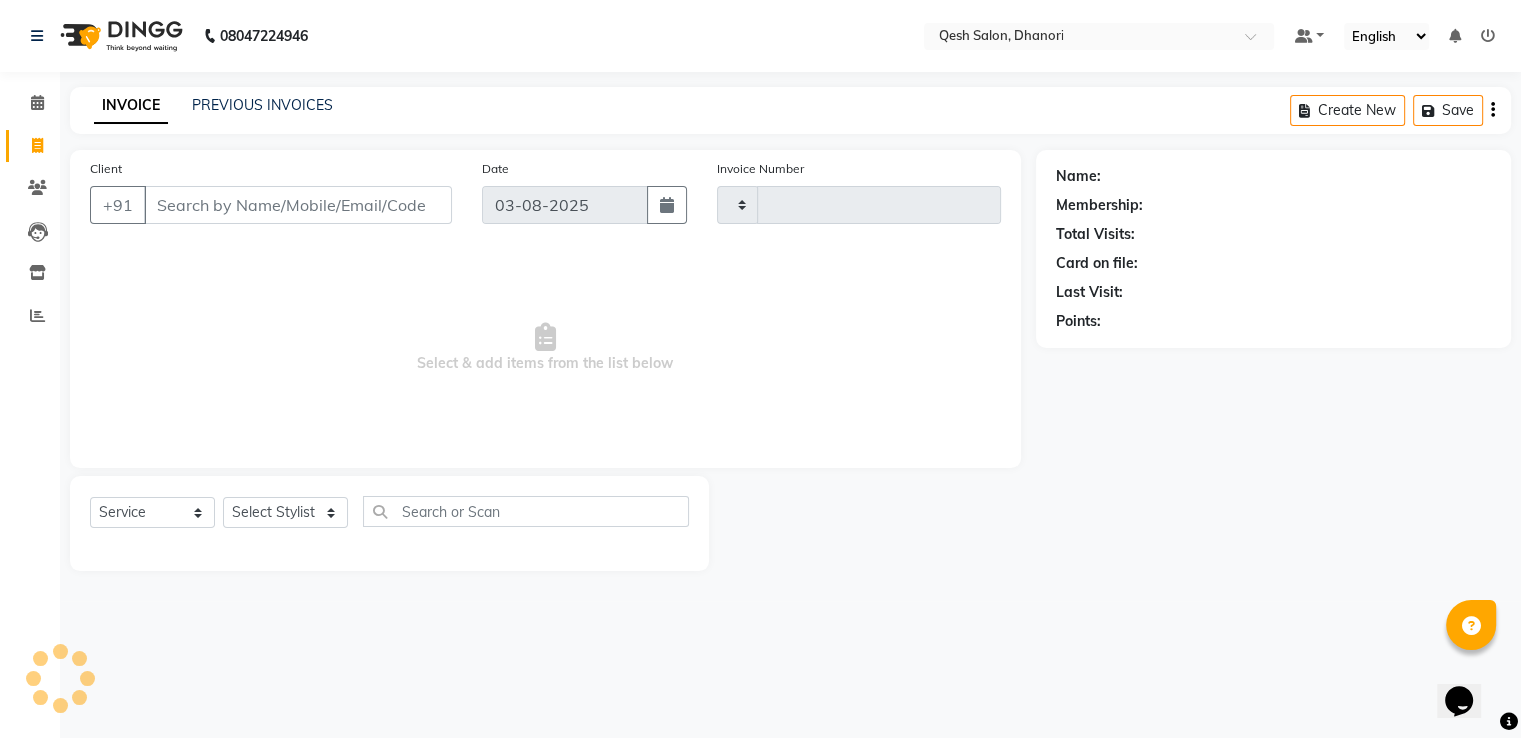 type on "0443" 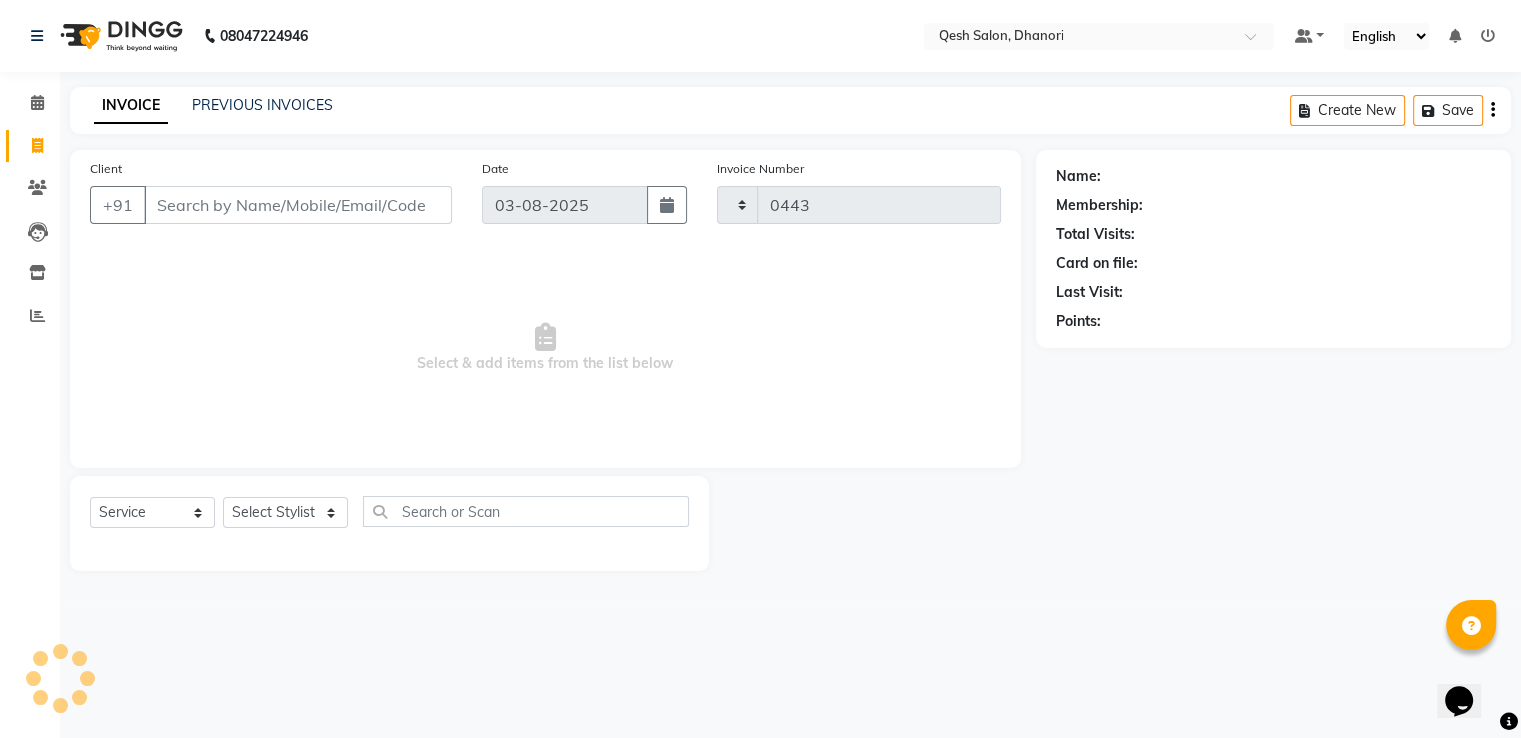 select on "7641" 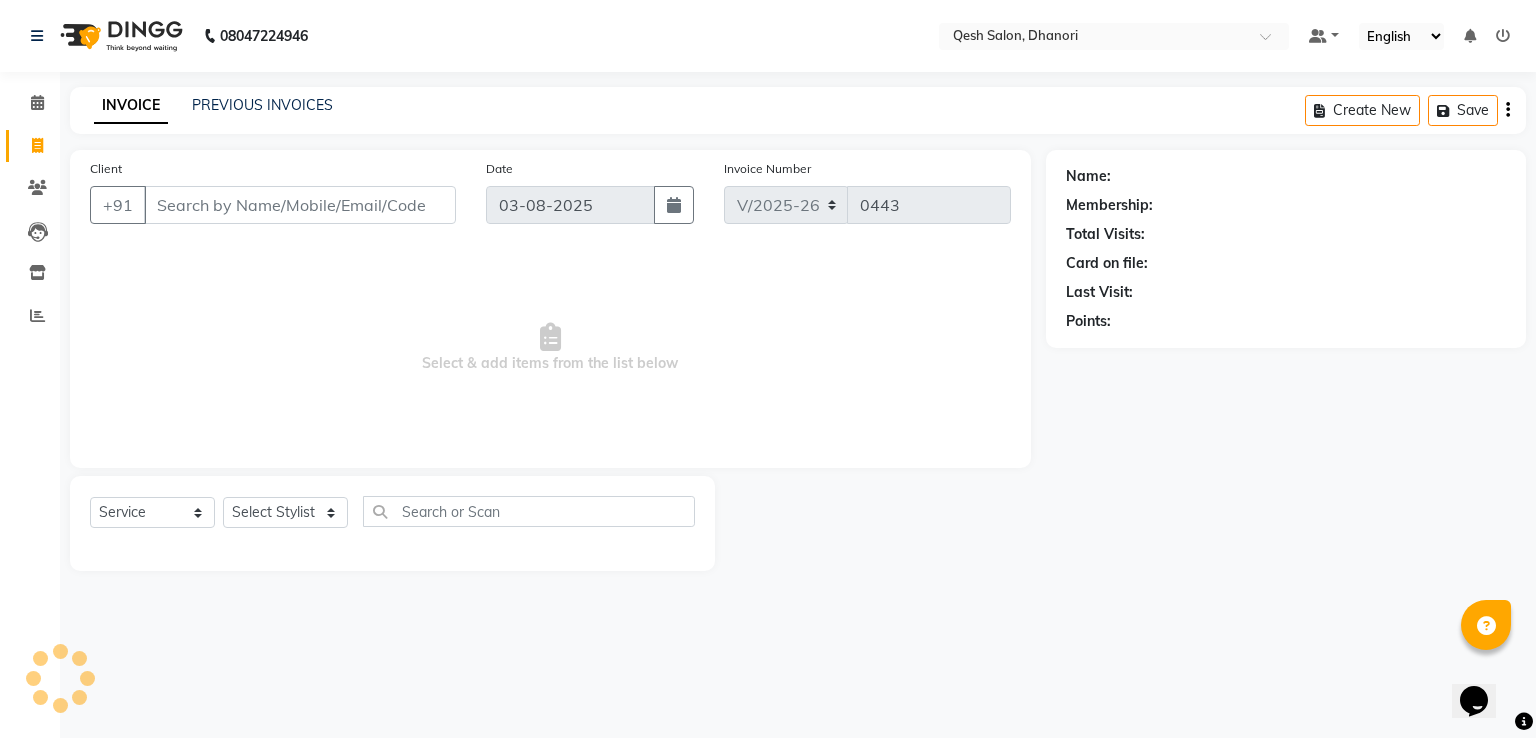 click on "Client" at bounding box center [300, 205] 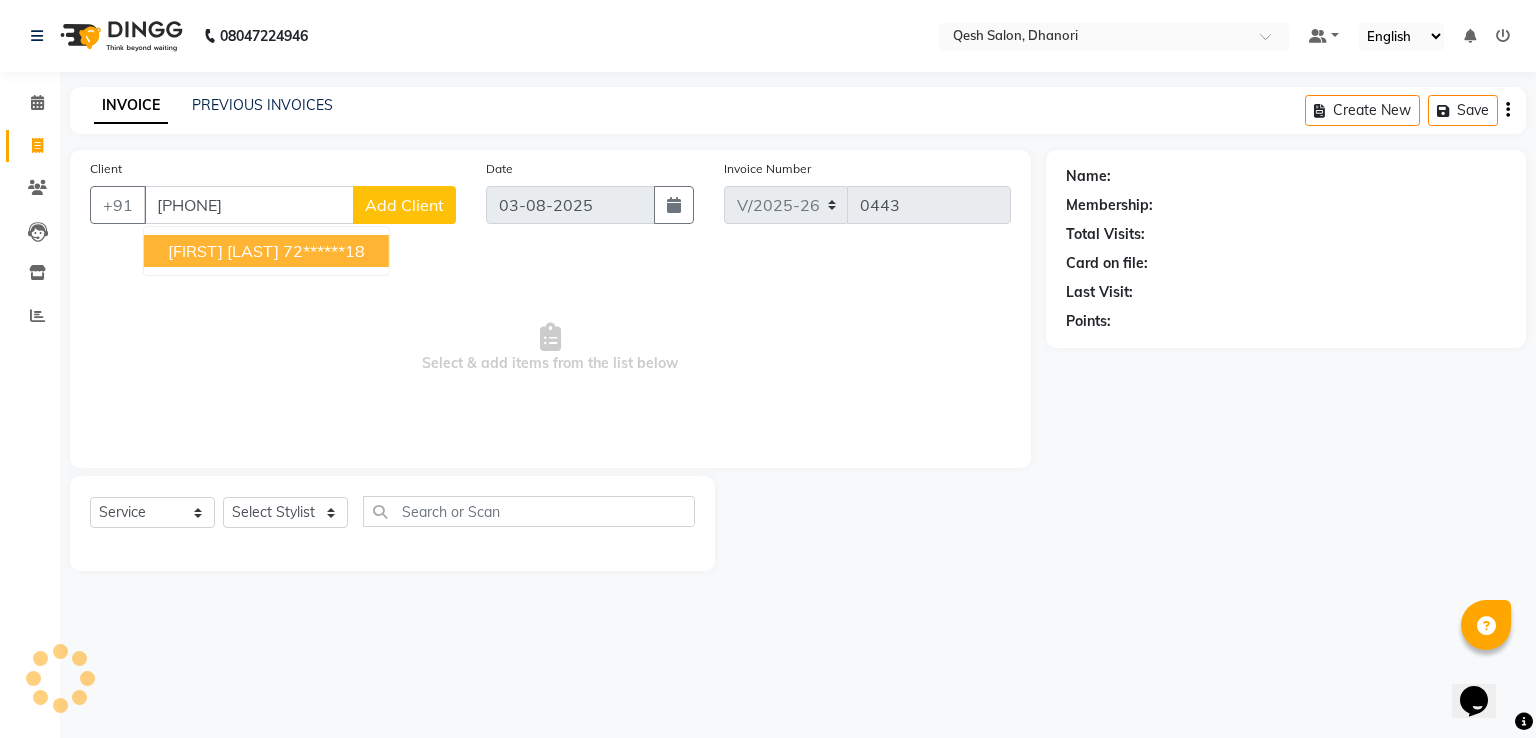 type on "7259688118" 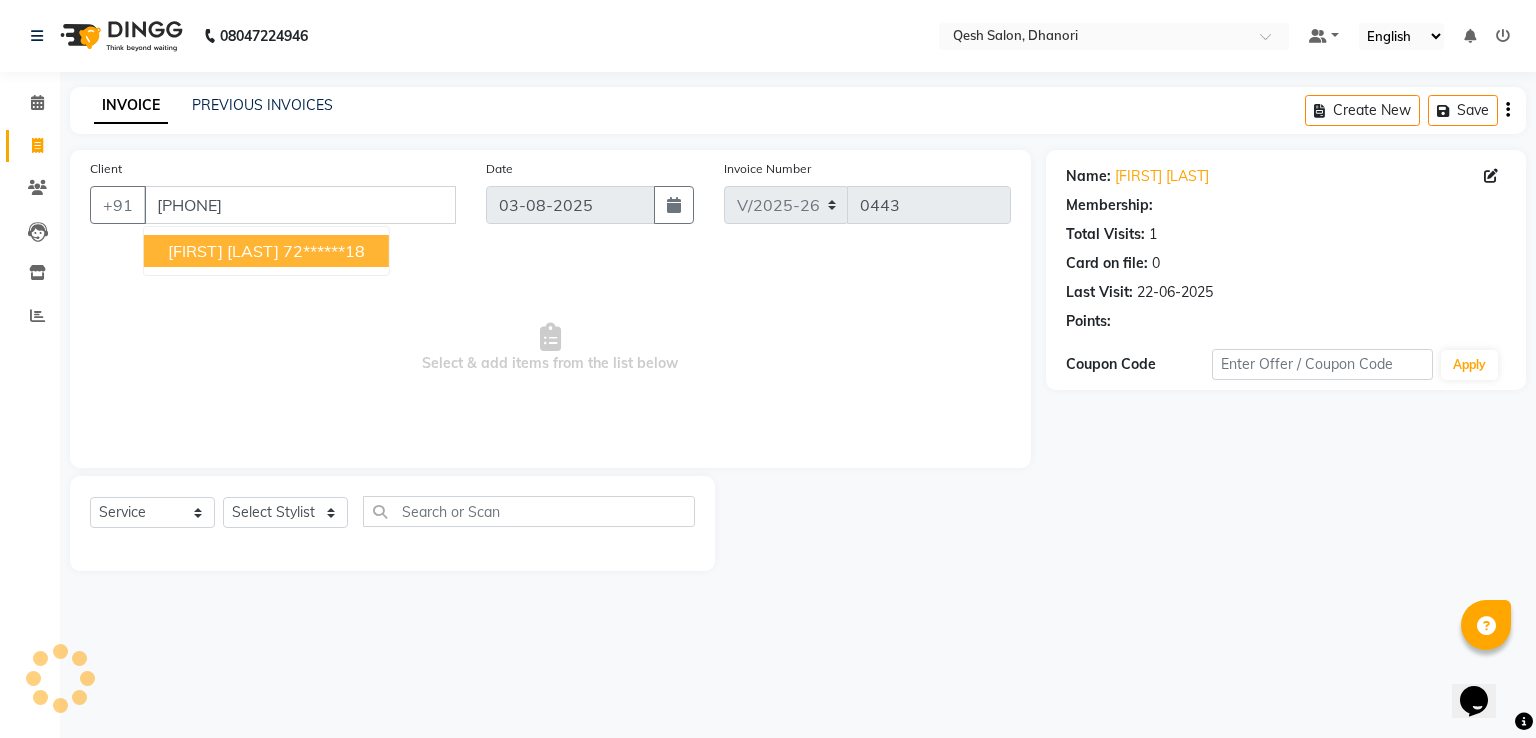 select on "2: Object" 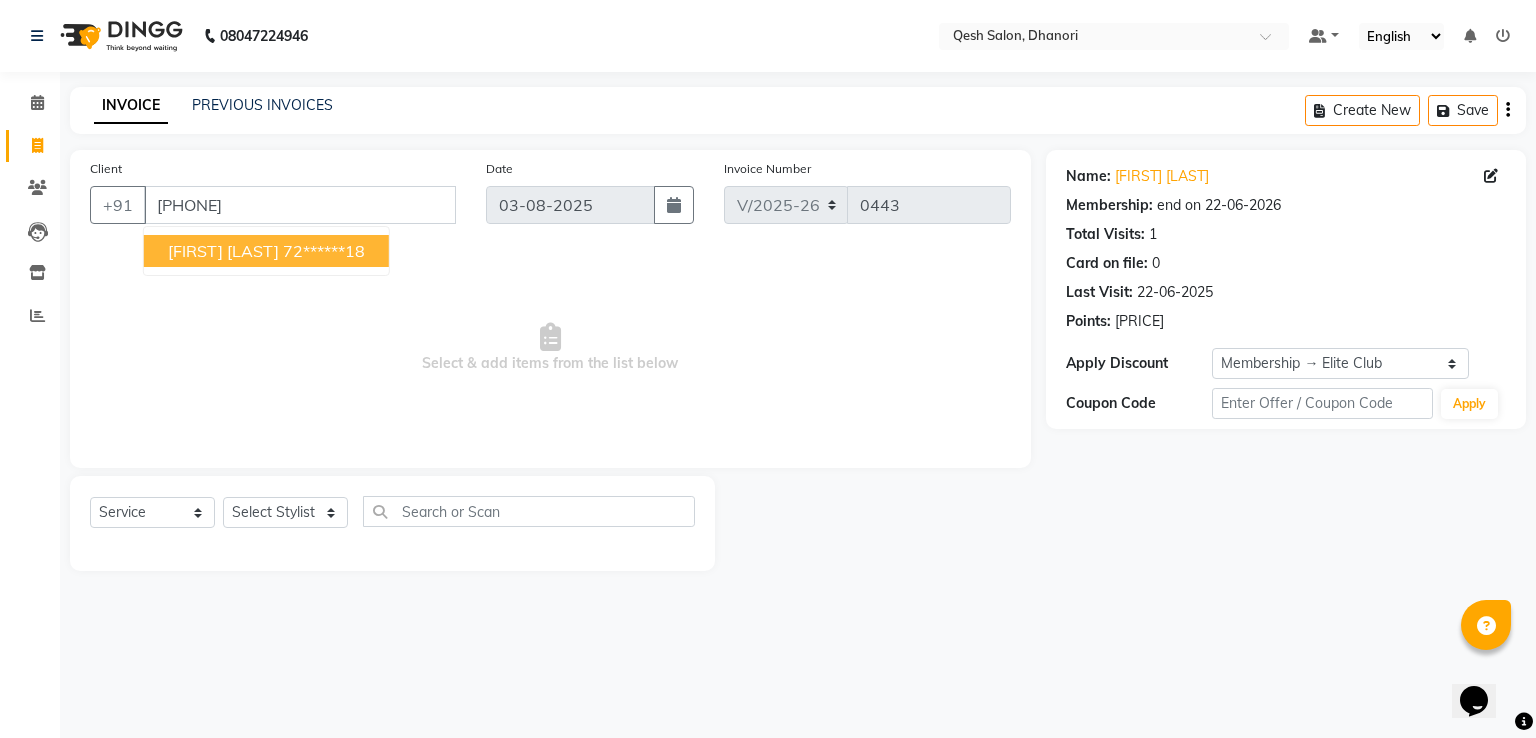 click on "Amarjeet Dev  72******18" at bounding box center (266, 251) 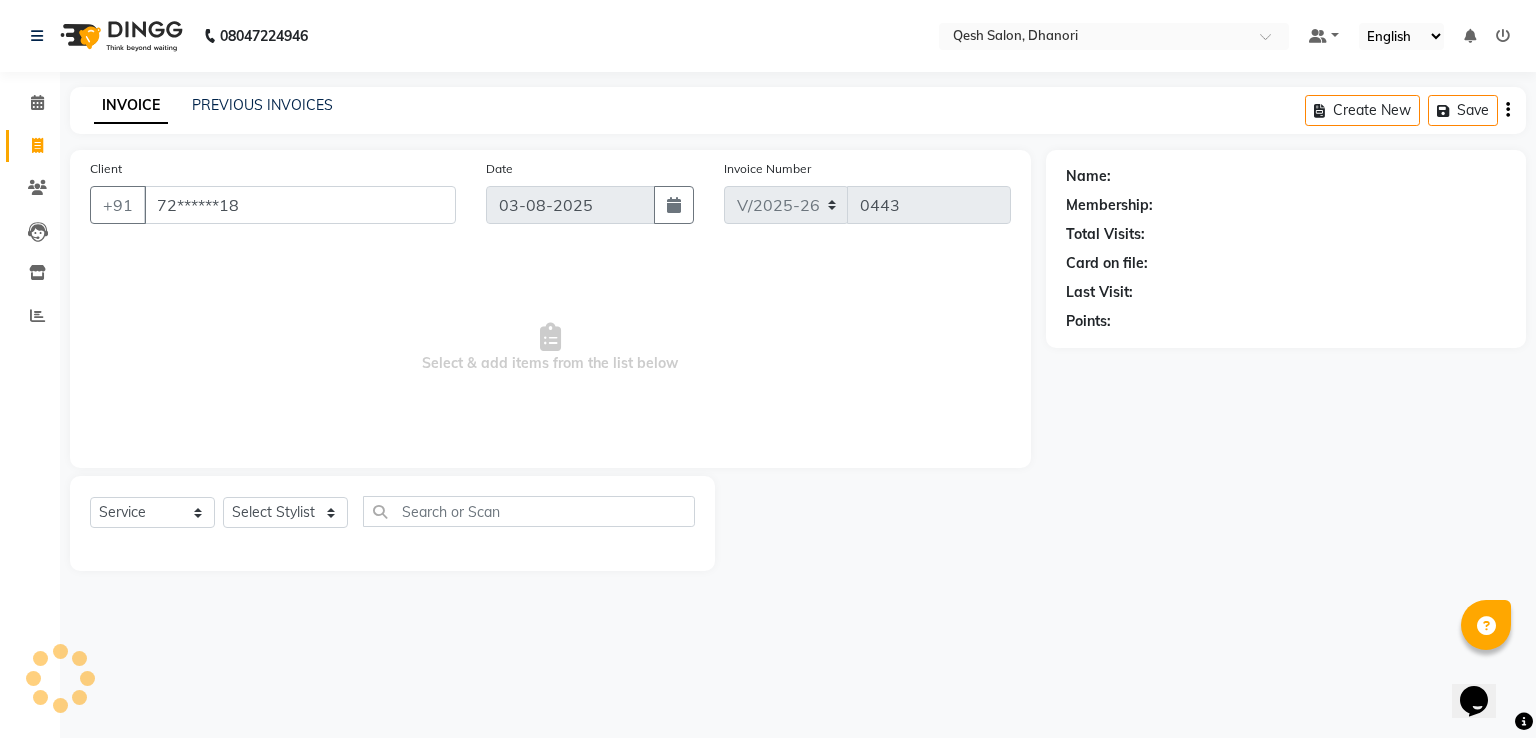 select on "2: Object" 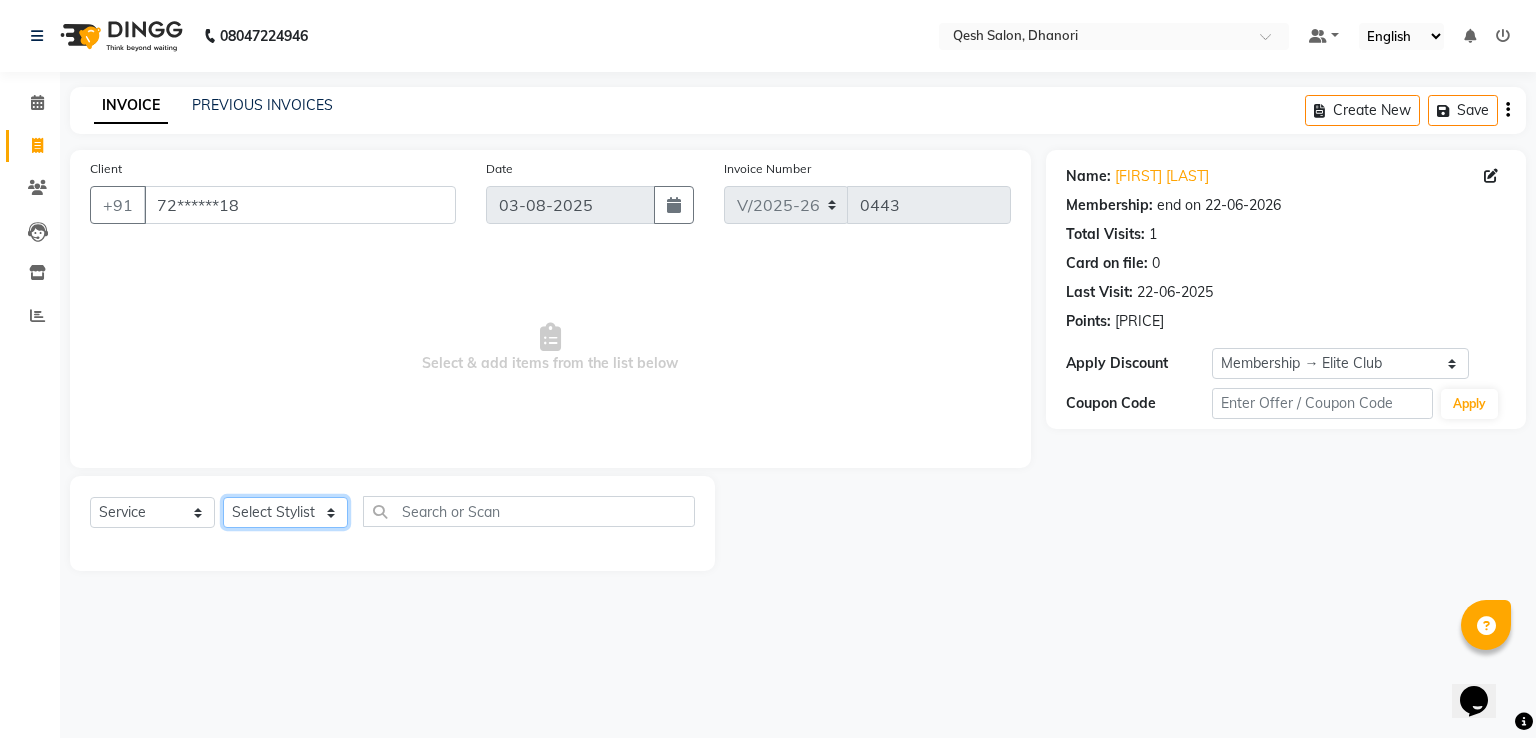click on "Select Stylist Gagandeep Arora Harry Siril Anthony Prashansa Kumari Salon Sunil Kisan Wani Vanita Kamble Vinod Daulat Sonawane" 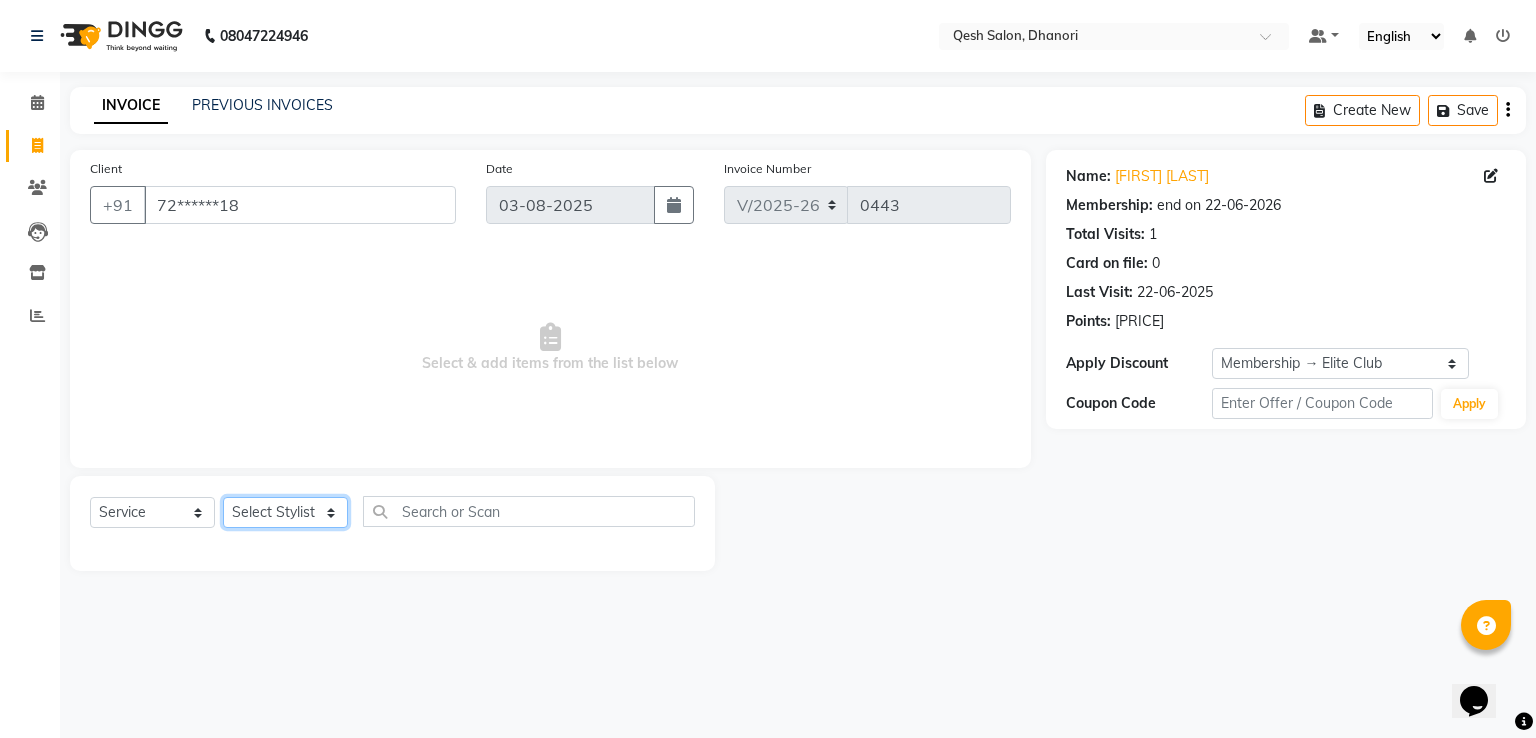 select on "79251" 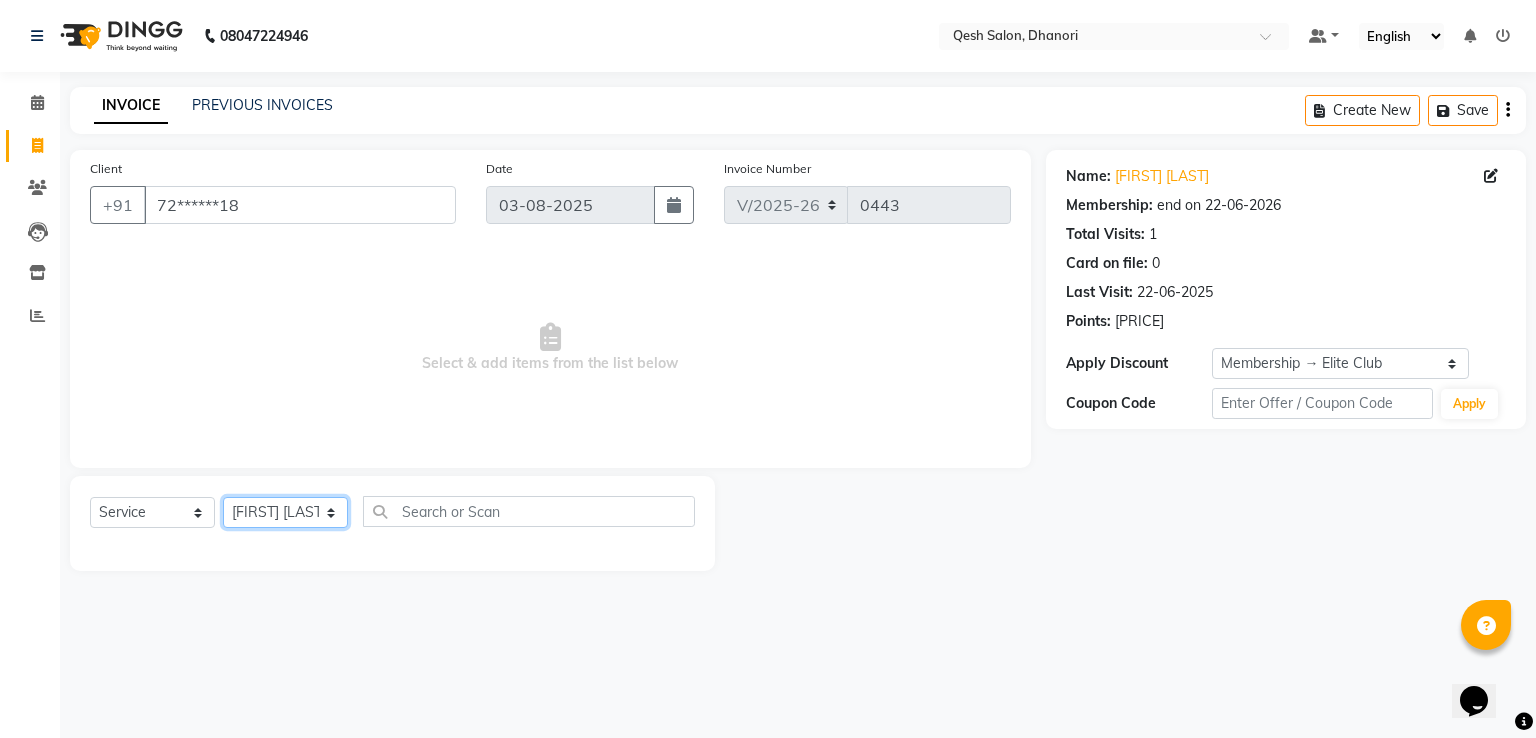 click on "Select Stylist Gagandeep Arora Harry Siril Anthony Prashansa Kumari Salon Sunil Kisan Wani Vanita Kamble Vinod Daulat Sonawane" 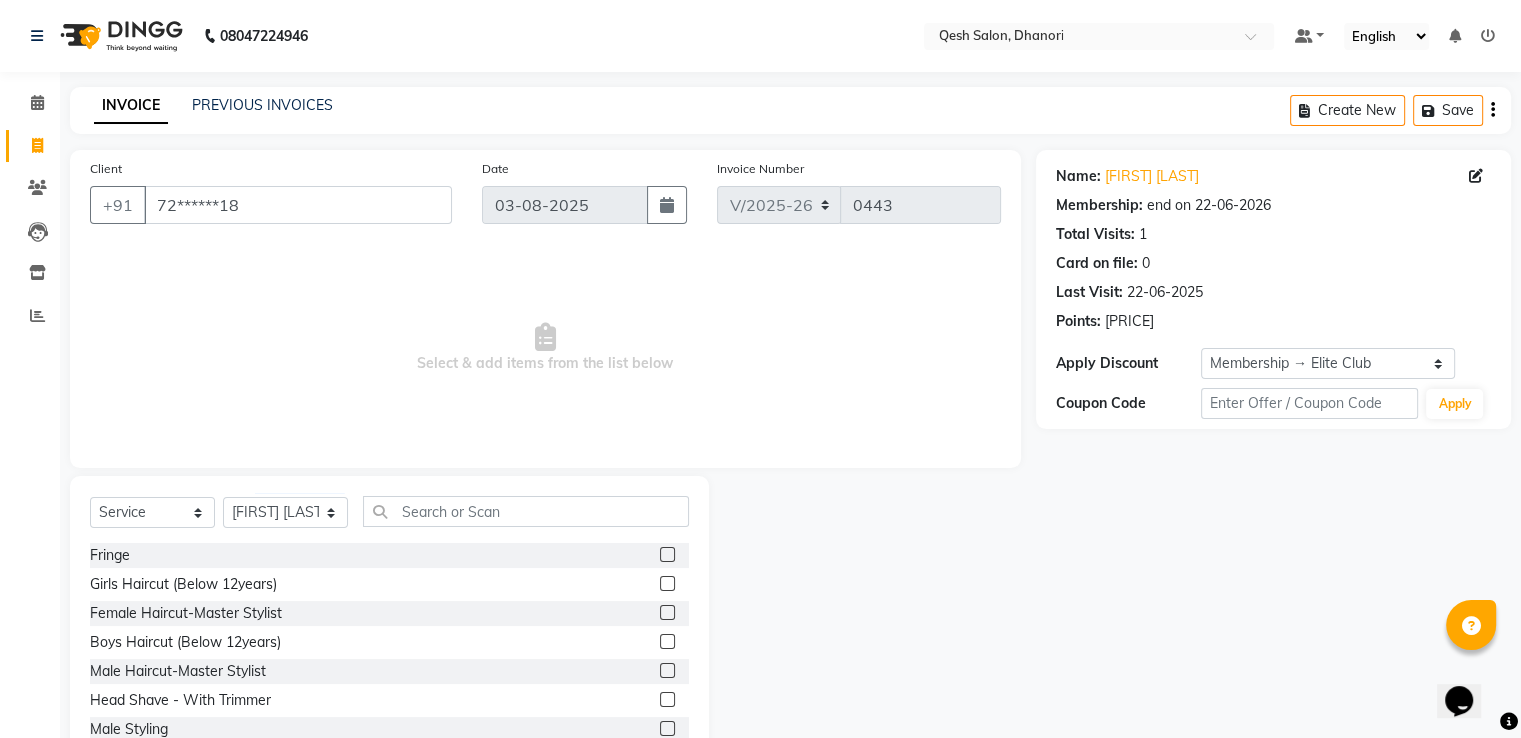click 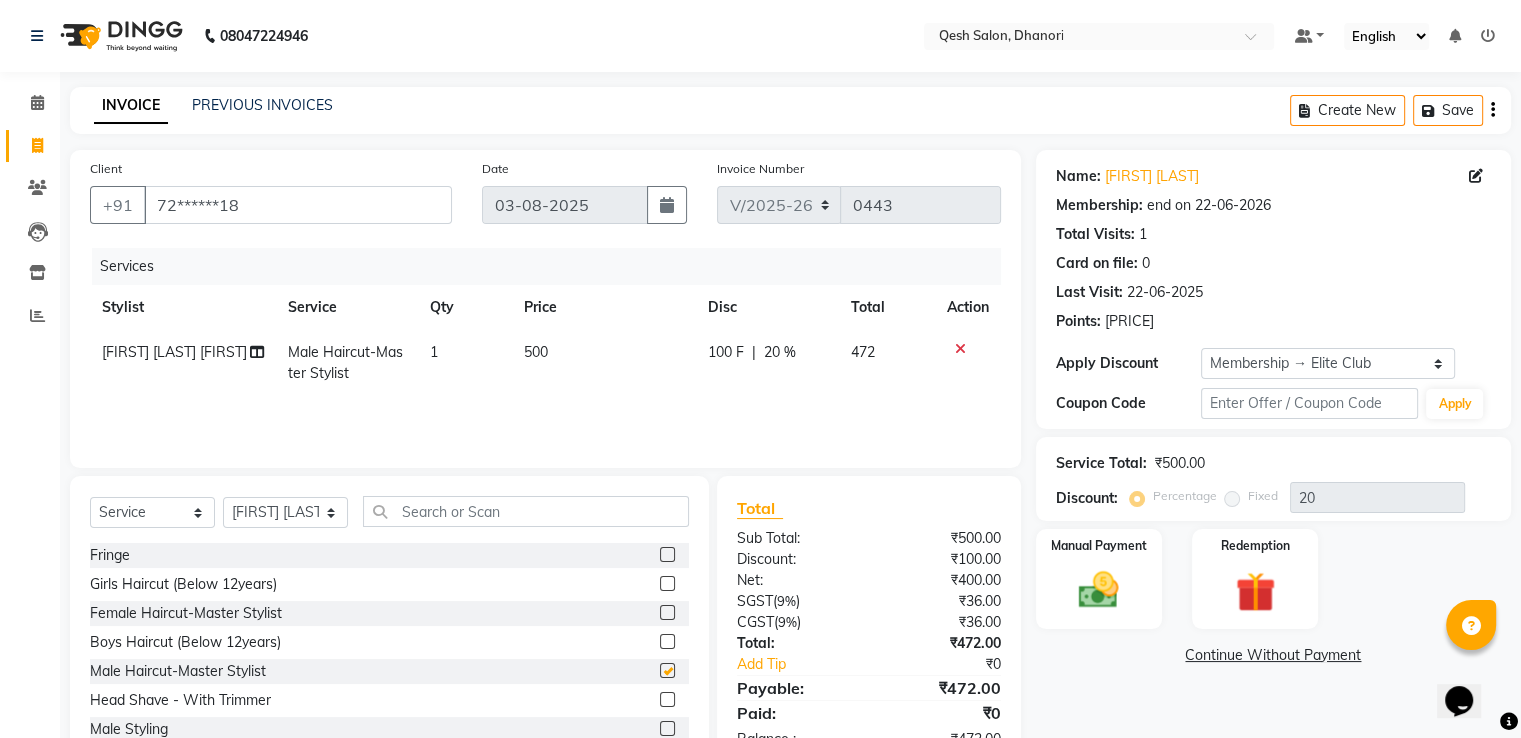 checkbox on "false" 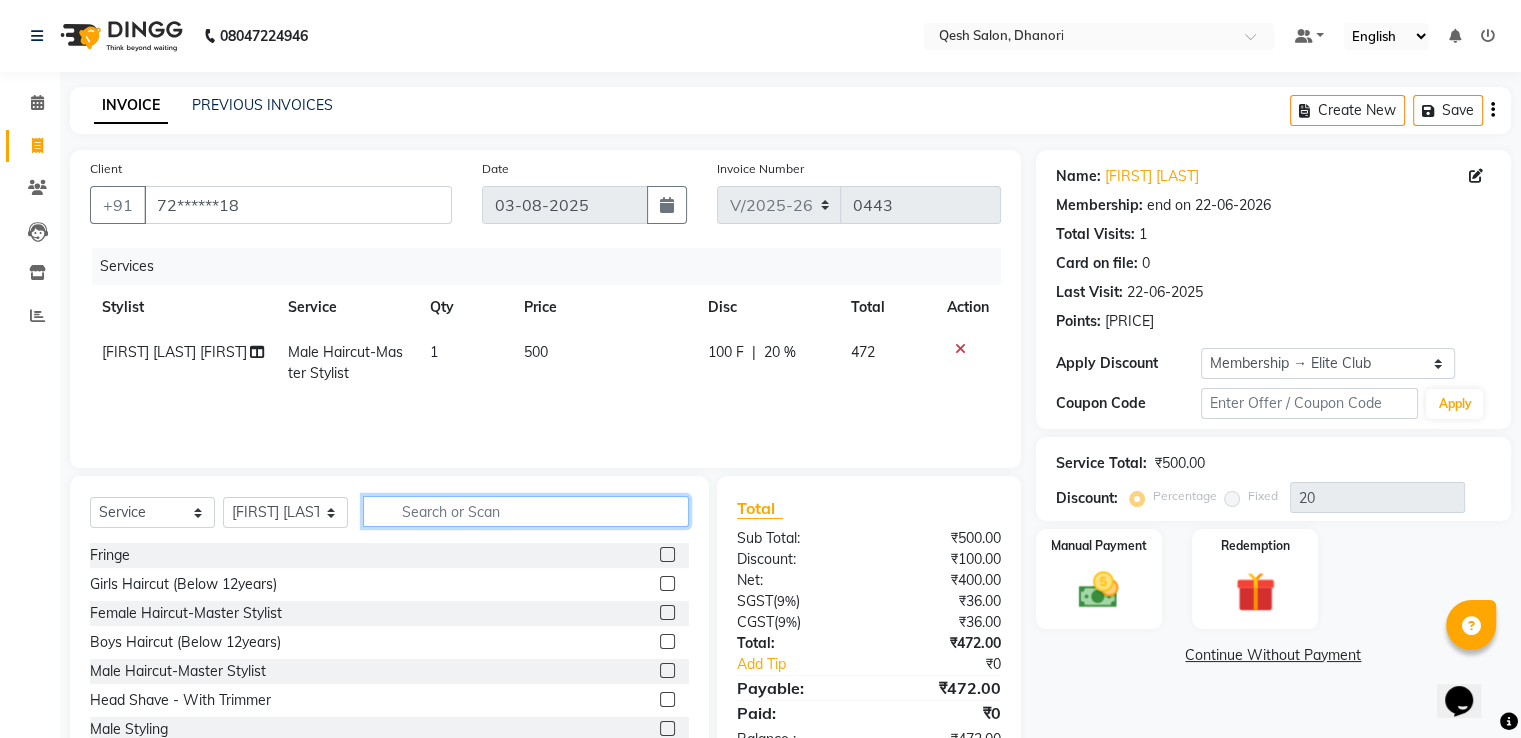 click 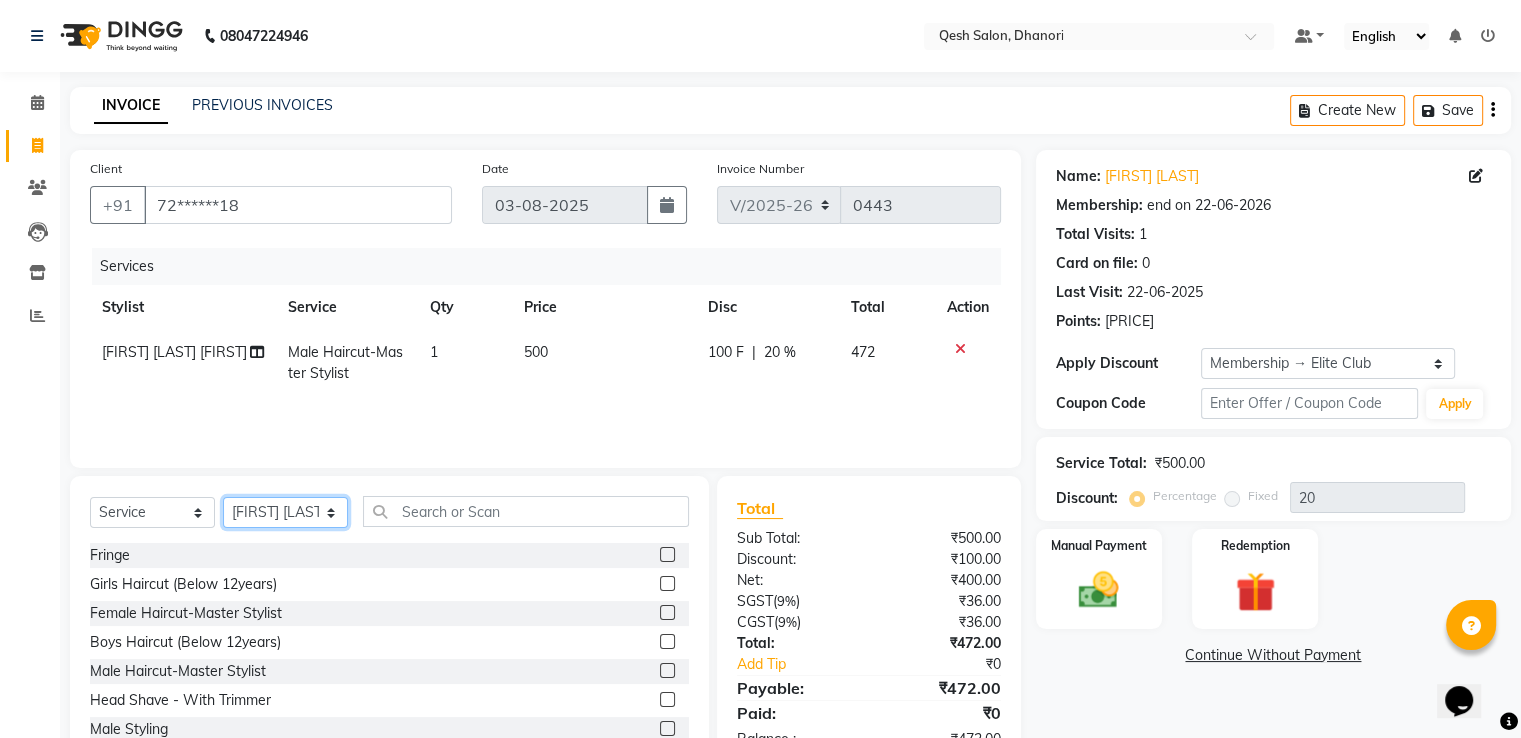 click on "Select Stylist Gagandeep Arora Harry Siril Anthony Prashansa Kumari Salon Sunil Kisan Wani Vanita Kamble Vinod Daulat Sonawane" 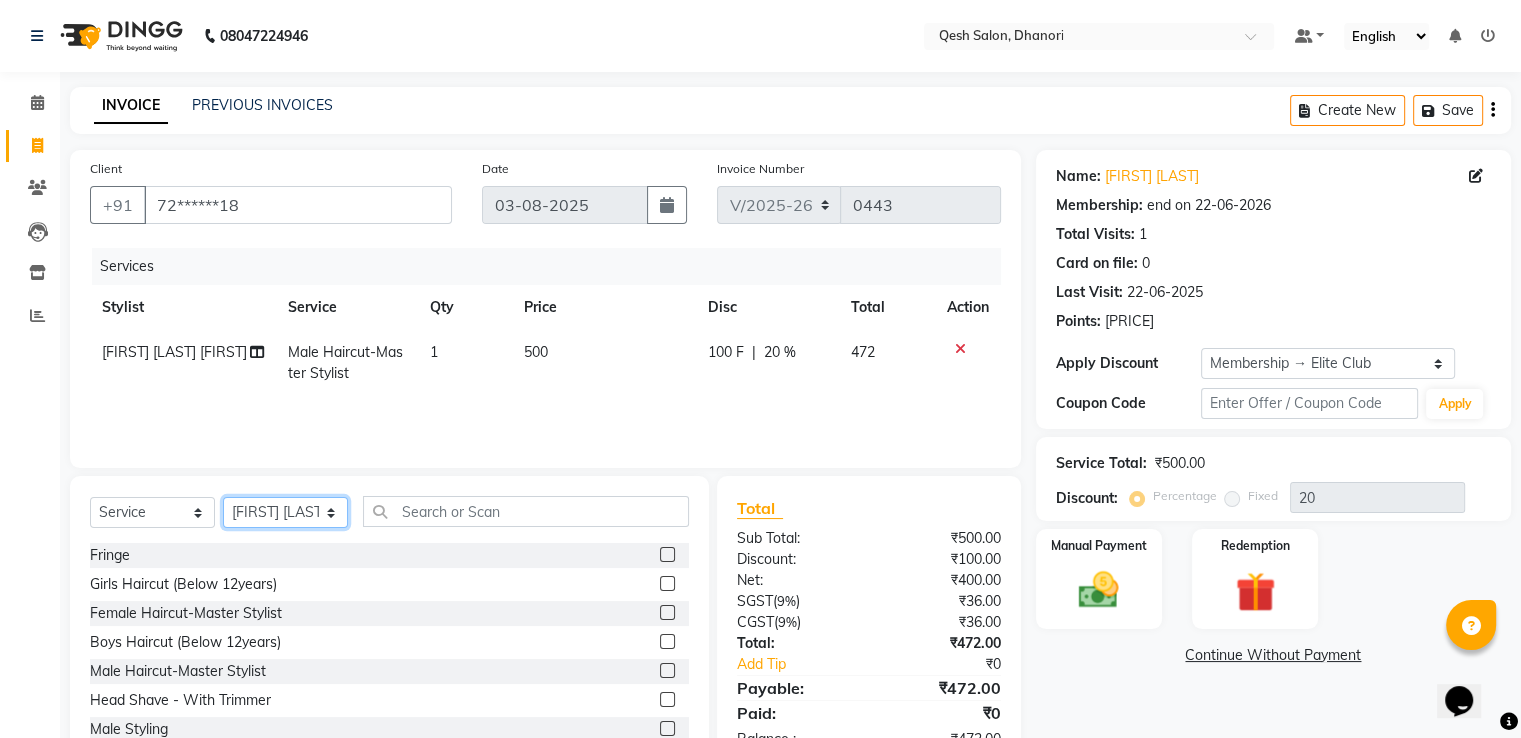 select on "83667" 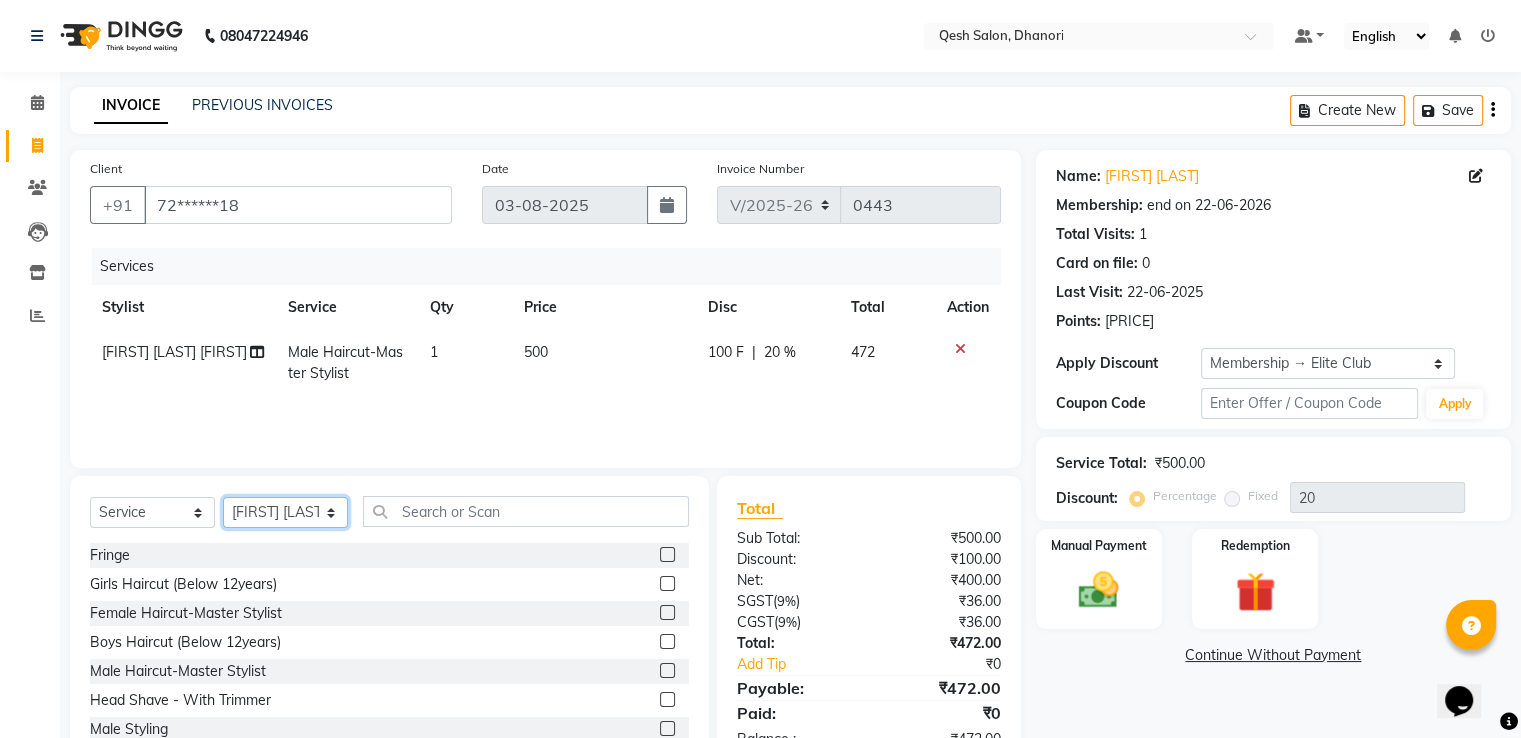 click on "Select Stylist Gagandeep Arora Harry Siril Anthony Prashansa Kumari Salon Sunil Kisan Wani Vanita Kamble Vinod Daulat Sonawane" 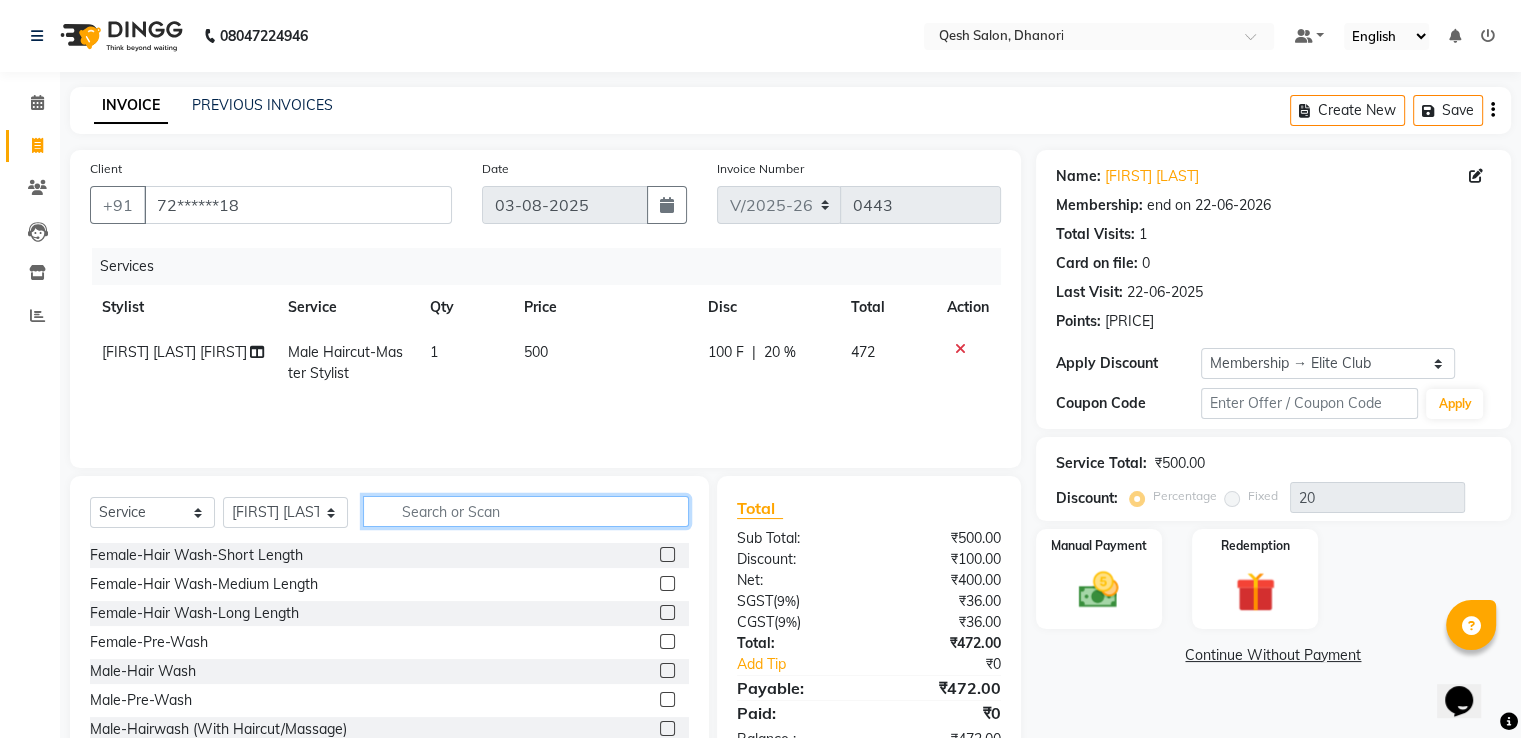 click 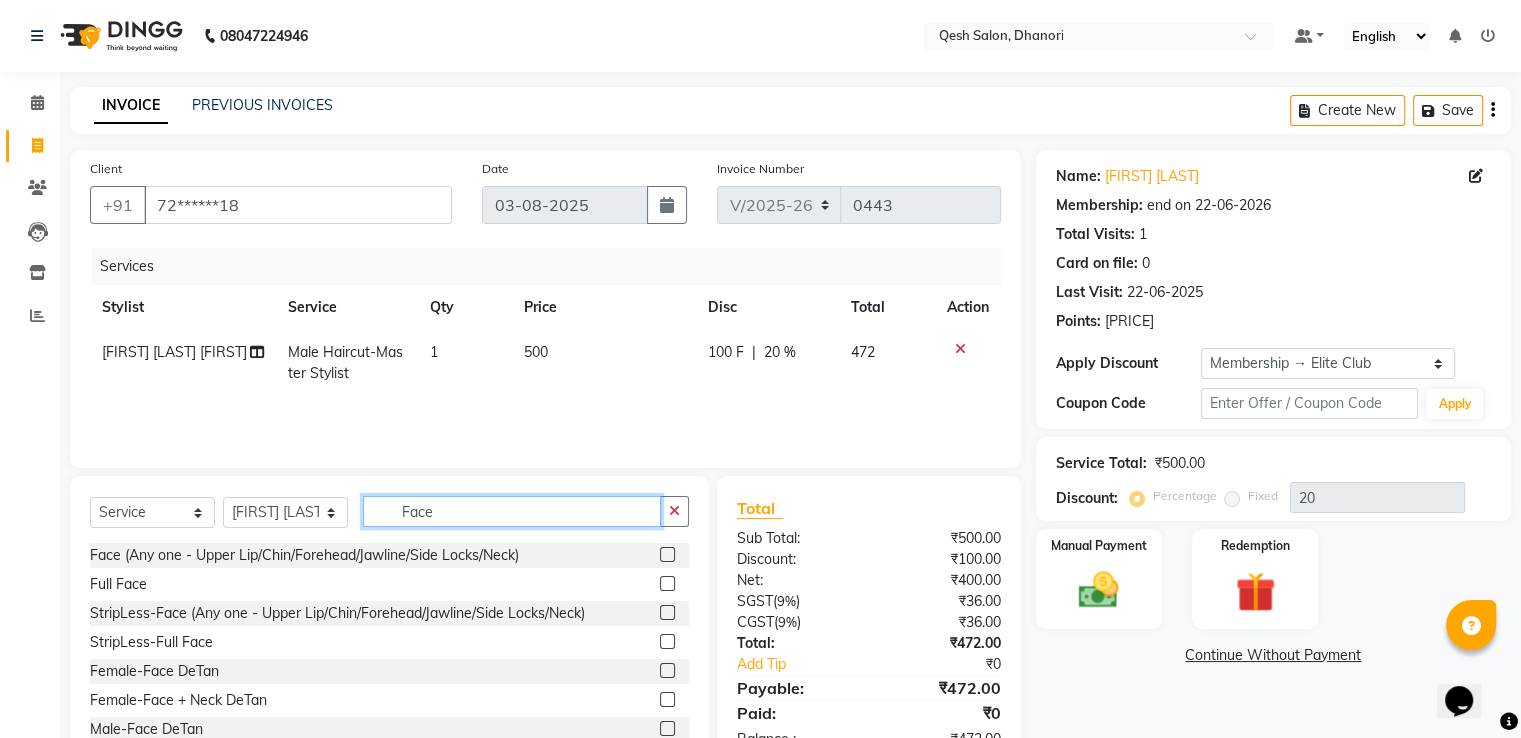 scroll, scrollTop: 64, scrollLeft: 0, axis: vertical 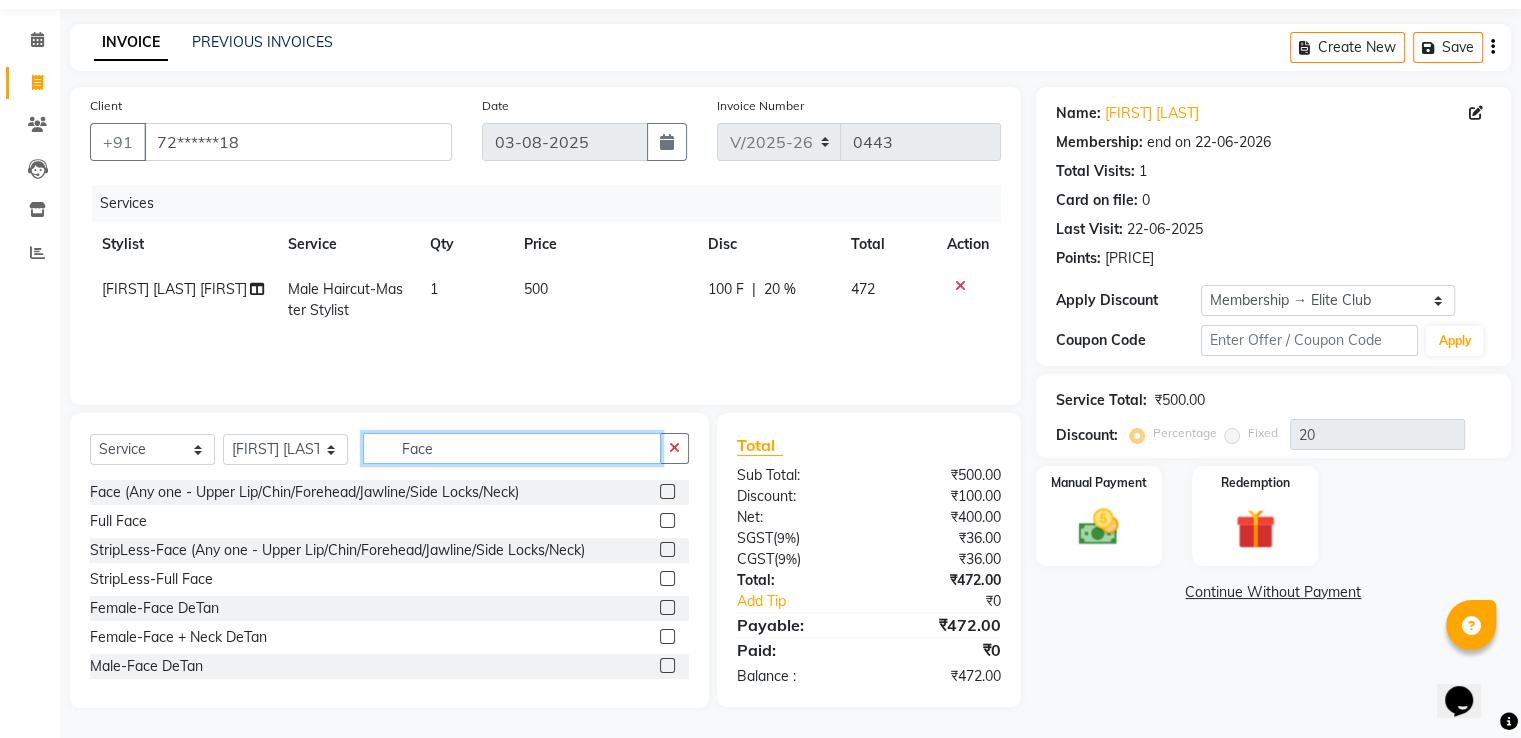 type on "Face" 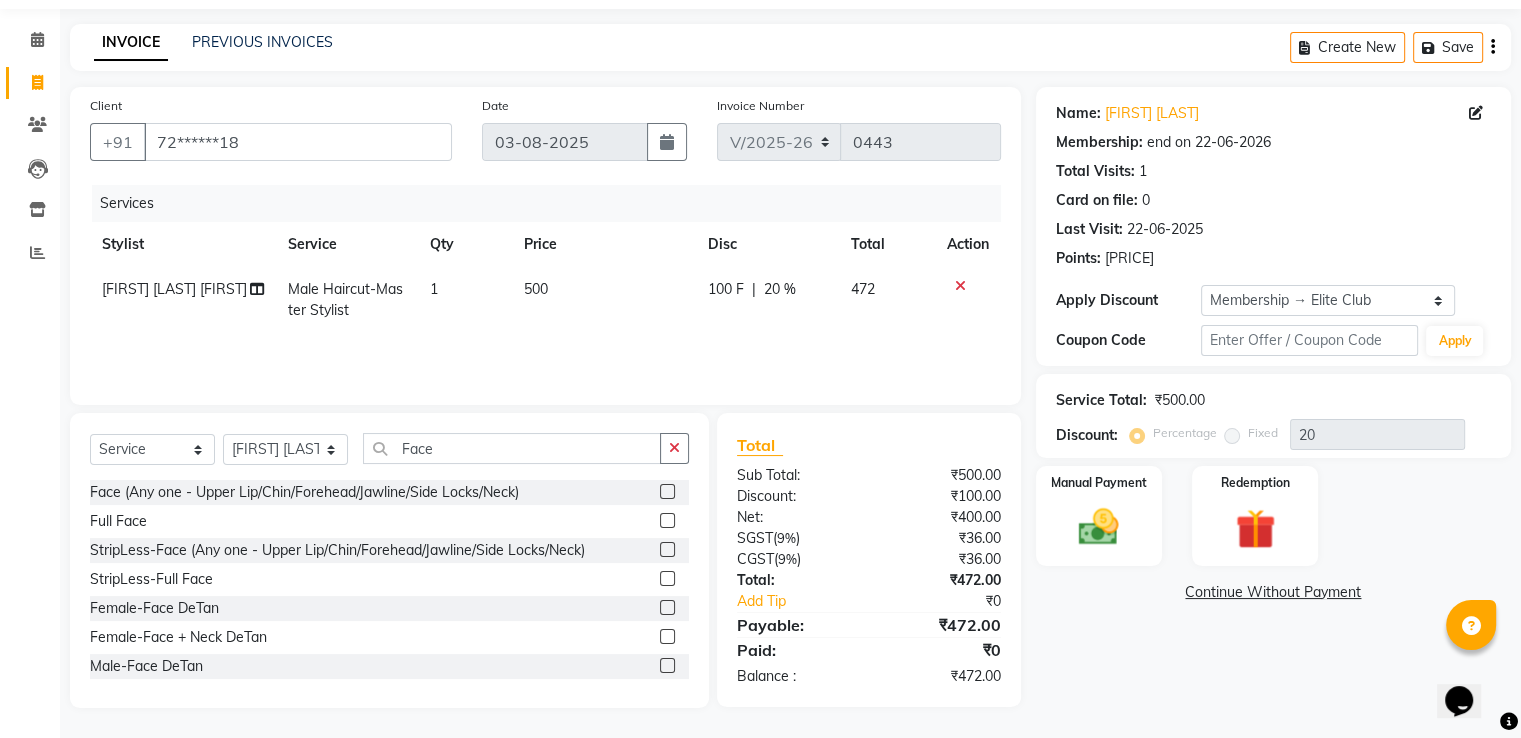click 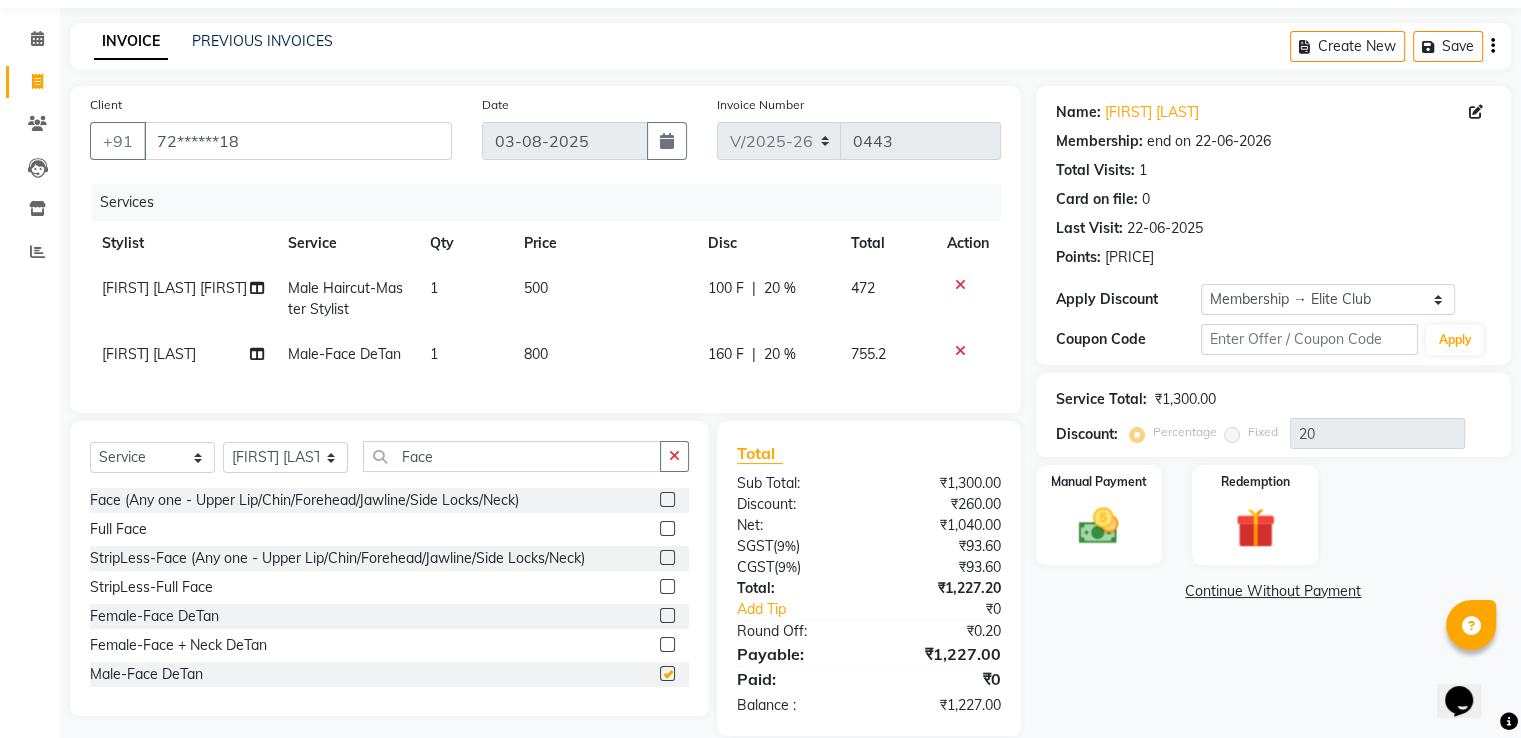 checkbox on "false" 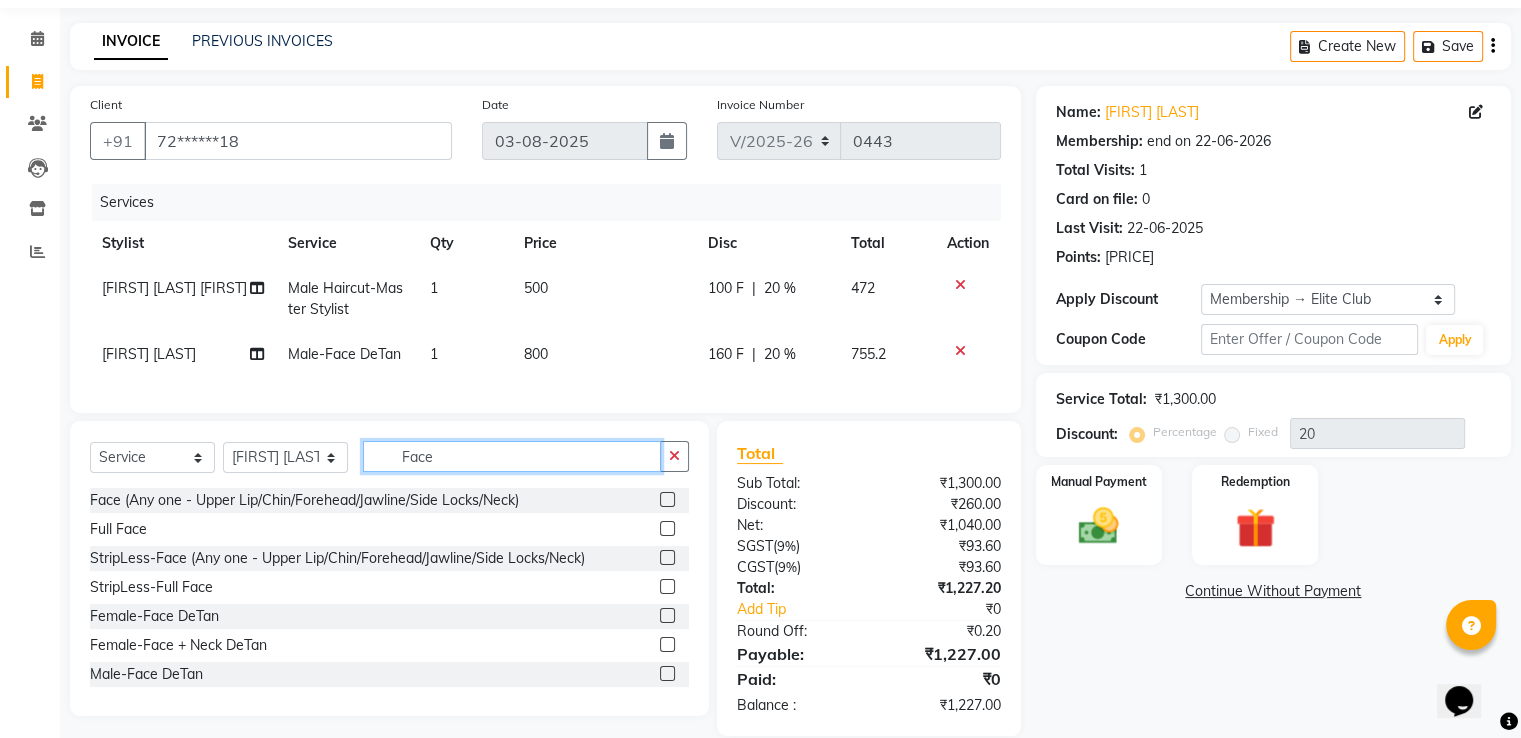 click on "Face" 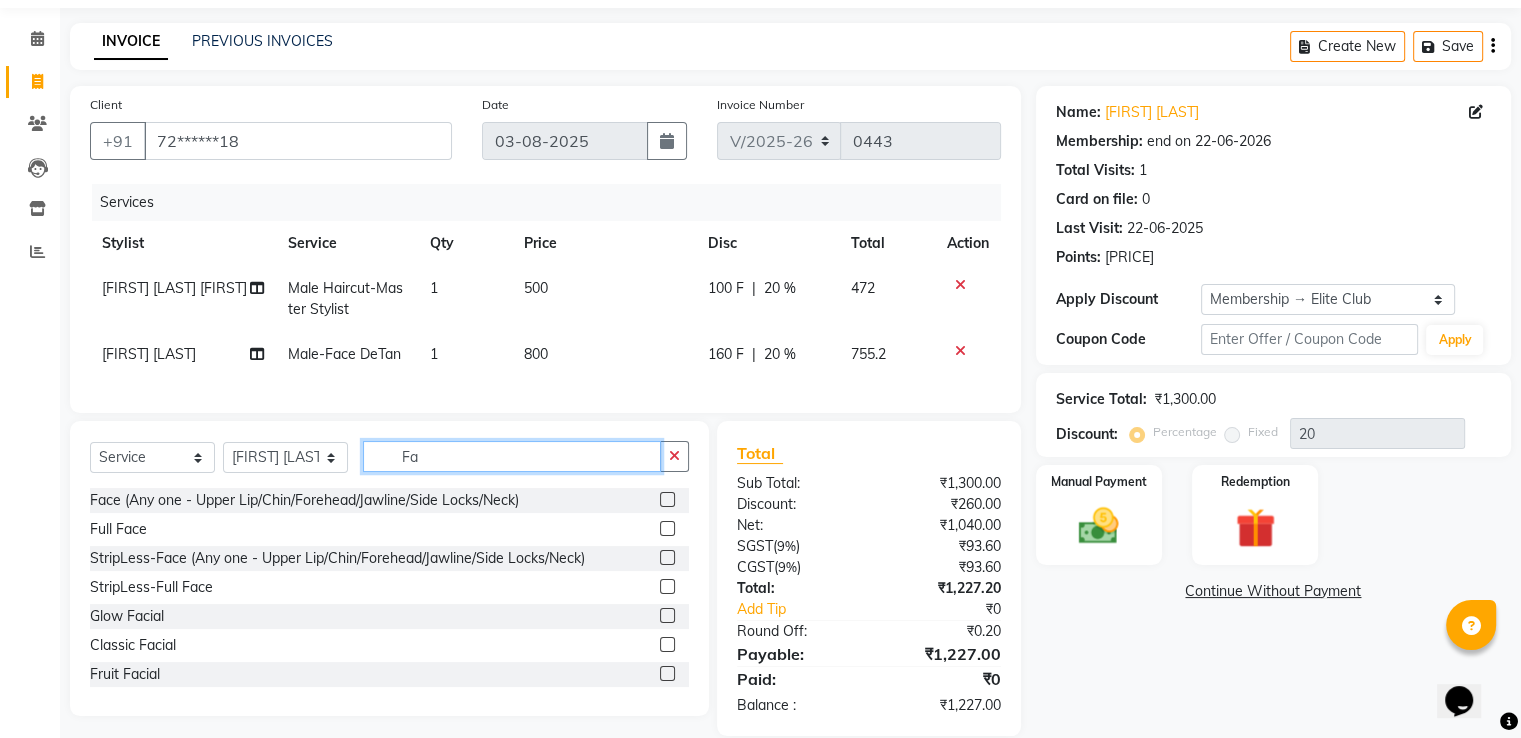 type on "F" 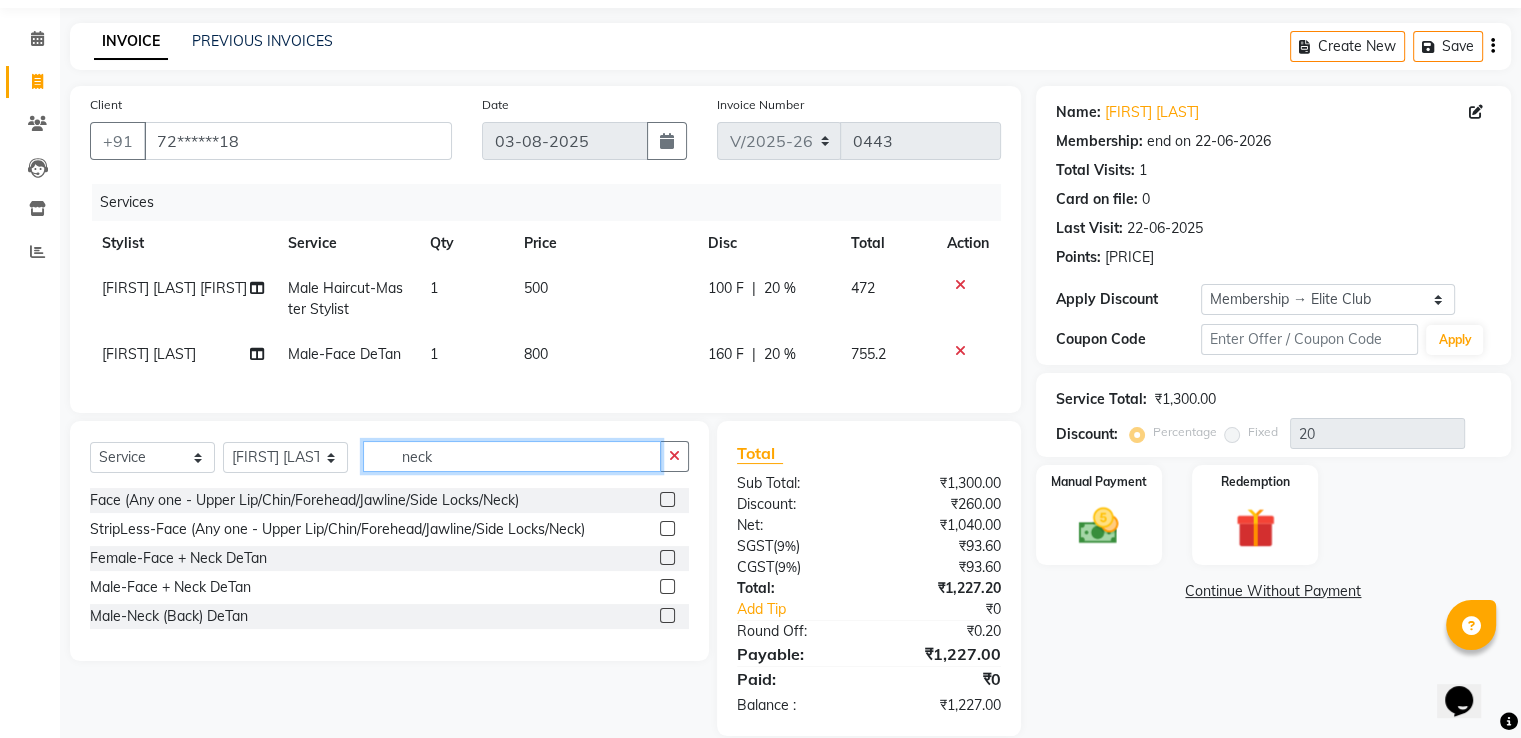 type on "neck" 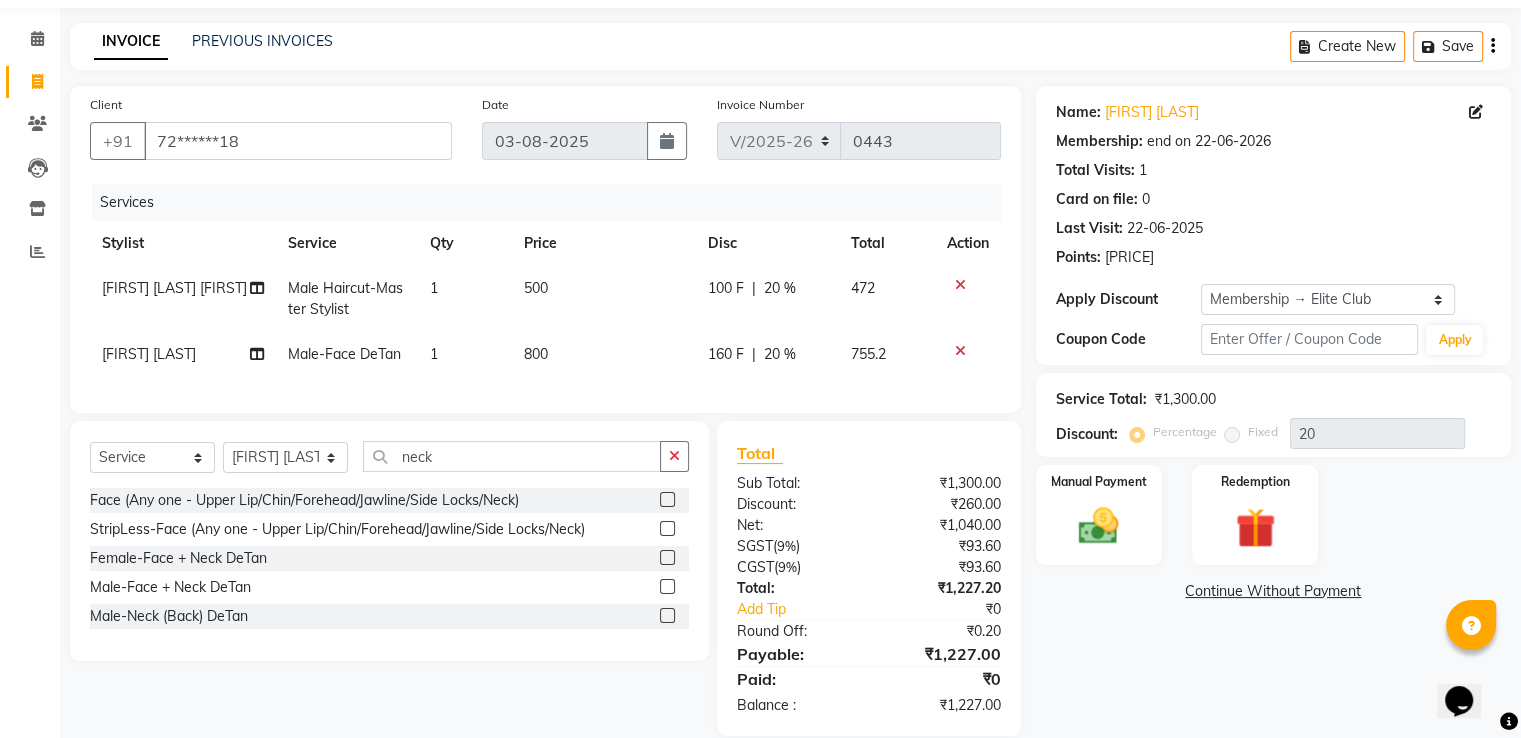 click 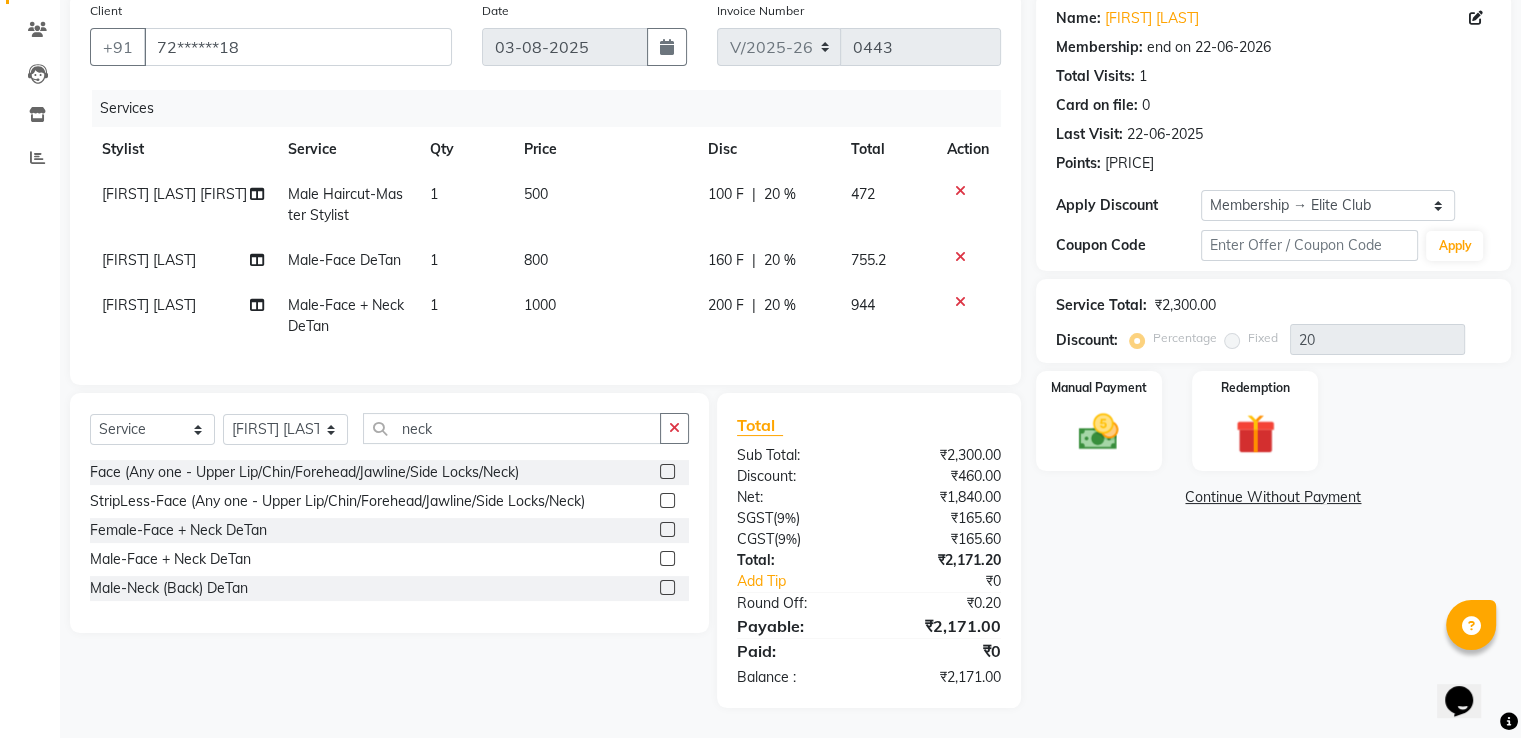 scroll, scrollTop: 174, scrollLeft: 0, axis: vertical 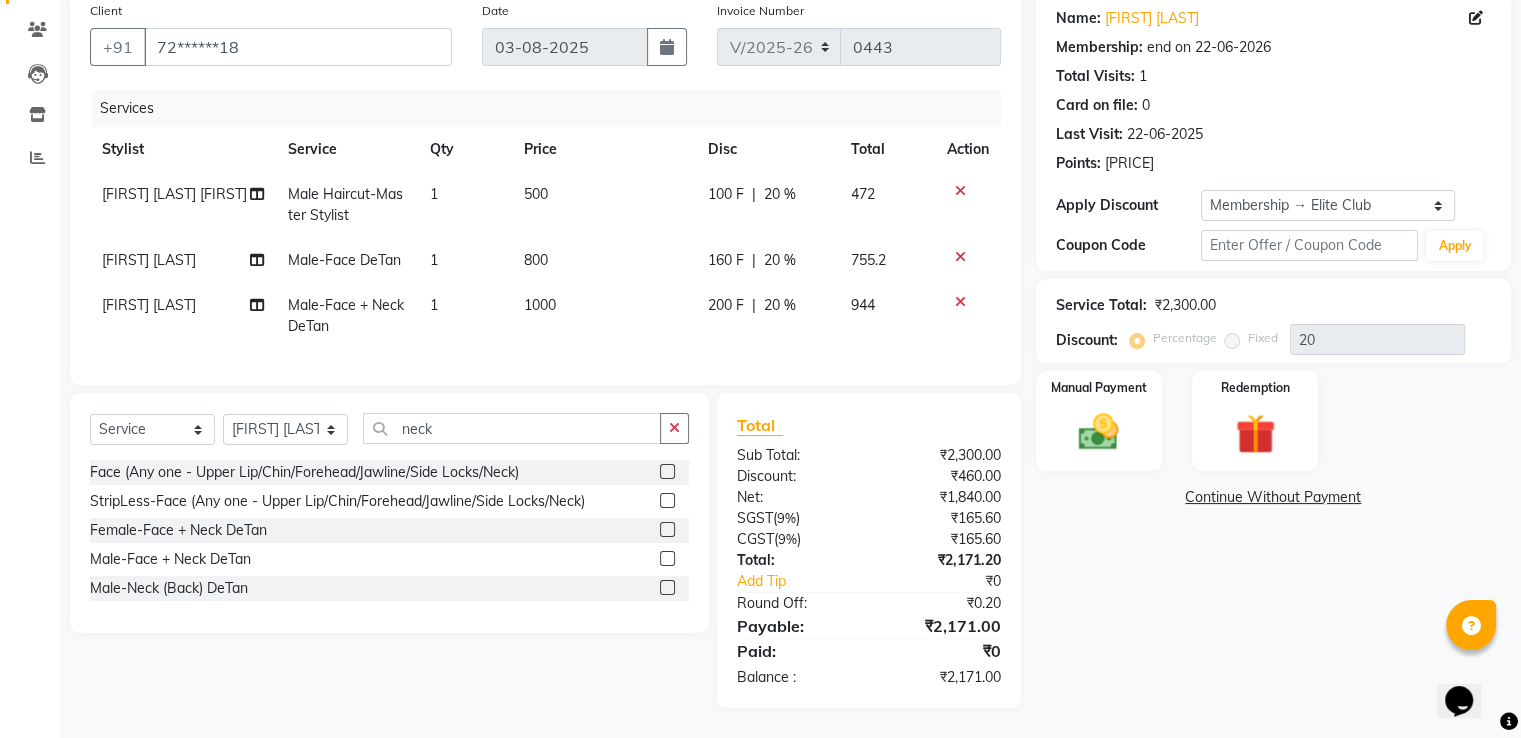 click 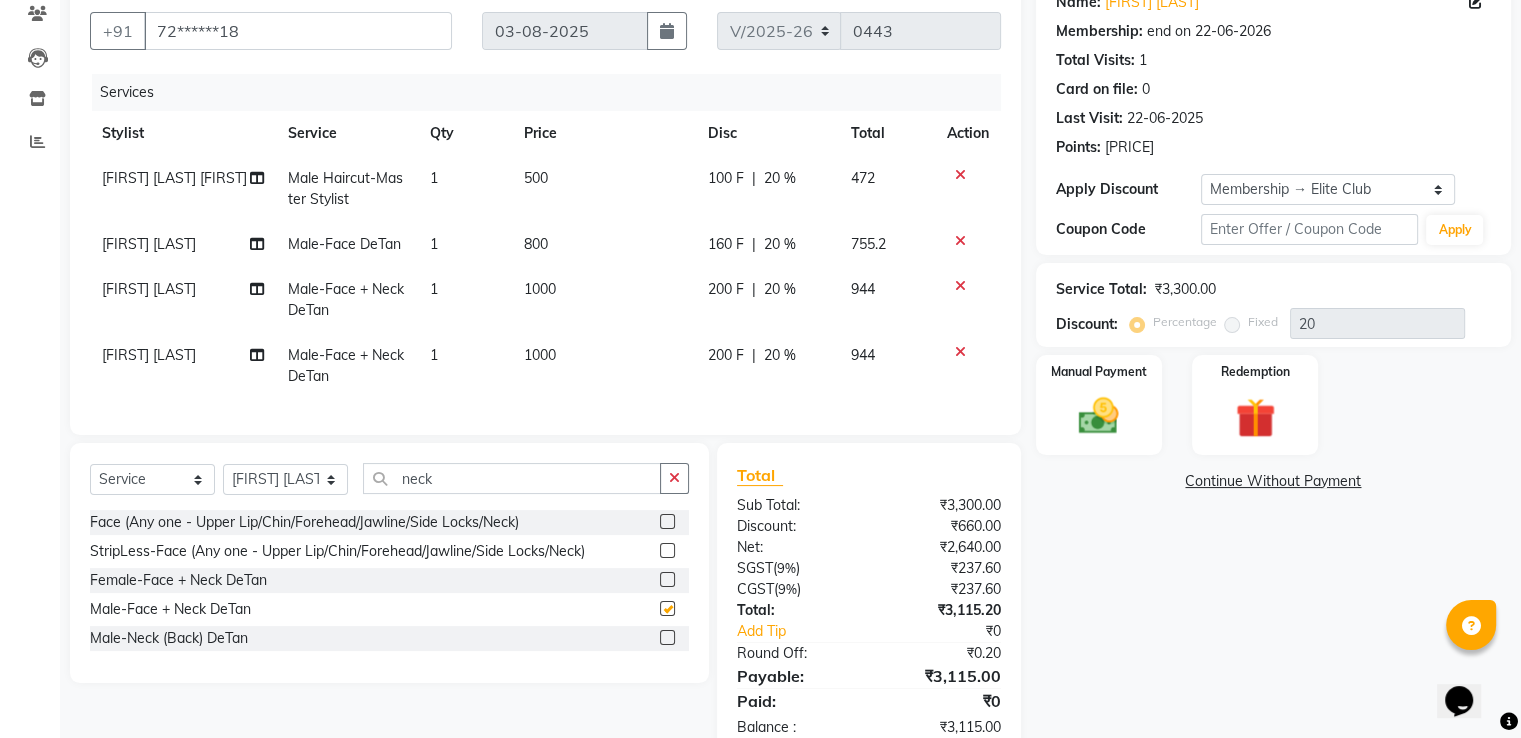 checkbox on "false" 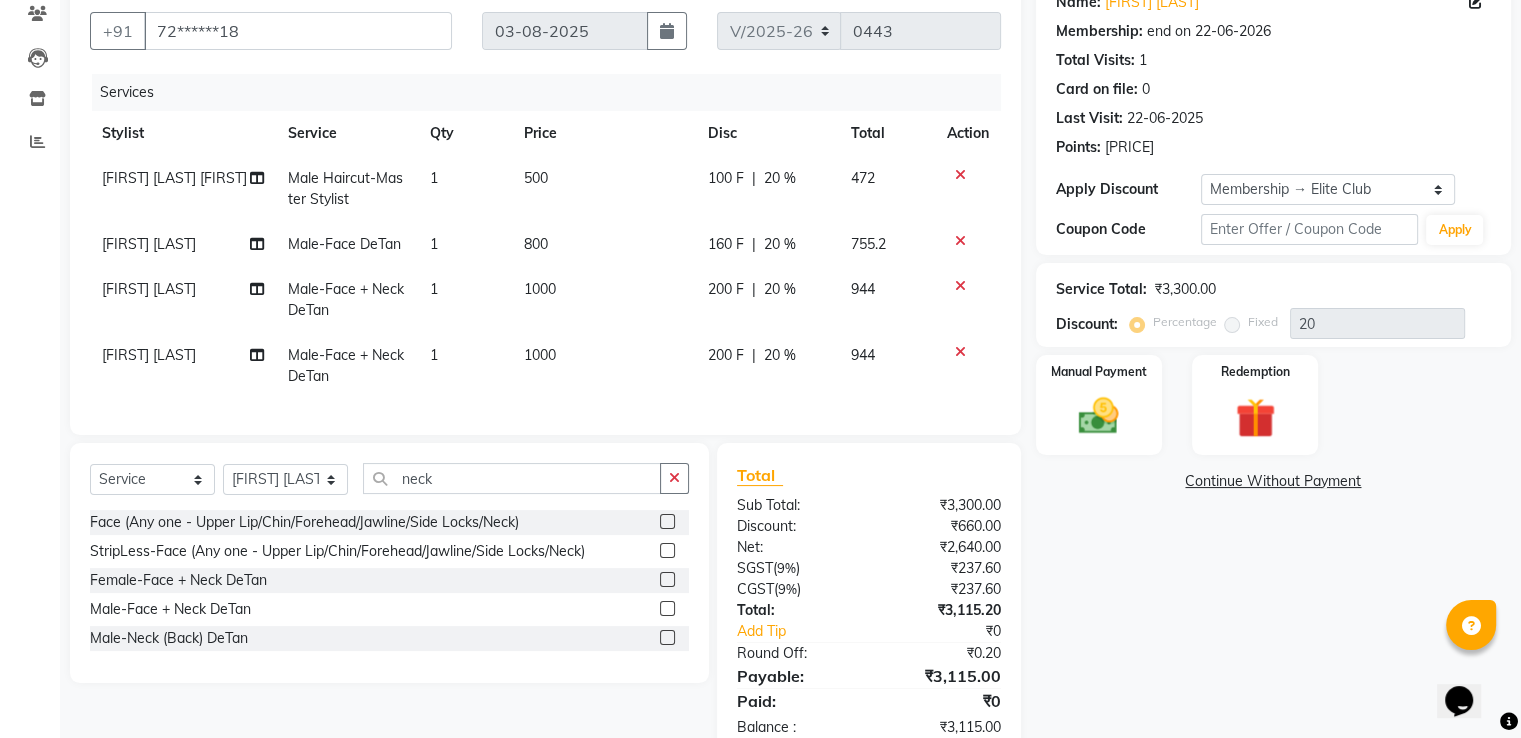 click 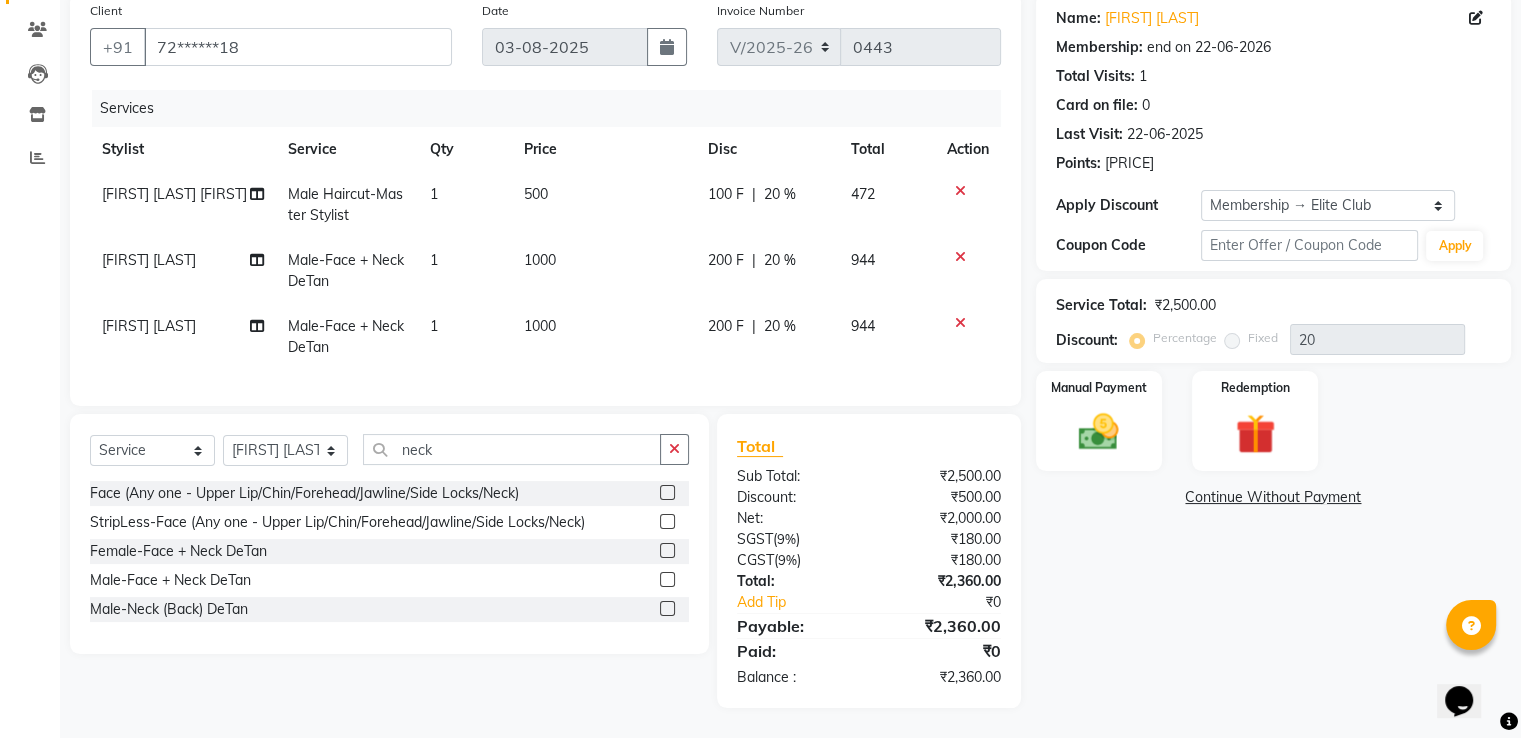 click 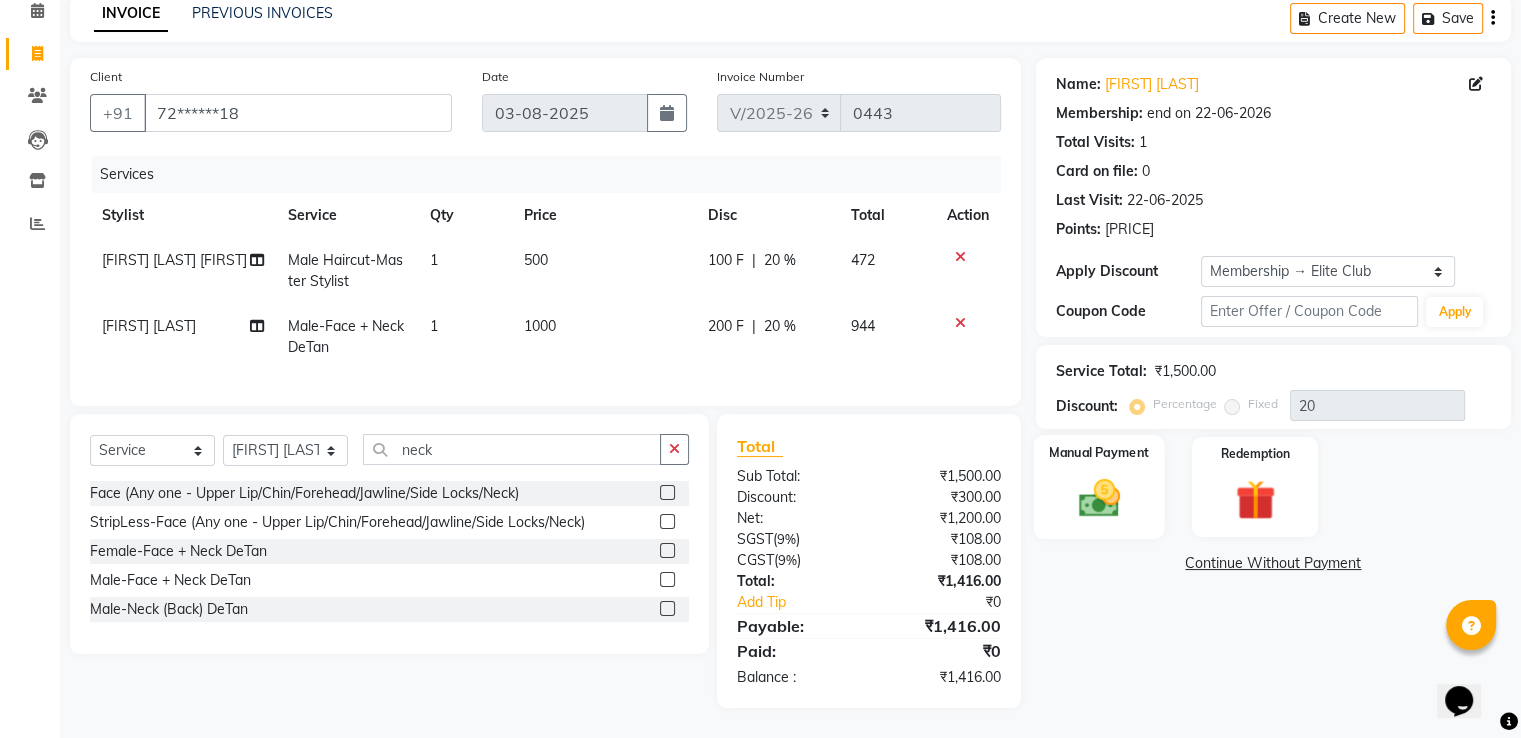 click 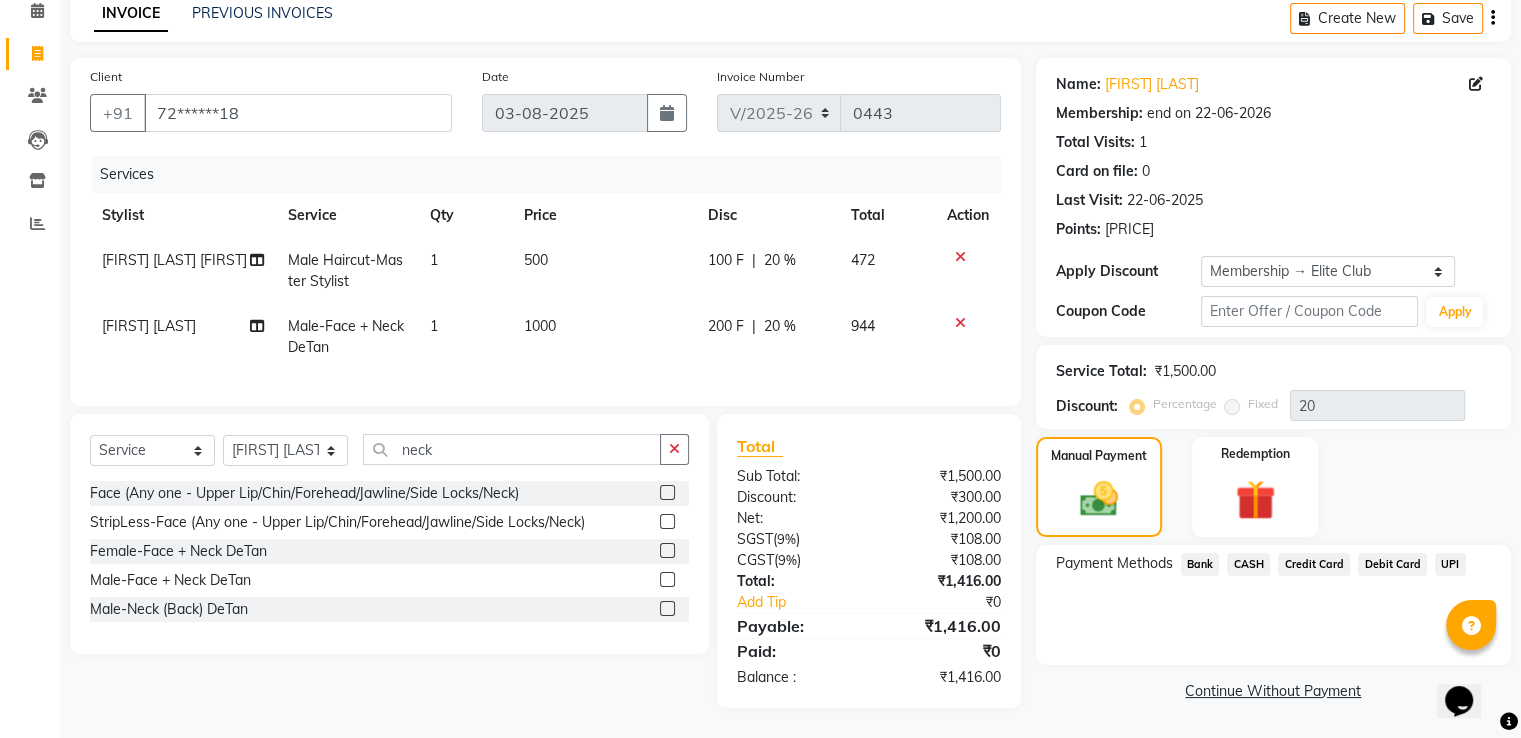 click on "UPI" 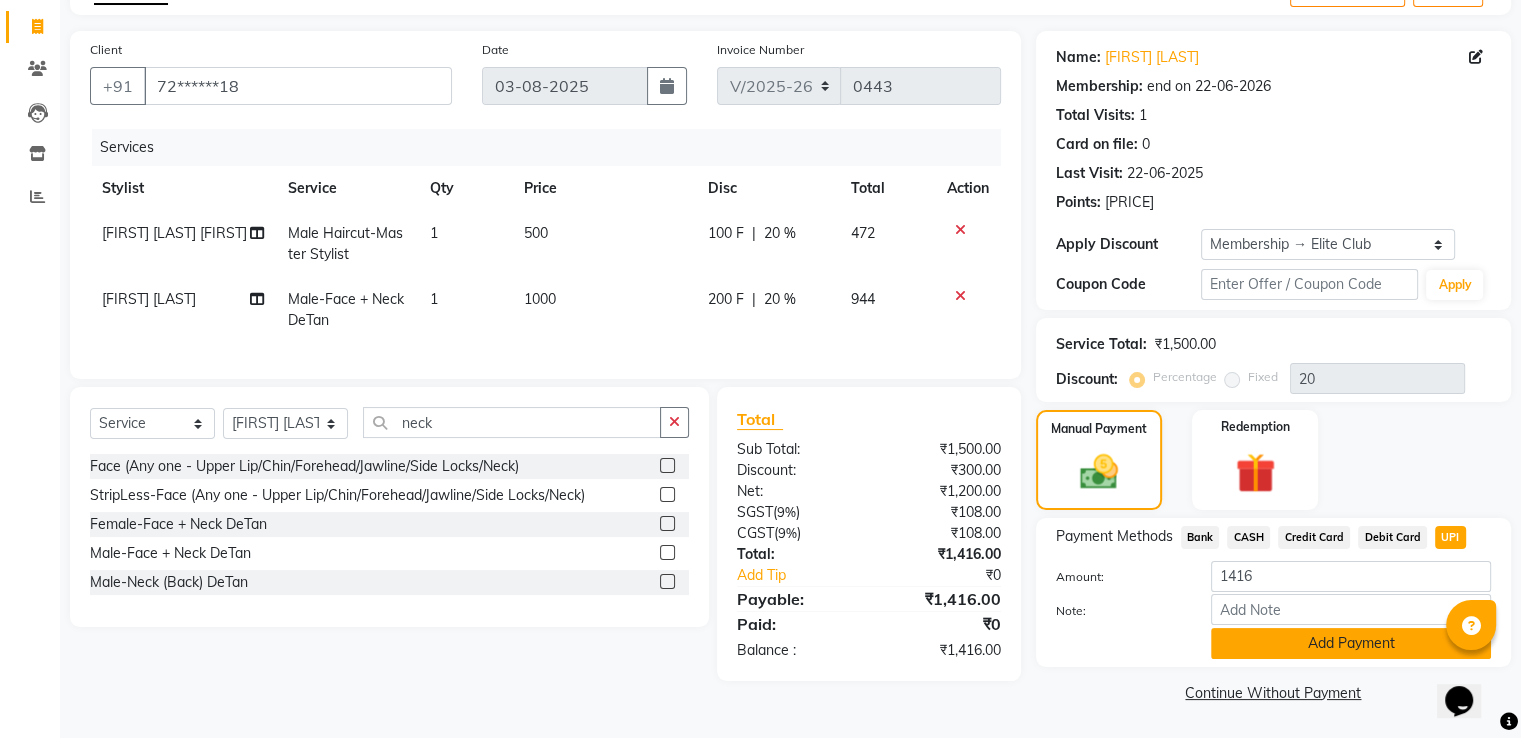 click on "Add Payment" 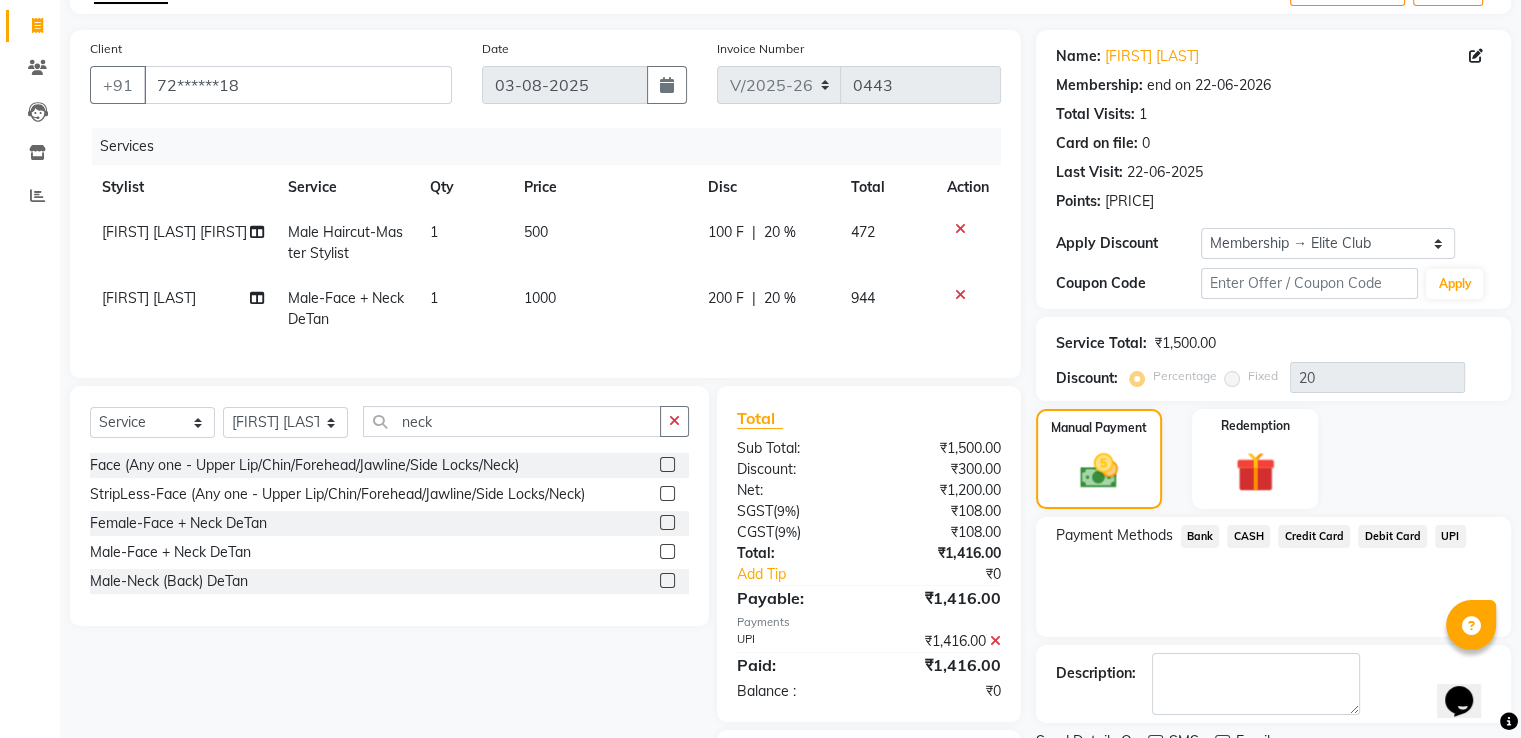 scroll, scrollTop: 280, scrollLeft: 0, axis: vertical 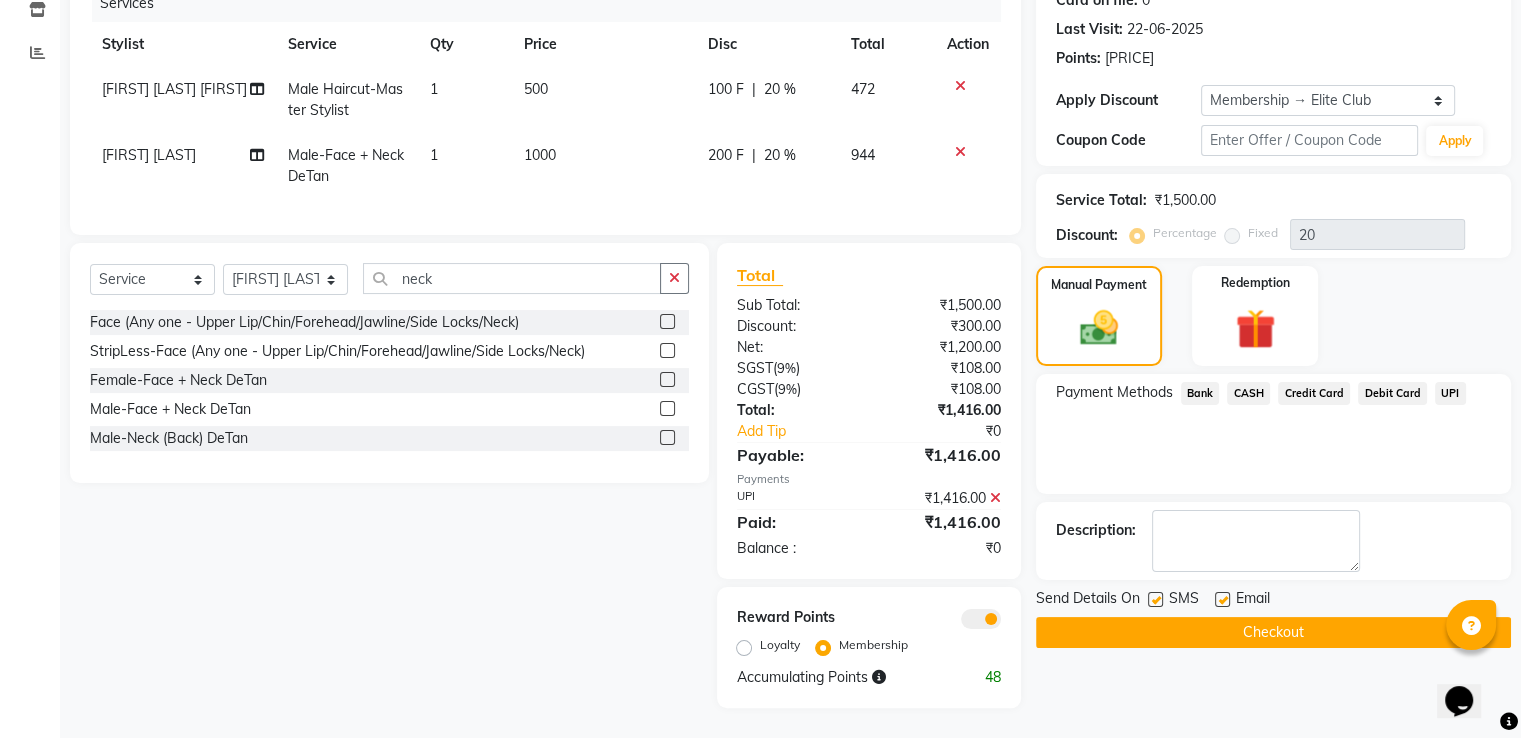 click on "Checkout" 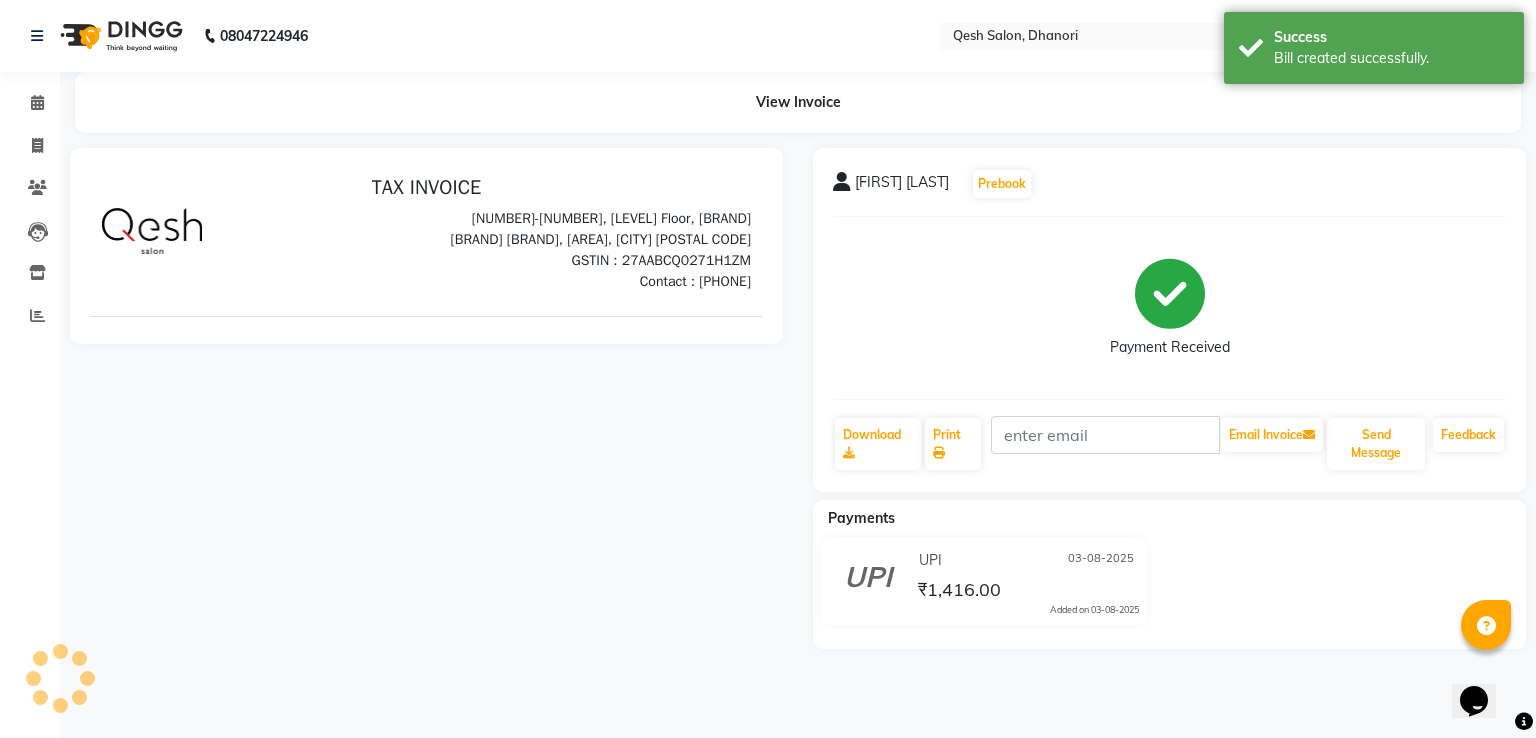 scroll, scrollTop: 0, scrollLeft: 0, axis: both 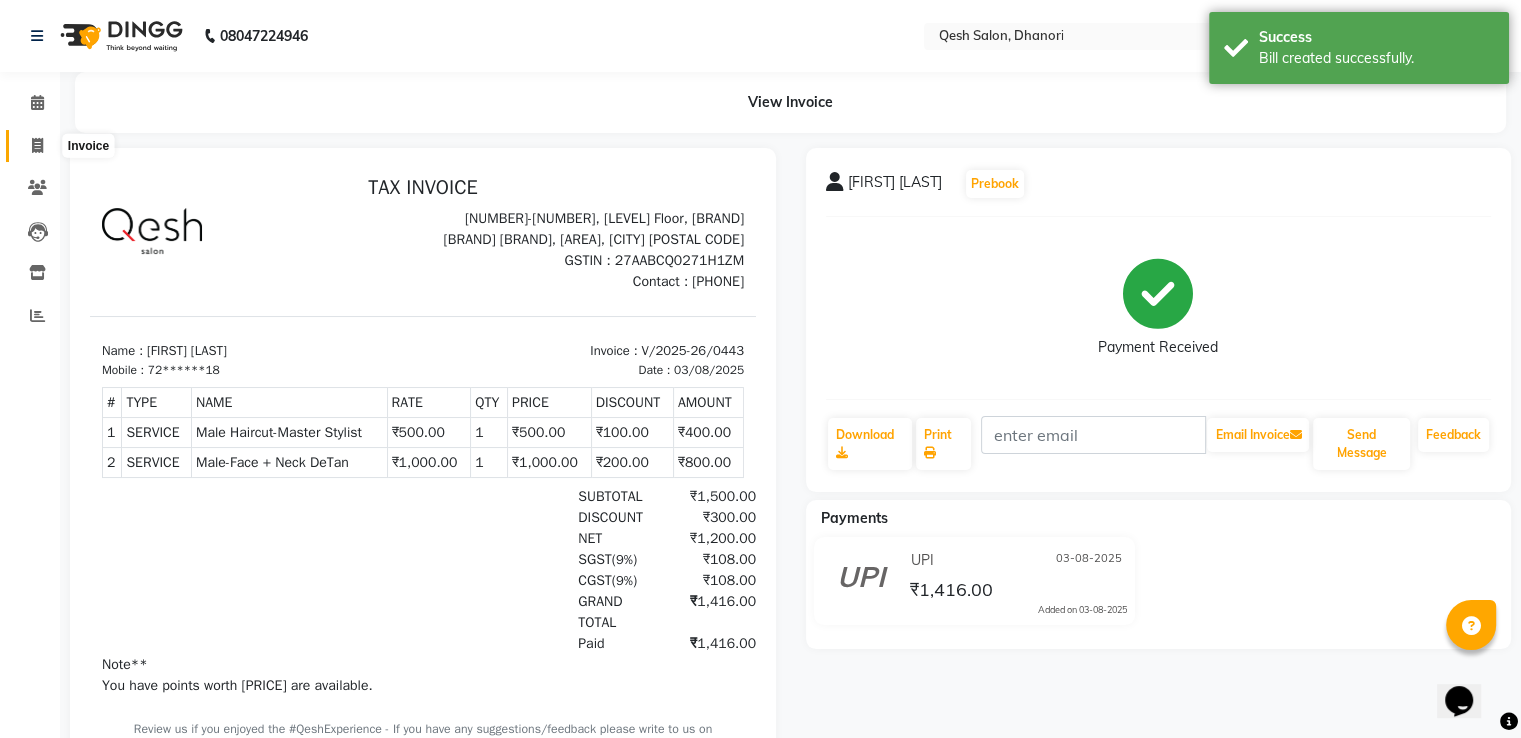 click 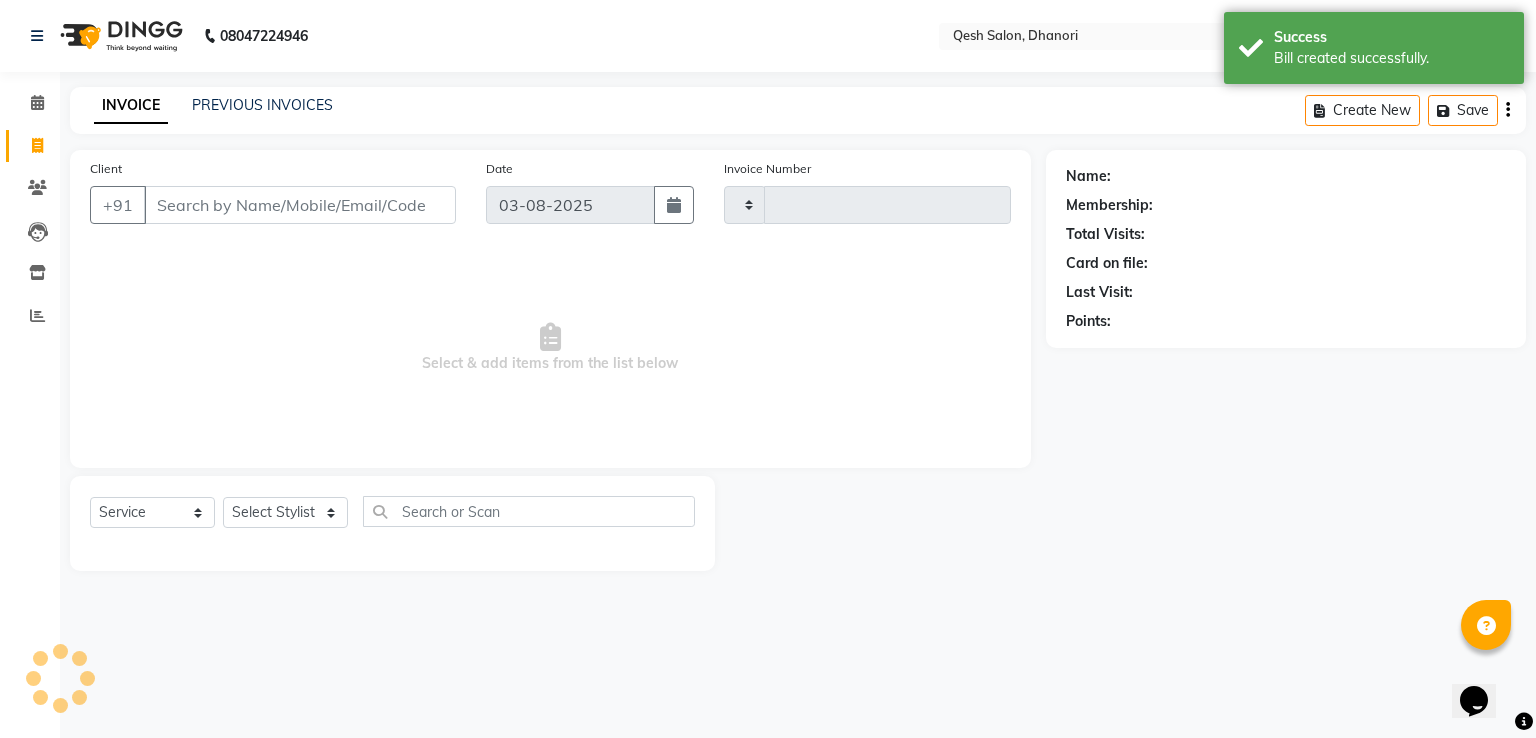 type on "0444" 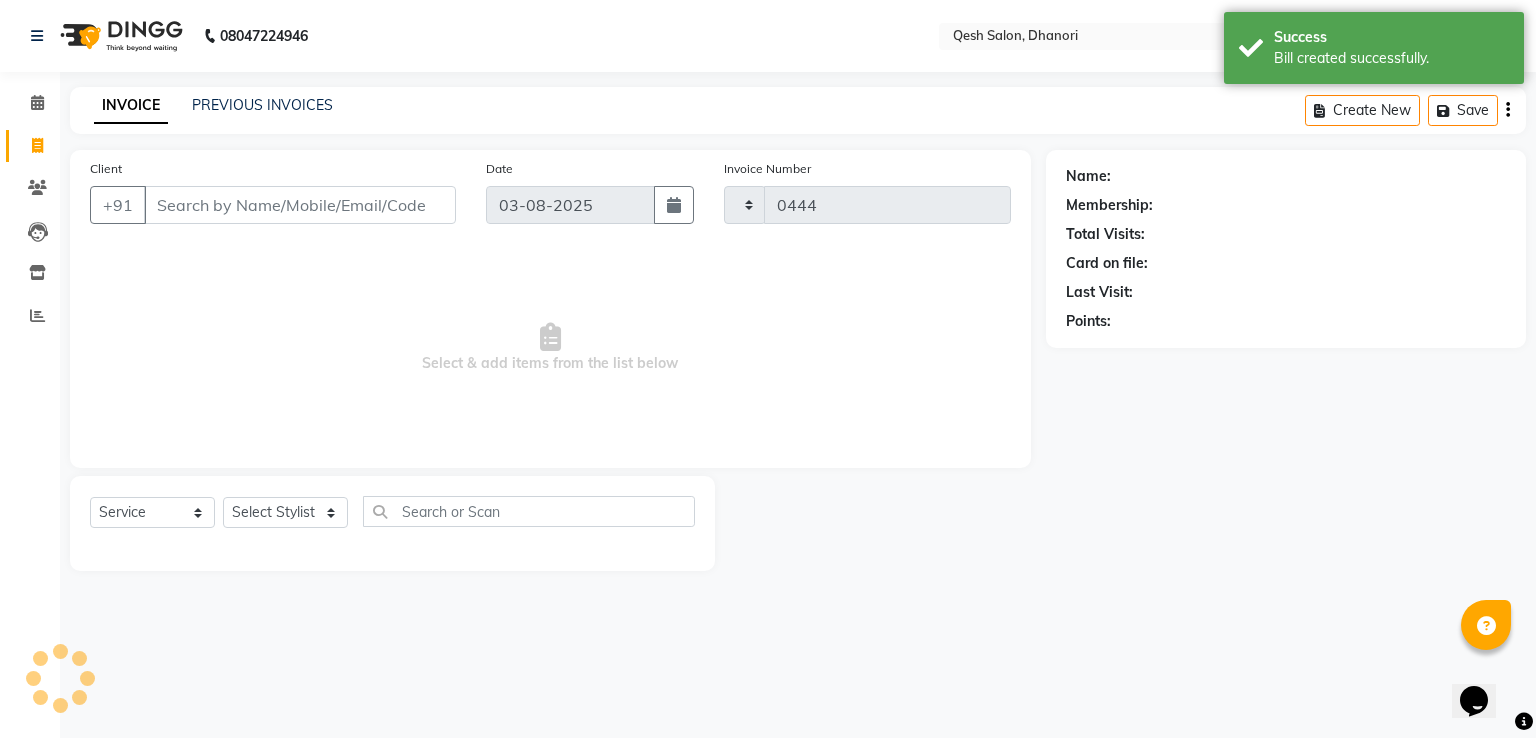 select on "7641" 